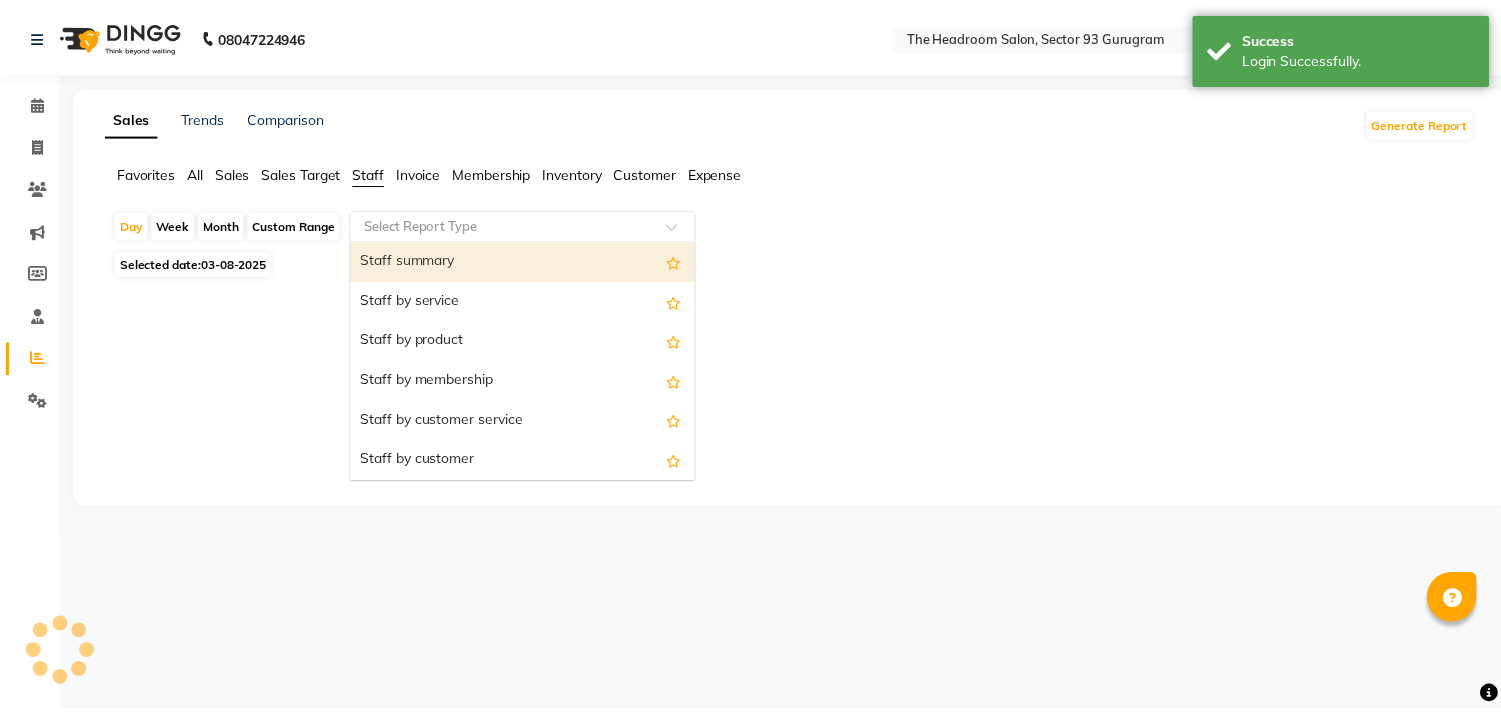 scroll, scrollTop: 0, scrollLeft: 0, axis: both 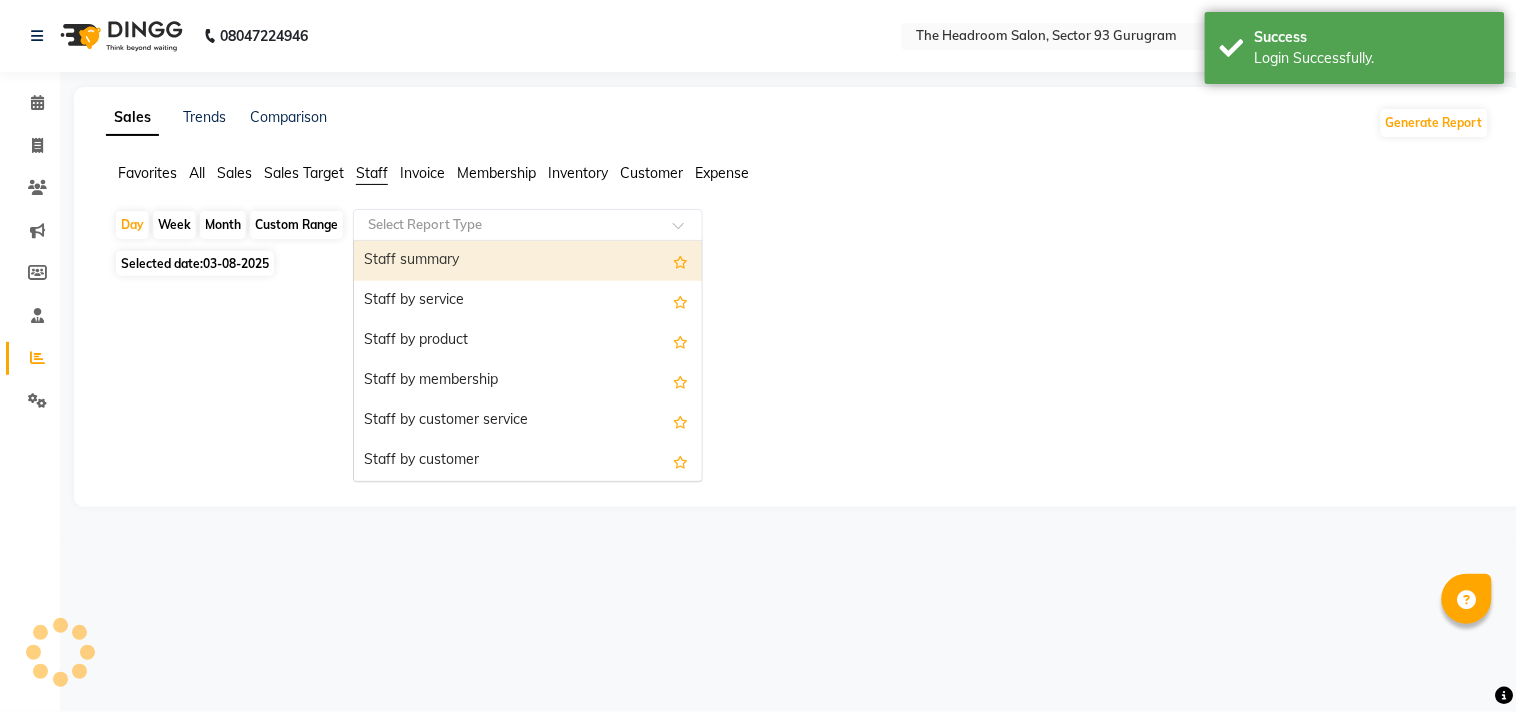 click on "Staff summary" at bounding box center (528, 261) 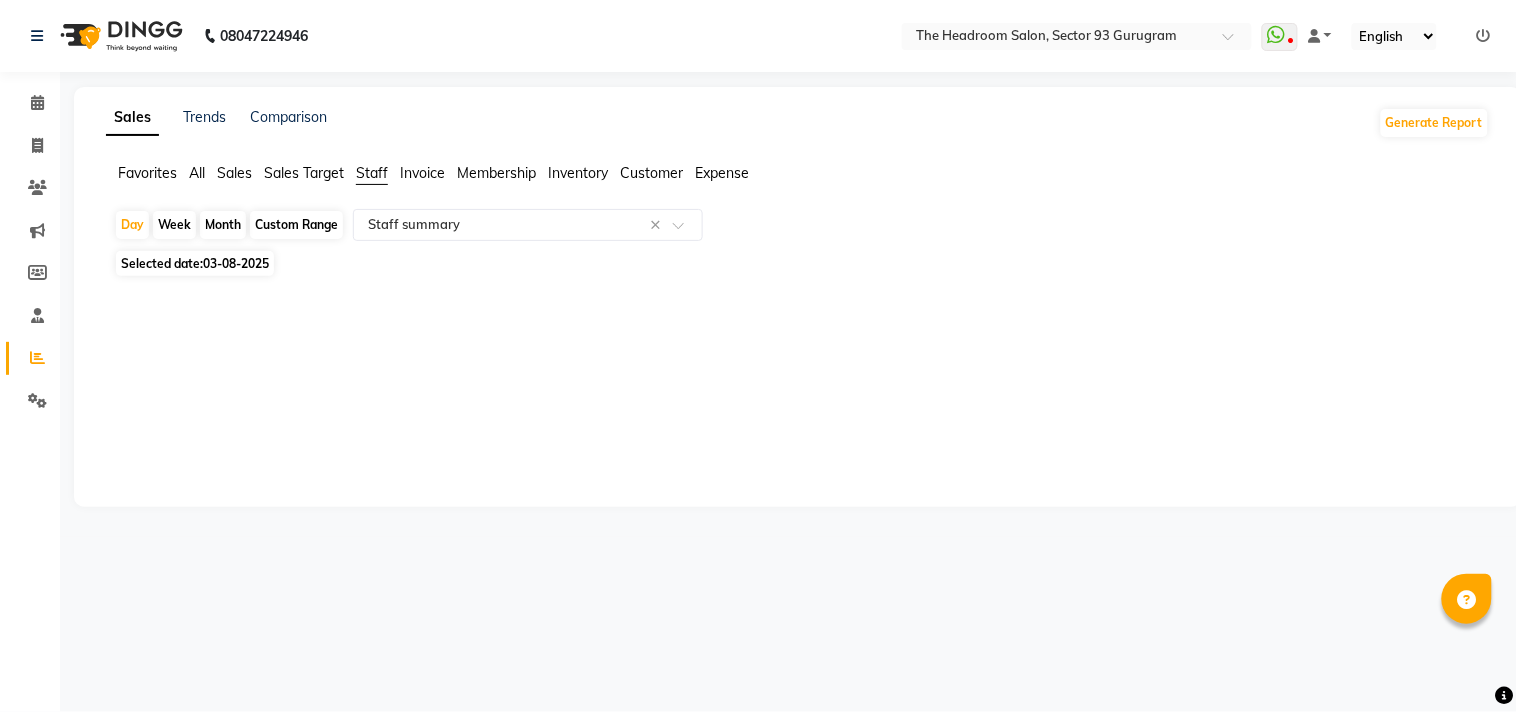 click on "Custom Range" 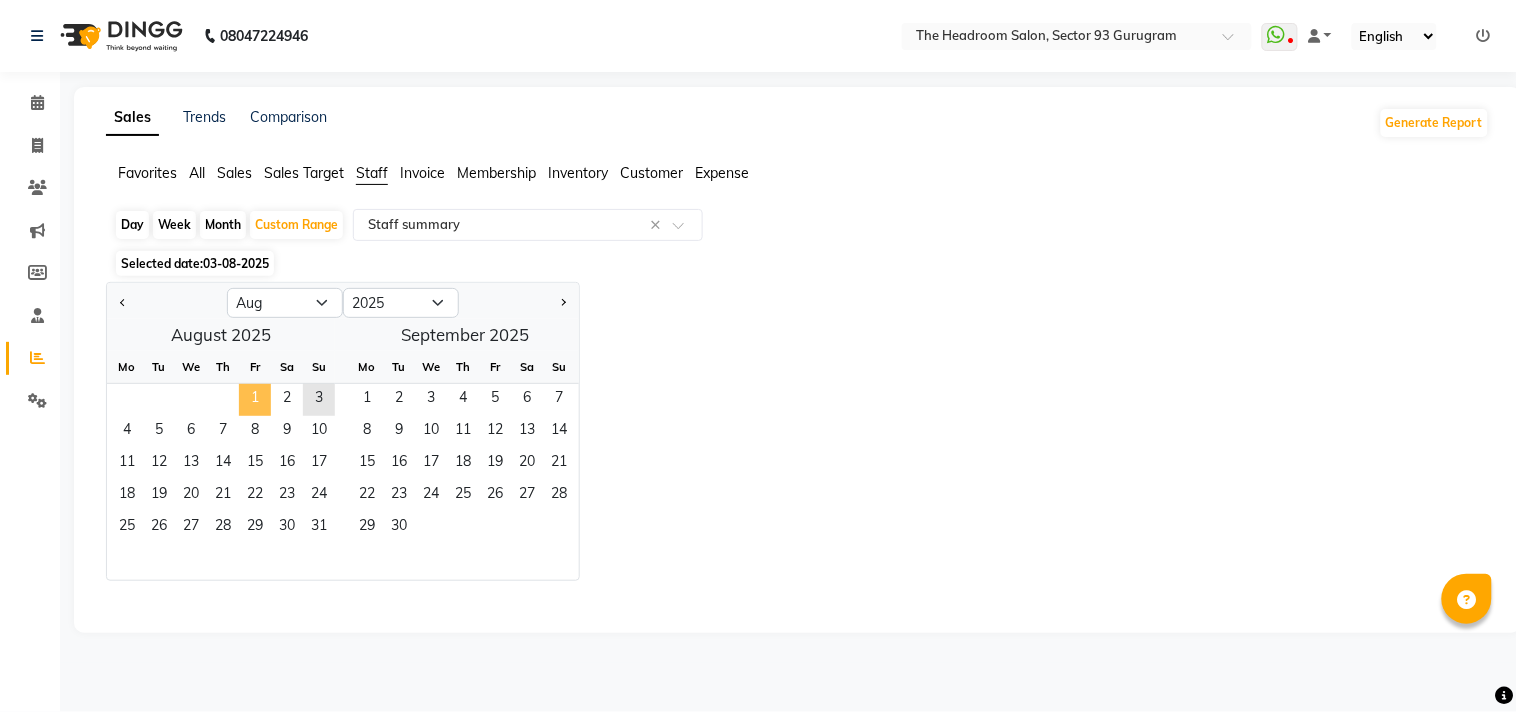 click on "1" 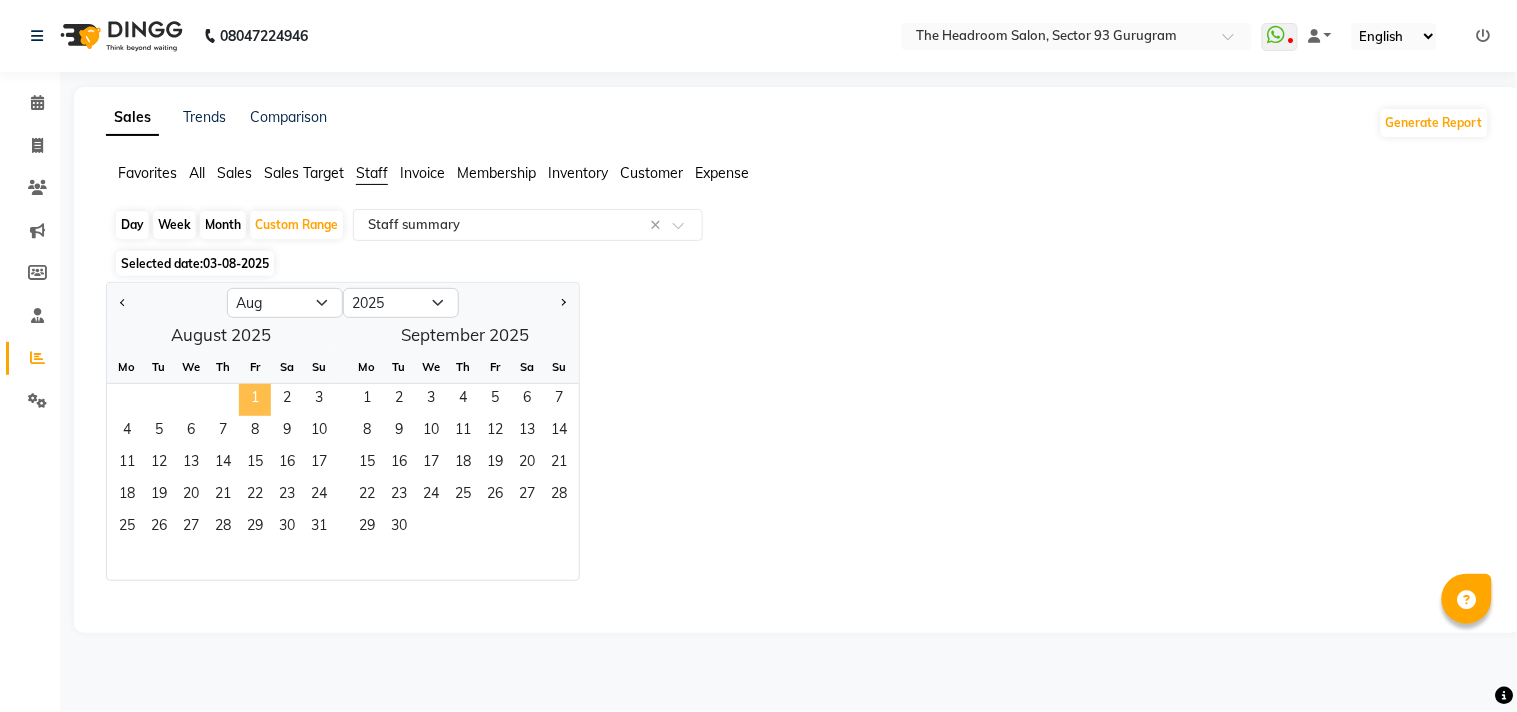 click on "1" 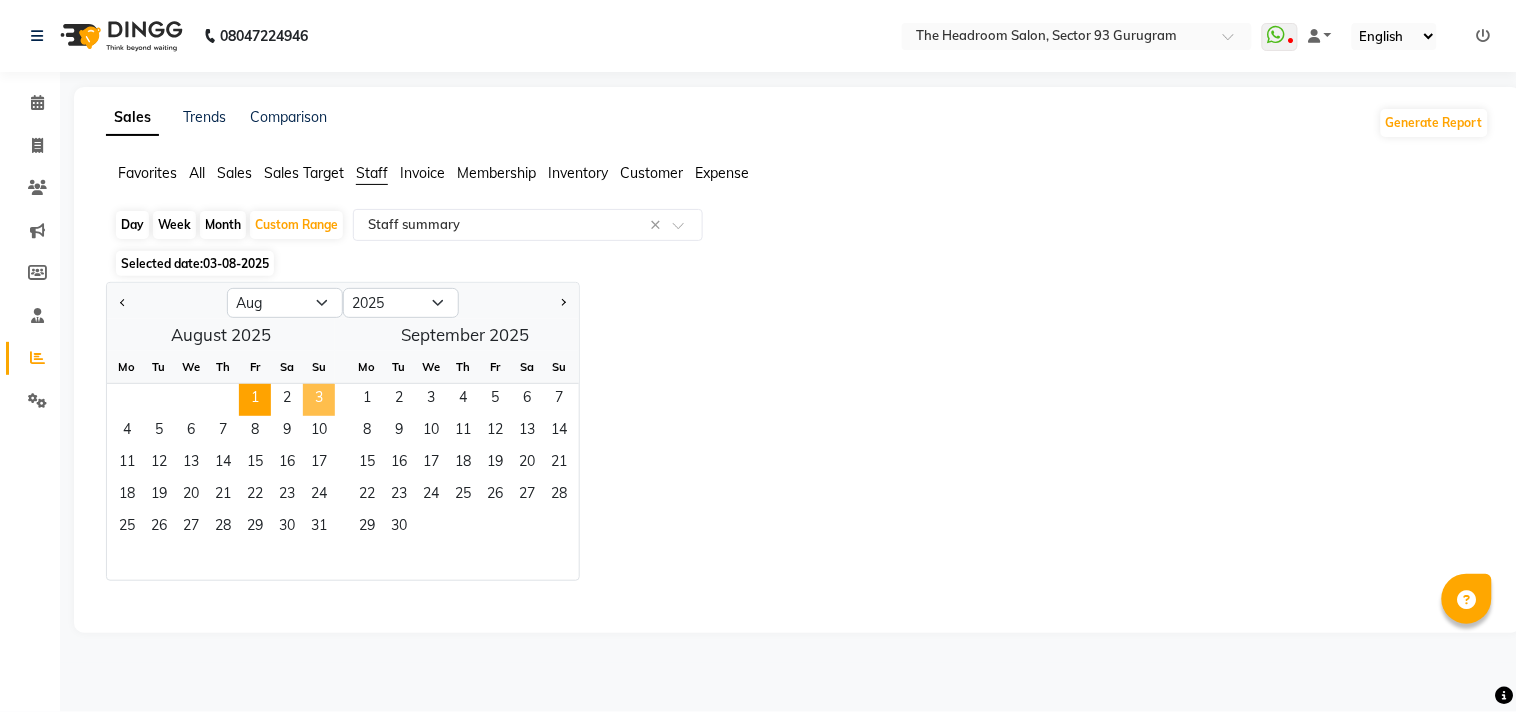 click on "3" 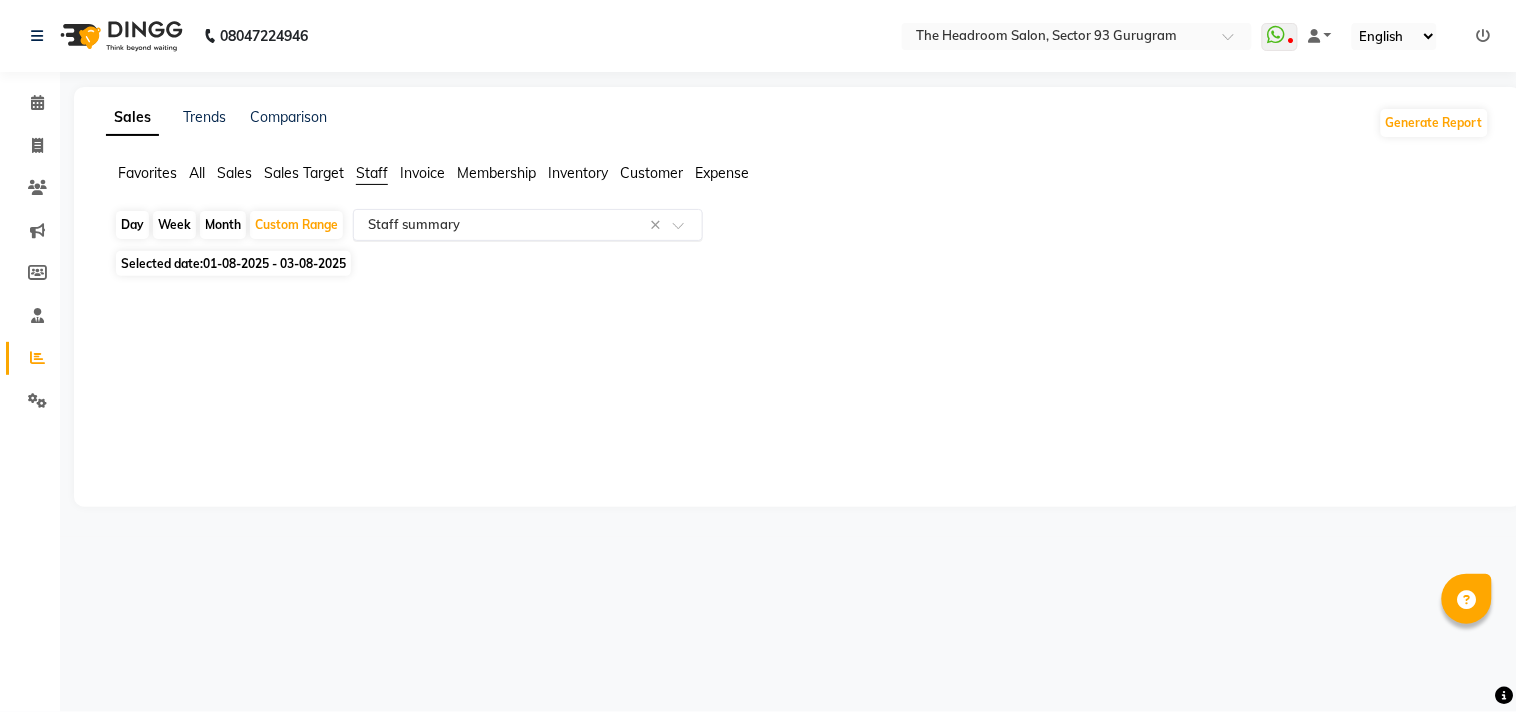 click 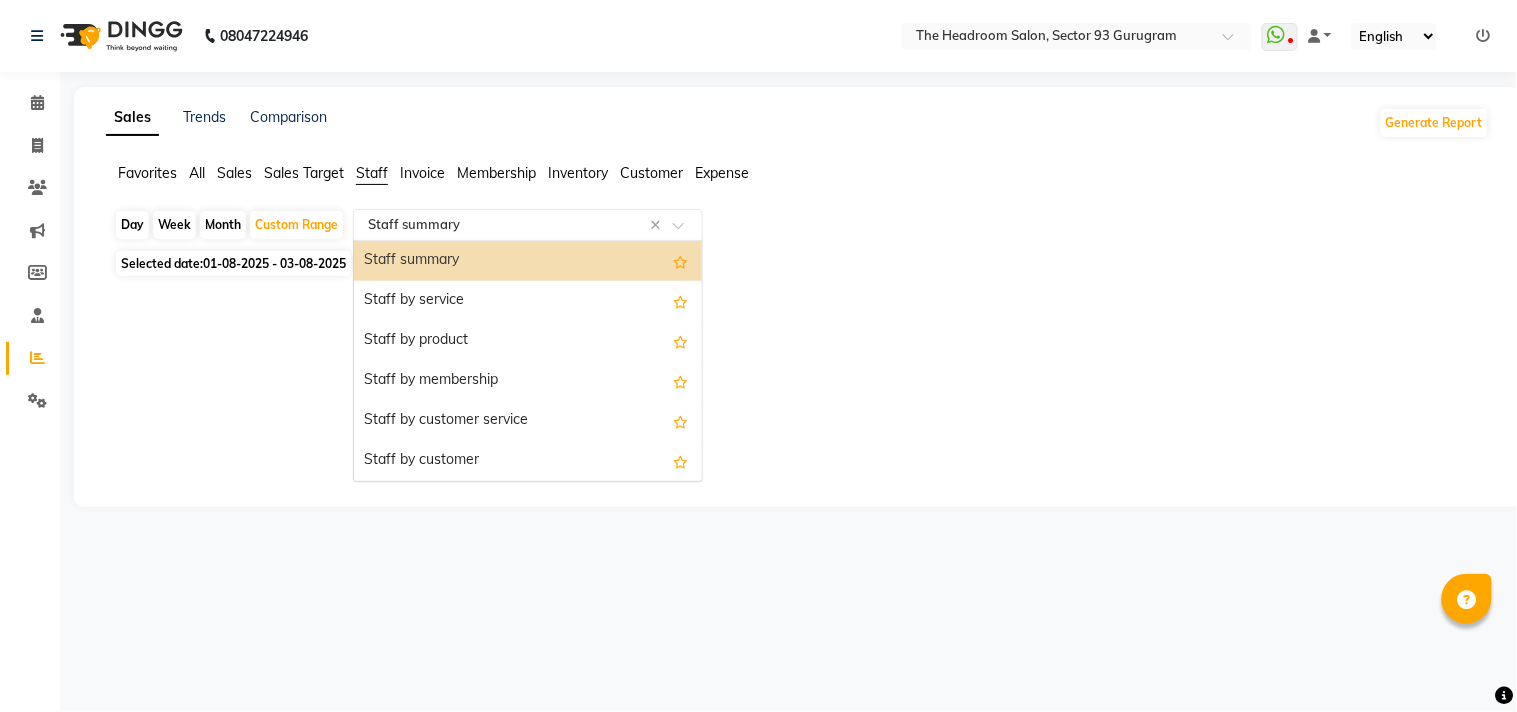 click 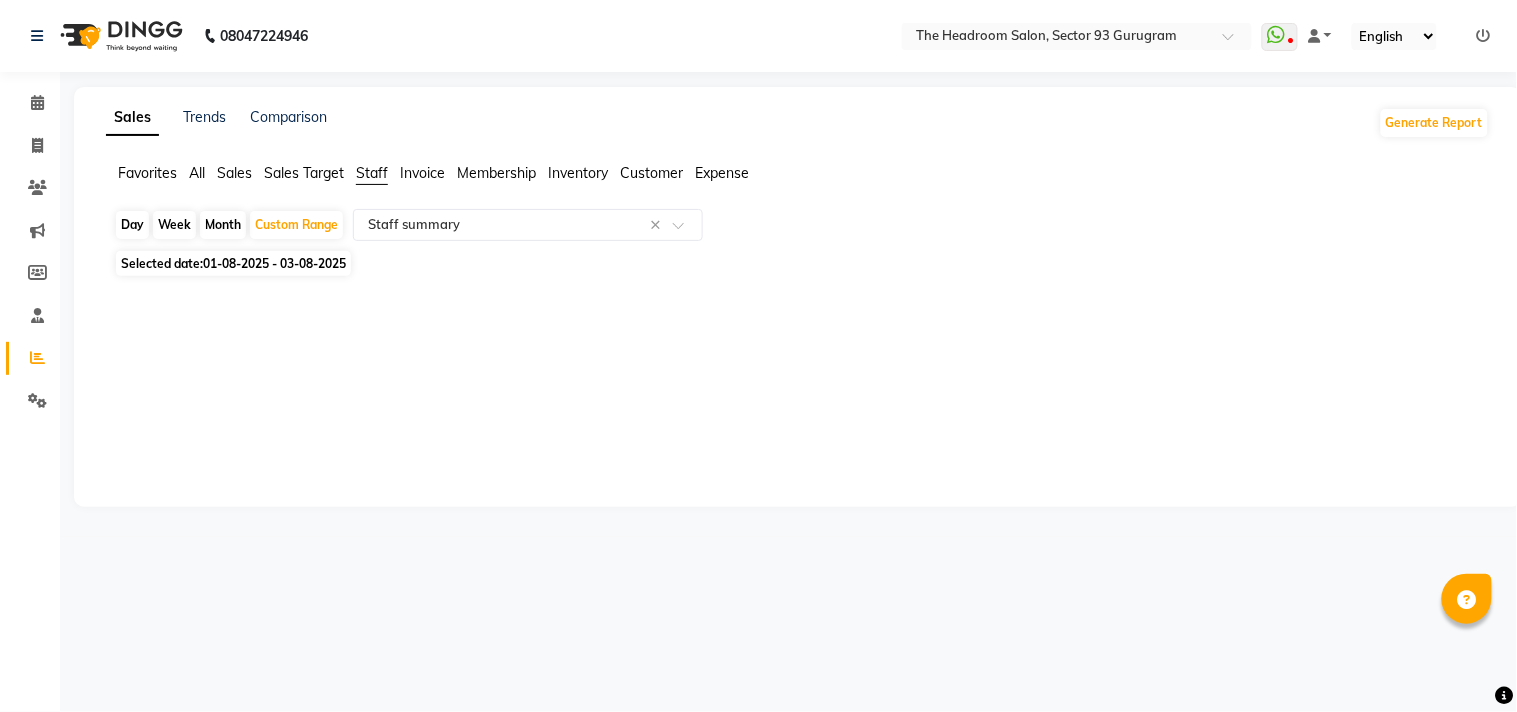 click on "Sales Trends Comparison Generate Report Favorites All Sales Sales Target Staff Invoice Membership Inventory Customer Expense Day Week Month Custom Range Select Report Type × Staff summary × Selected date: 01-08-2025 - 03-08-2025 ★ Mark as Favorite Choose how you'd like to save "" report to favorites Save to Personal Favorites: Only you can see this report in your favorites tab. Share with Organization: Everyone in your organization can see this report in their favorites tab. Save to Favorites" 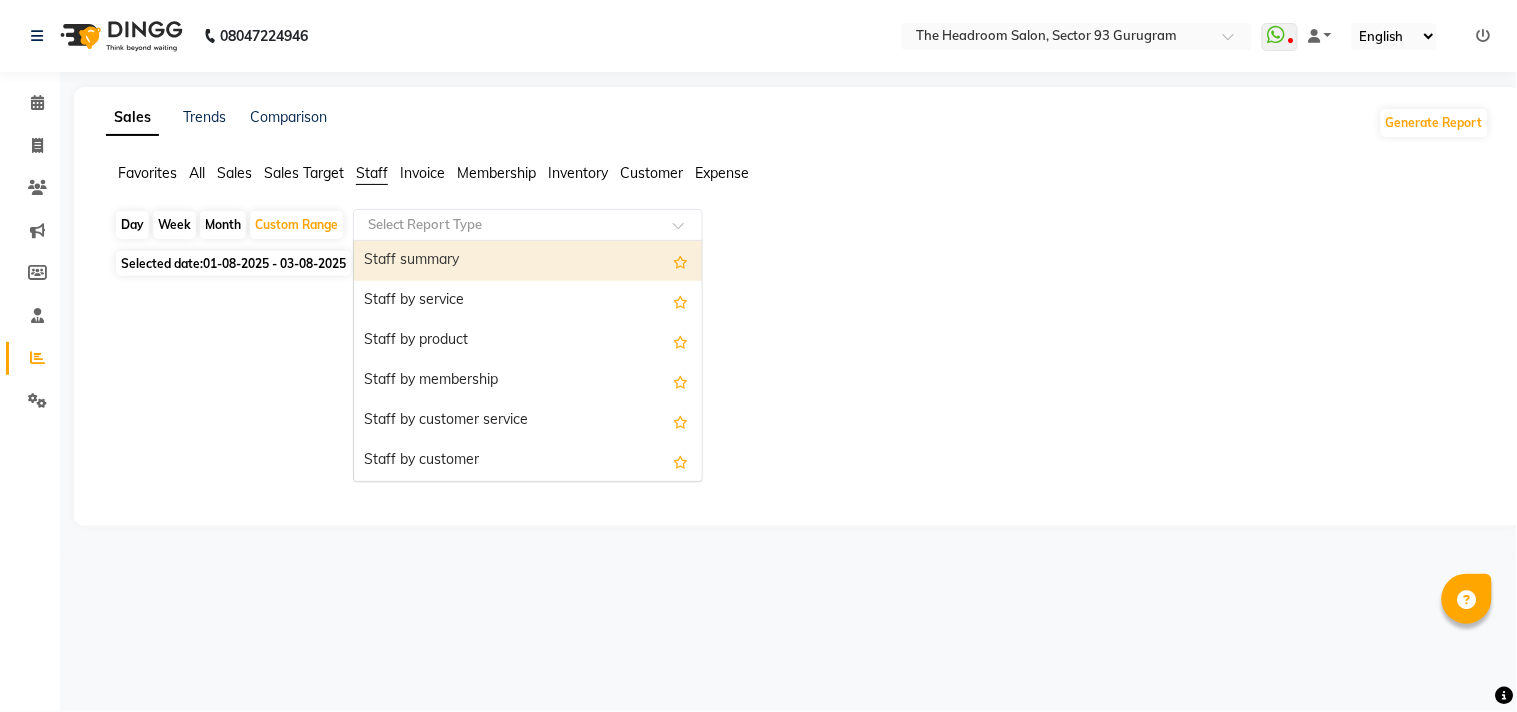 click 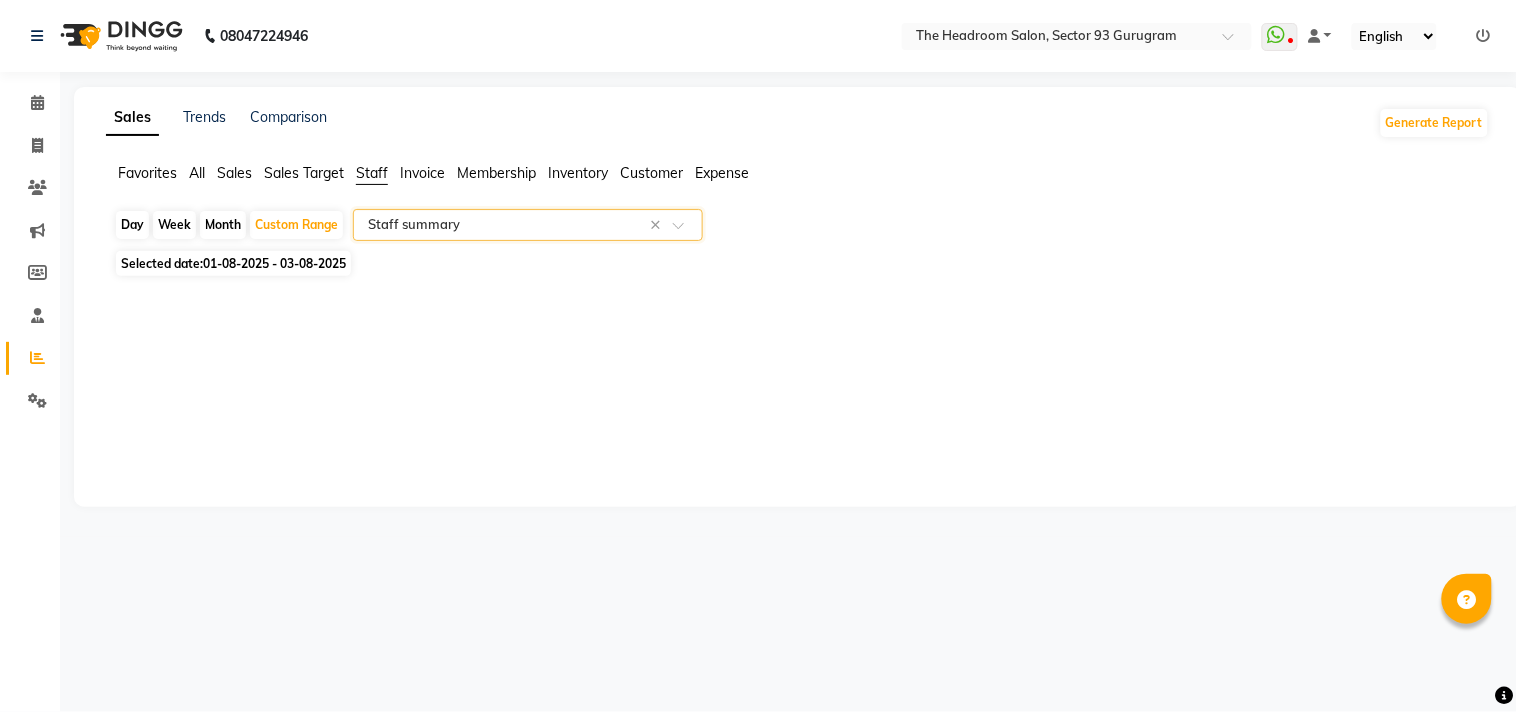 click on "Month" 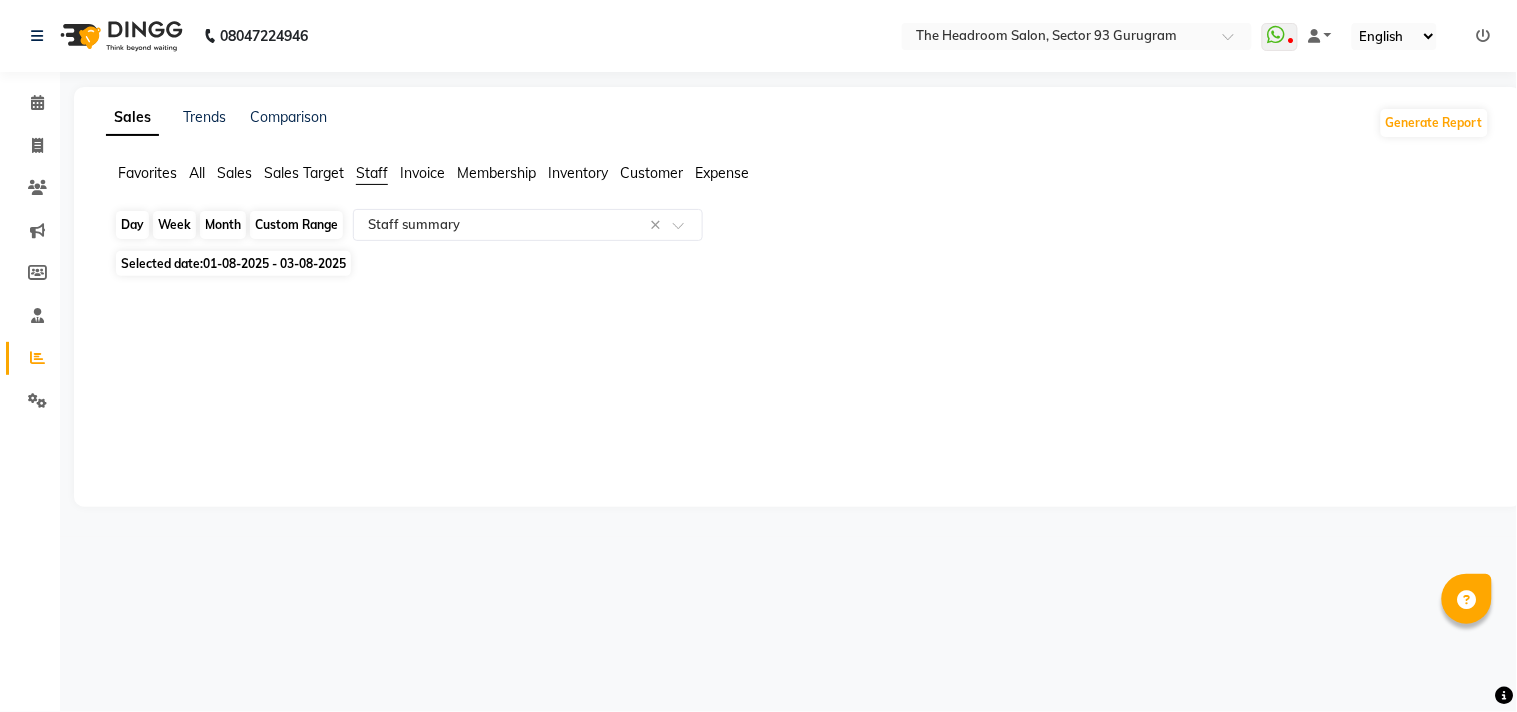 click on "Month" 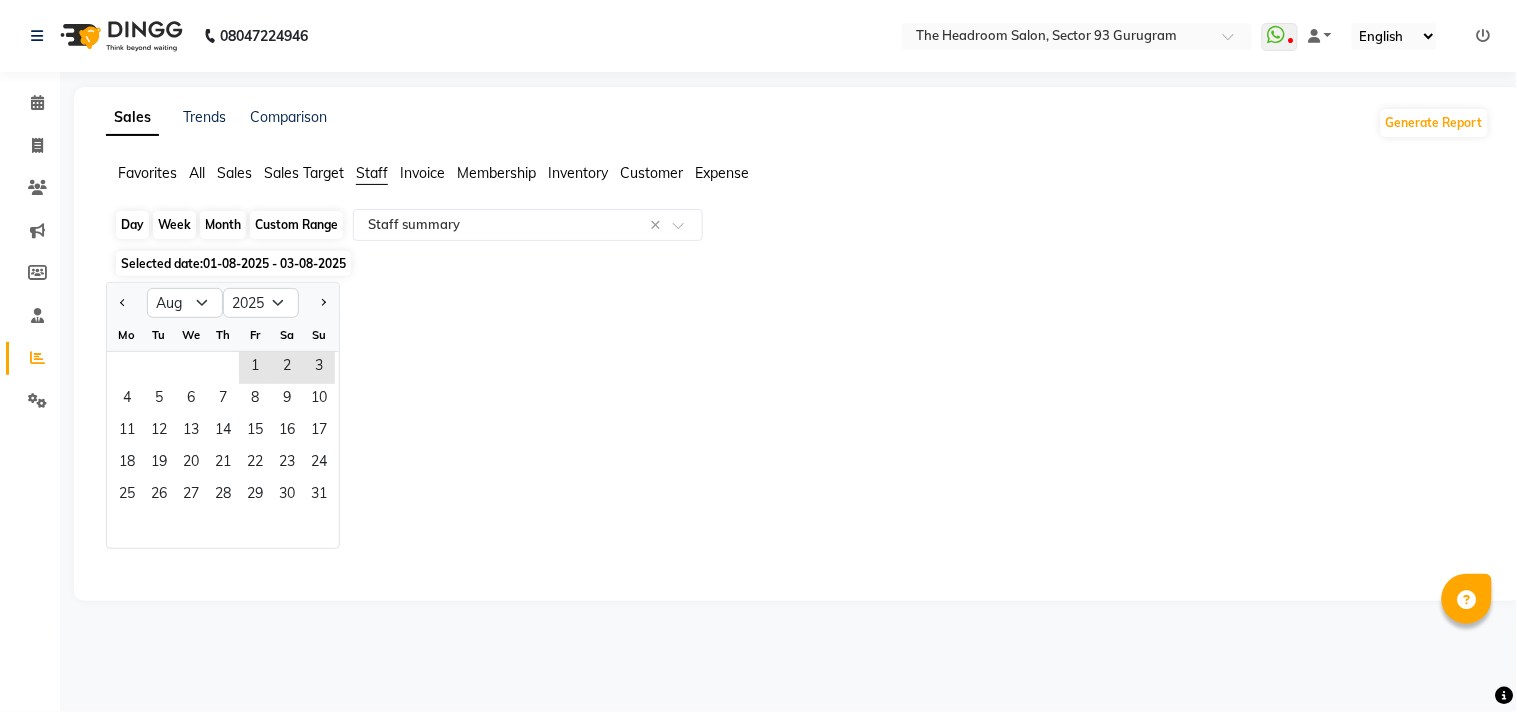 click on "Month" 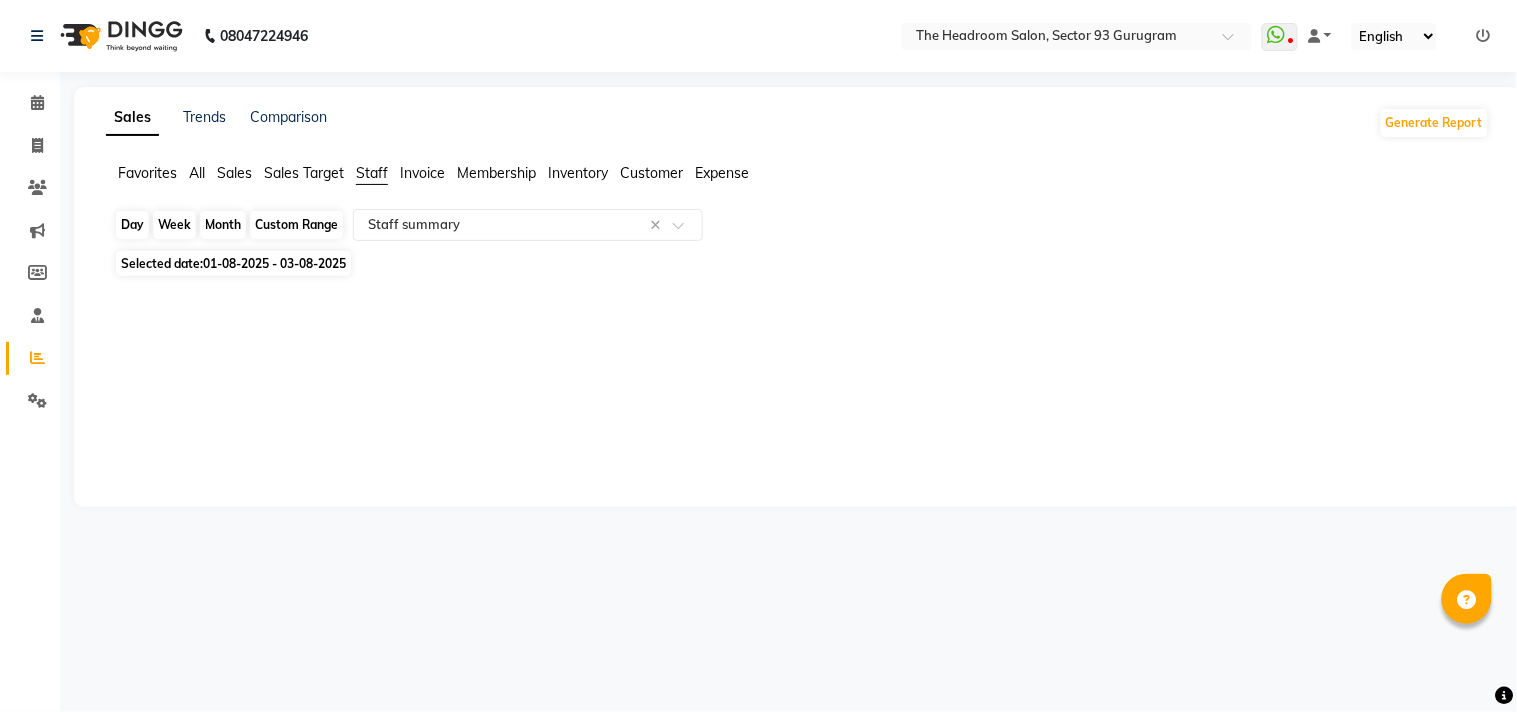 click on "Month" 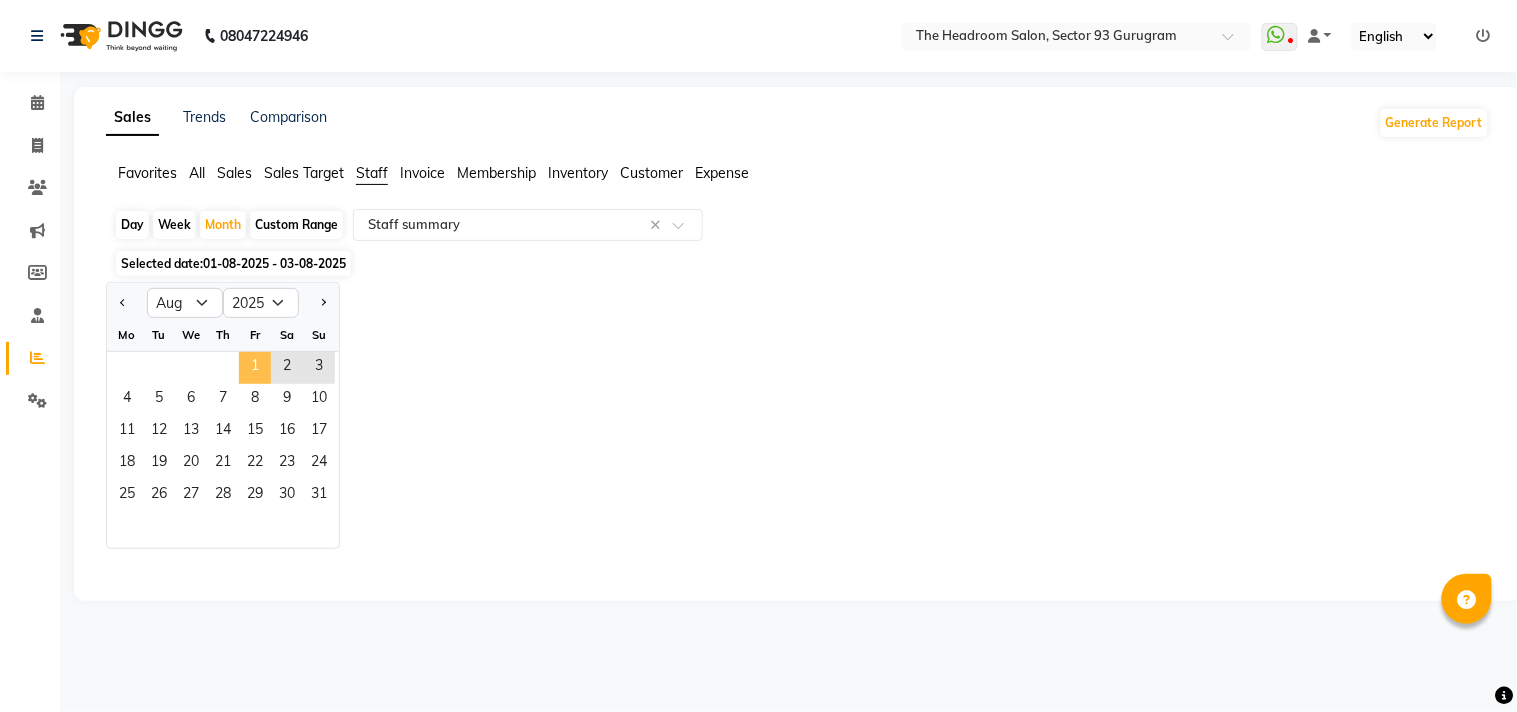 click on "1" 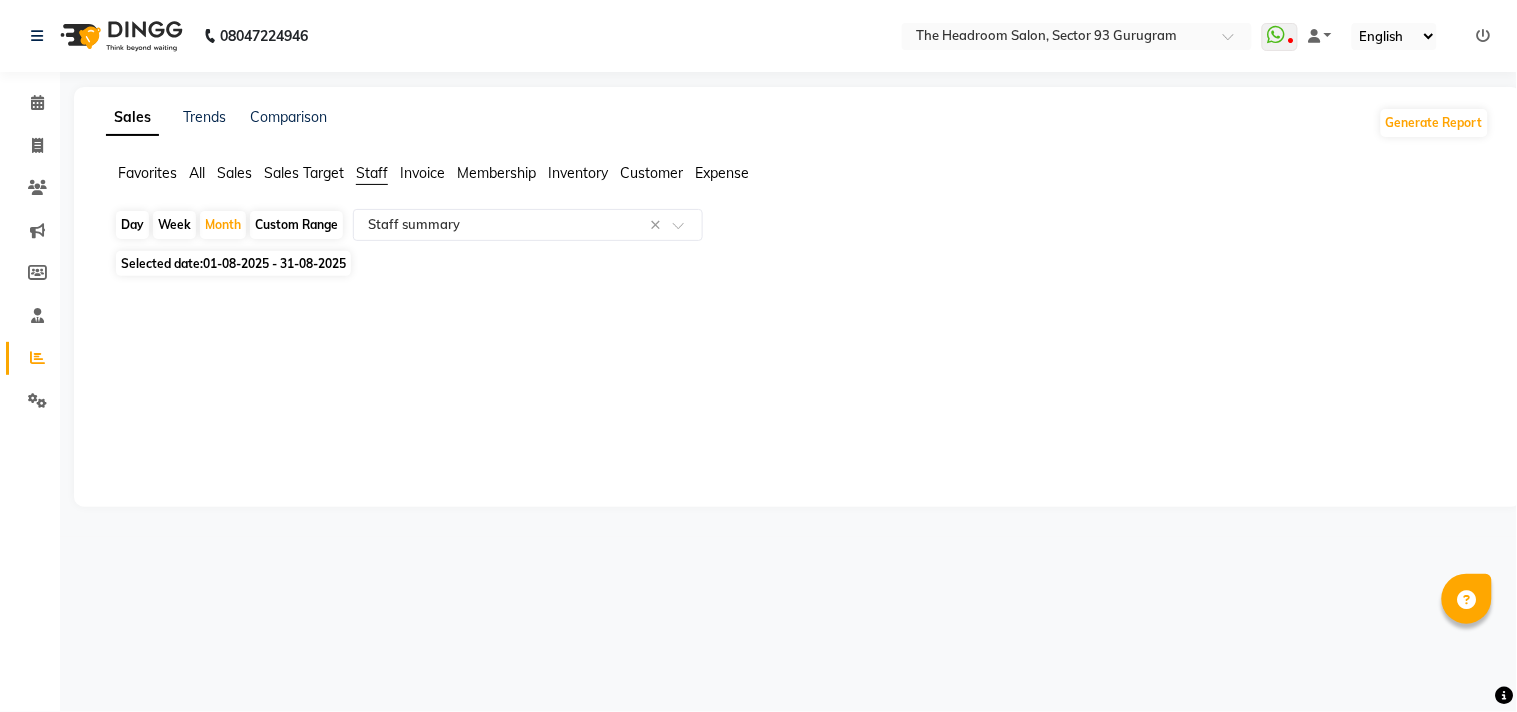 click on "Sales" 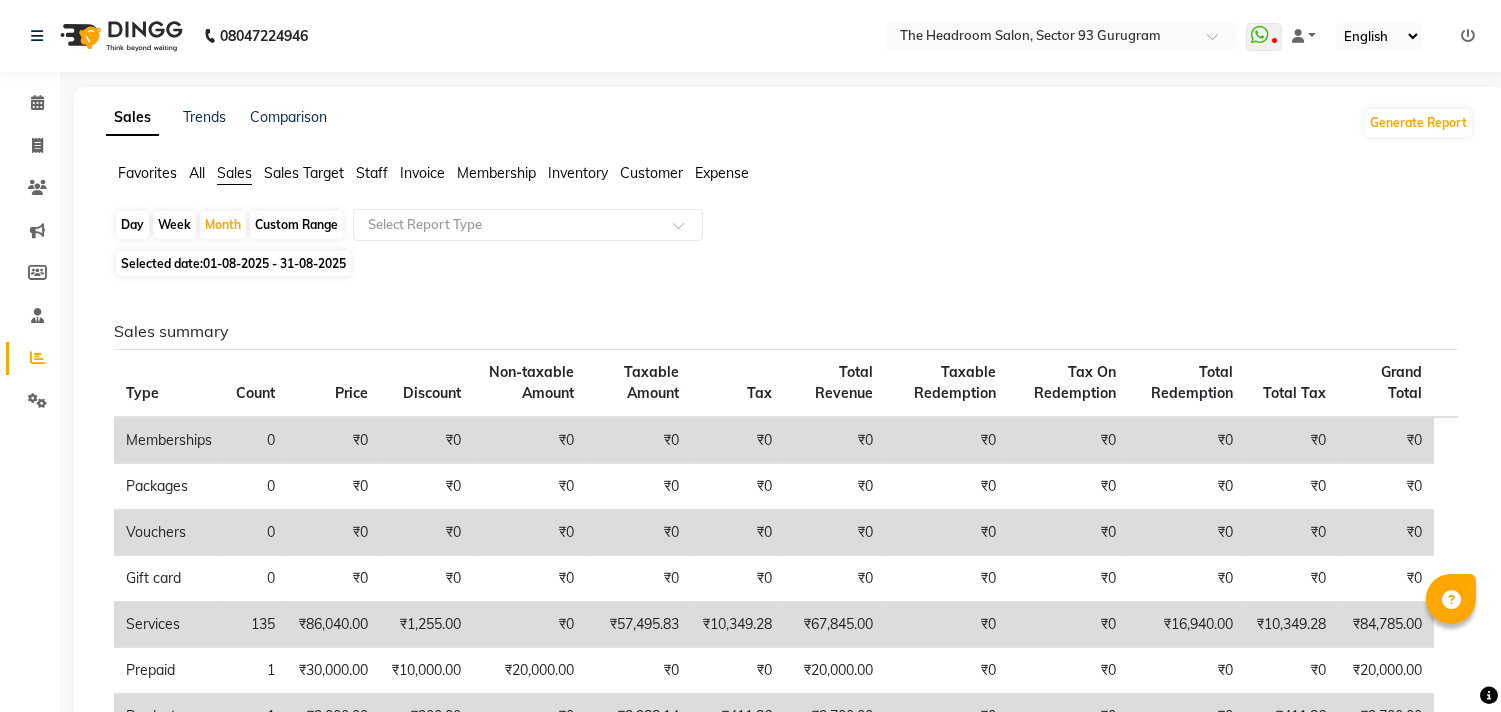 click on "Staff" 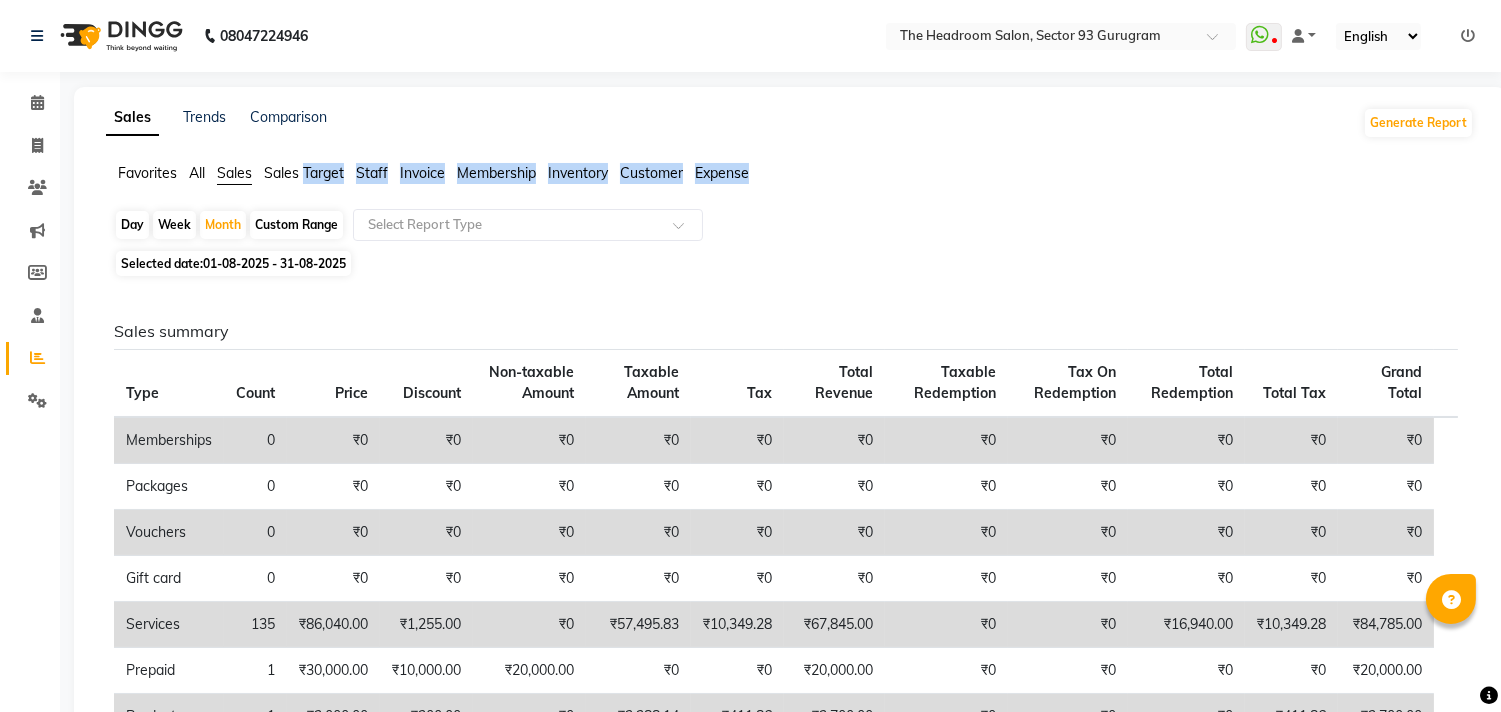 click on "Staff" 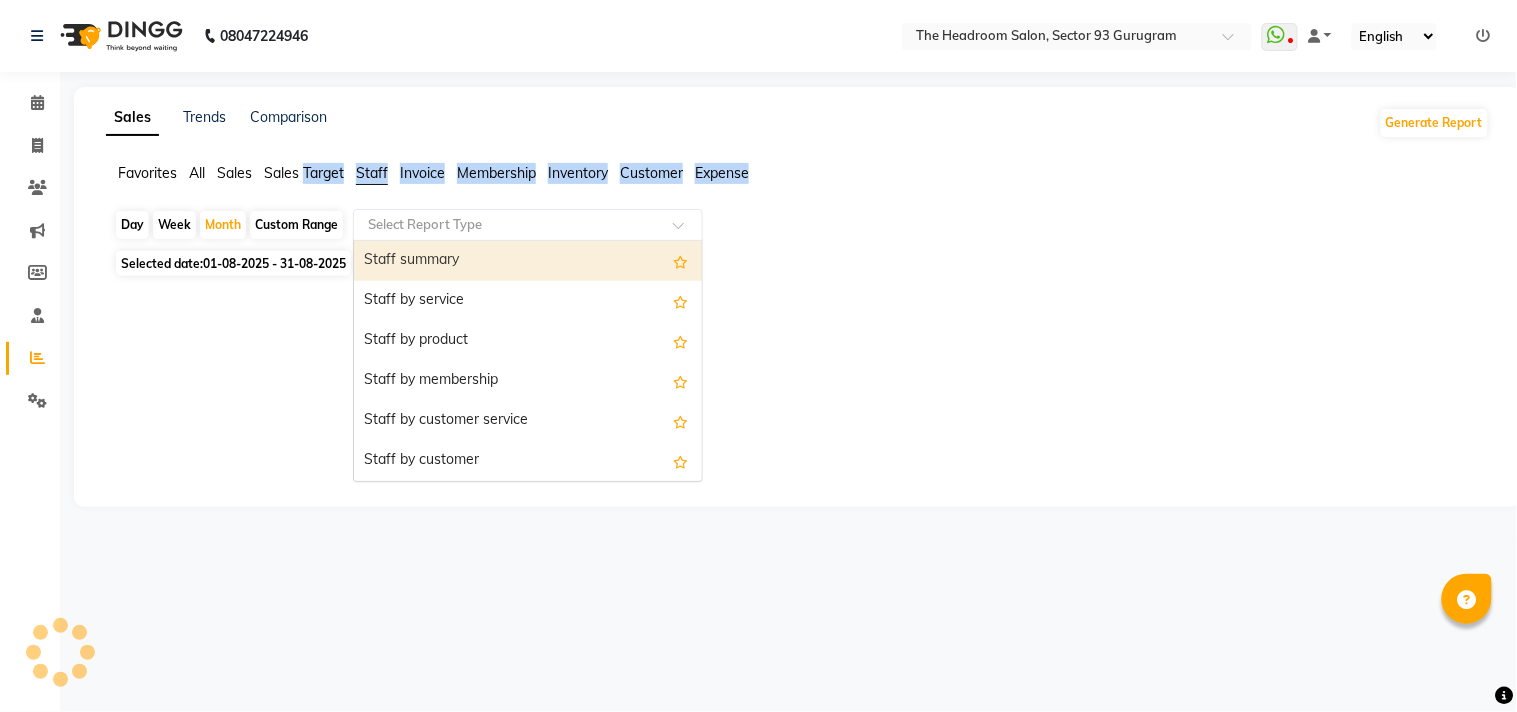 click 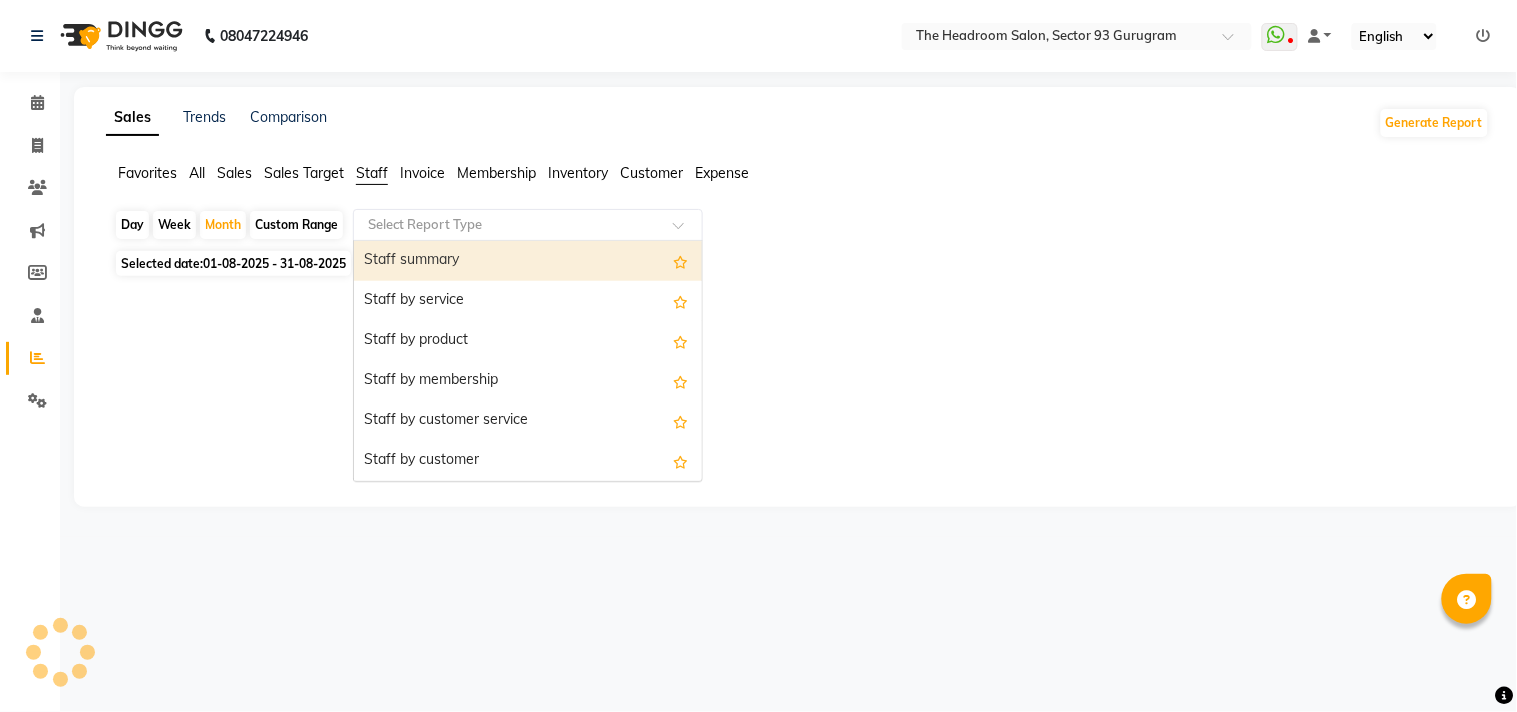 click on "Staff summary" at bounding box center [528, 261] 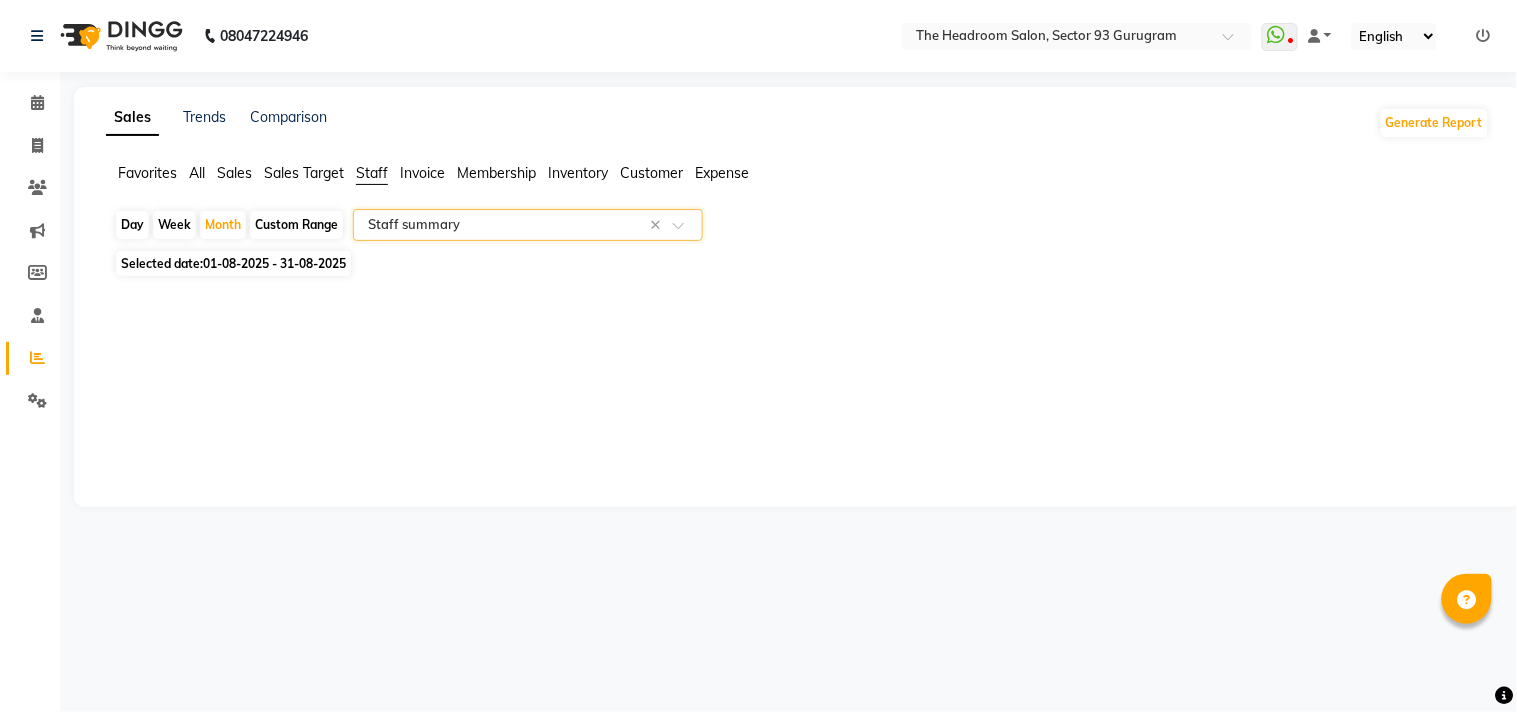 click on "Sales Target" 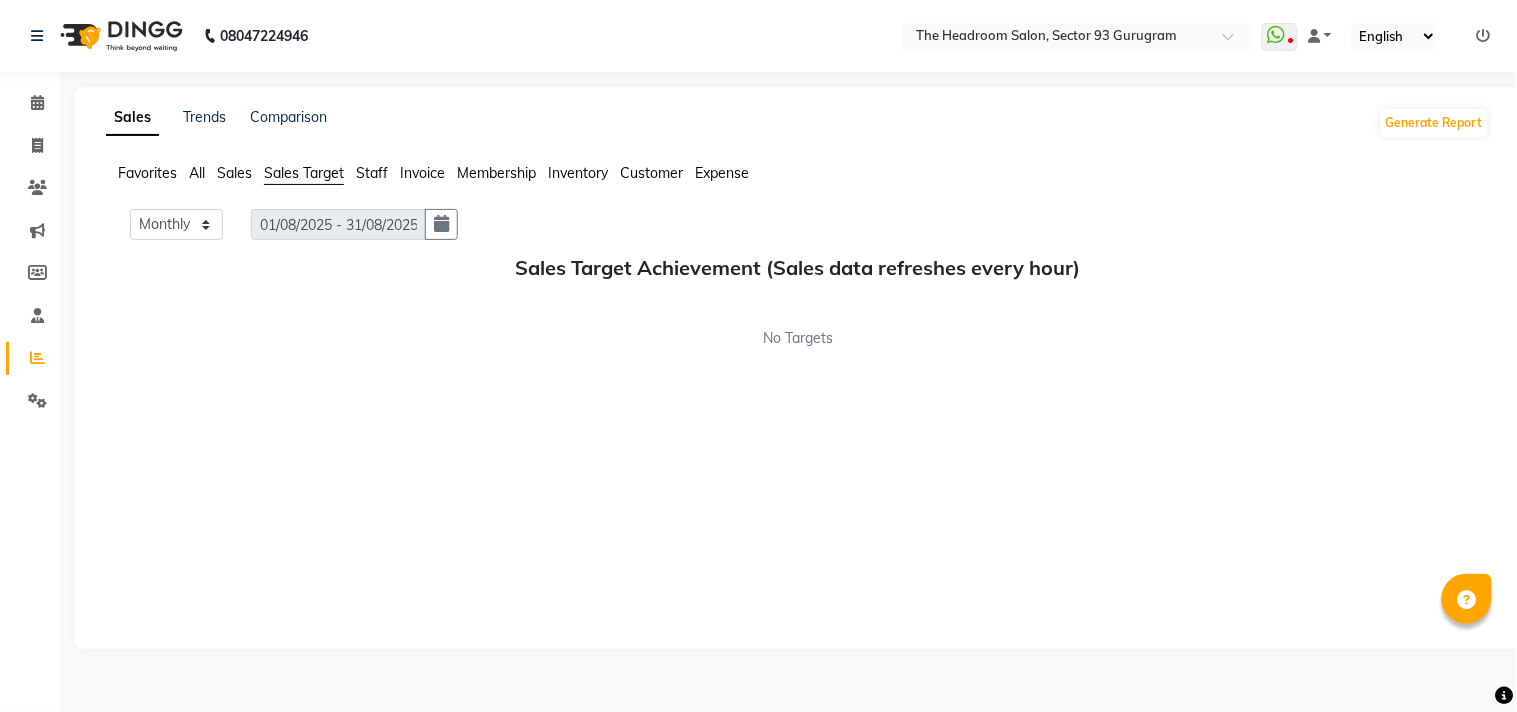 click on "Favorites All Sales Sales Target Staff Invoice Membership Inventory Customer Expense" 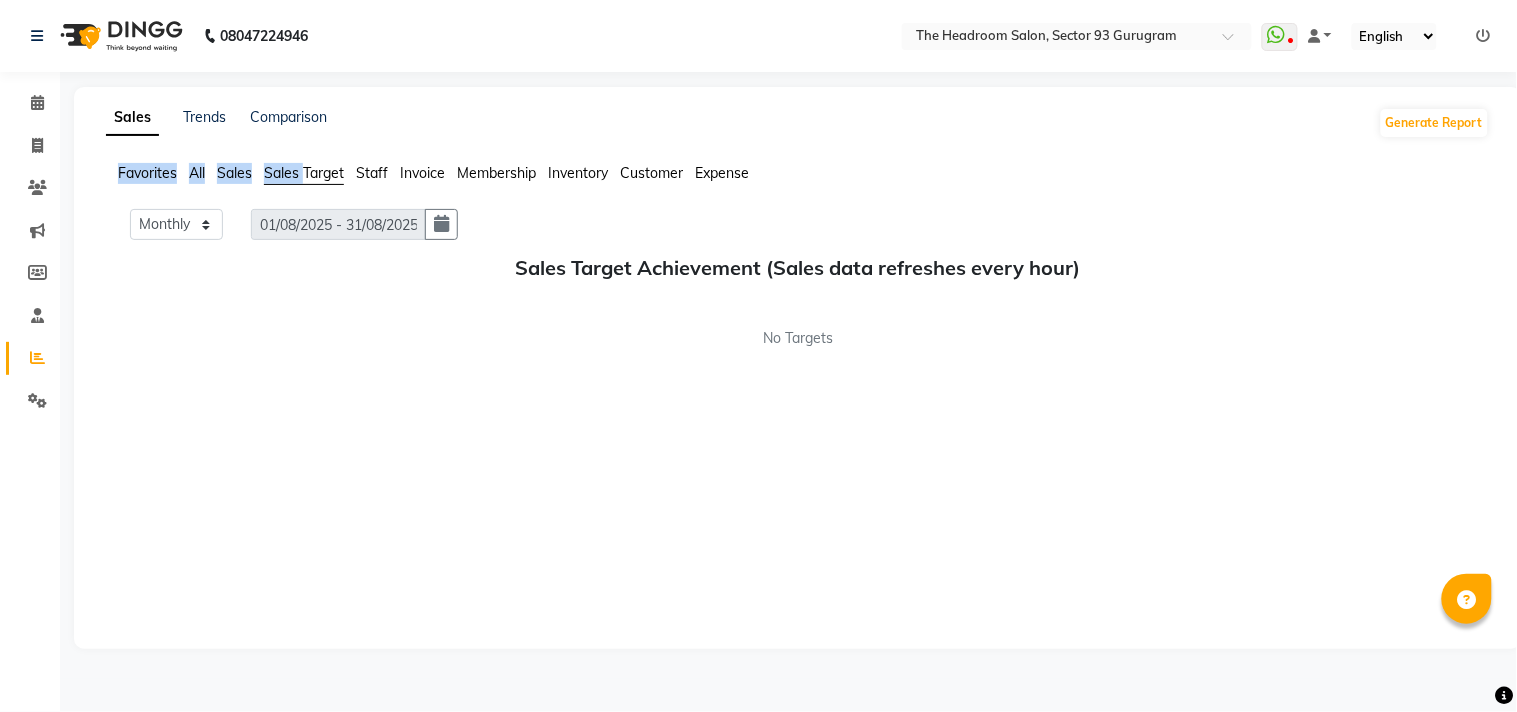 click on "Favorites All Sales Sales Target Staff Invoice Membership Inventory Customer Expense" 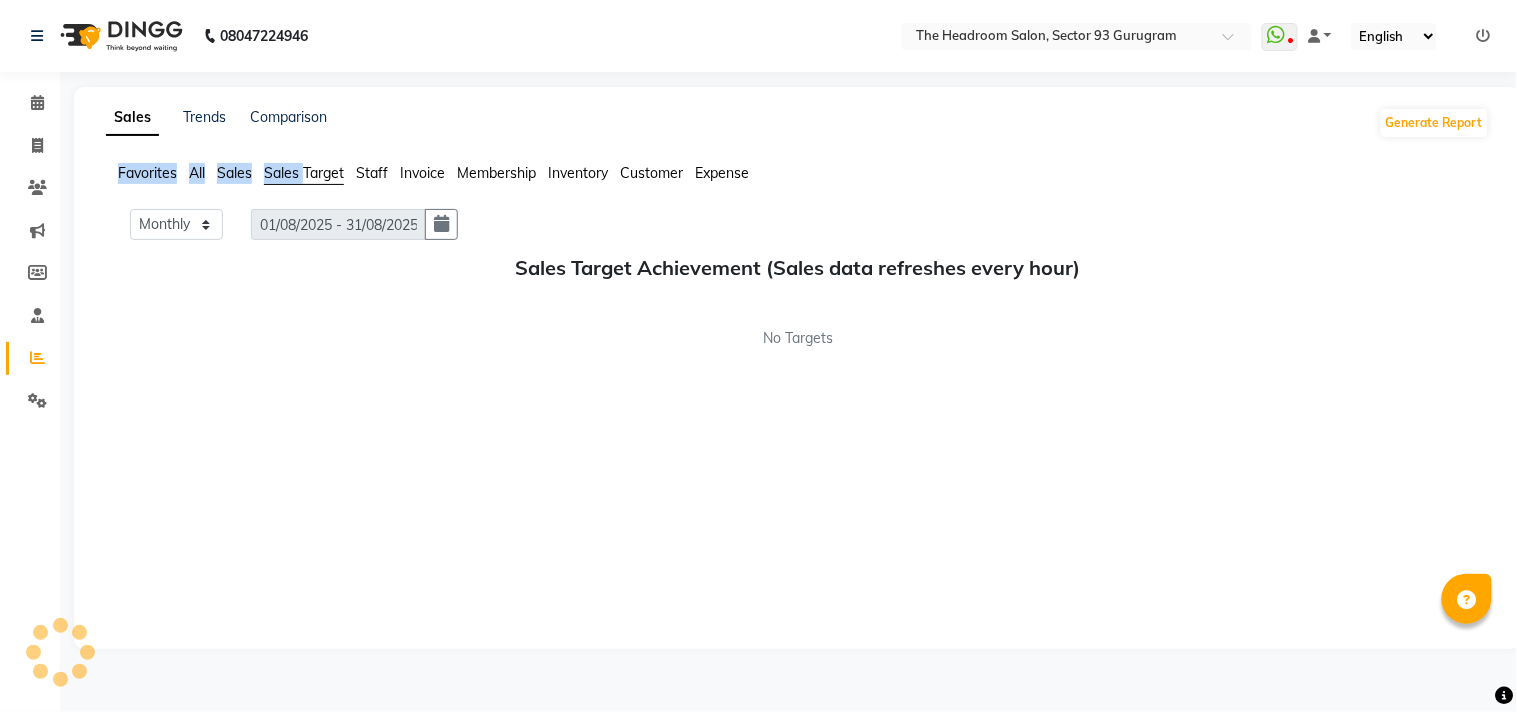 click on "All" 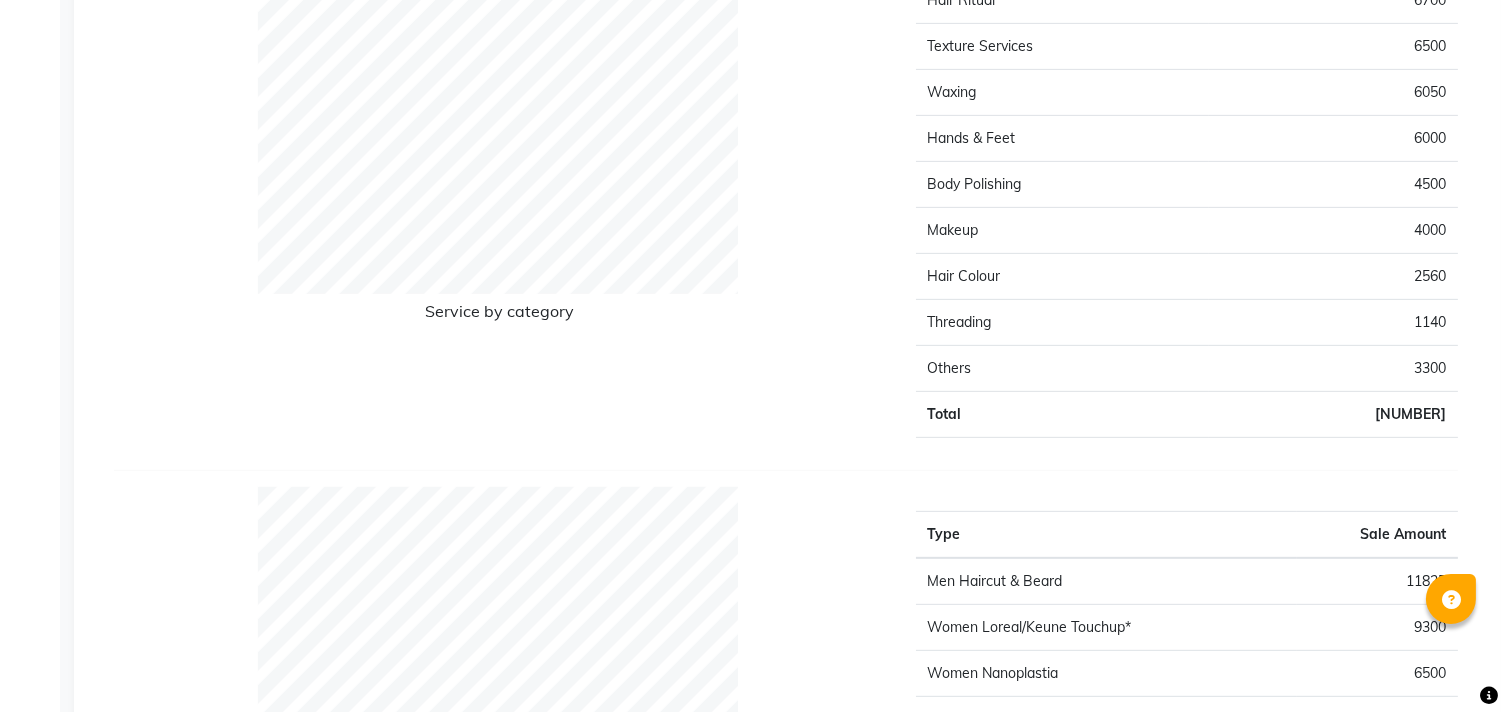 scroll, scrollTop: 1672, scrollLeft: 0, axis: vertical 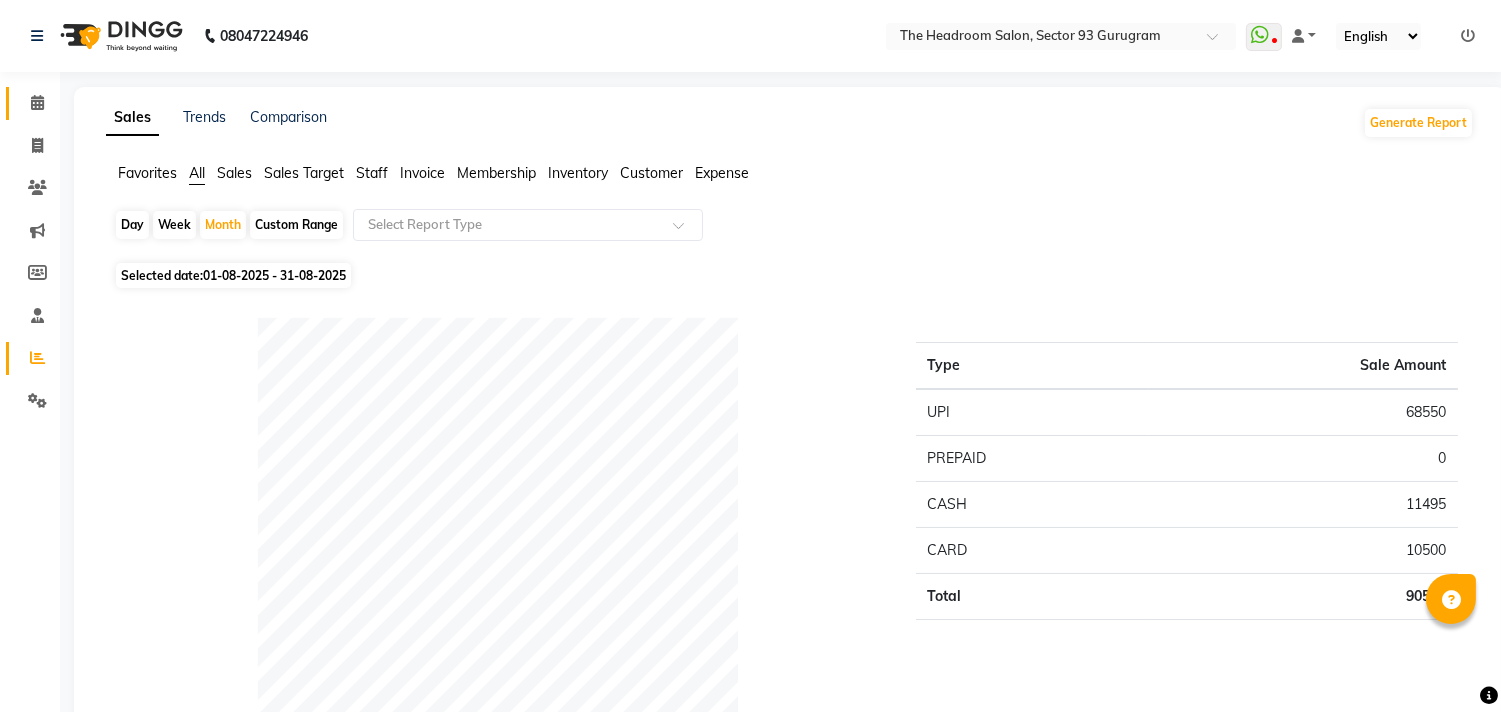 click 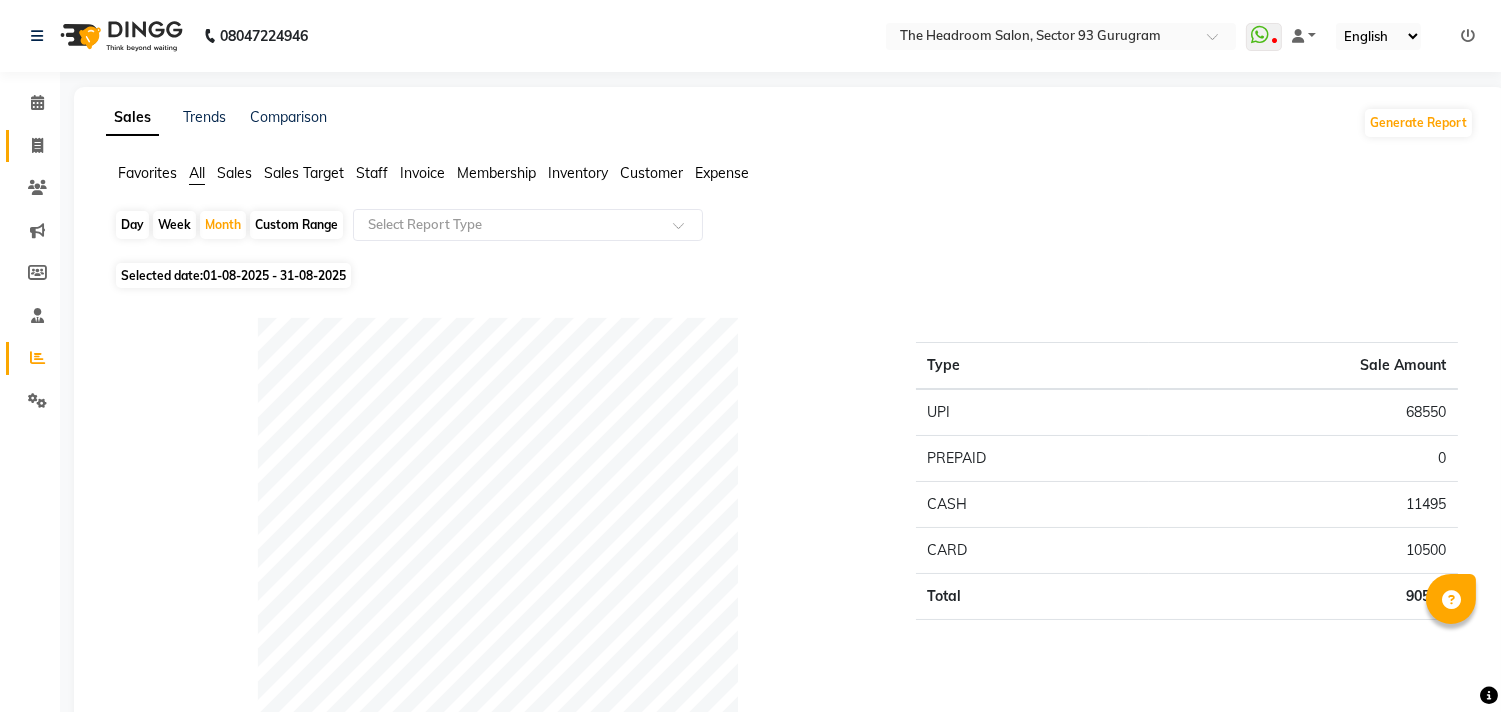 click 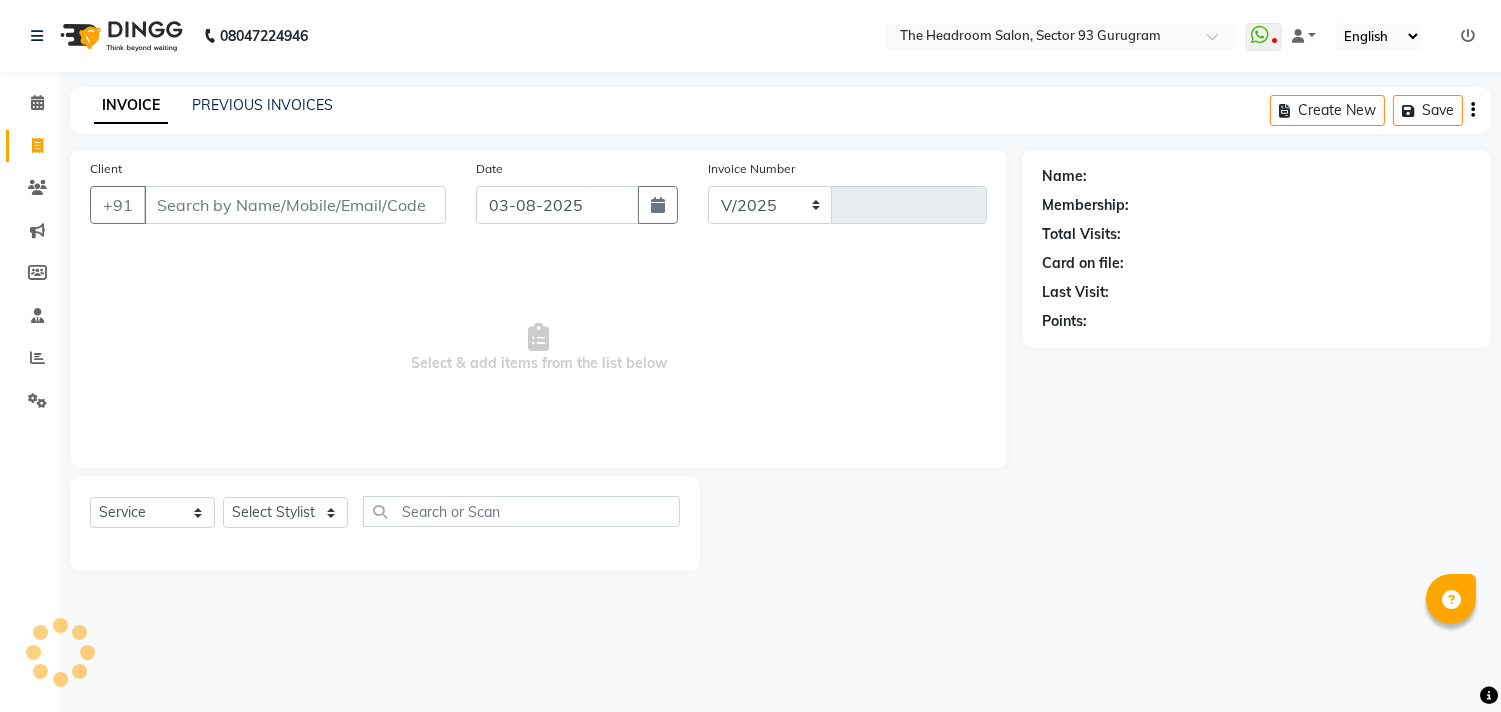 select on "6933" 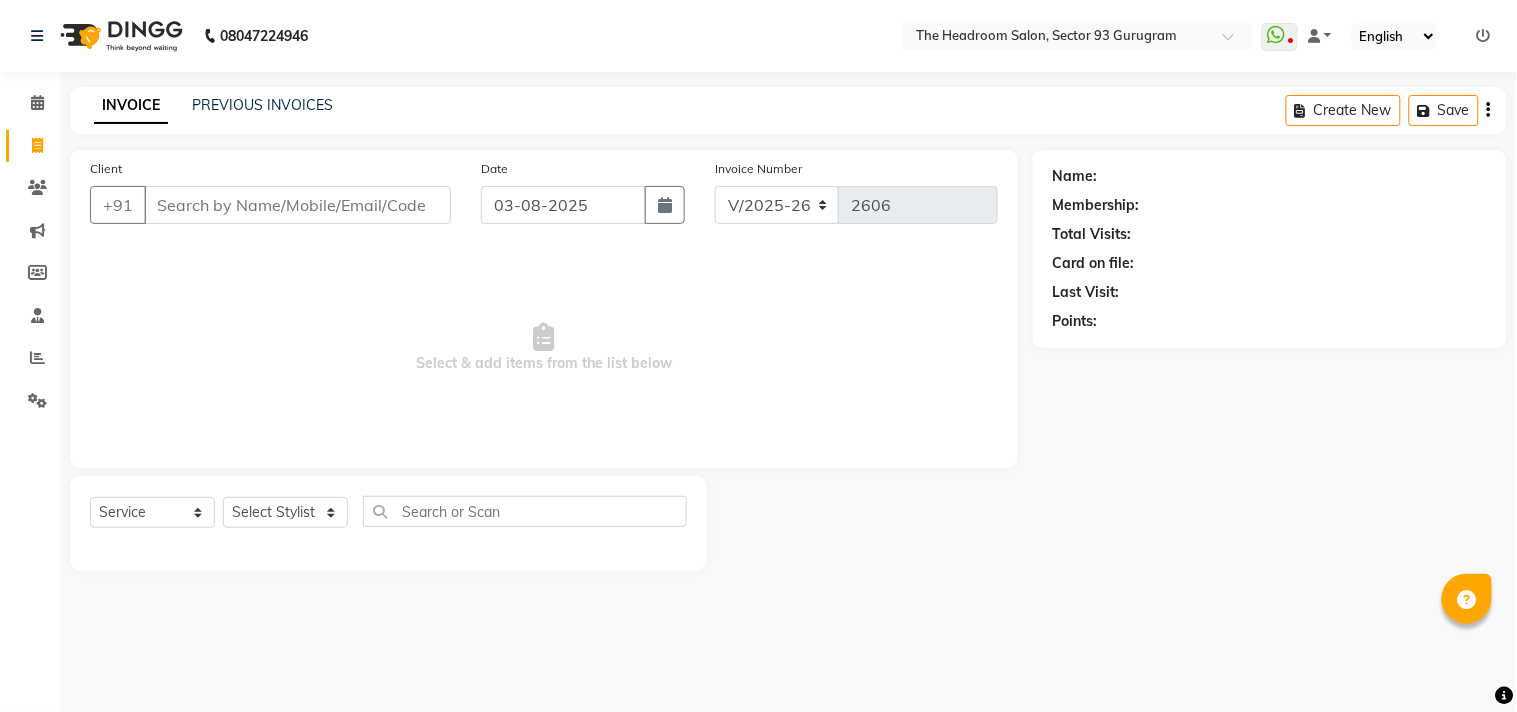 click on "Client" at bounding box center (297, 205) 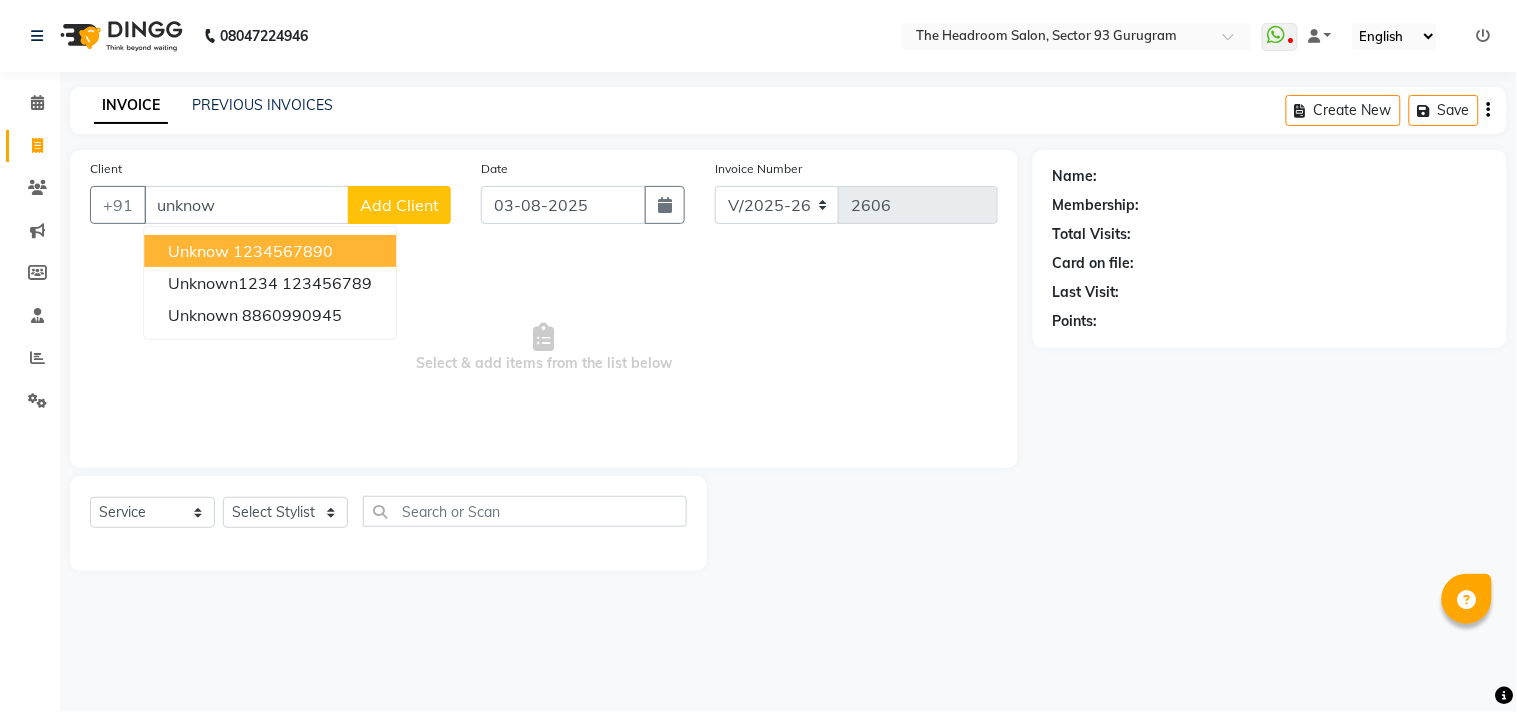 click on "1234567890" at bounding box center (283, 251) 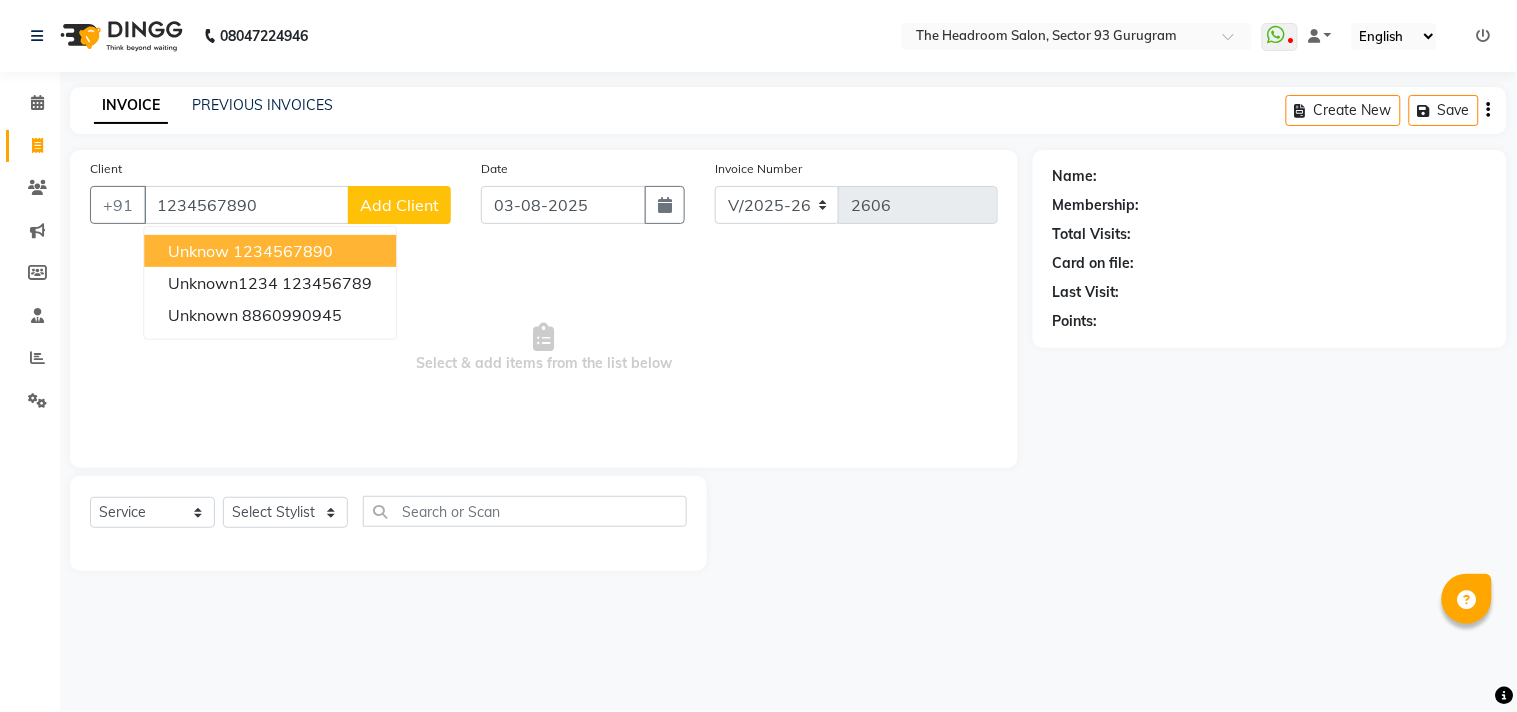 type on "1234567890" 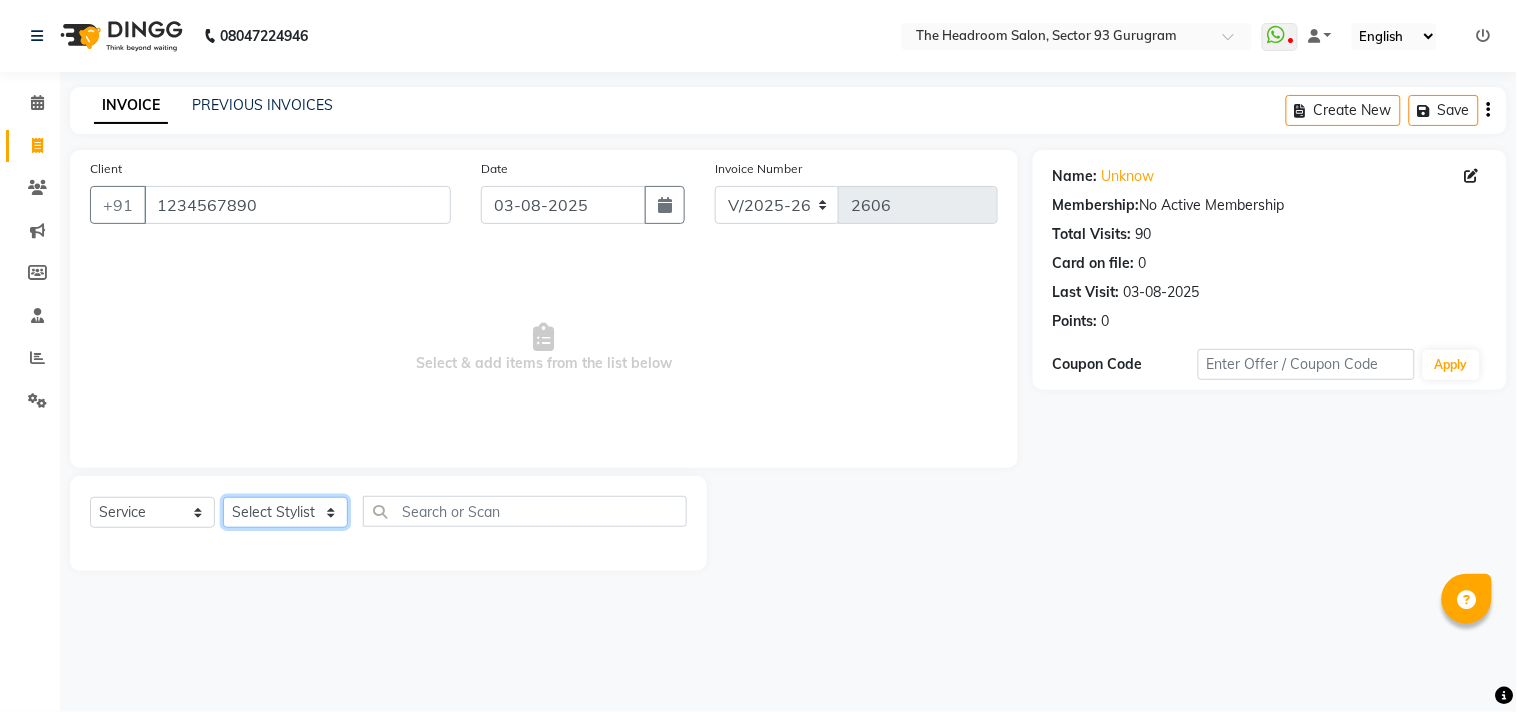 click on "Select Stylist Aditya Anubha Deepak Deepali Faizan Firoz Manager Monika Nakul Shokeen Pooja Rahul Shakir Siraj" 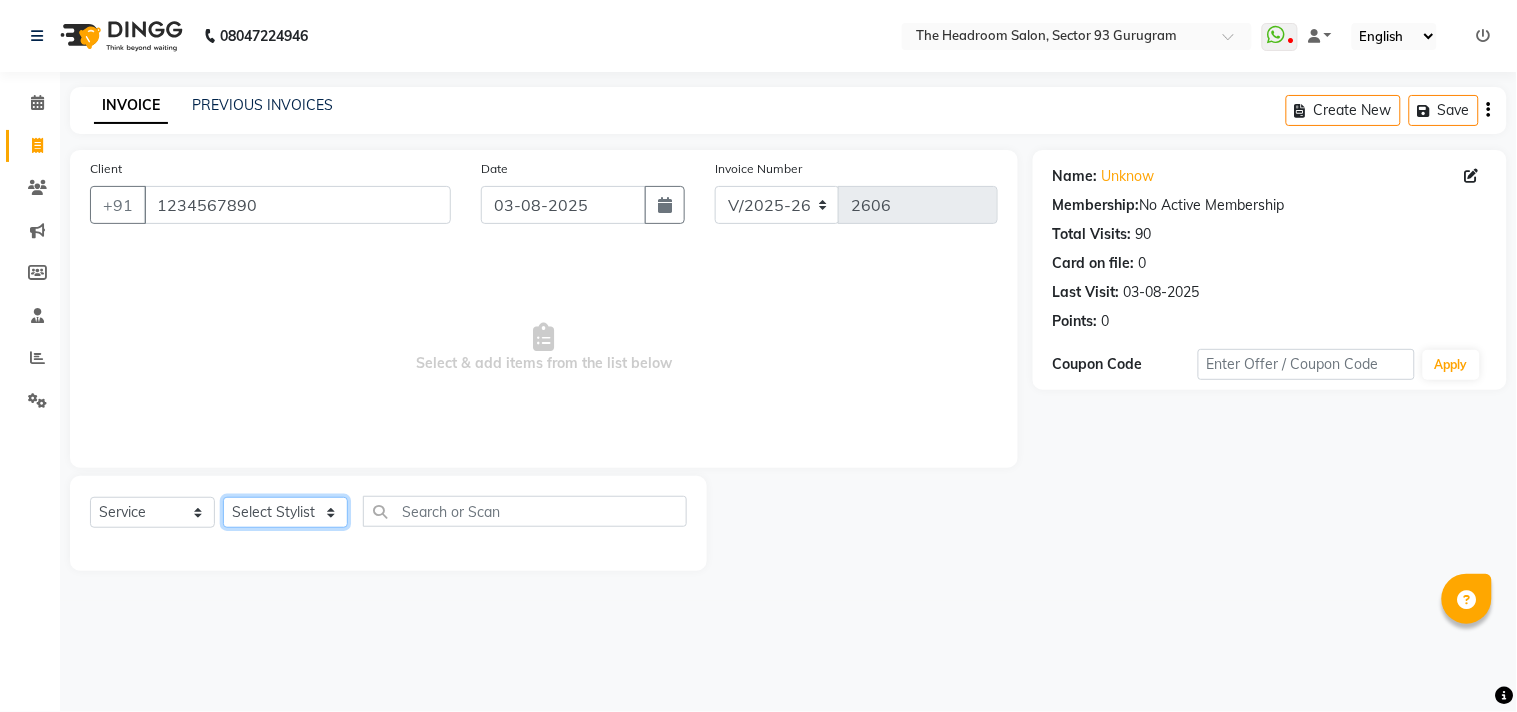 select on "87934" 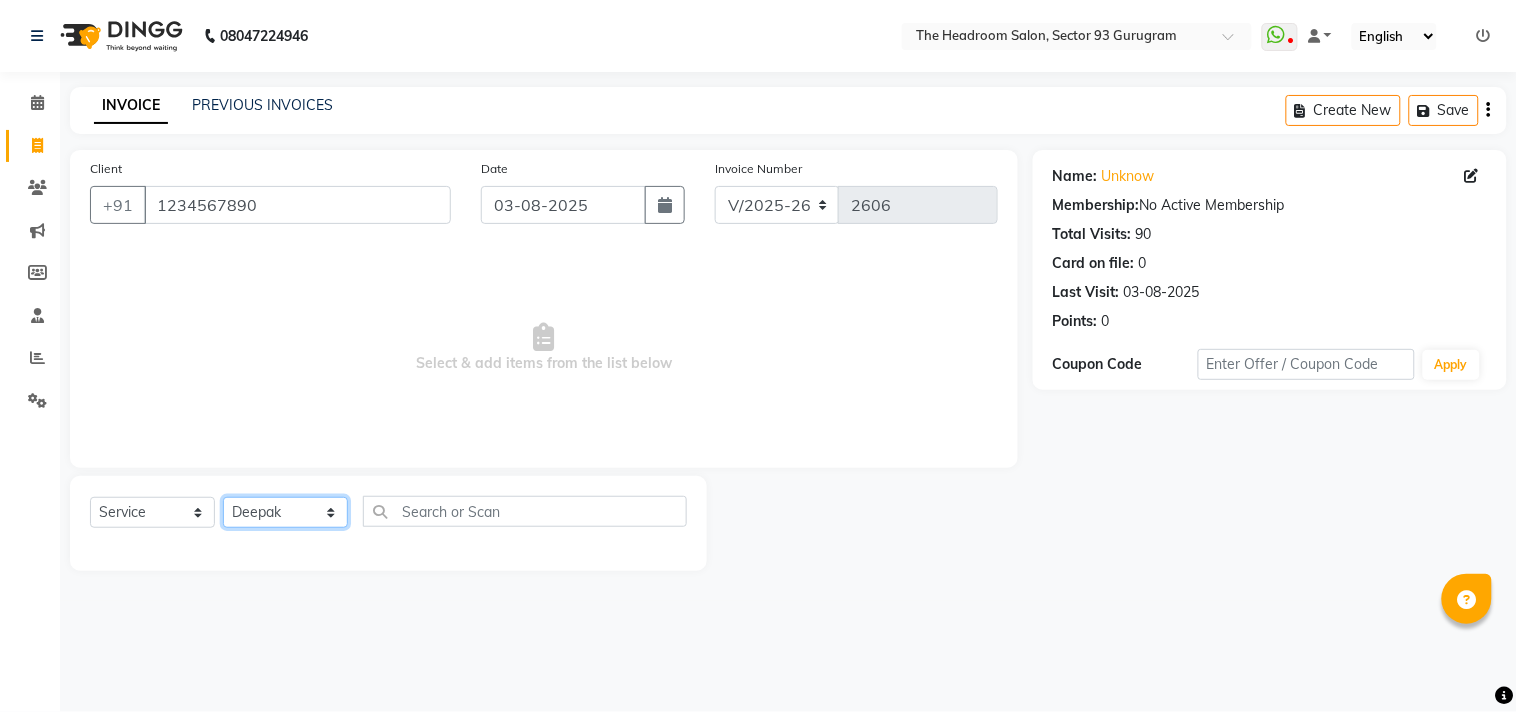 click on "Select Stylist Aditya Anubha Deepak Deepali Faizan Firoz Manager Monika Nakul Shokeen Pooja Rahul Shakir Siraj" 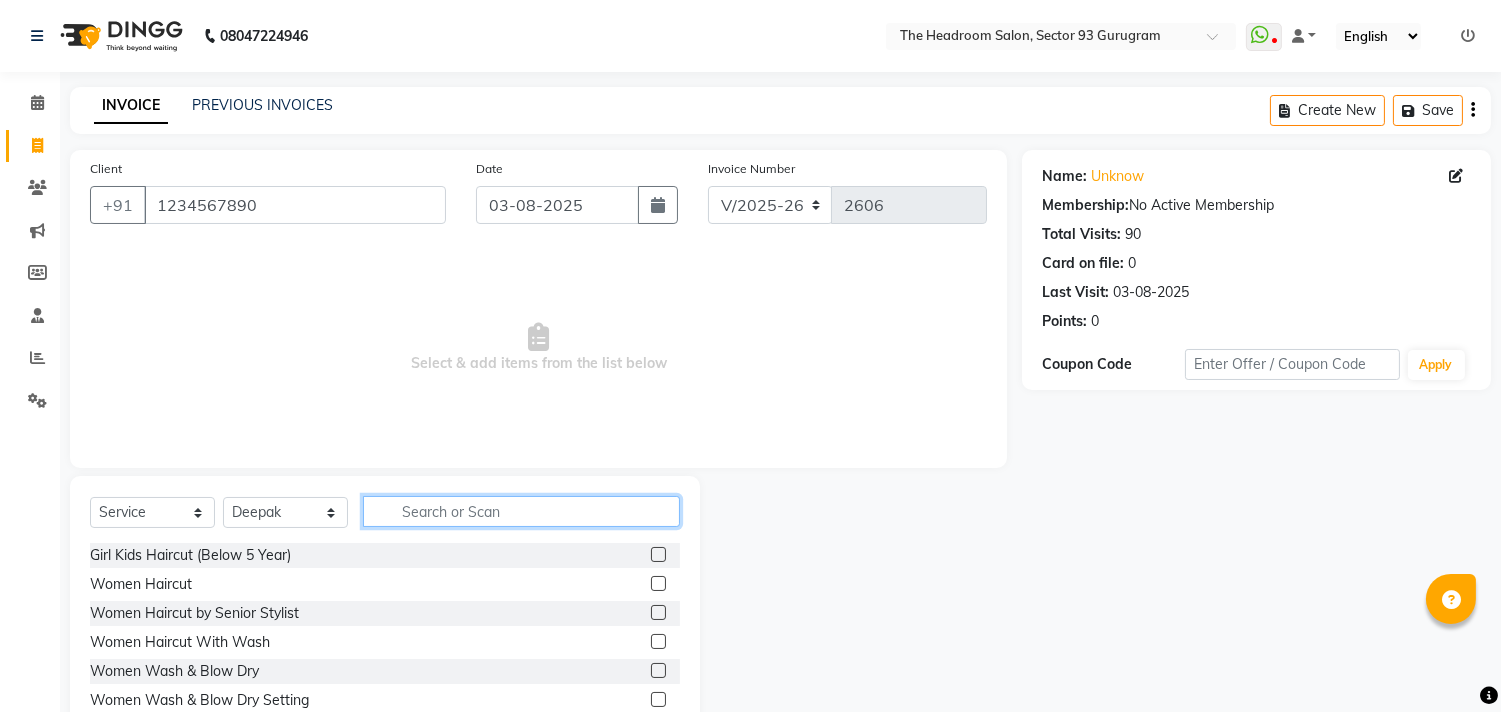 click 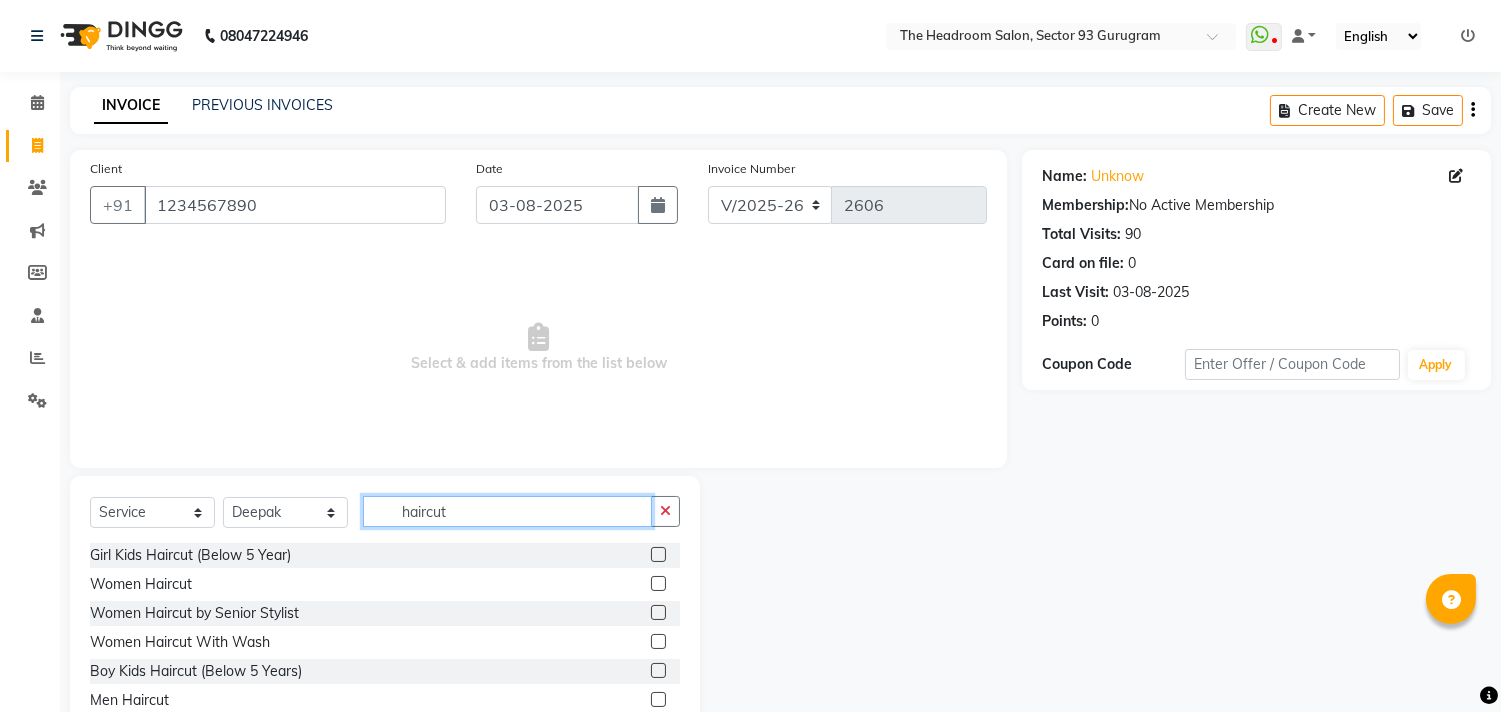 type on "haircut" 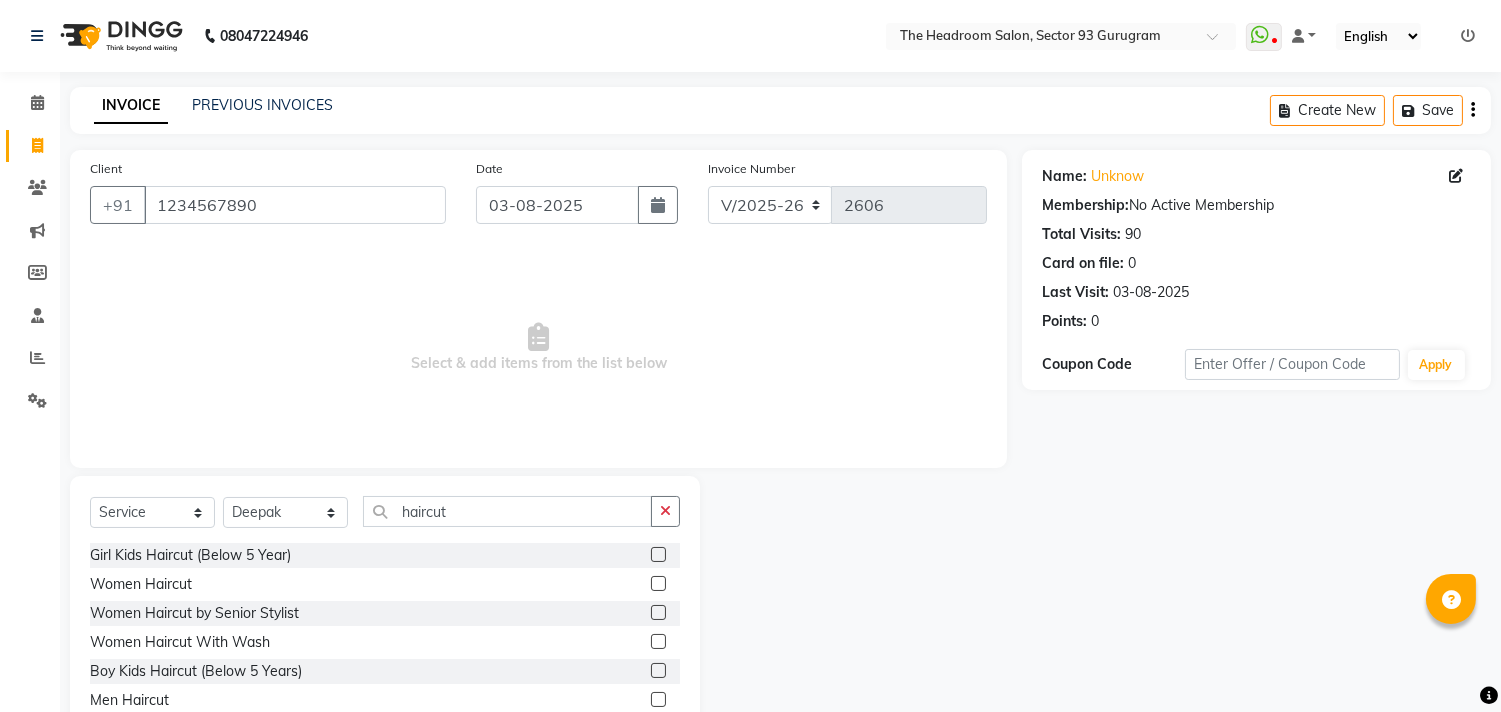 click 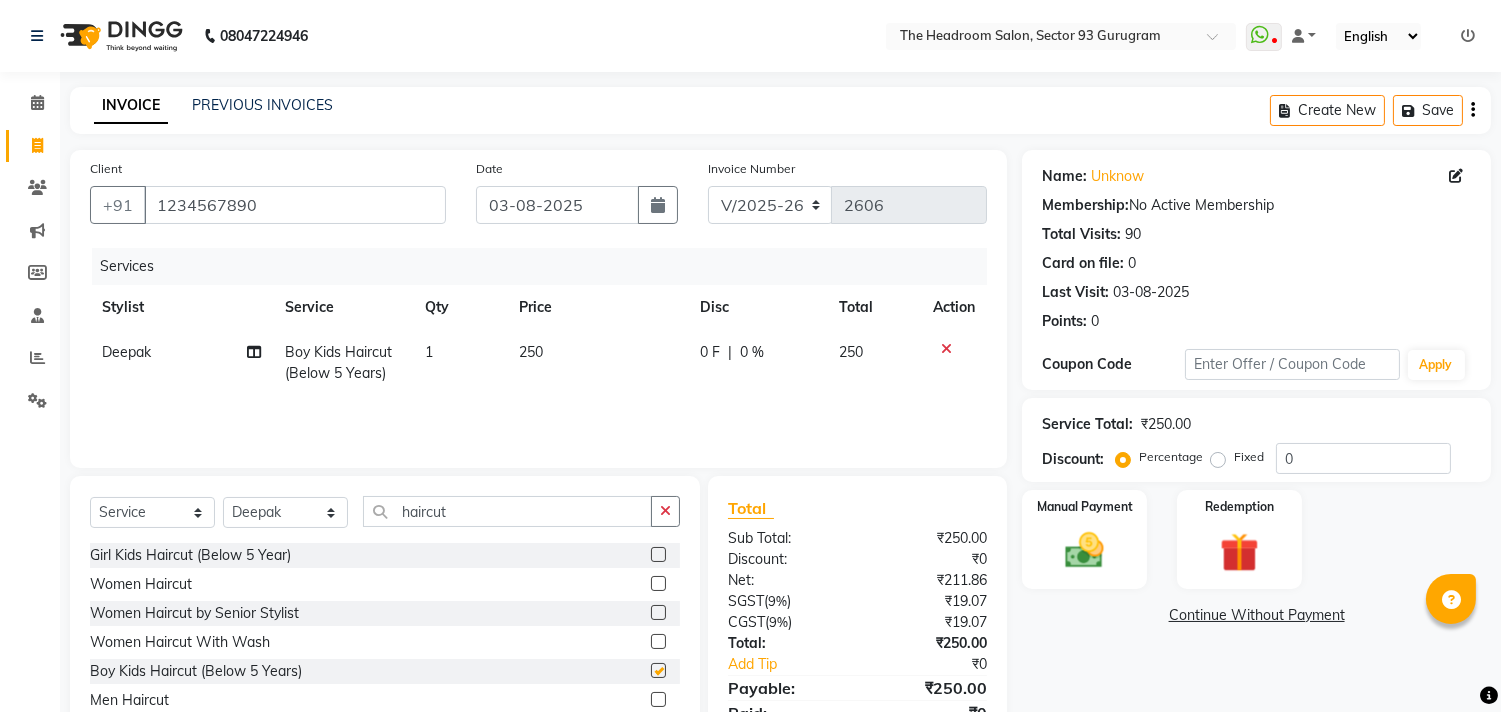 checkbox on "false" 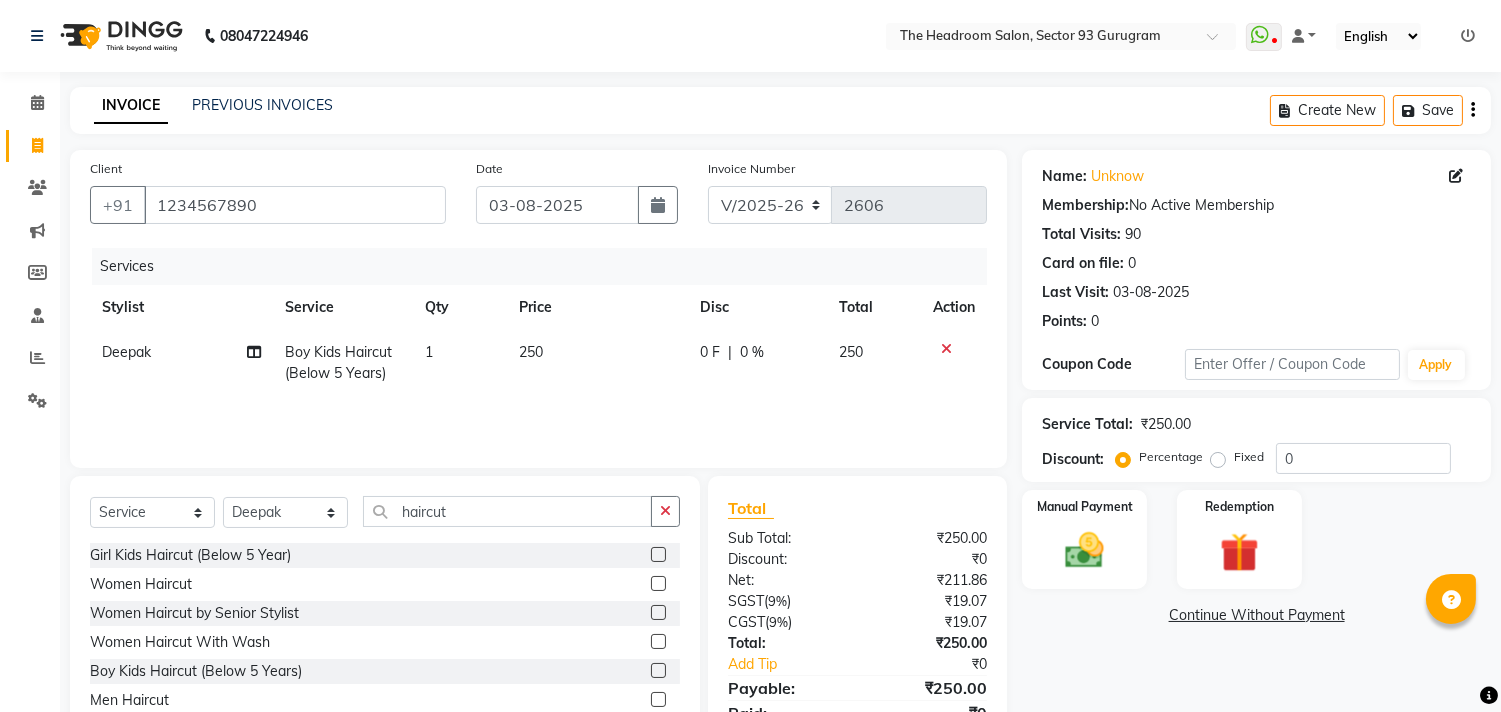 scroll, scrollTop: 88, scrollLeft: 0, axis: vertical 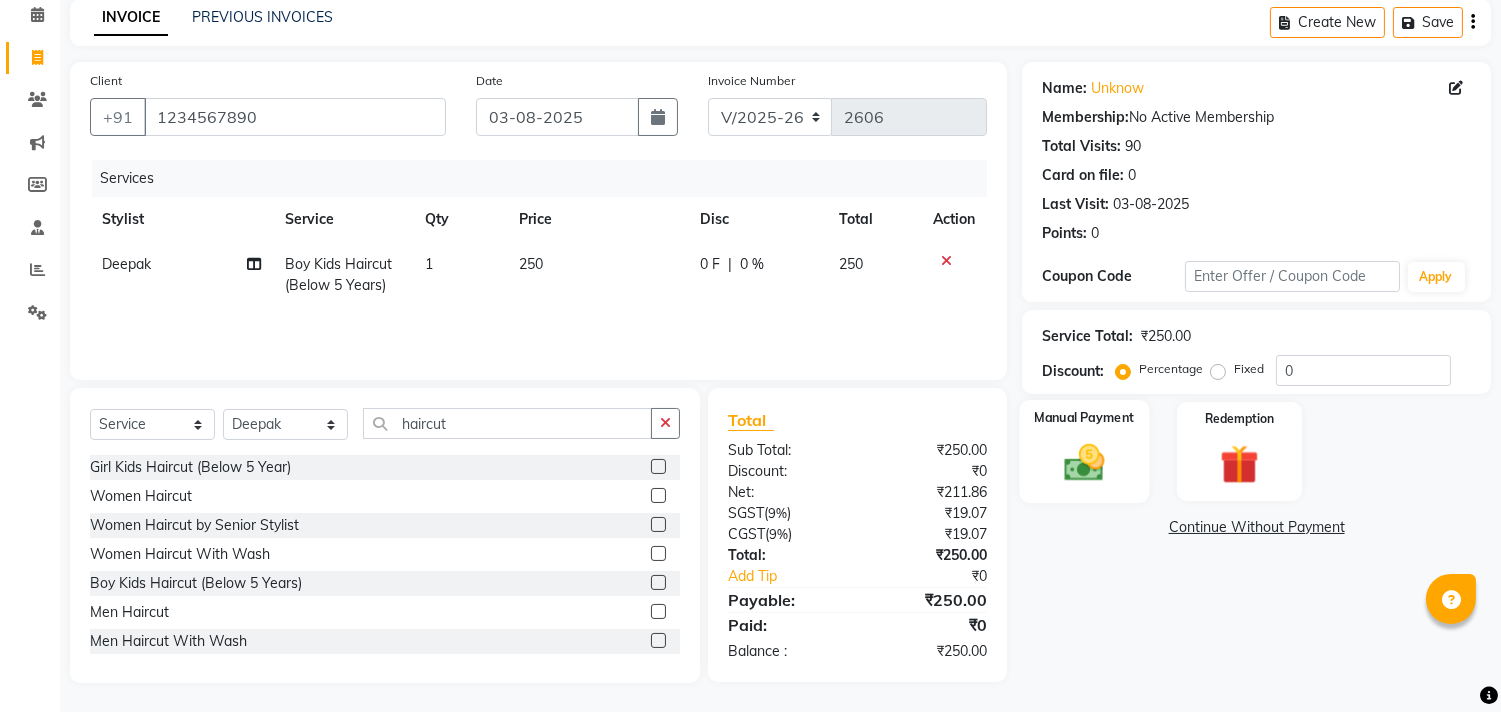 click 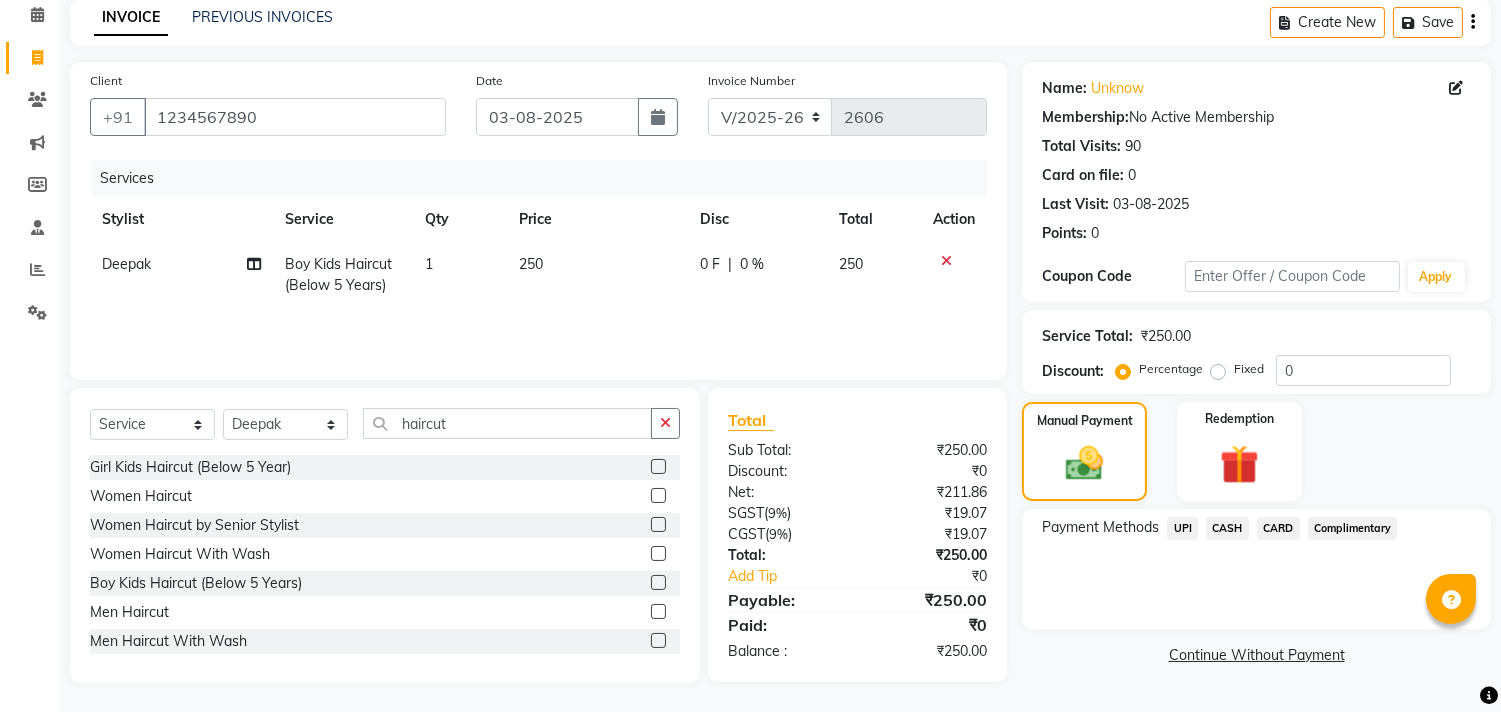 click on "UPI" 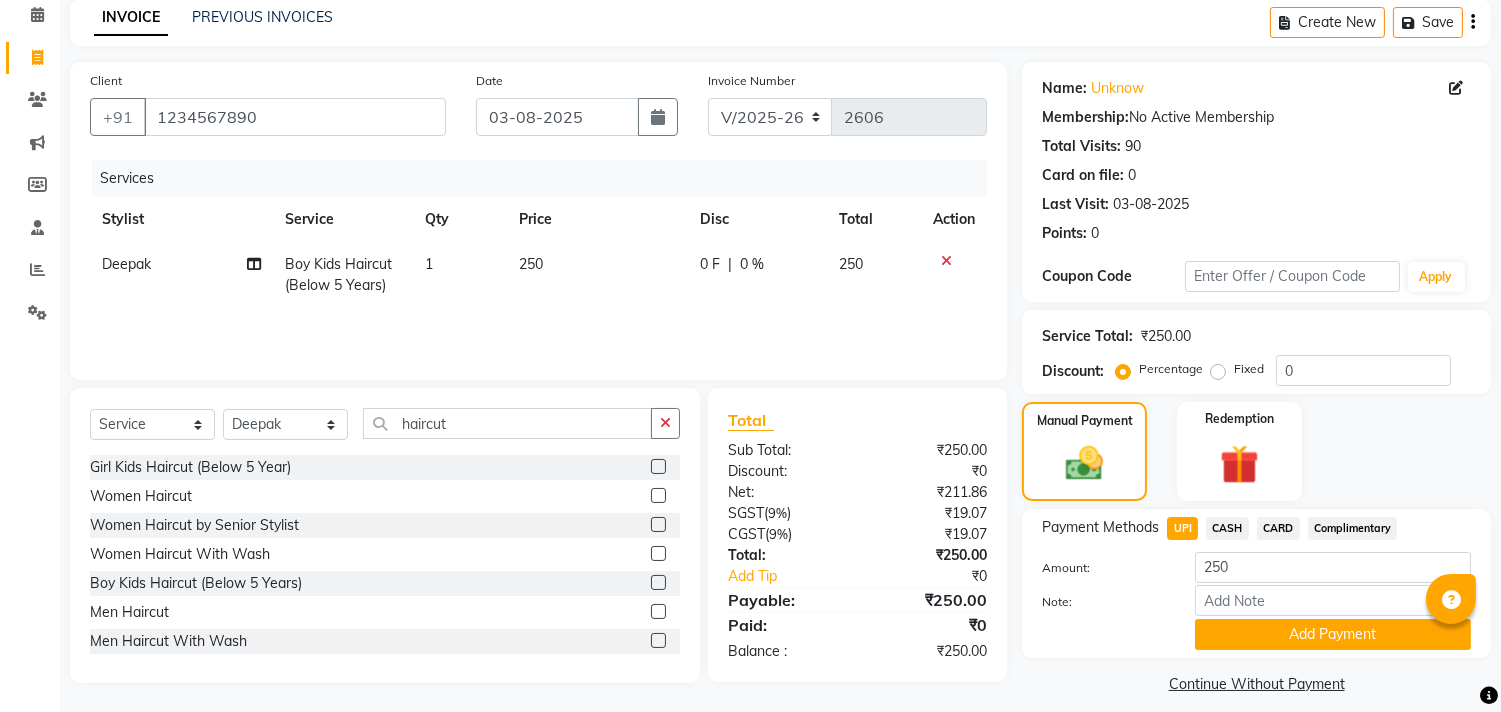 click on "Note:" 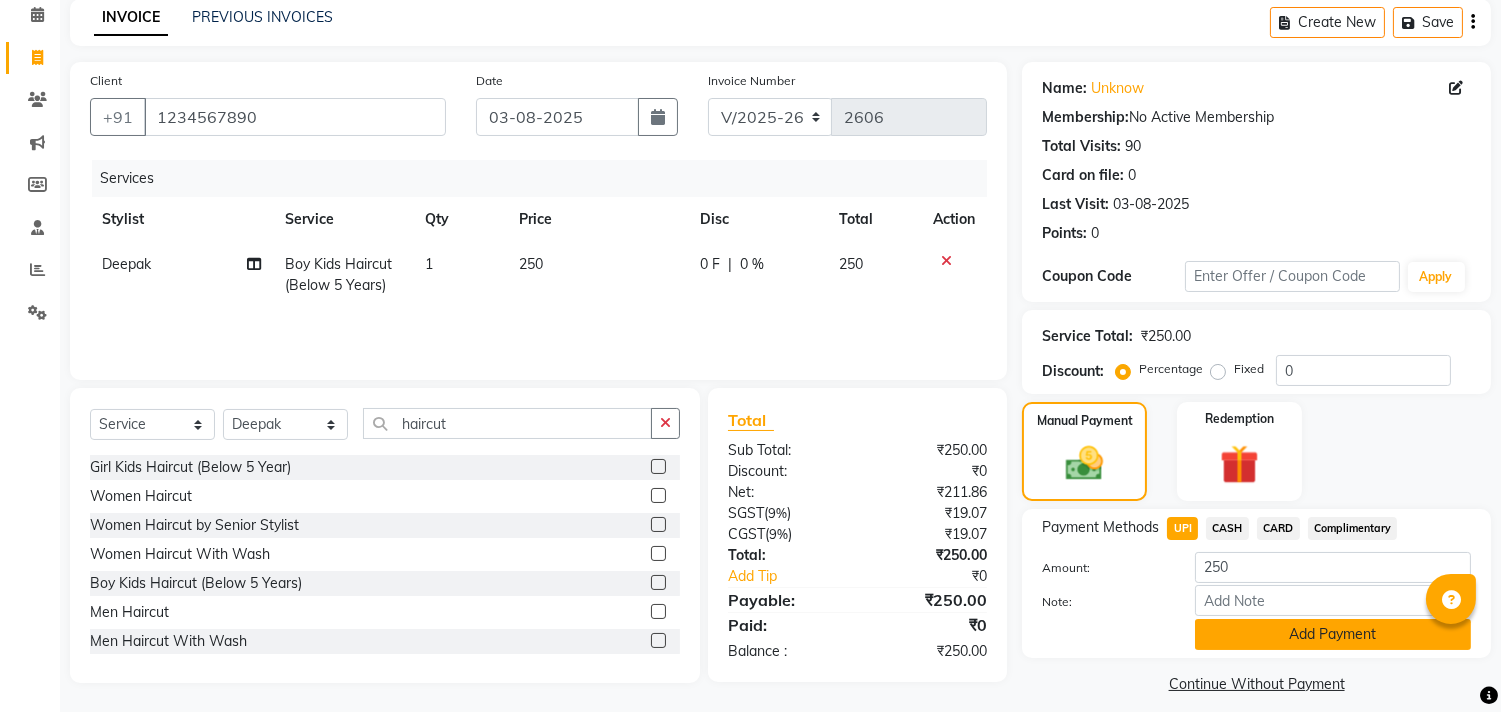 click on "Add Payment" 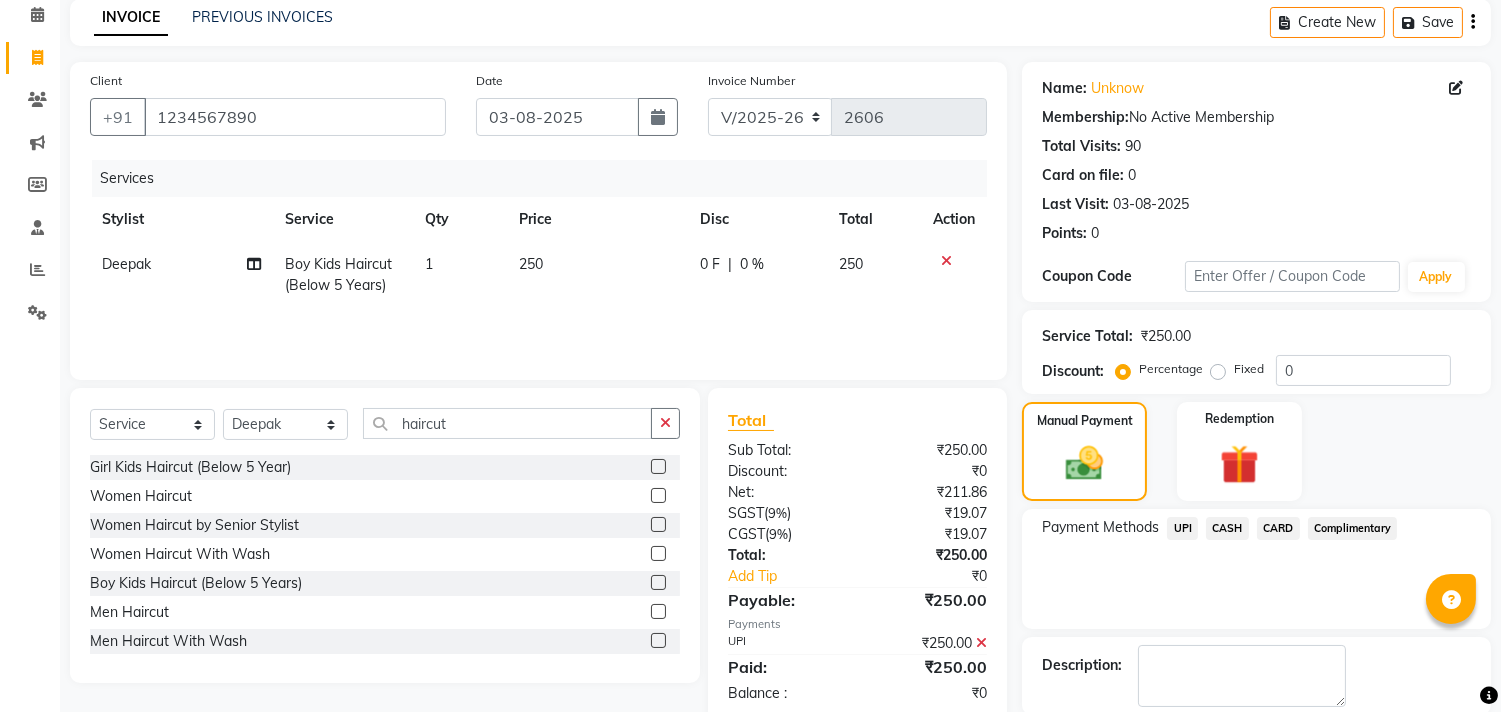 drag, startPoint x: 1497, startPoint y: 560, endPoint x: 1505, endPoint y: 711, distance: 151.21178 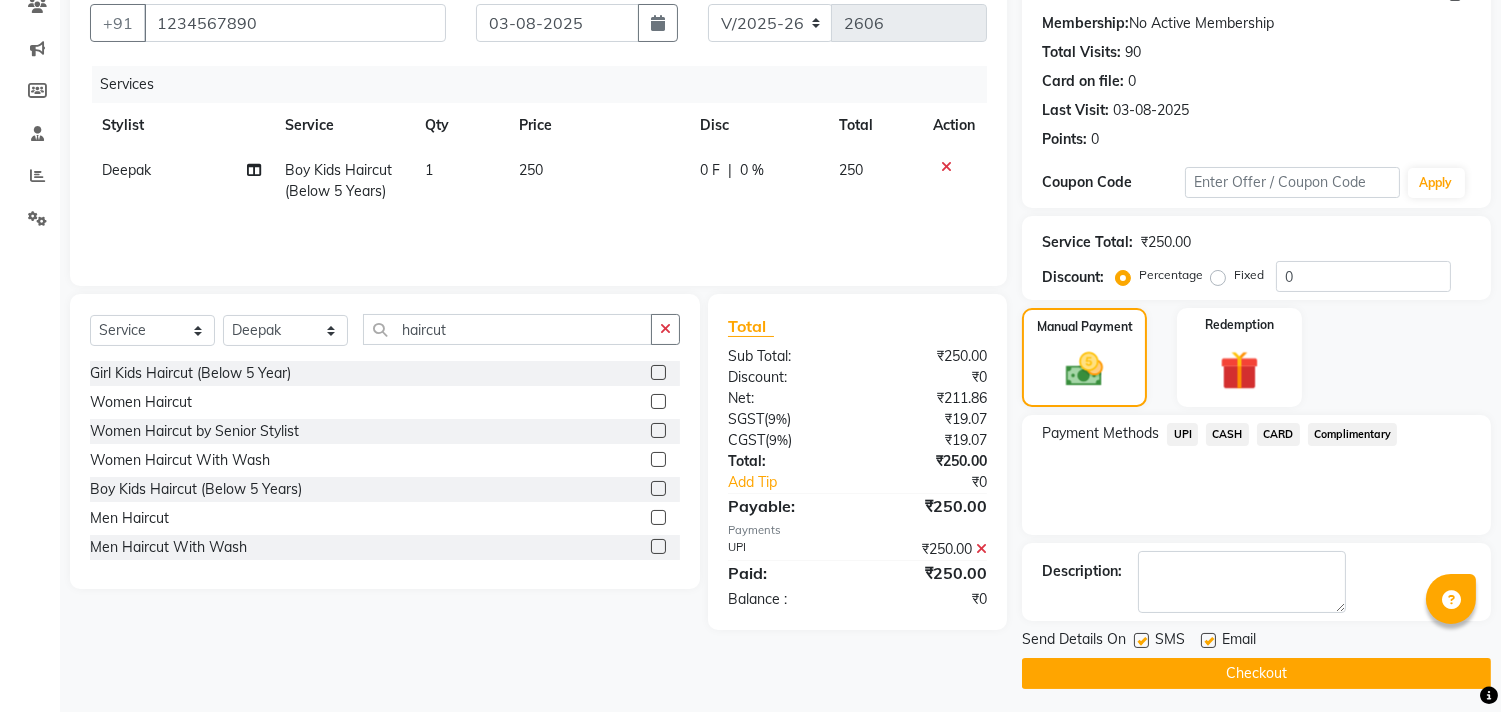 click on "Checkout" 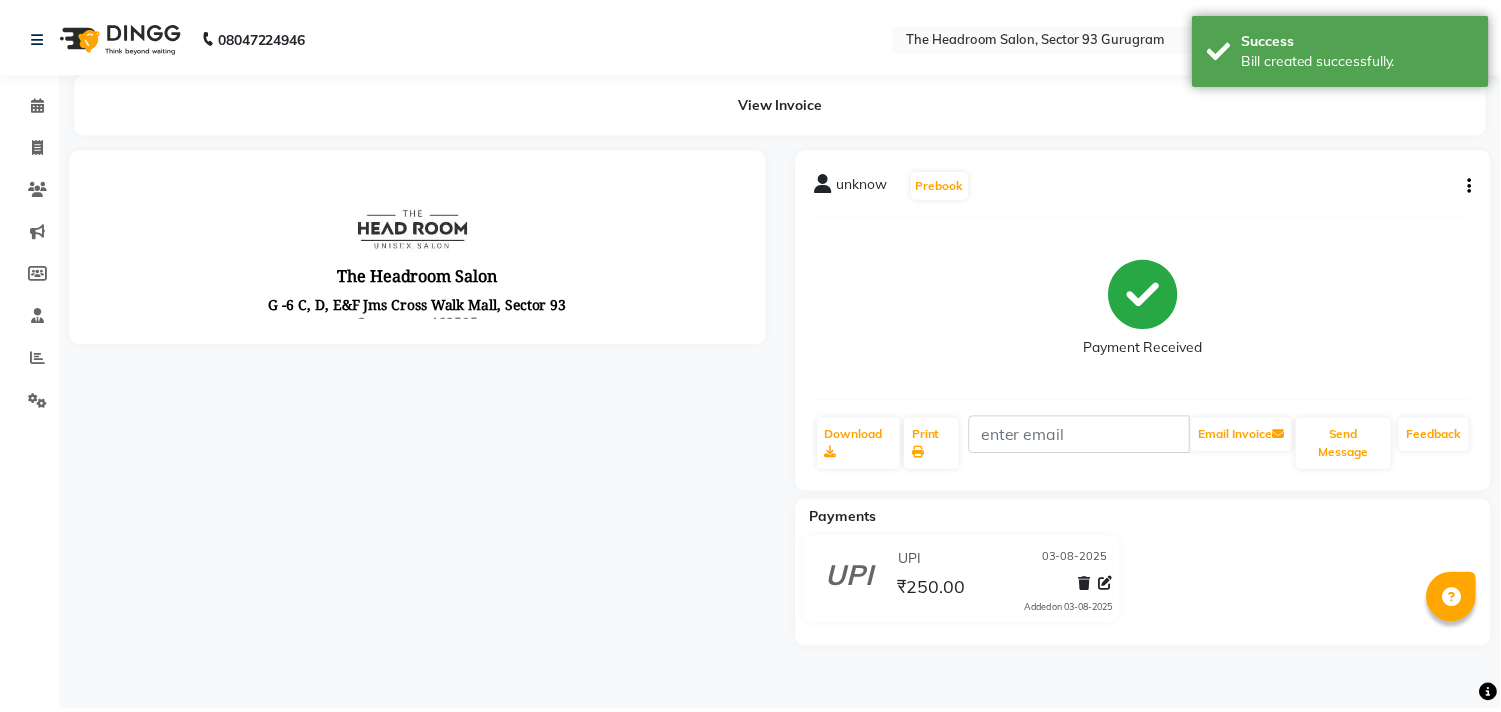 scroll, scrollTop: 0, scrollLeft: 0, axis: both 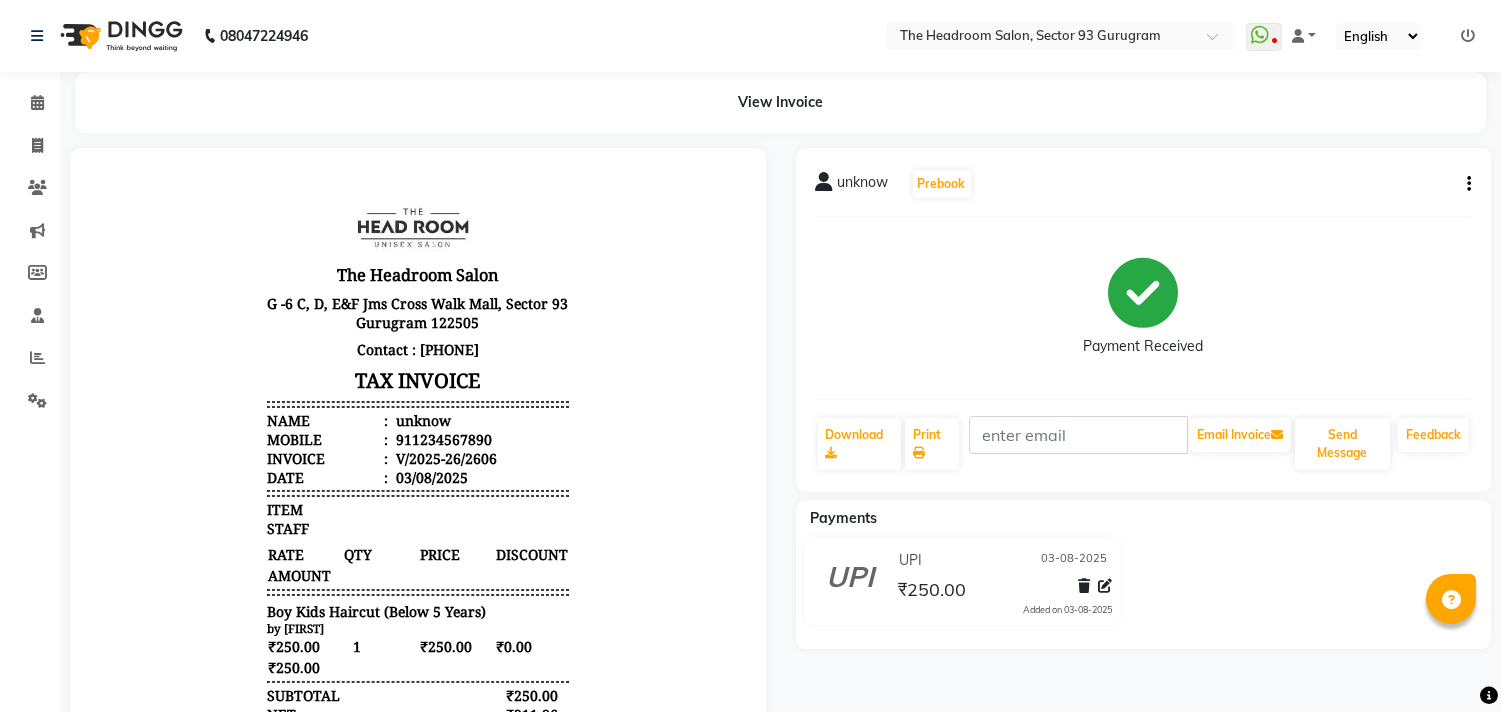 click on "Payment Received" 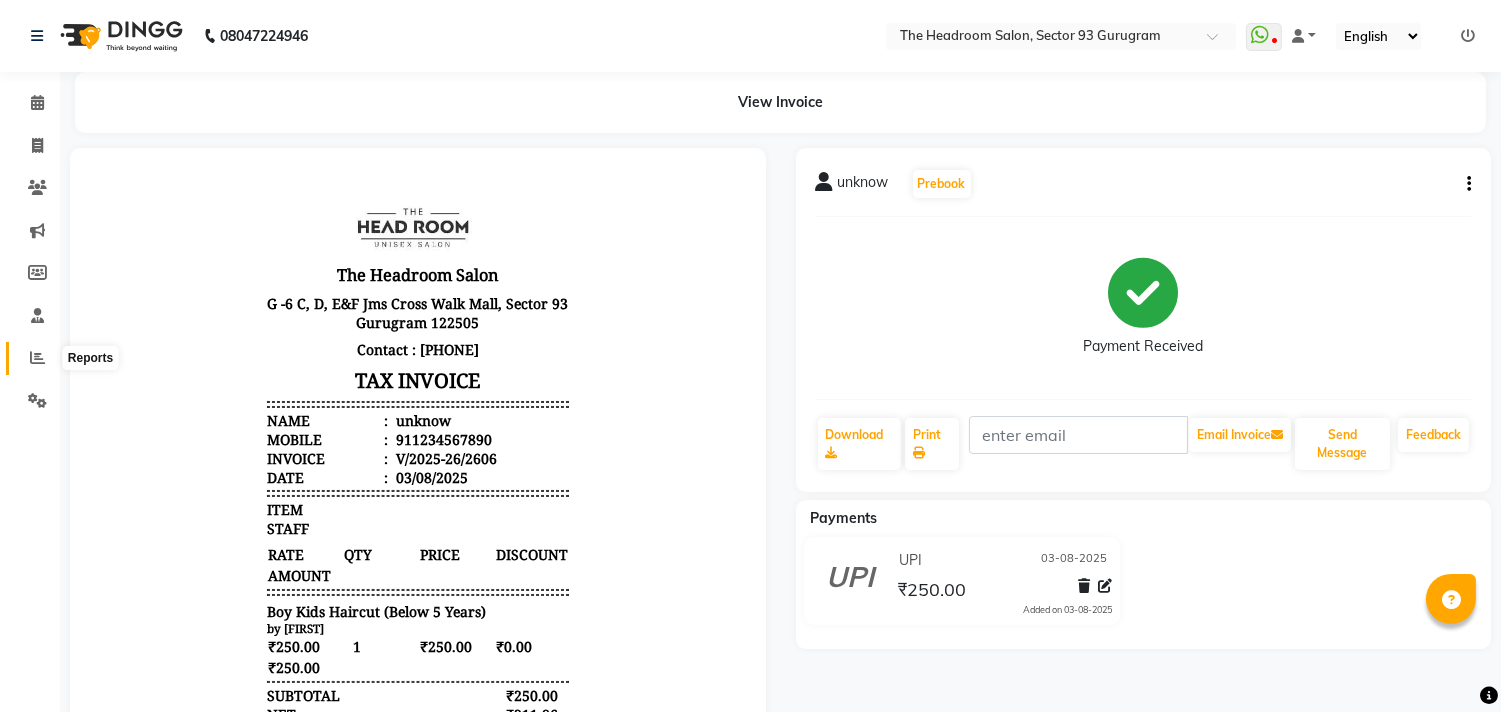 click 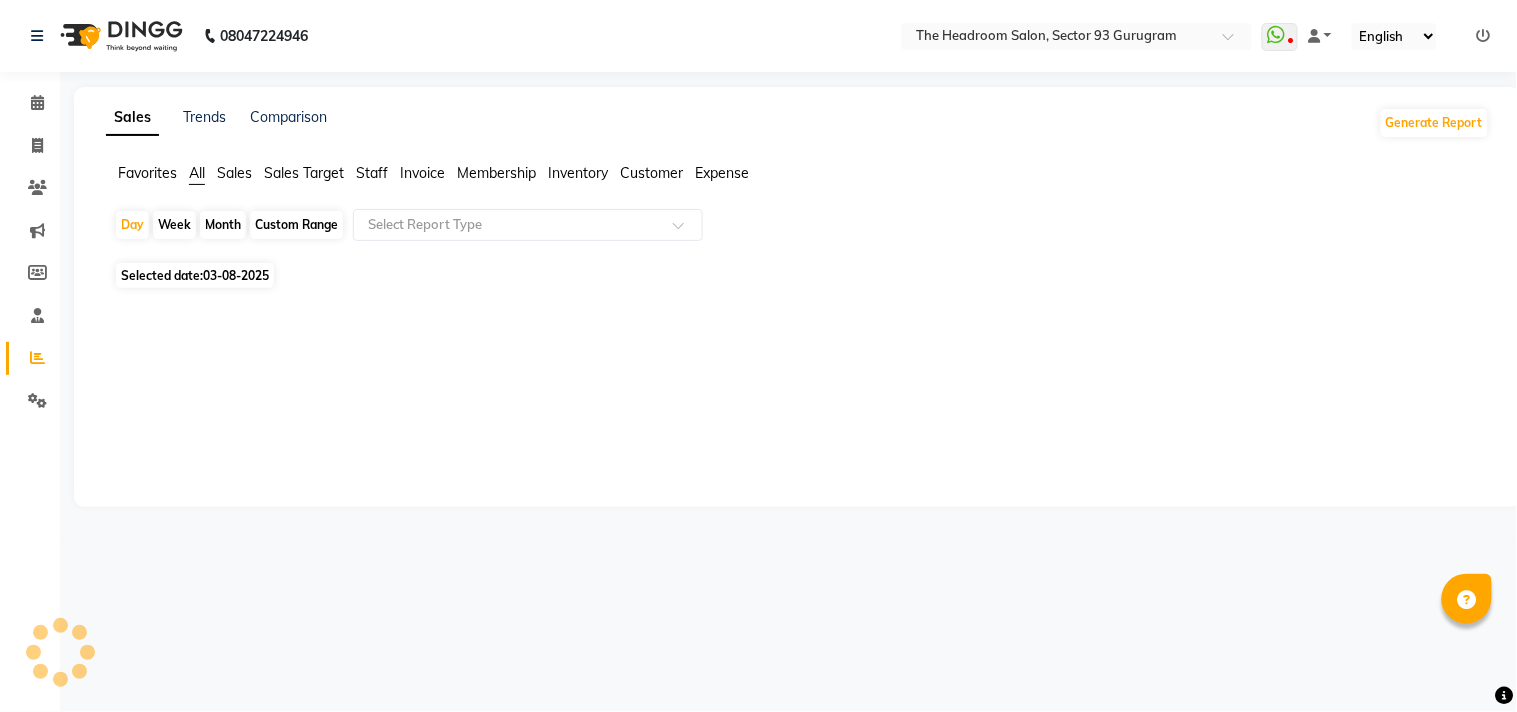 click on "Staff" 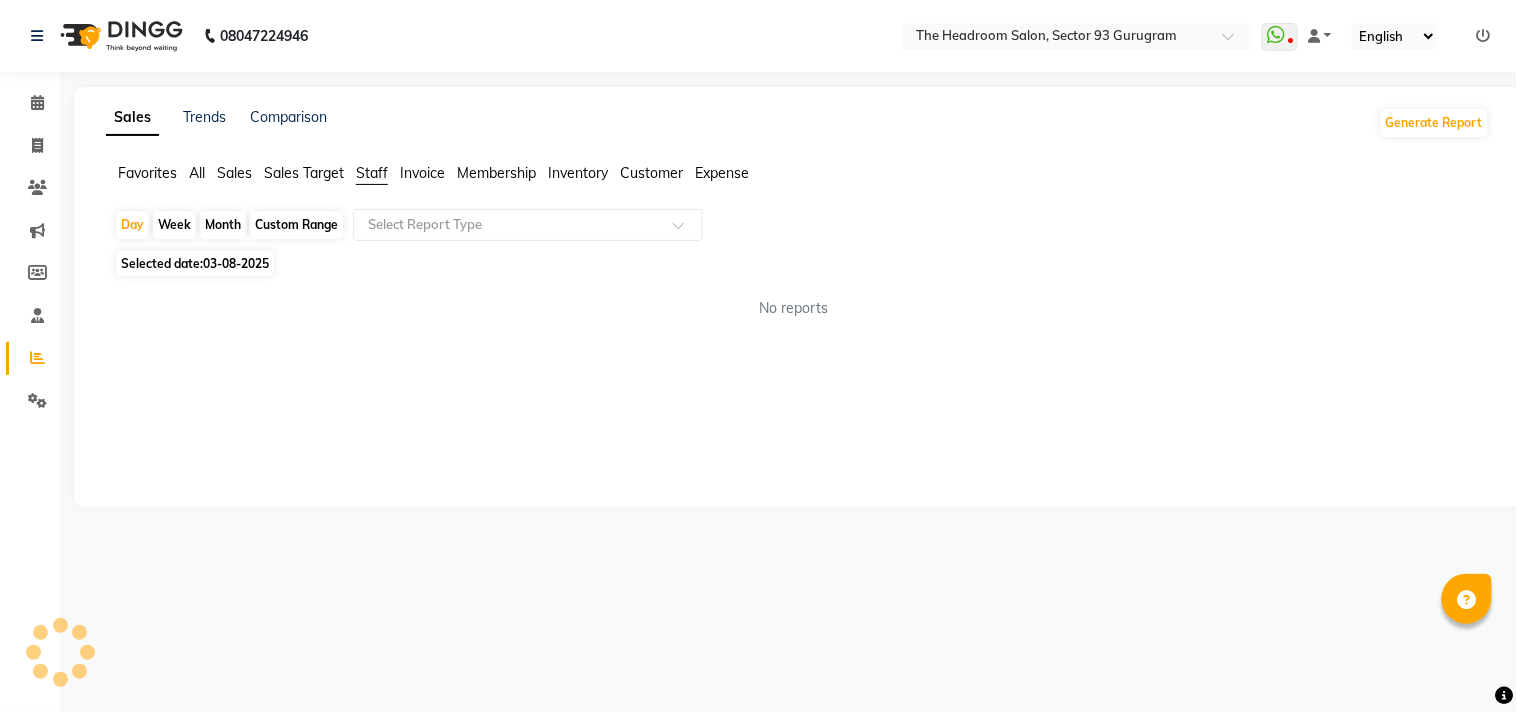 click on "Custom Range" 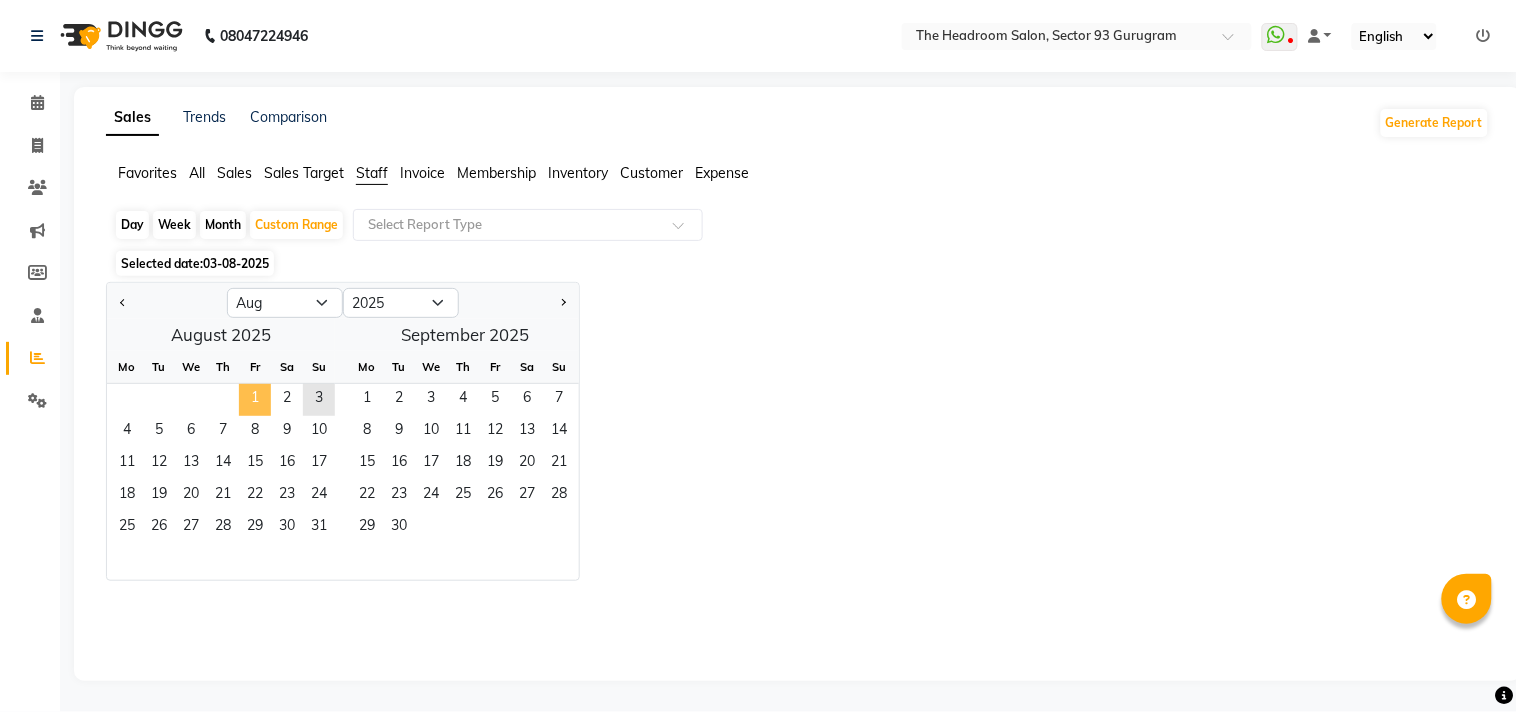 click on "1" 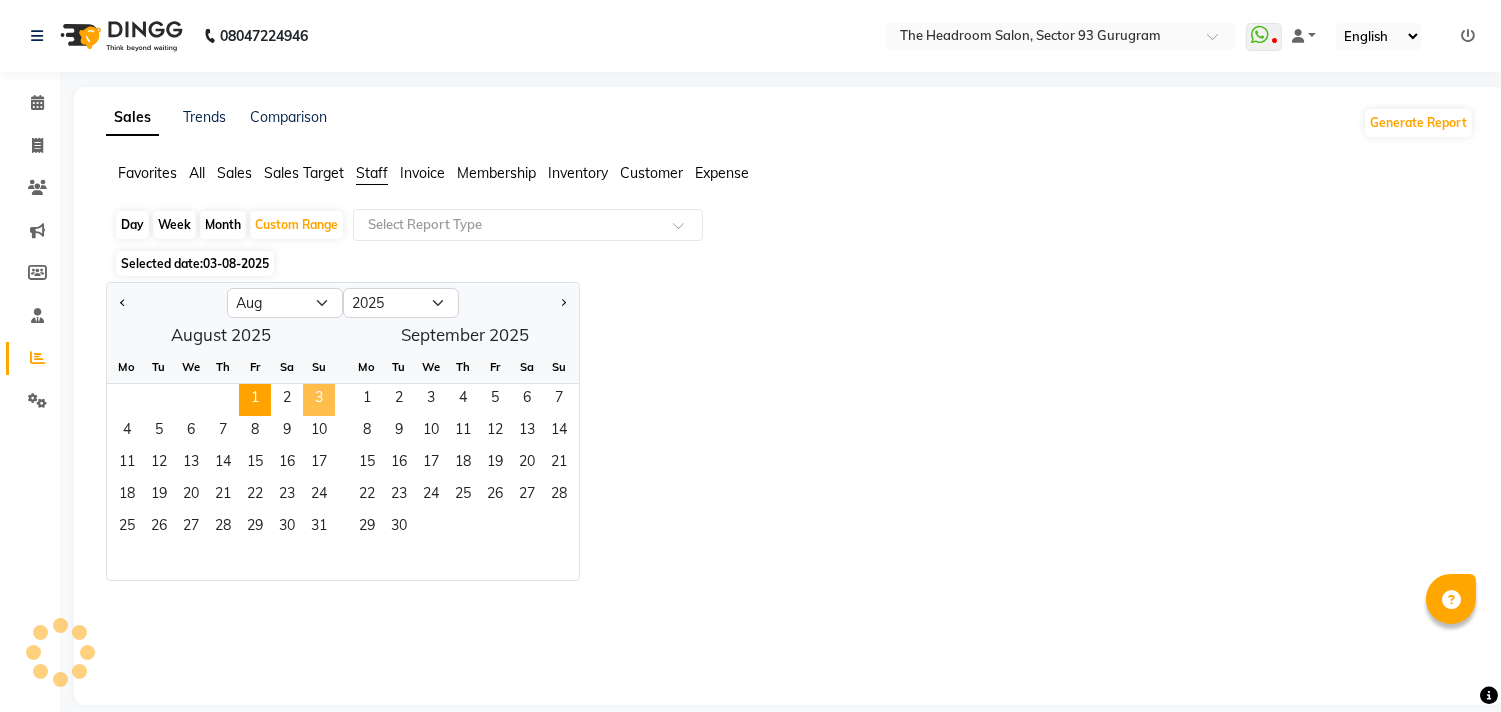 click on "3" 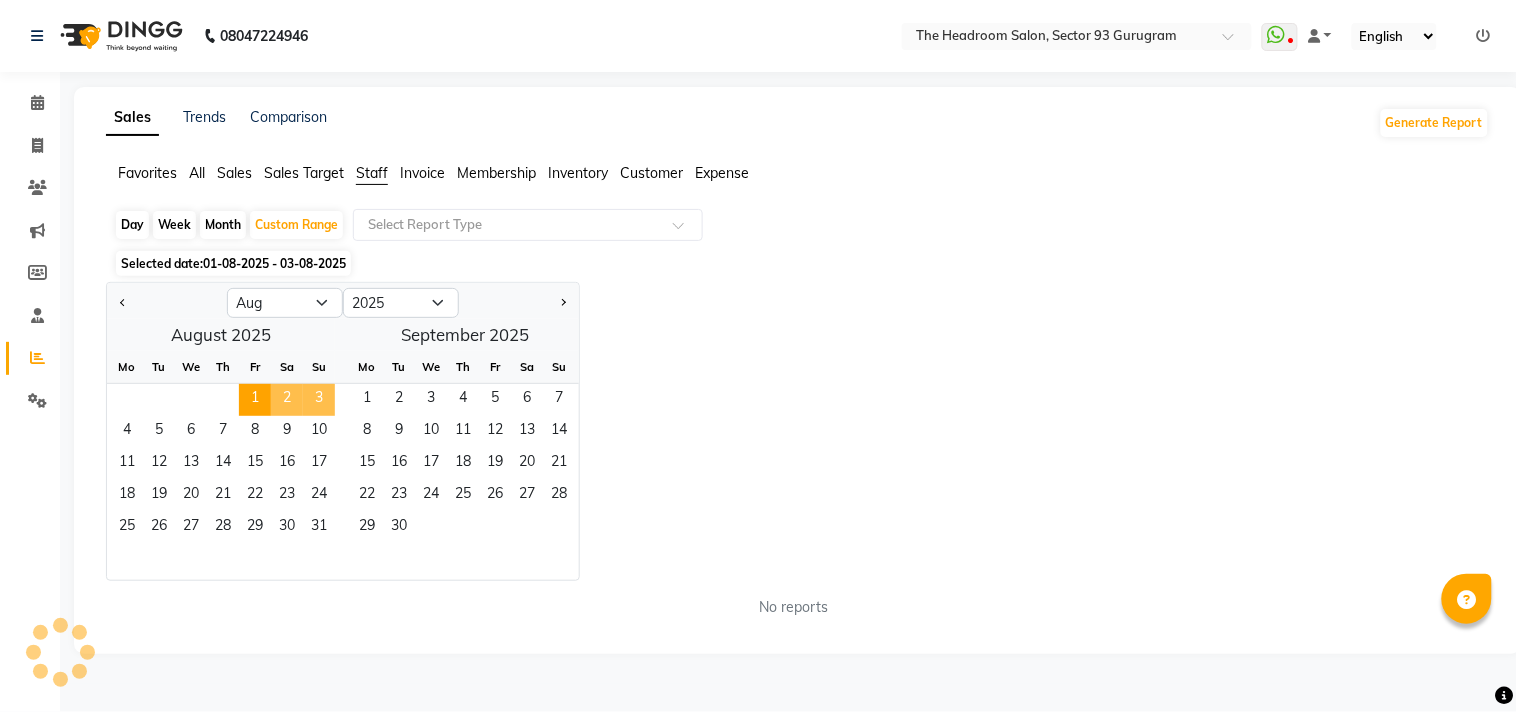 click on "3" 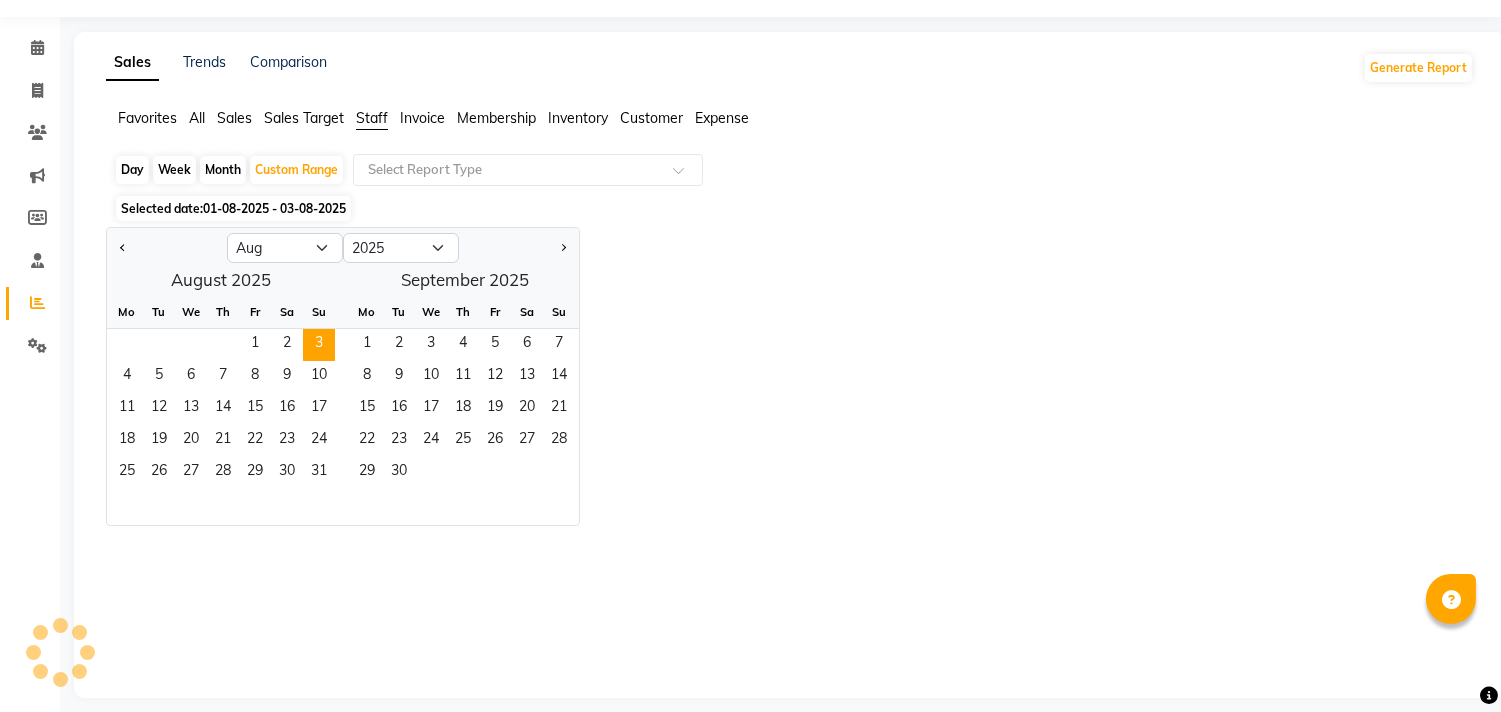 scroll, scrollTop: 72, scrollLeft: 0, axis: vertical 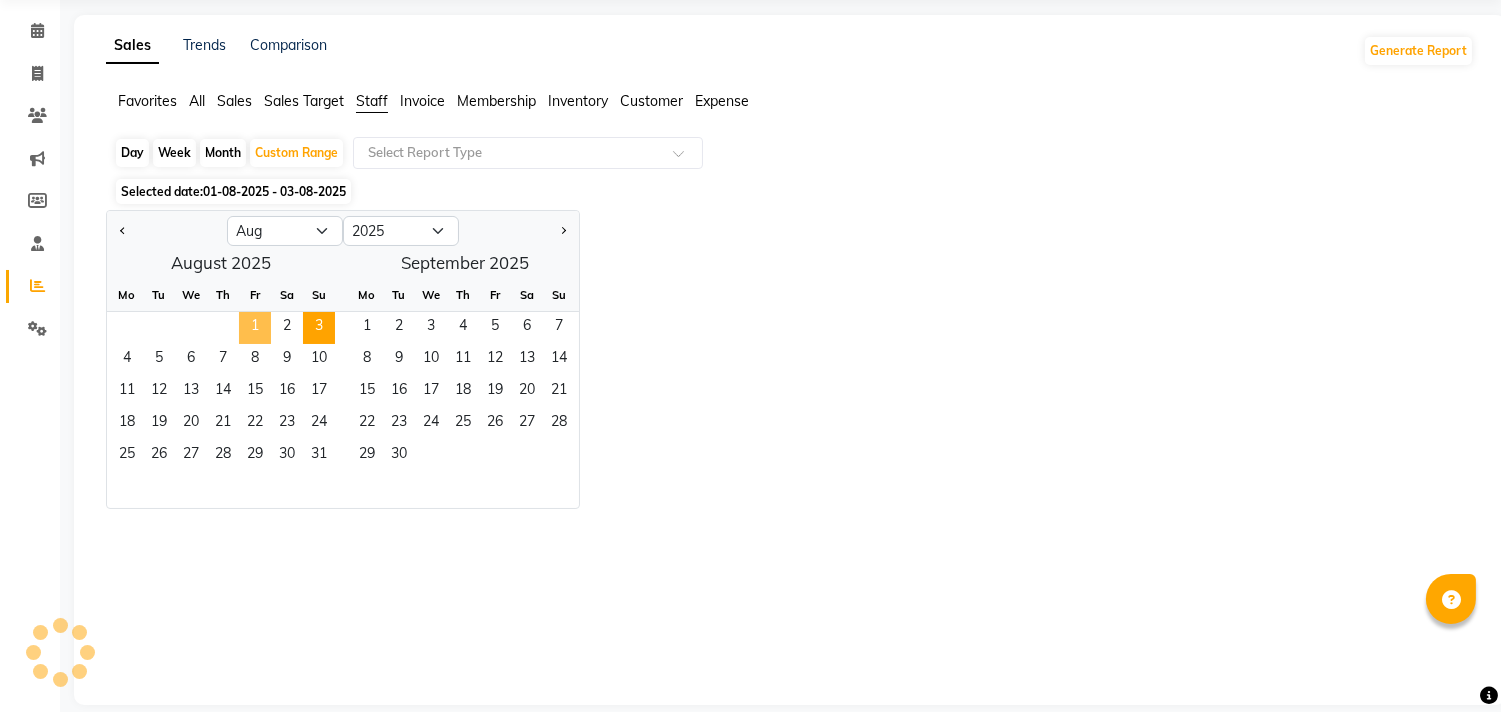 click on "1" 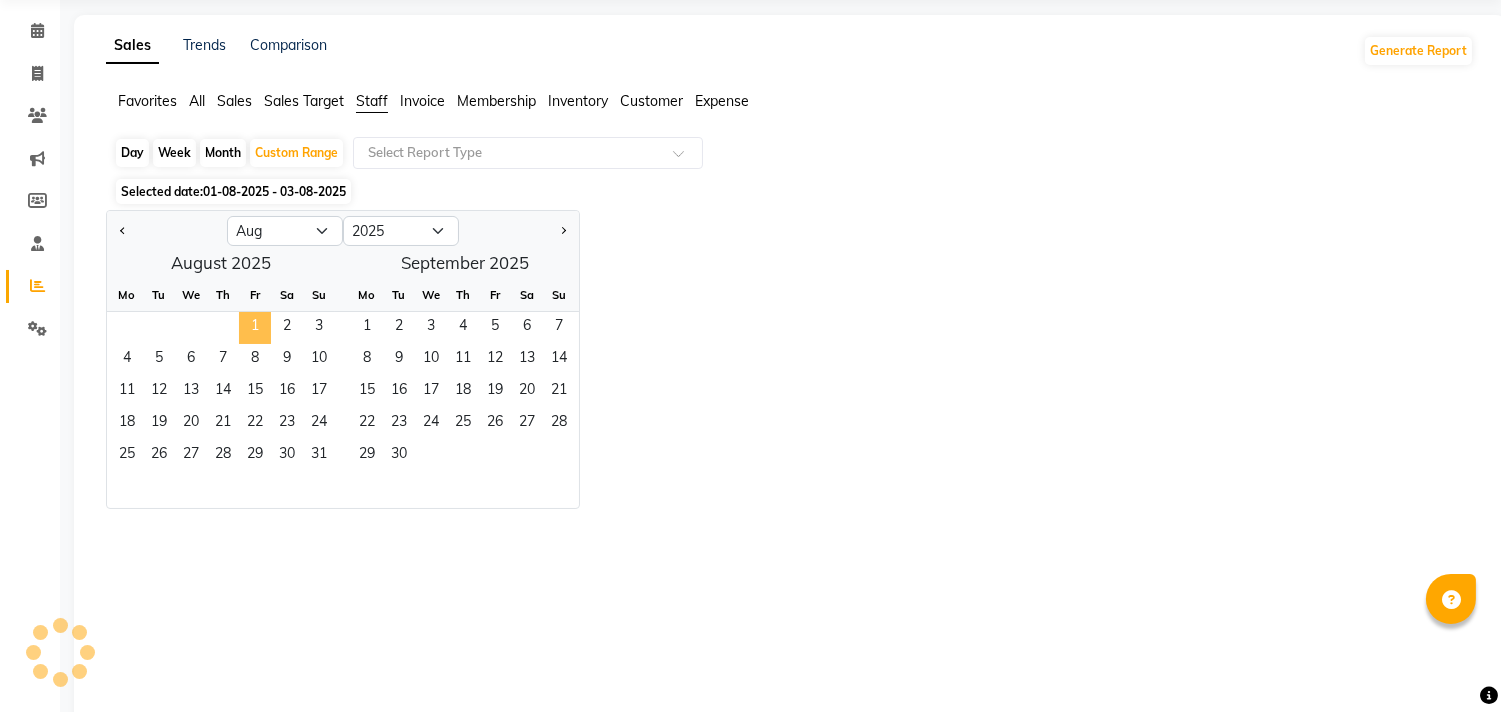 scroll, scrollTop: 0, scrollLeft: 0, axis: both 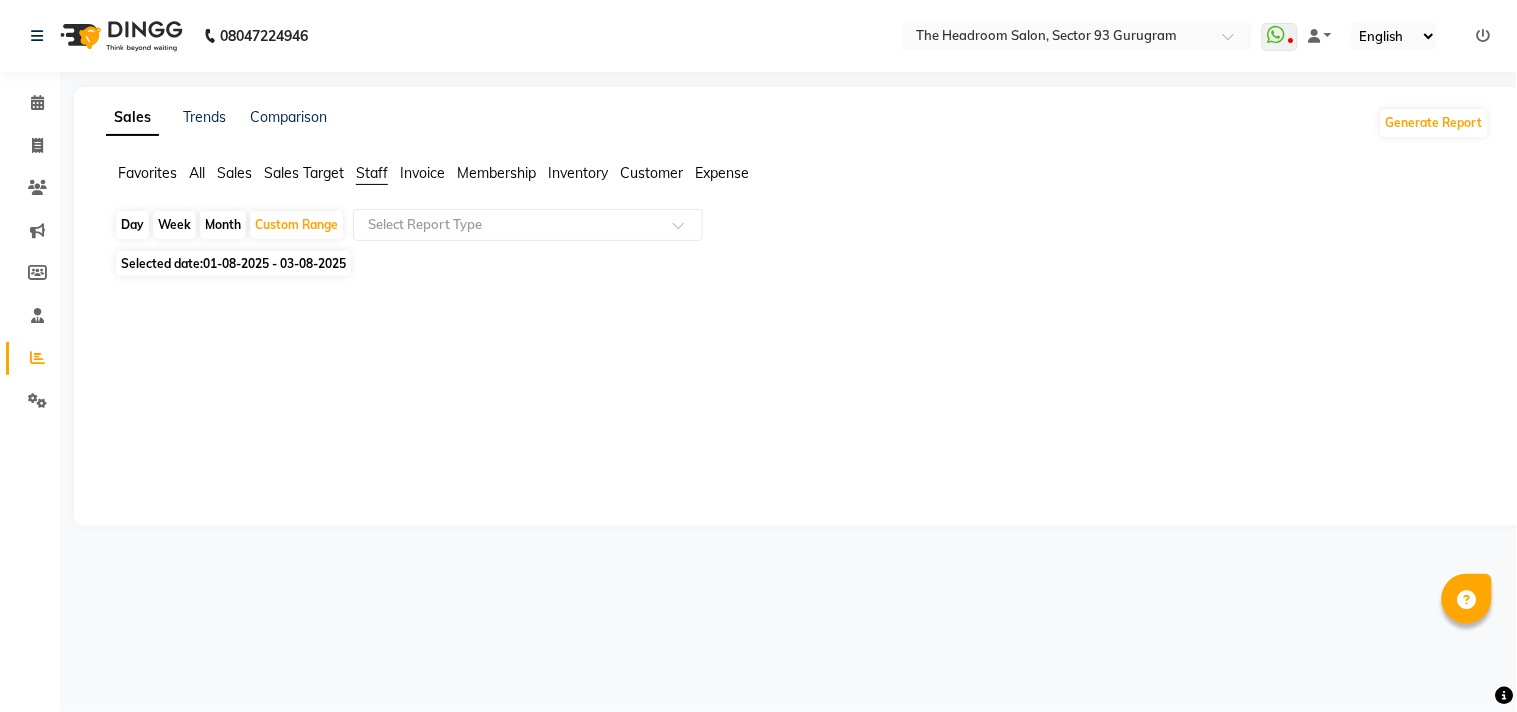 click on "Staff" 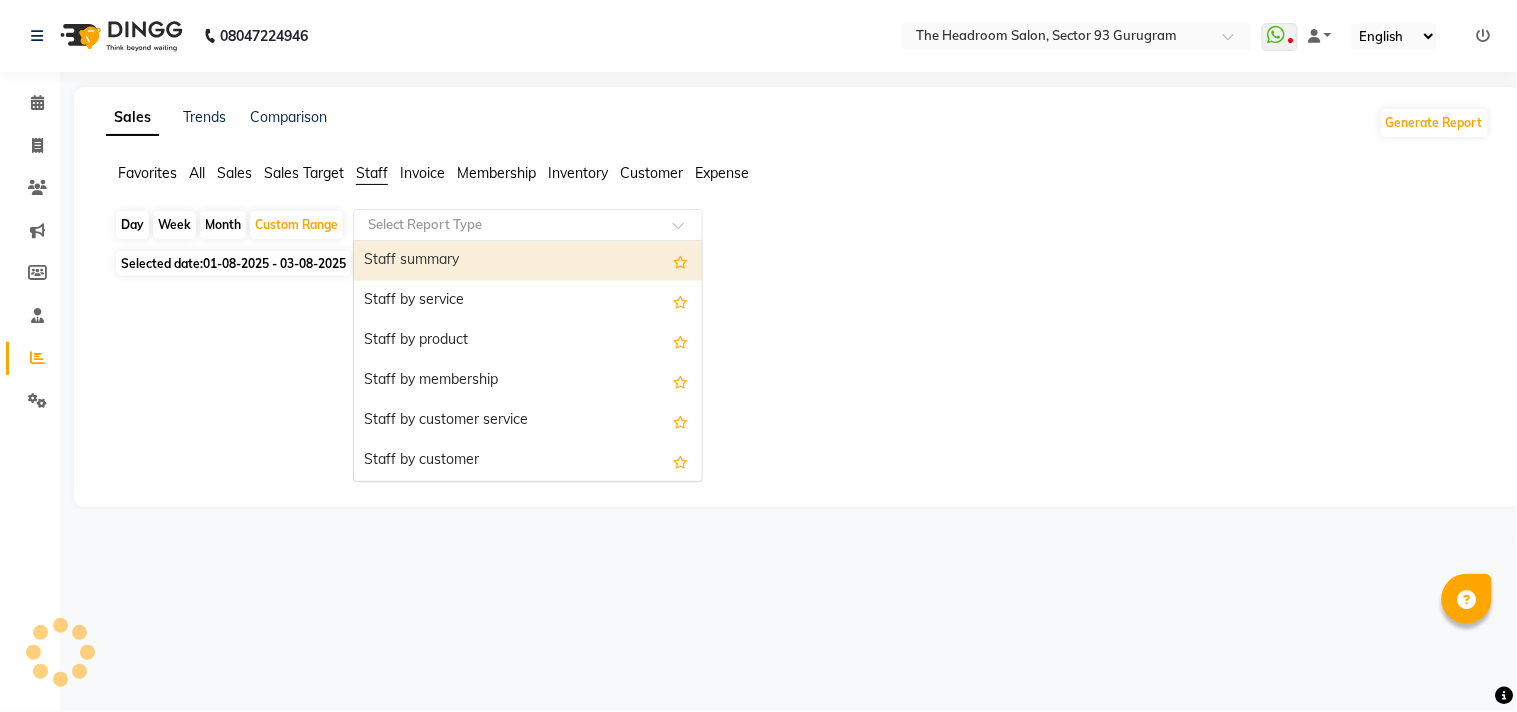 click 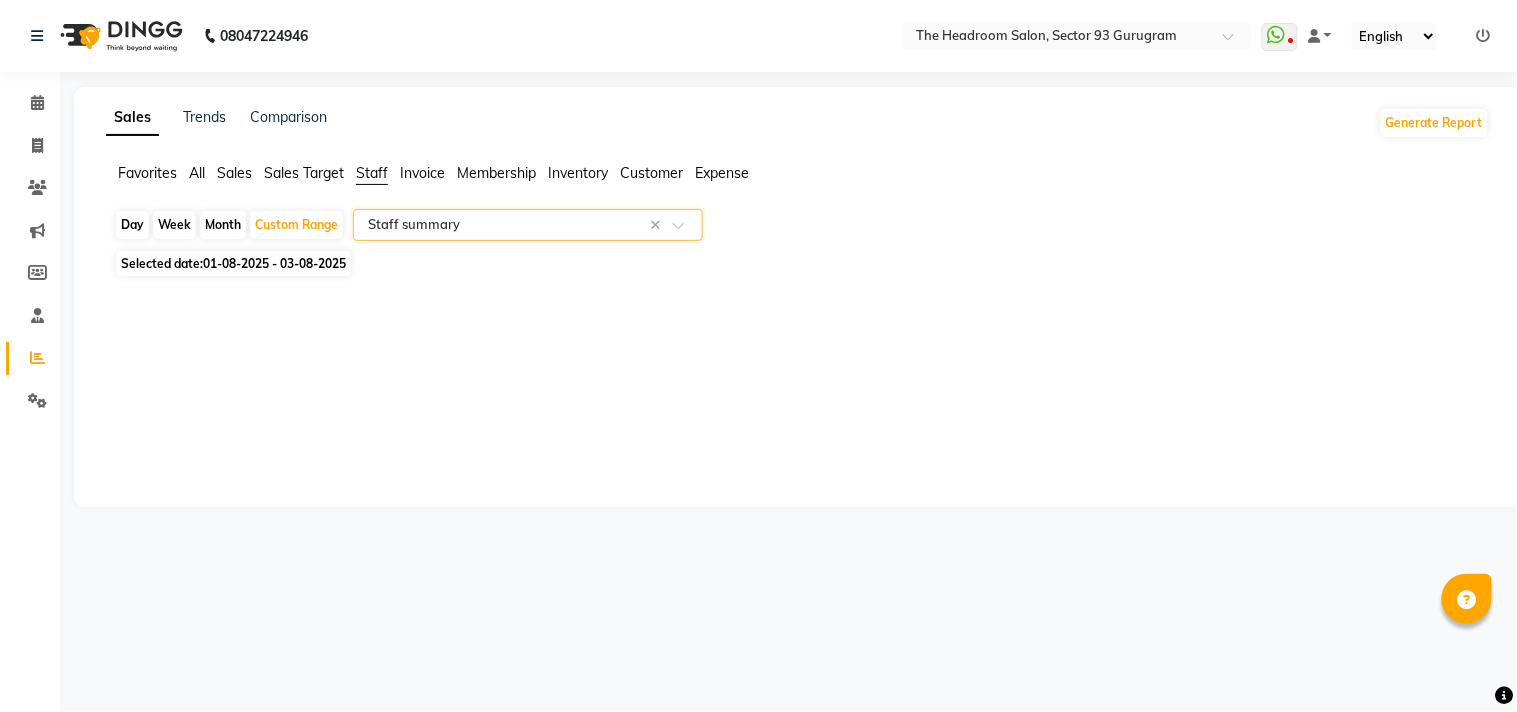 click 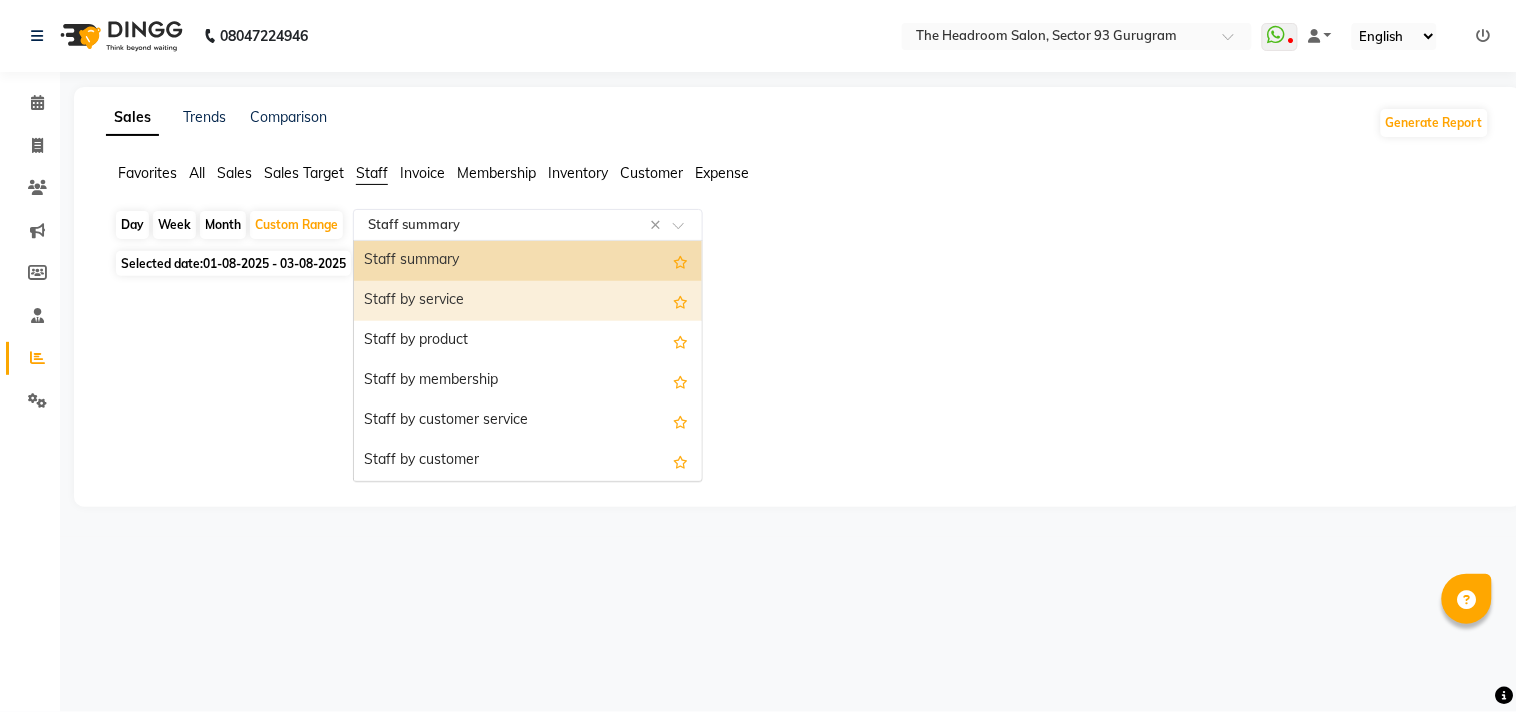 click on "Staff by service" at bounding box center [528, 301] 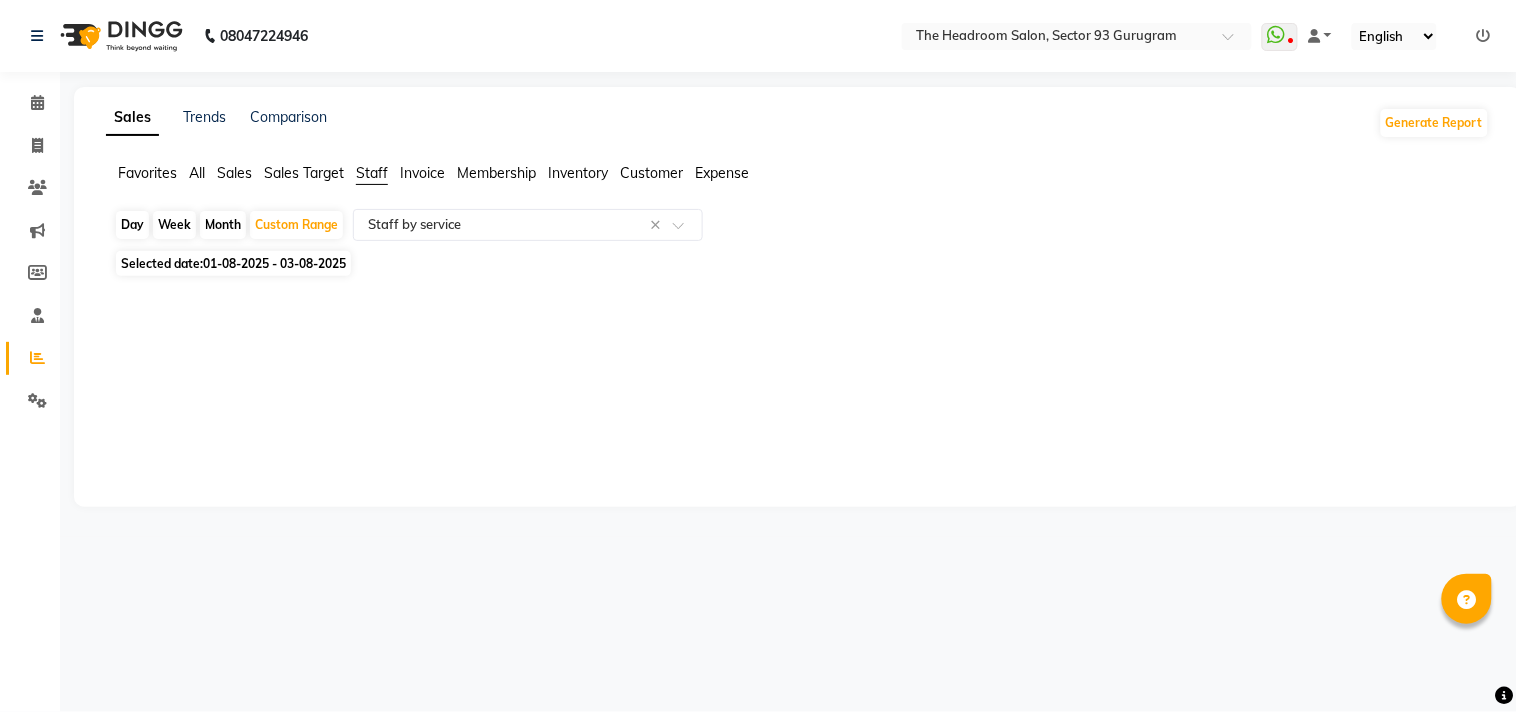 click on "Month" 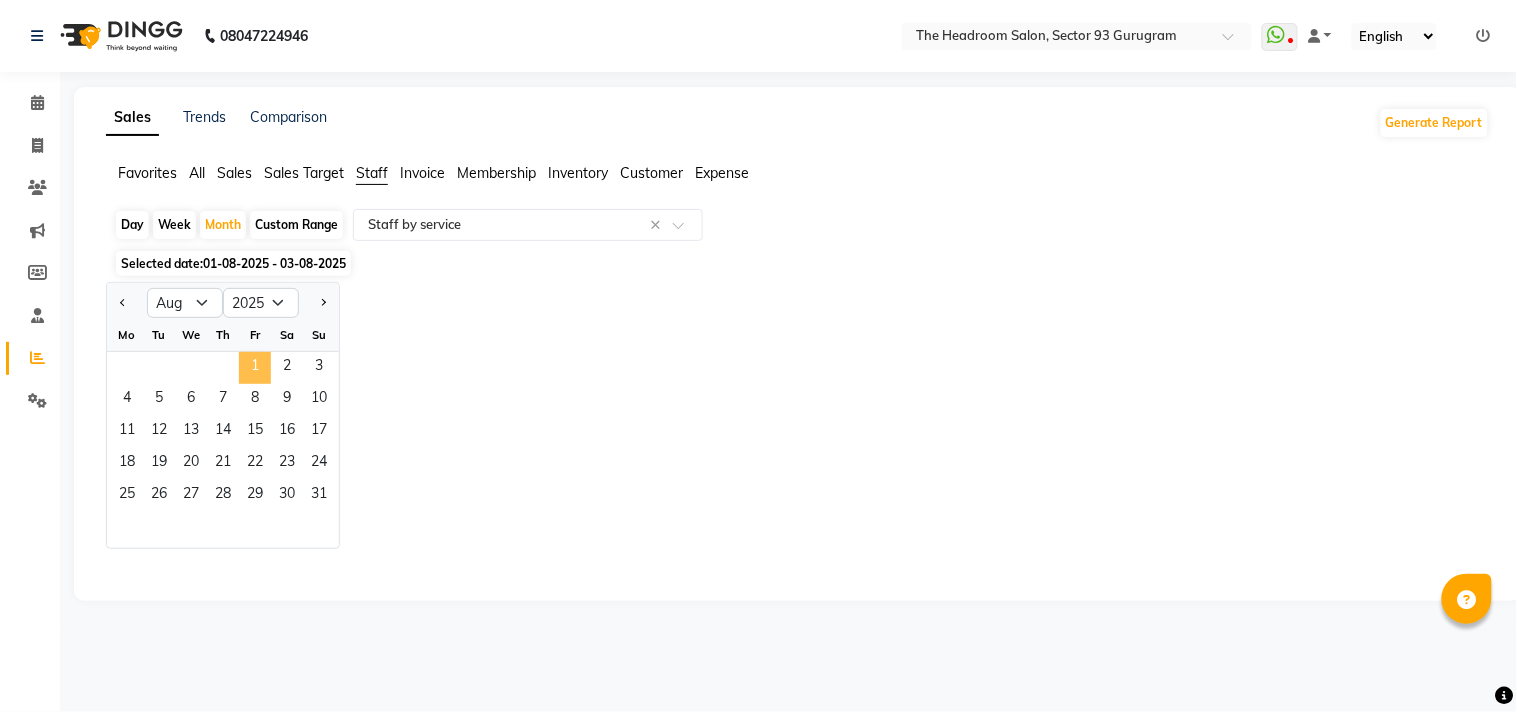 click on "1" 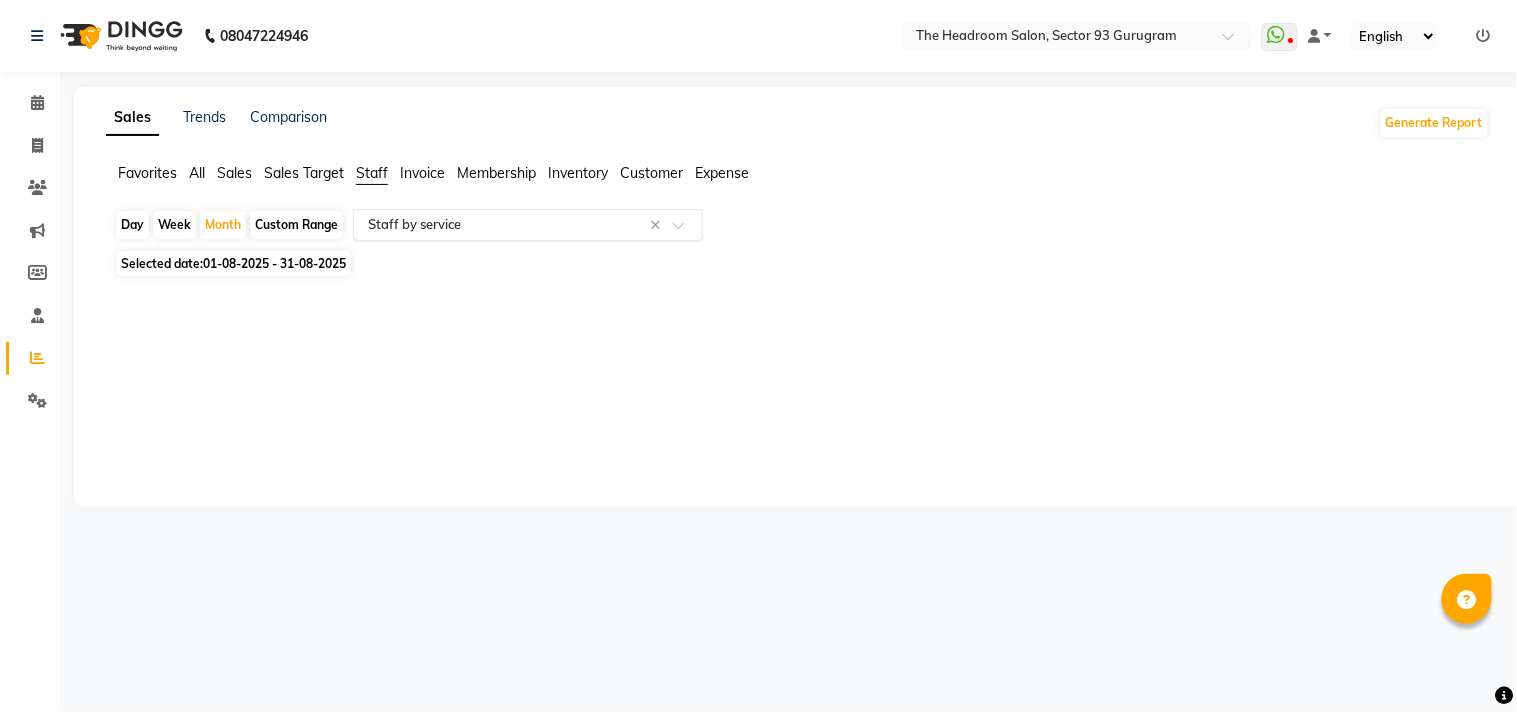 click 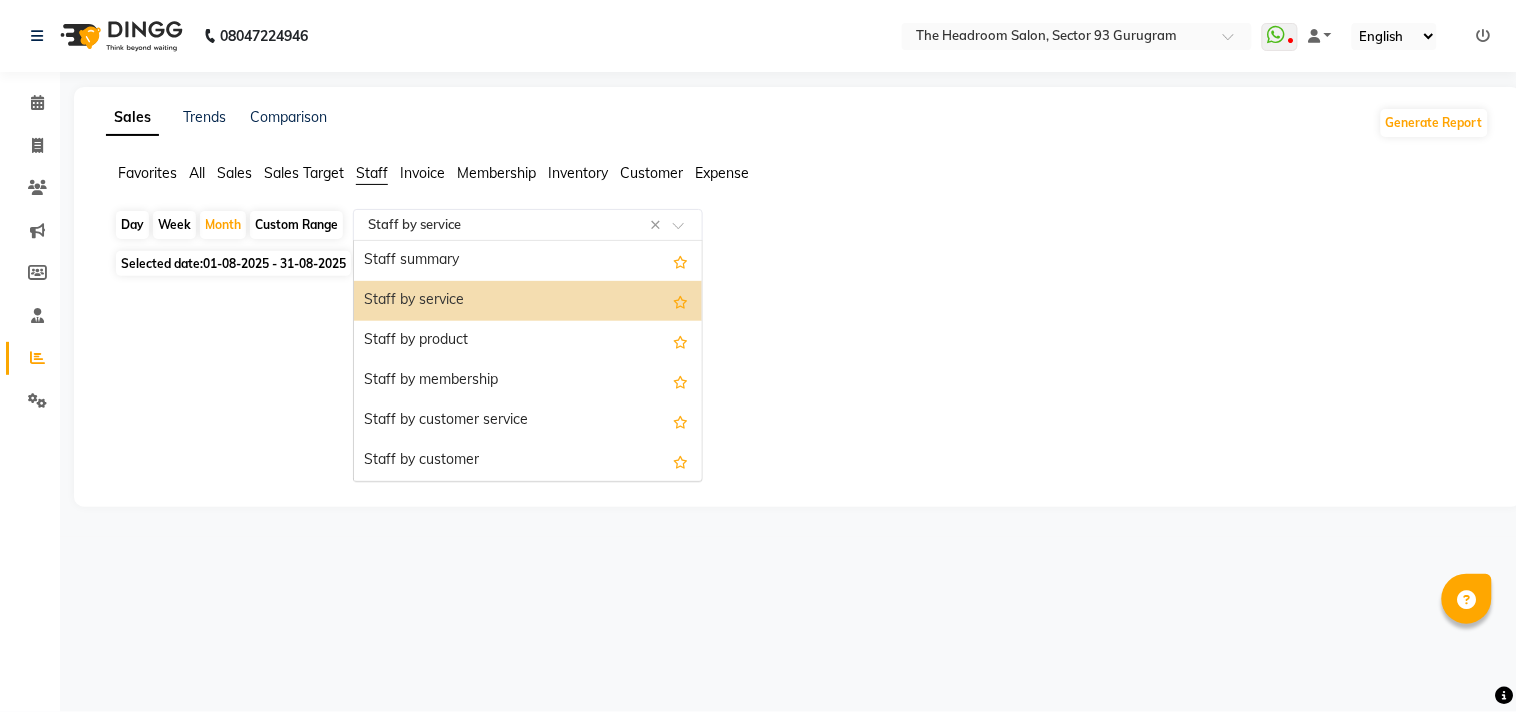 click 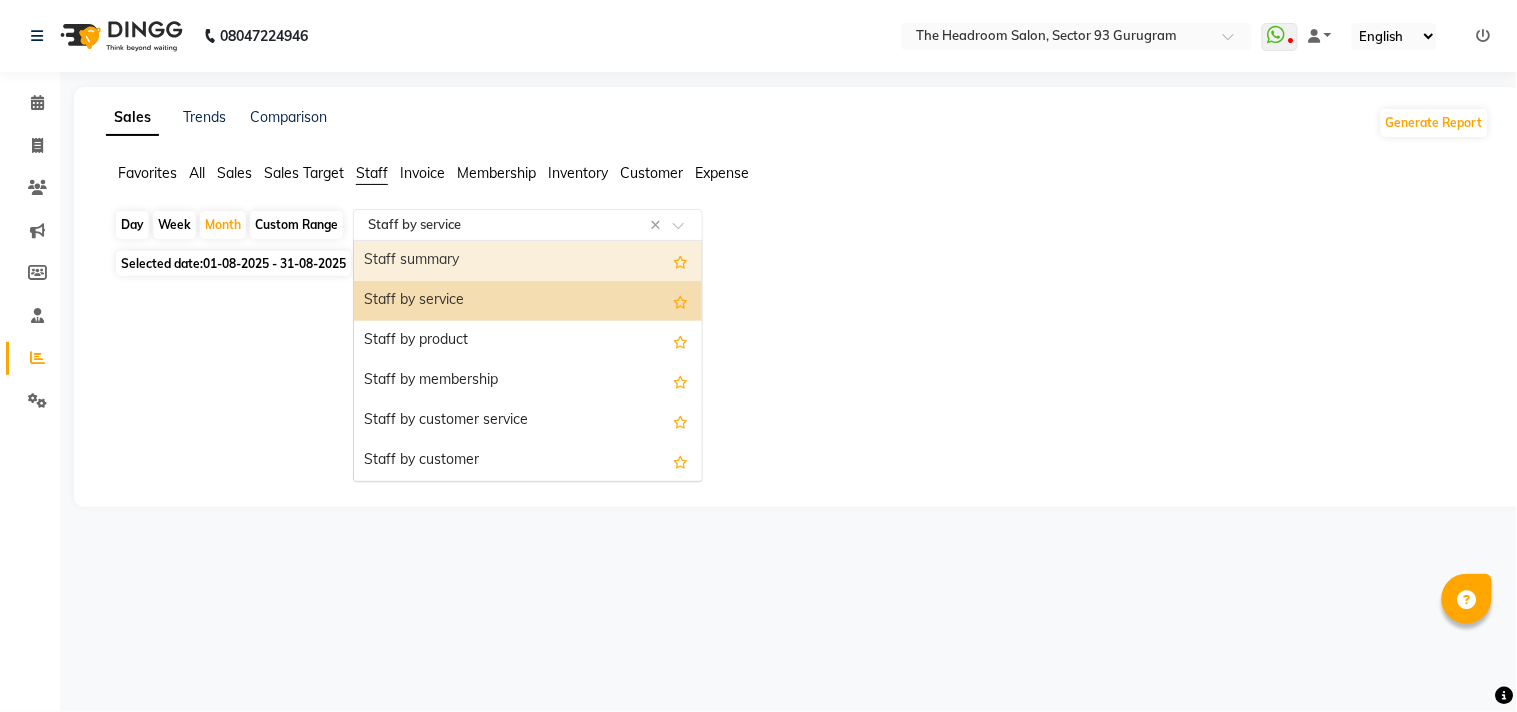 click on "Staff summary" at bounding box center [528, 261] 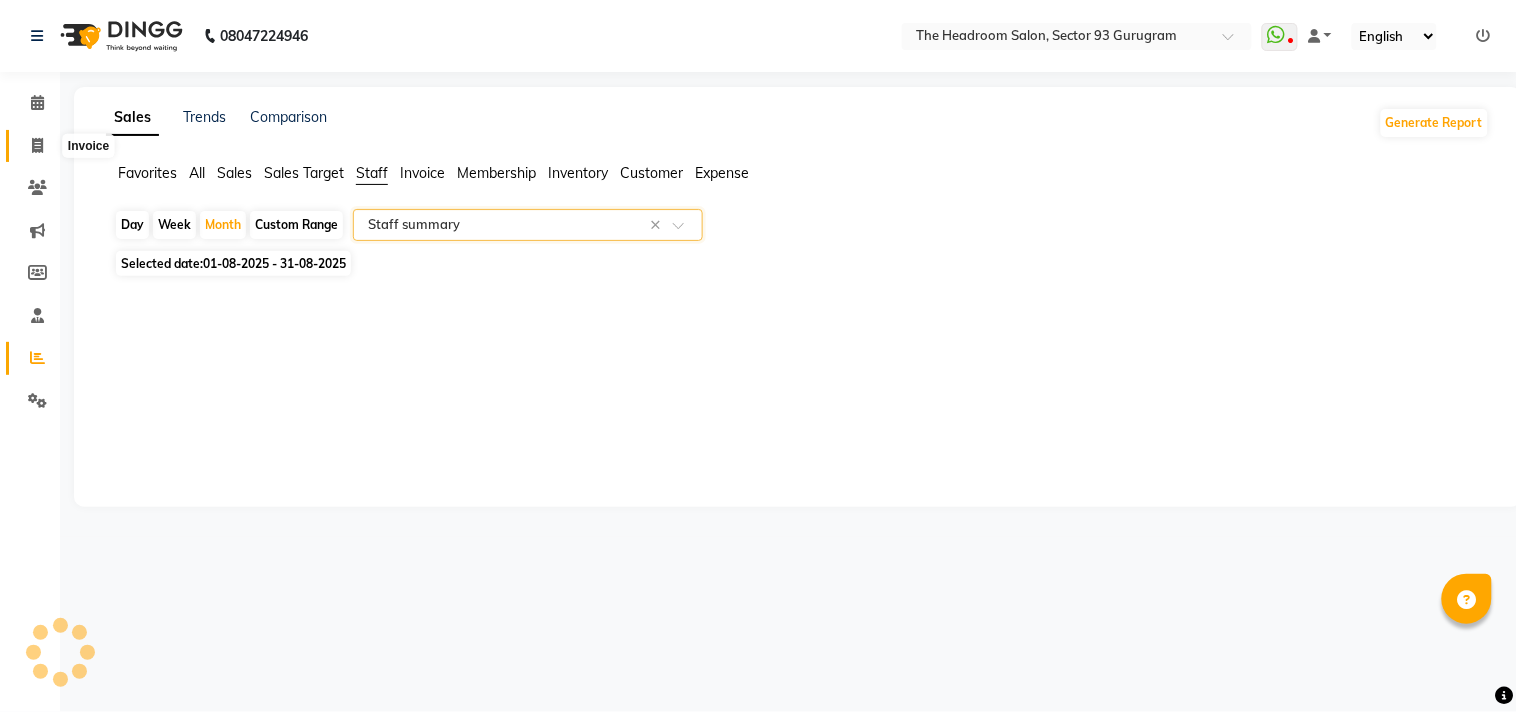 click 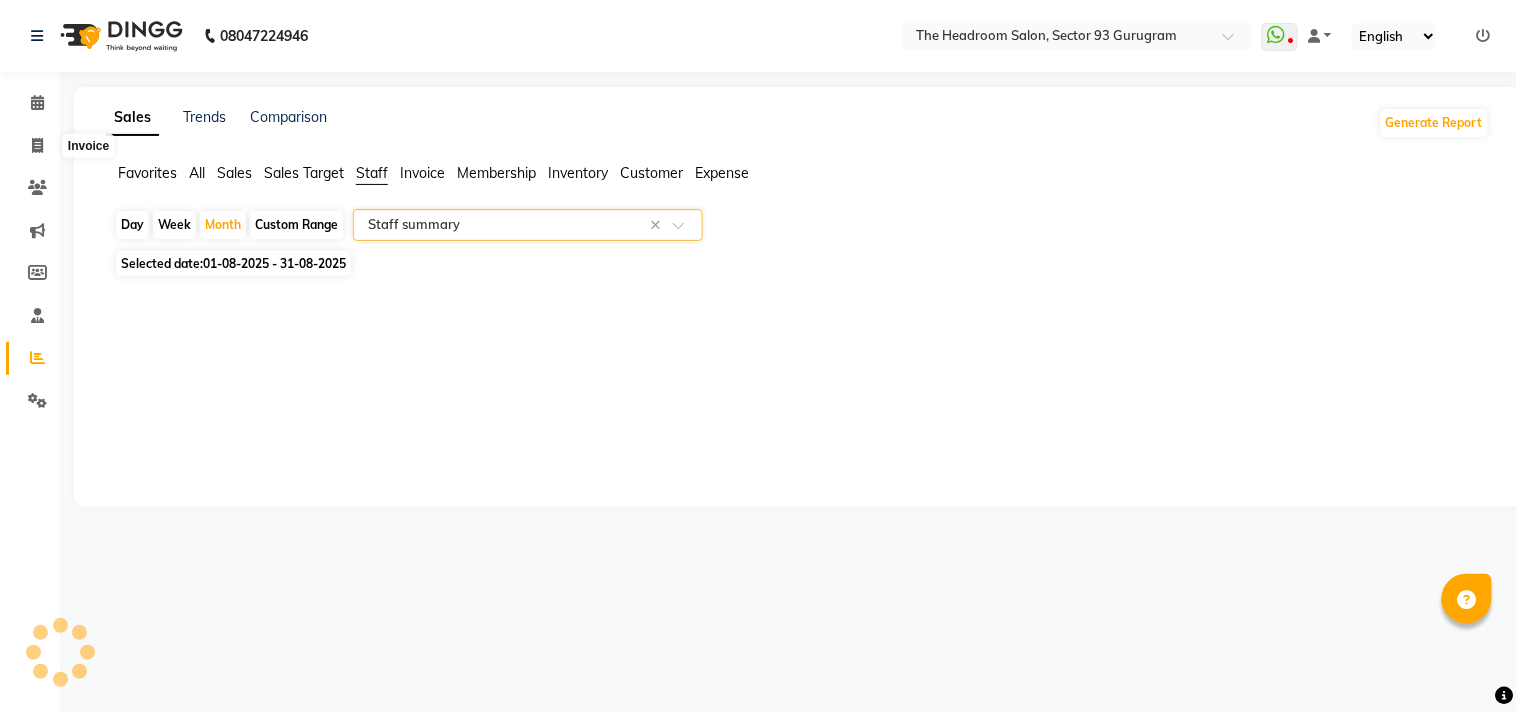 select on "service" 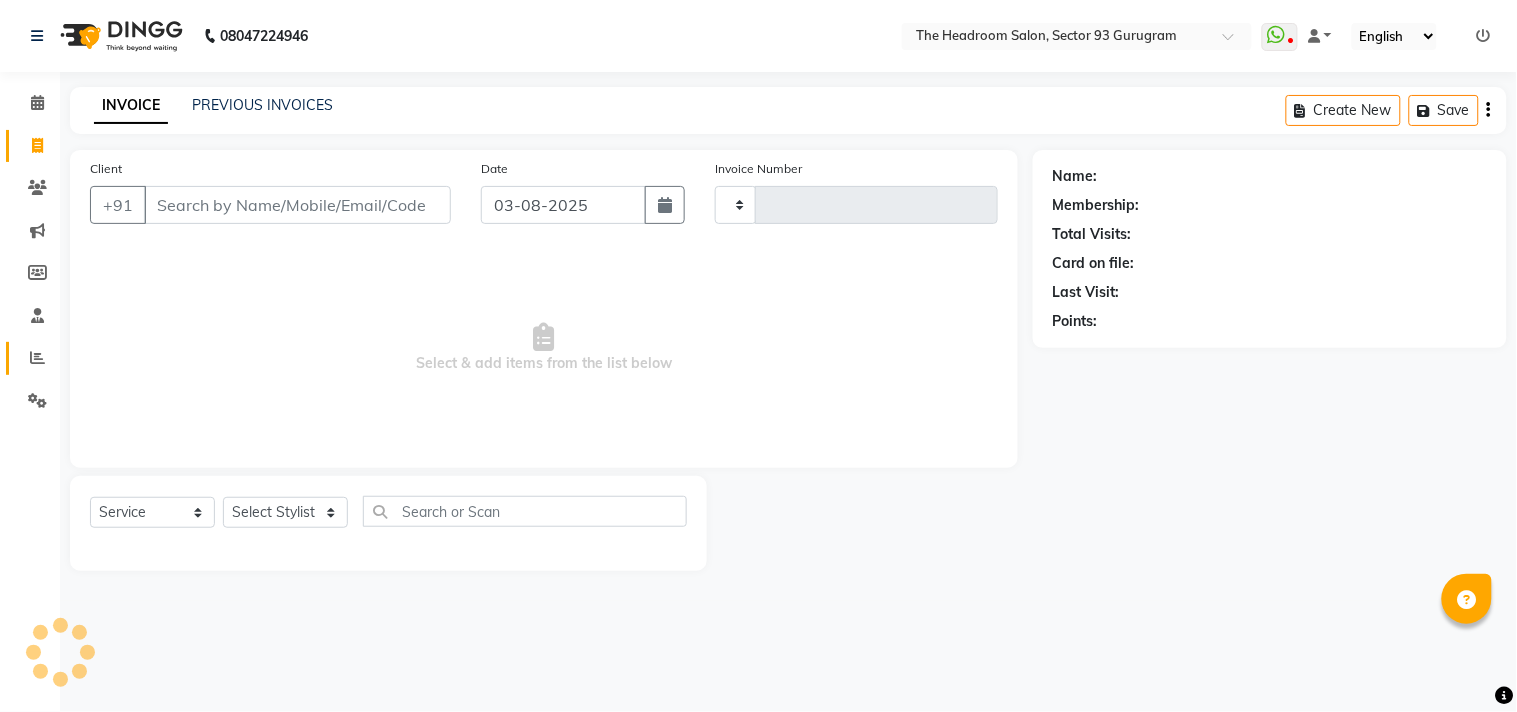 click 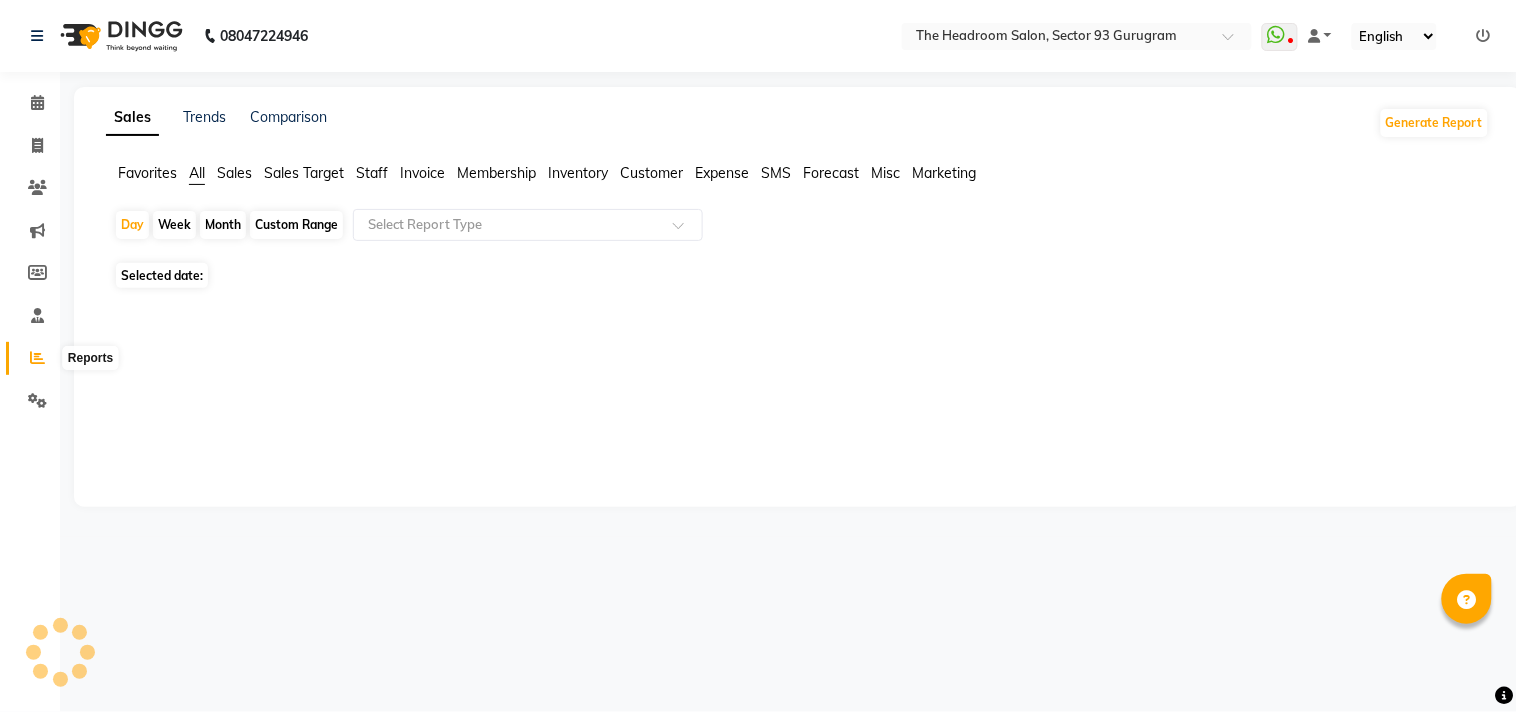 click 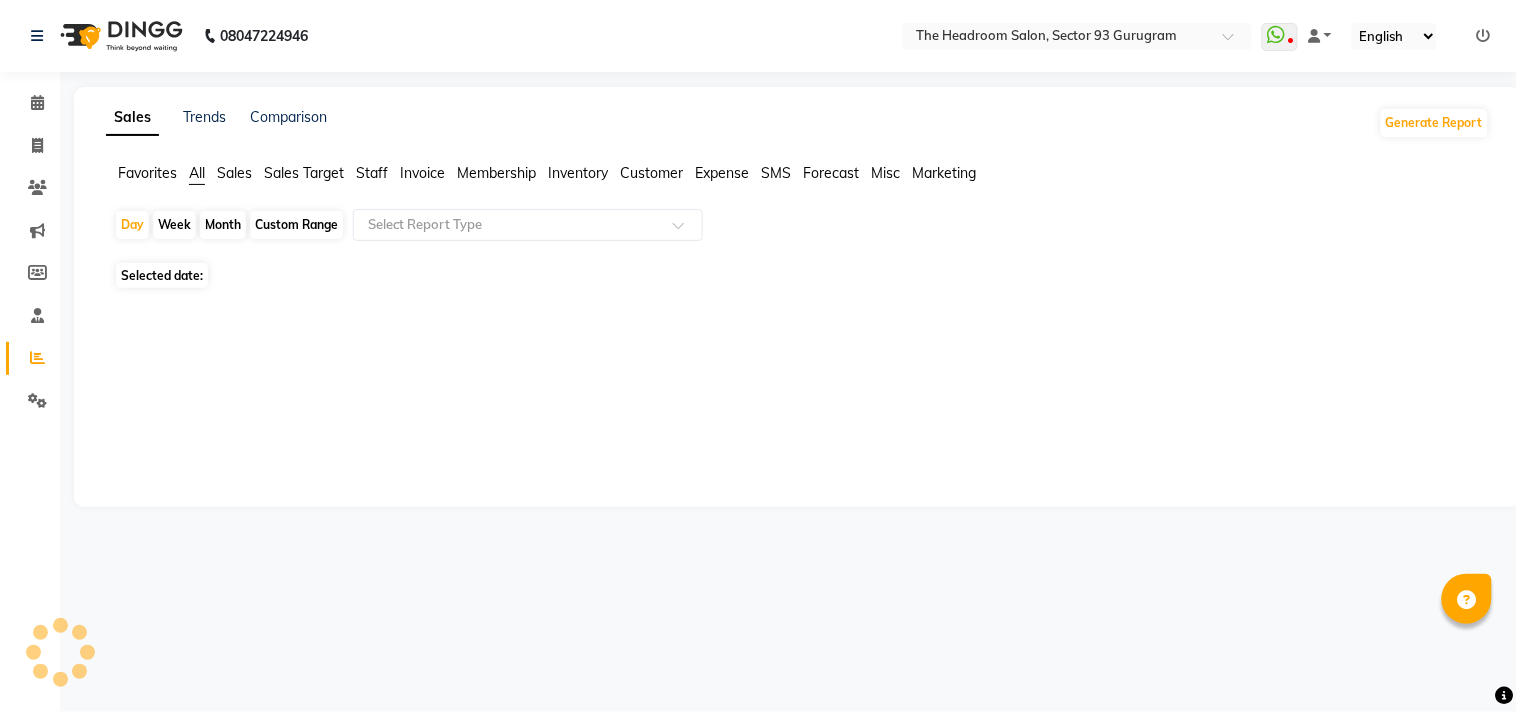 click on "Sales" 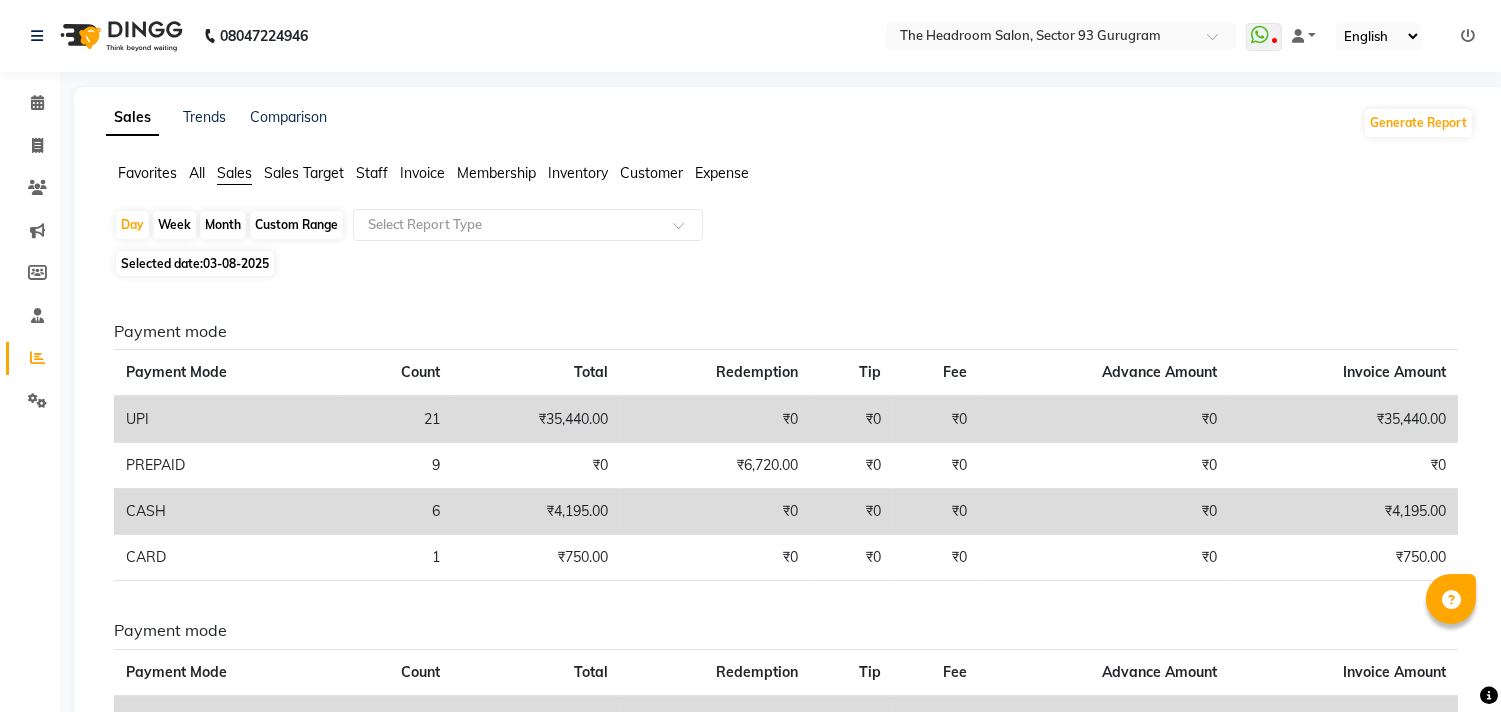 click on "Staff" 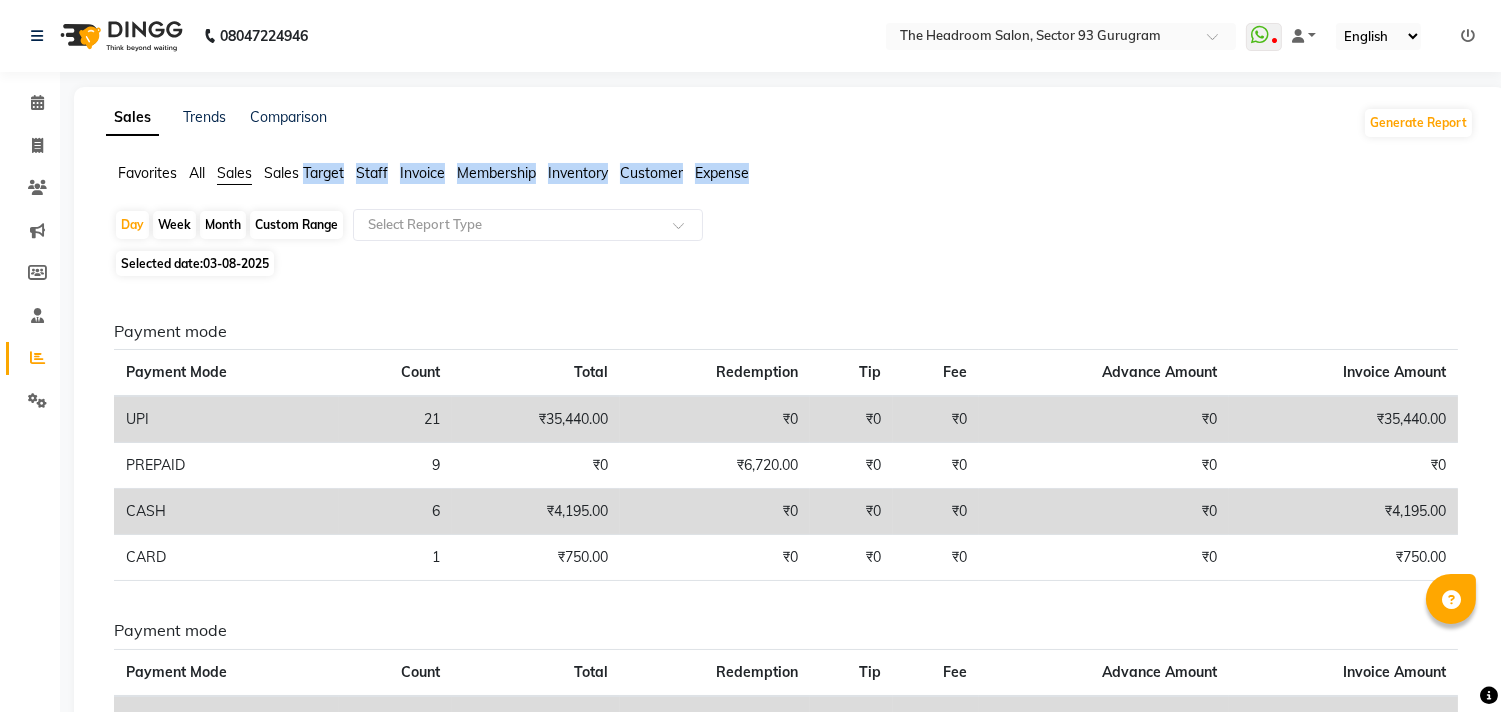 click on "Staff" 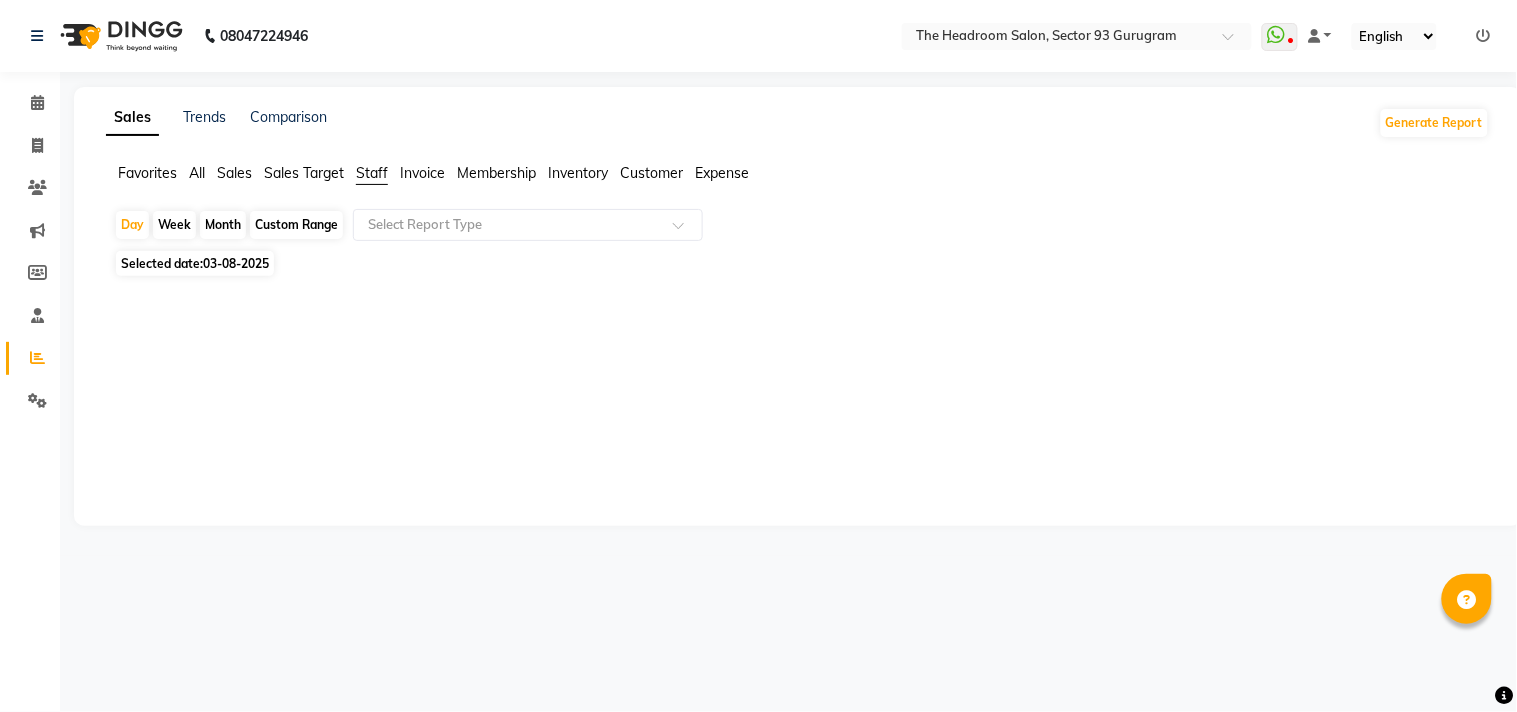 click on "03-08-2025" 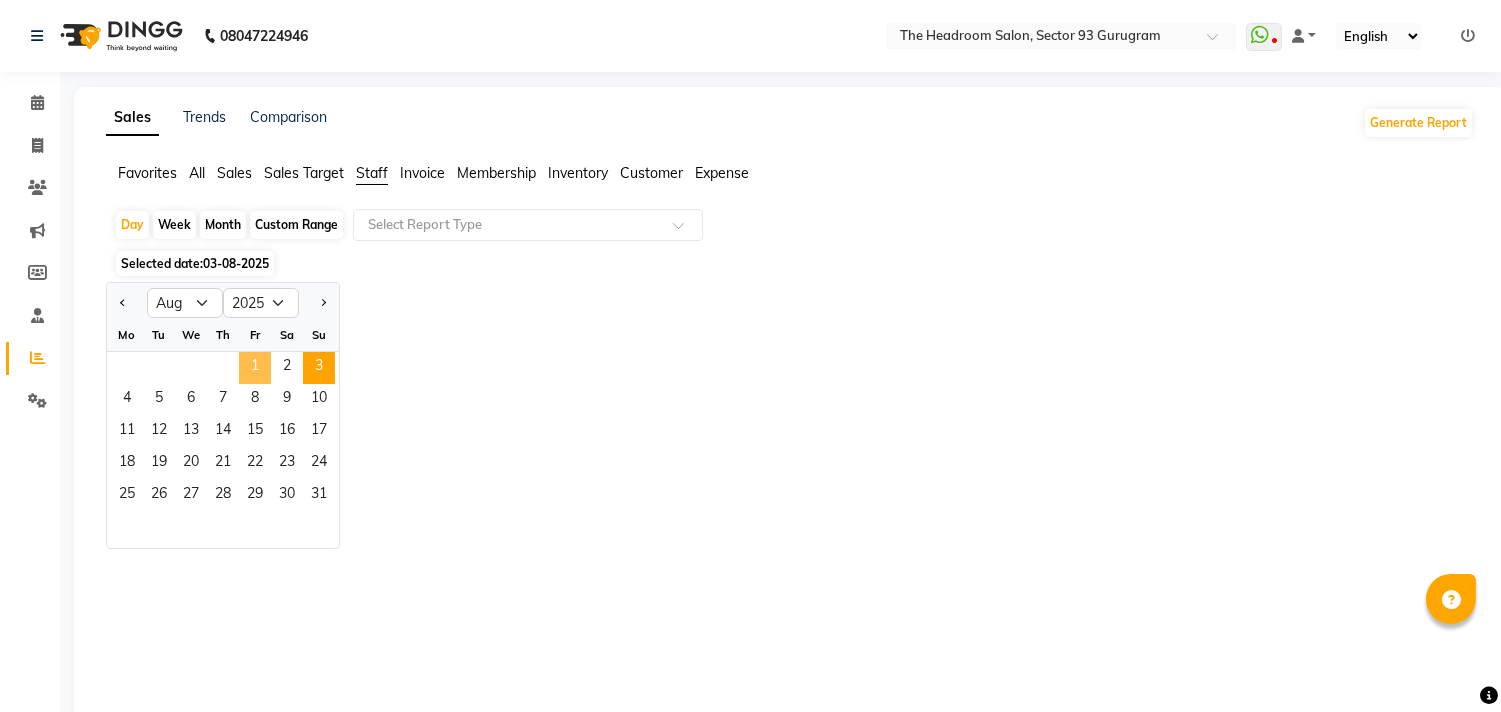 click on "1" 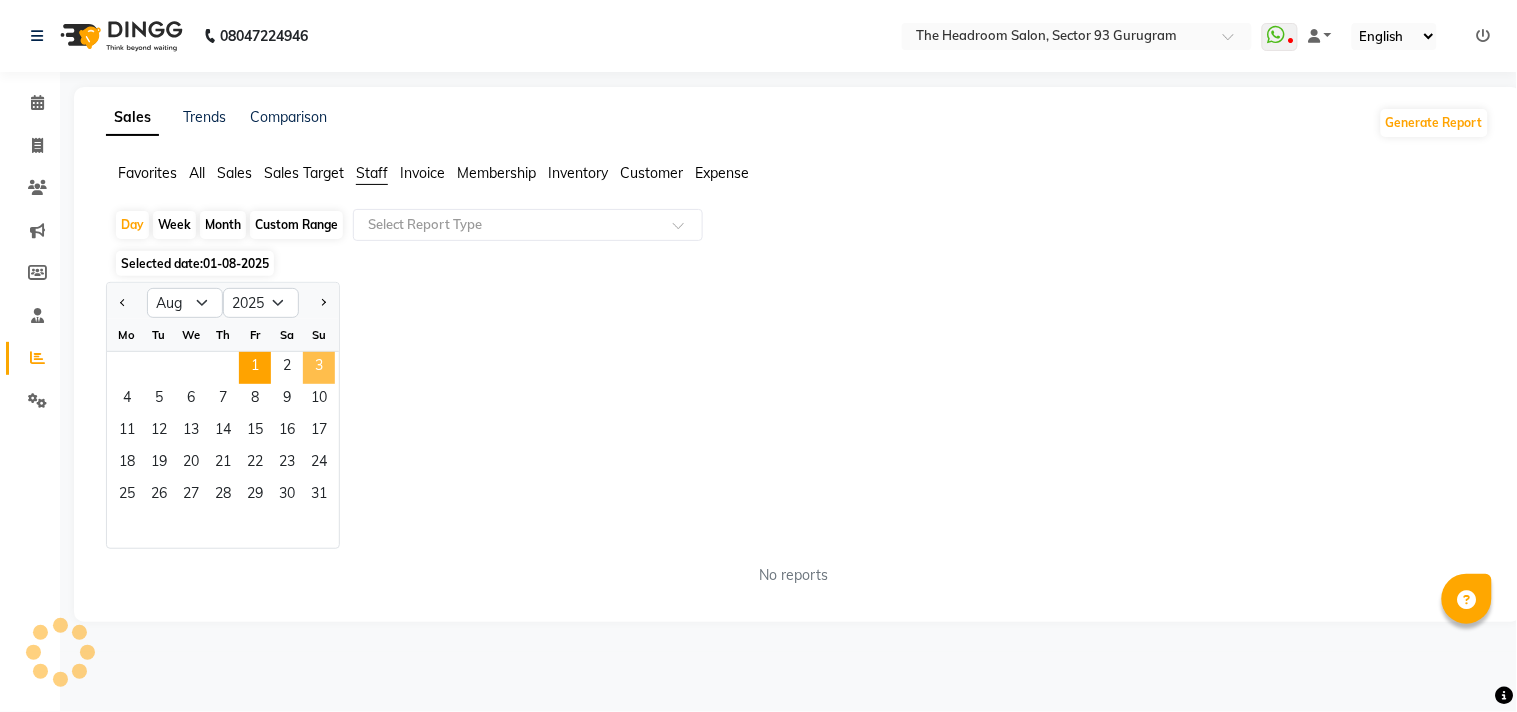 click on "3" 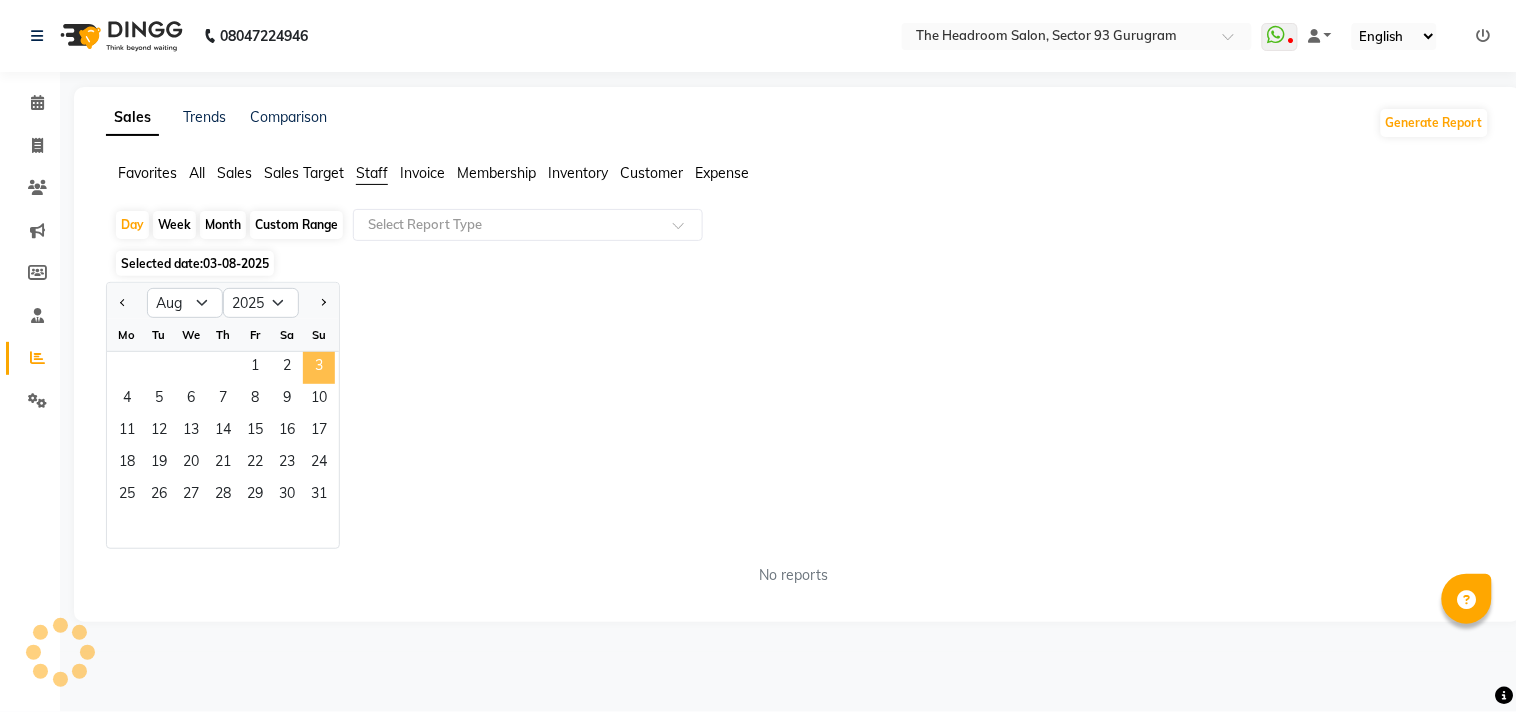 click on "3" 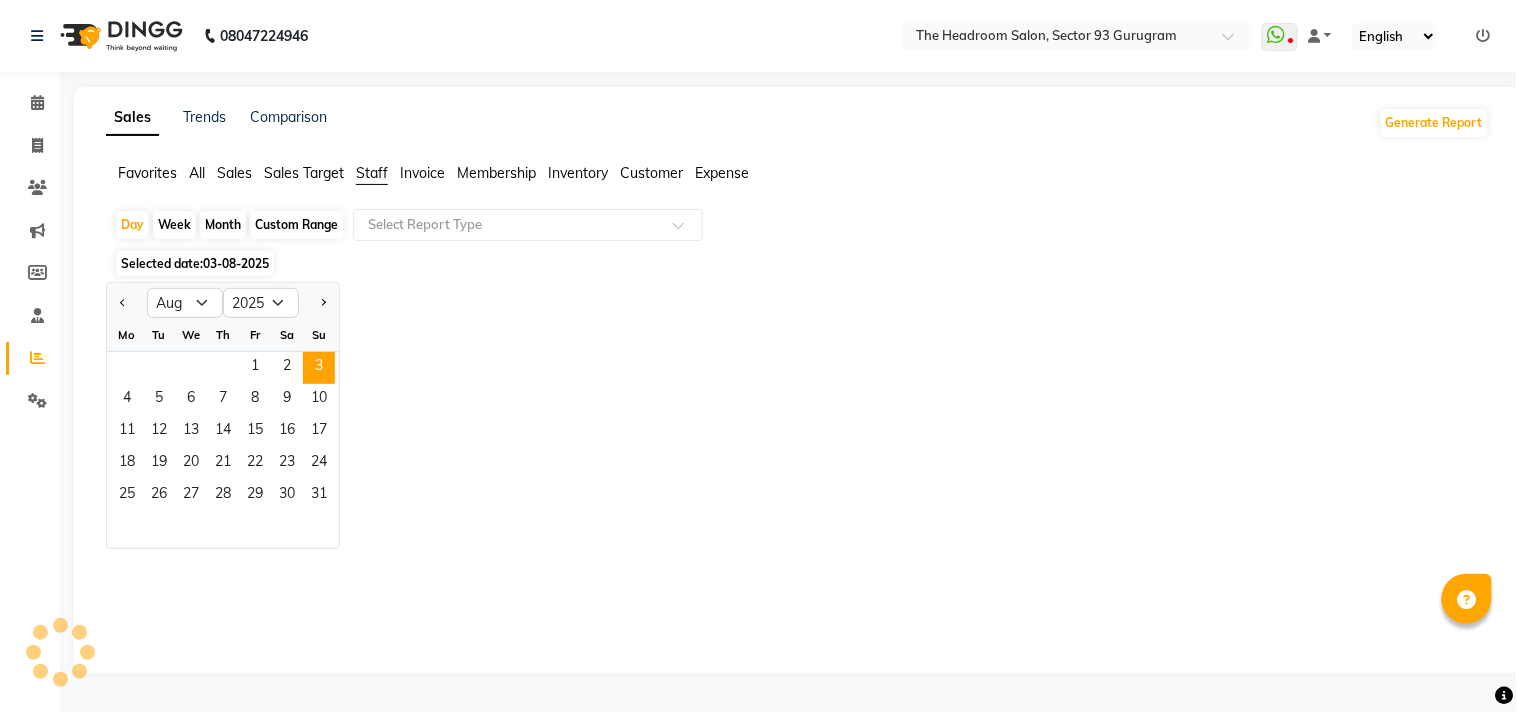 click on "Fr" 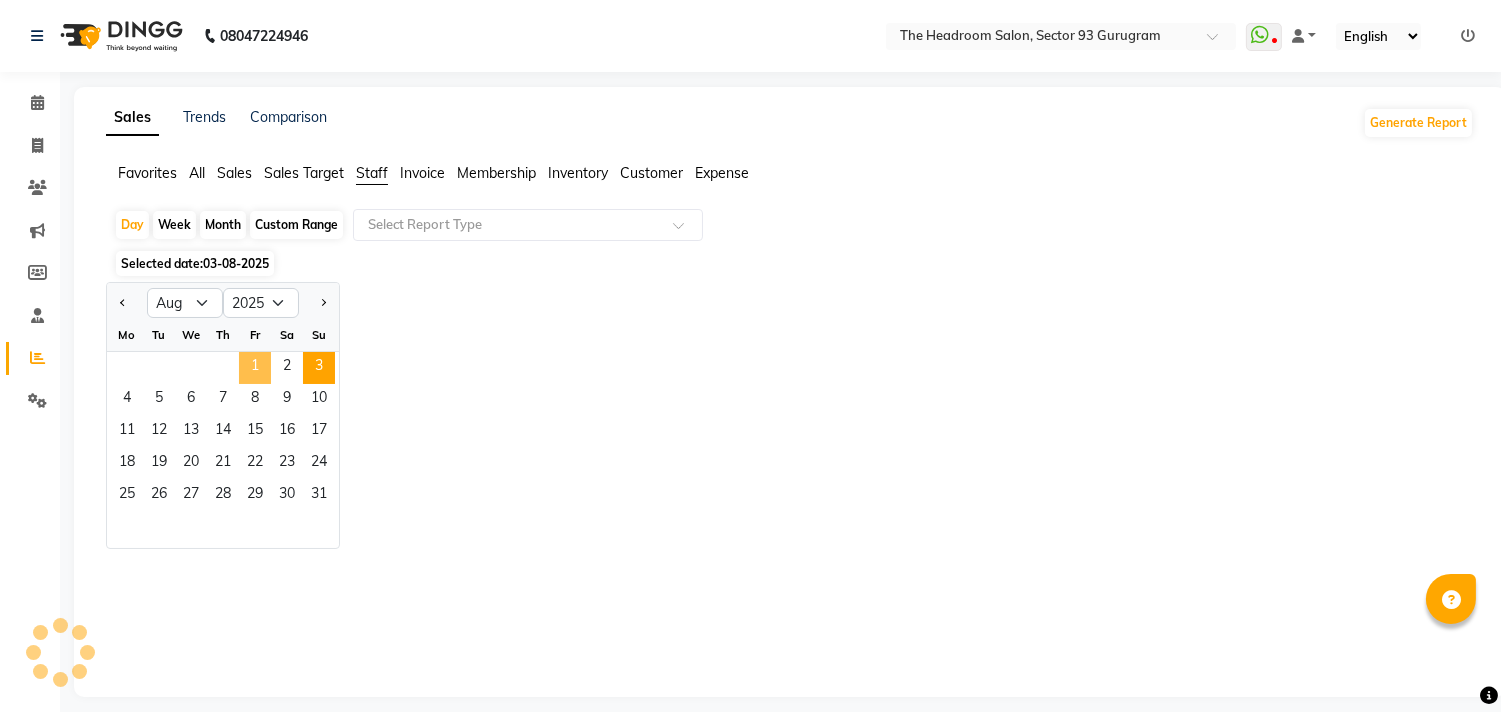 click on "1" 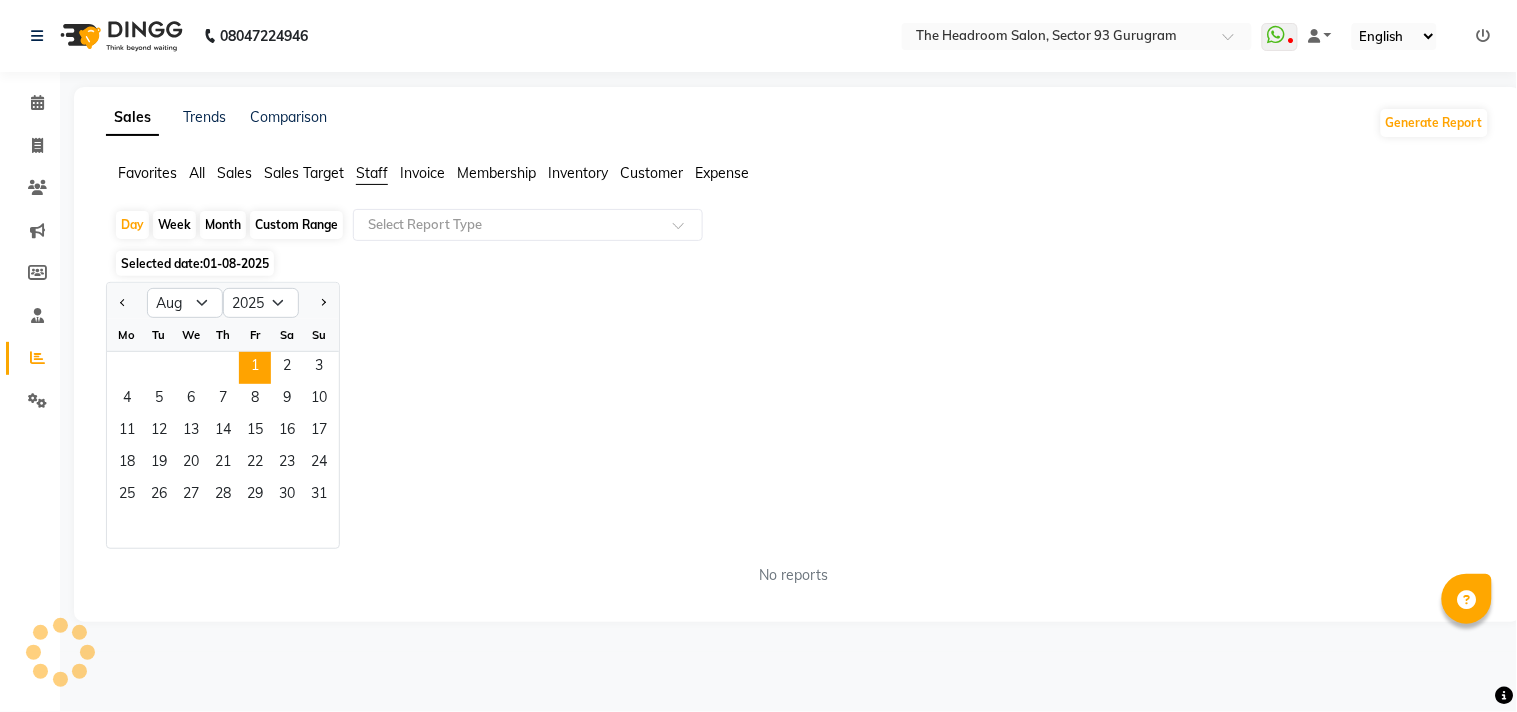 click on "Custom Range" 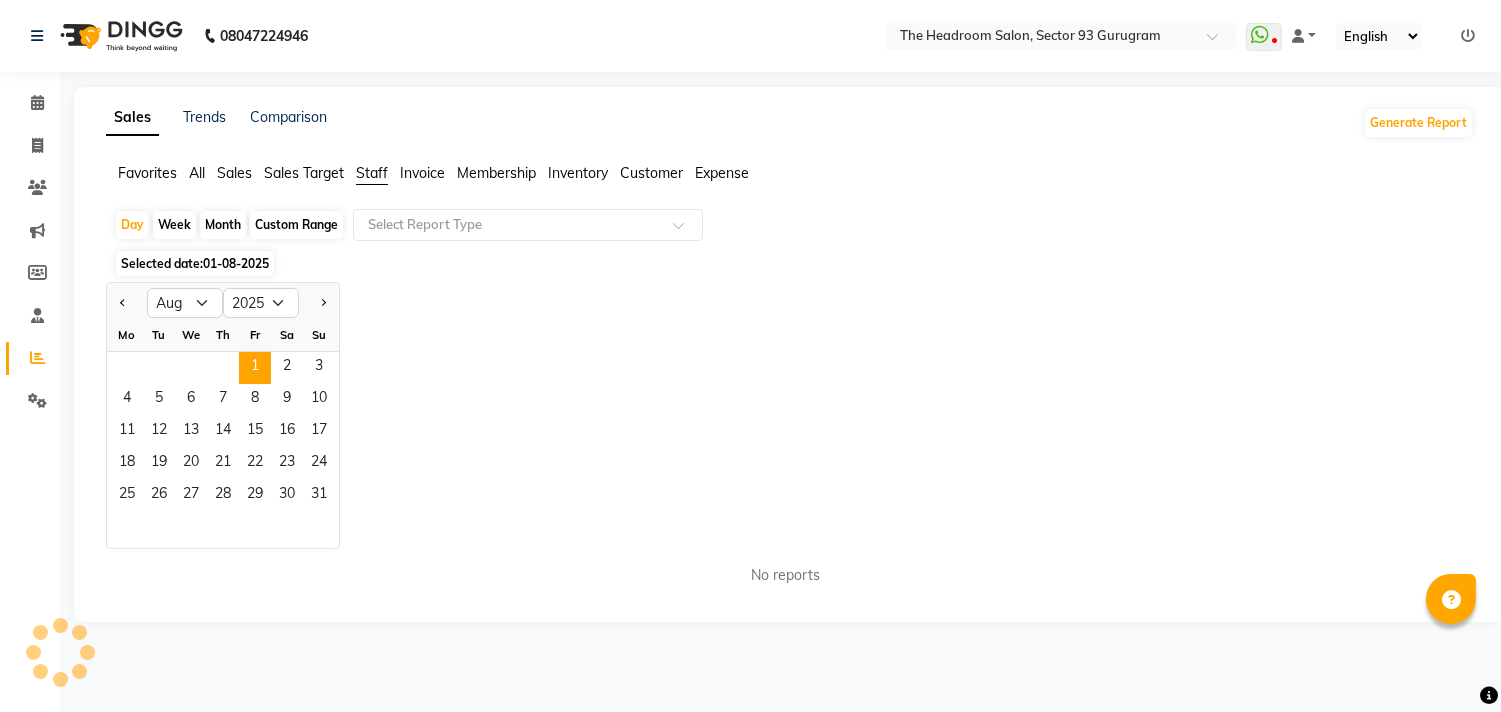 select on "8" 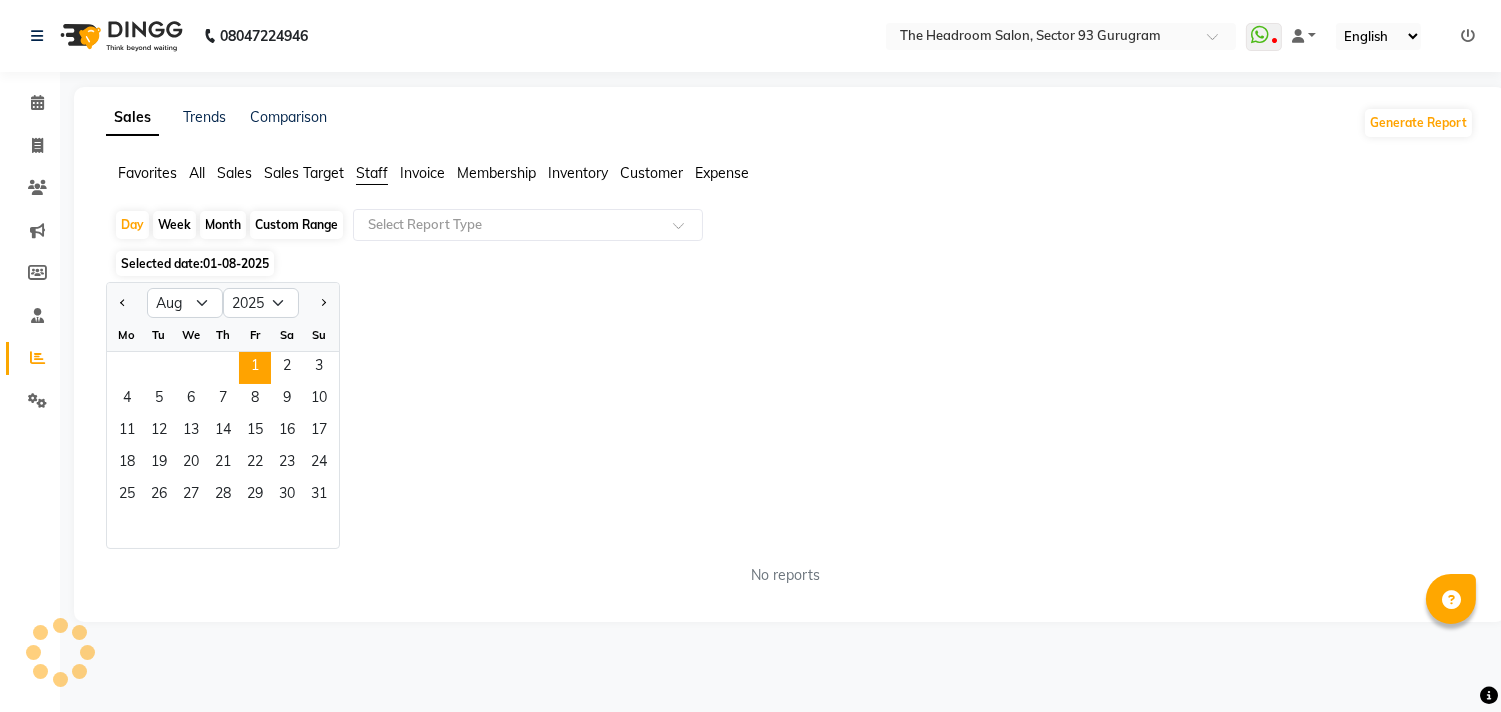 select on "2025" 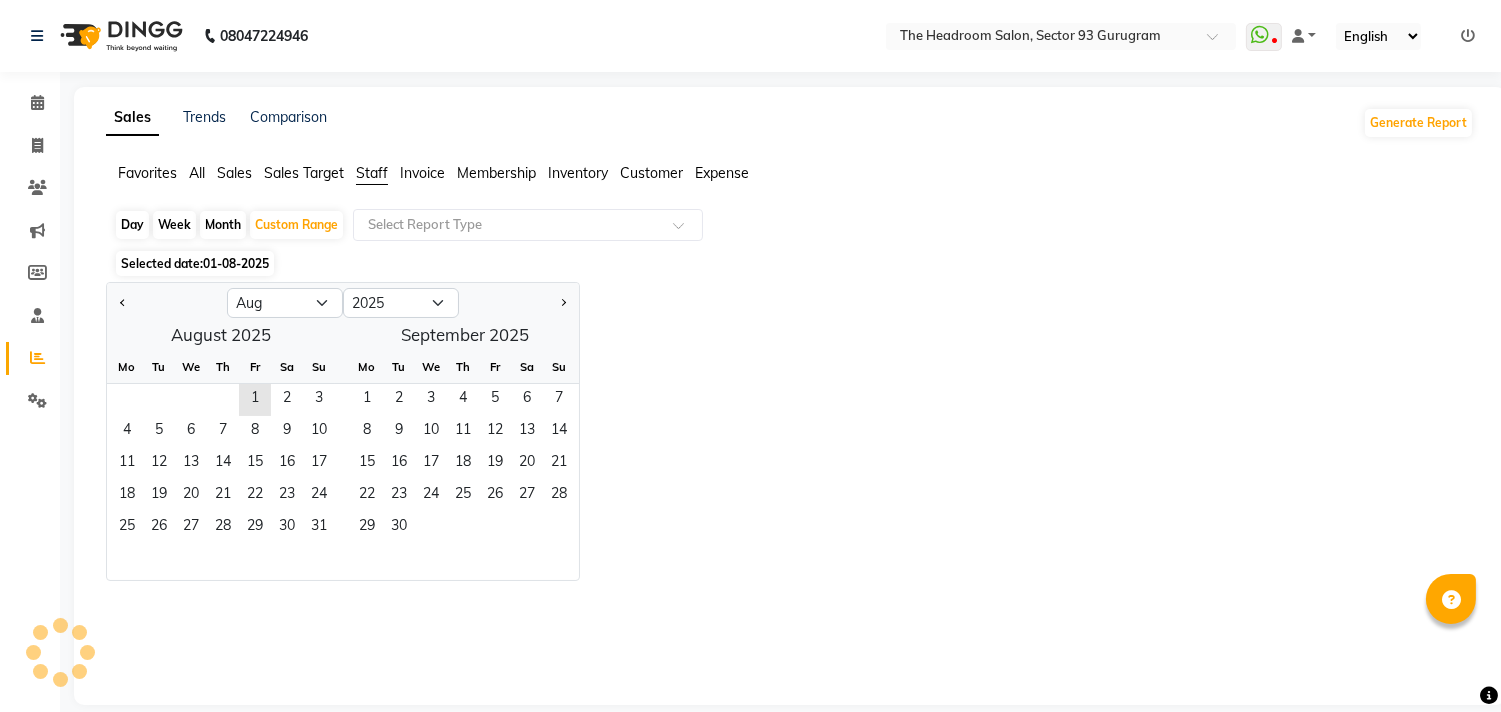 click on "Month" 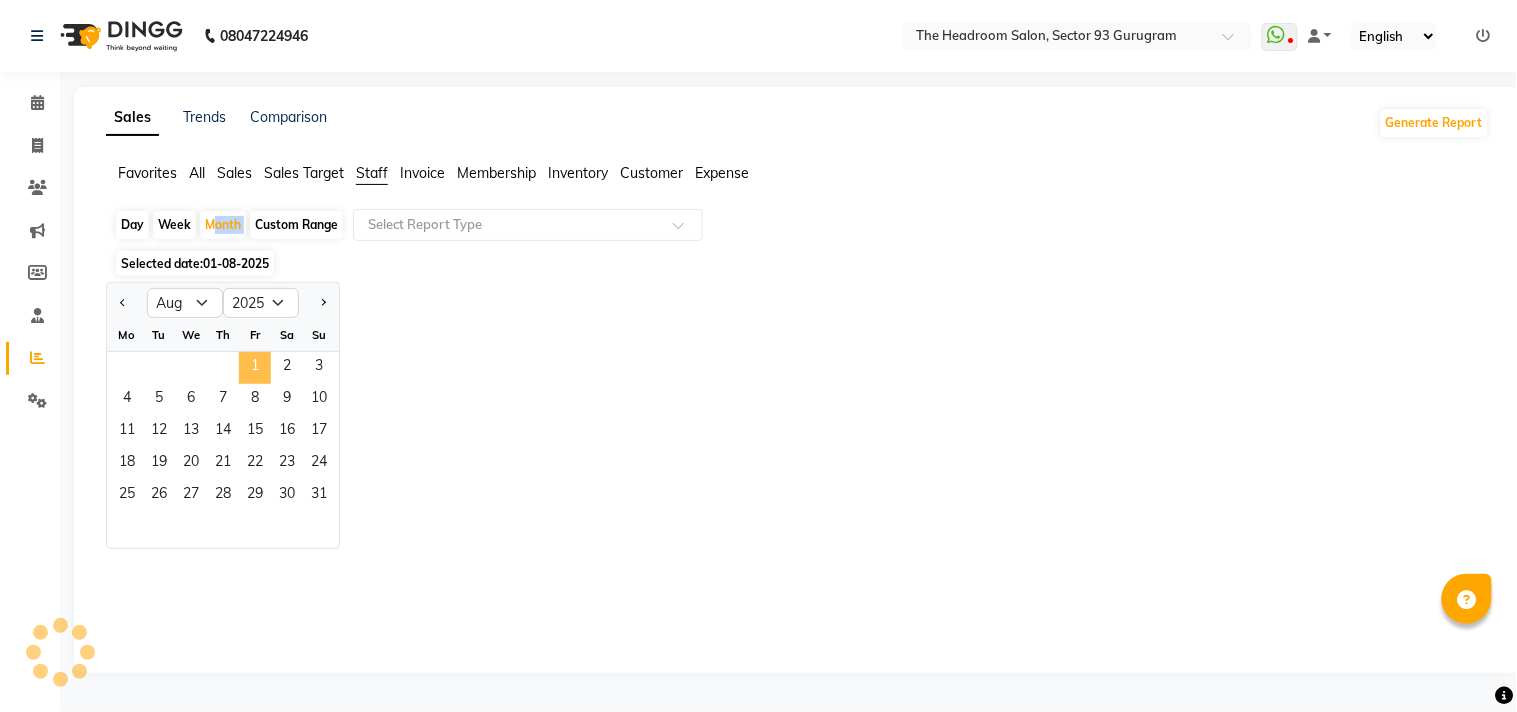 click on "1" 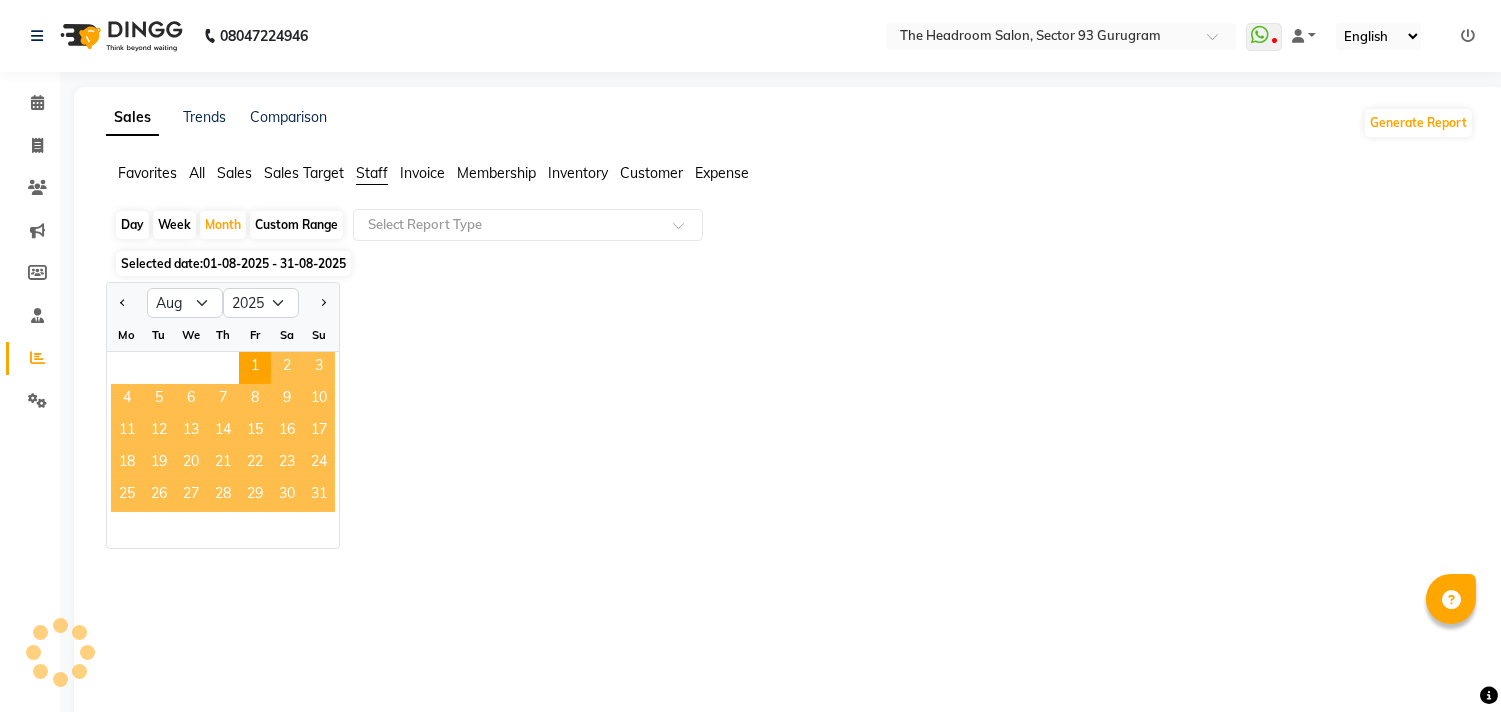 click on "31" 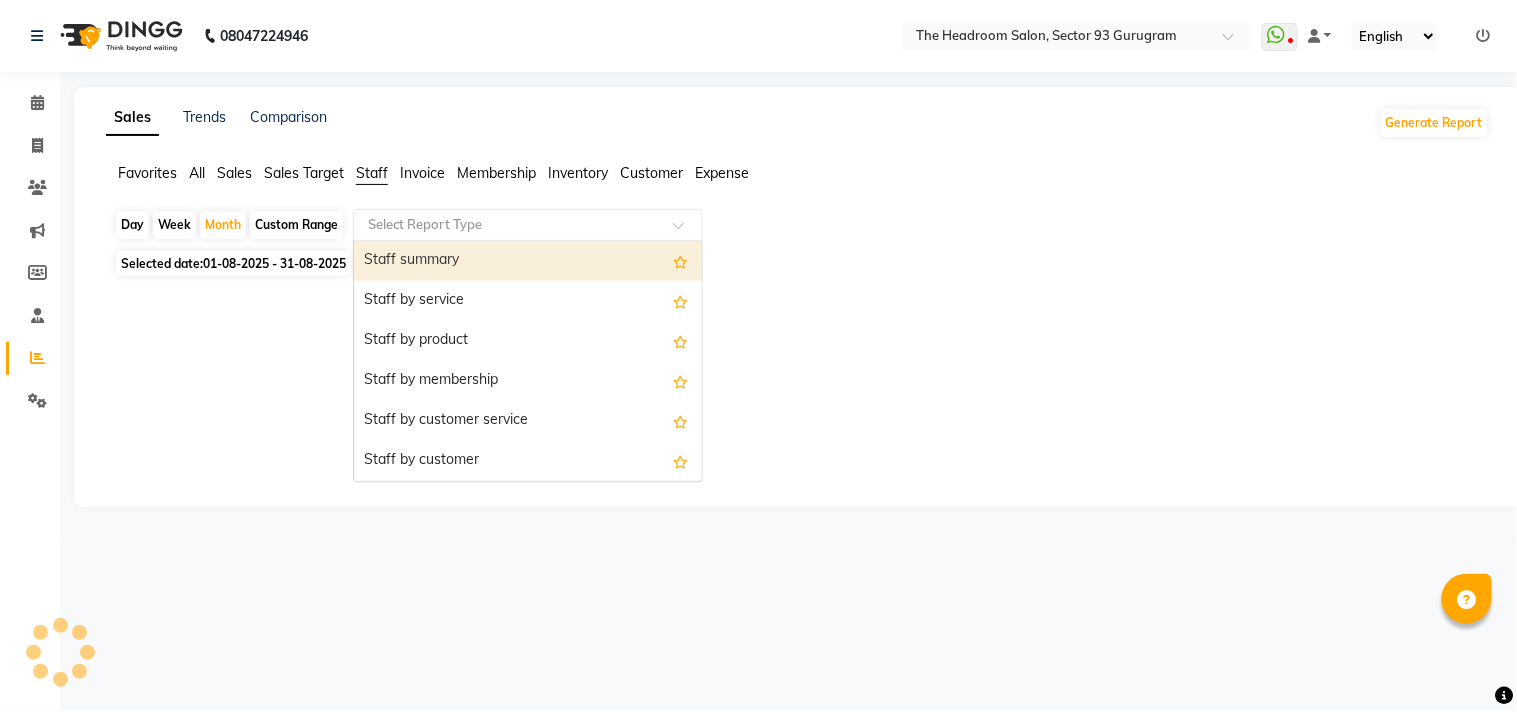 click 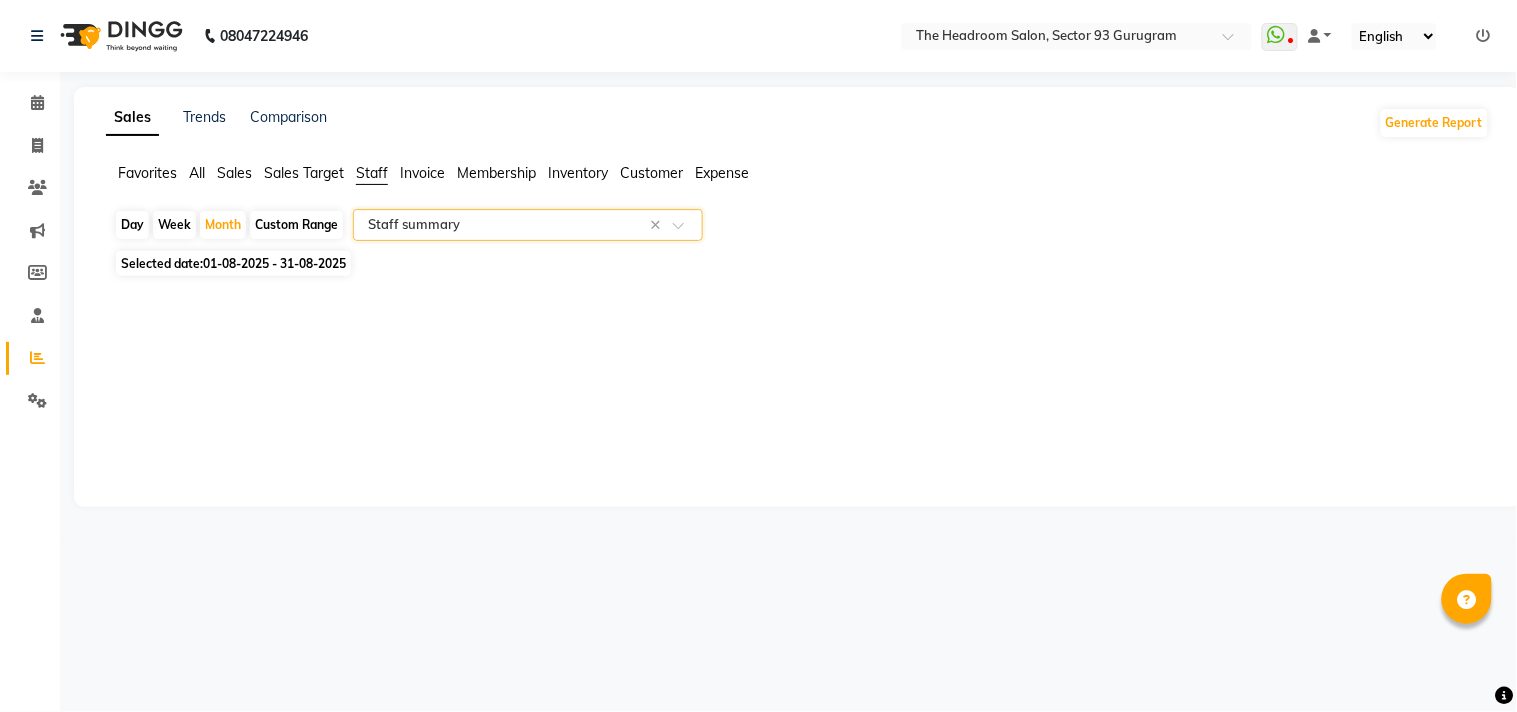 click on "Custom Range" 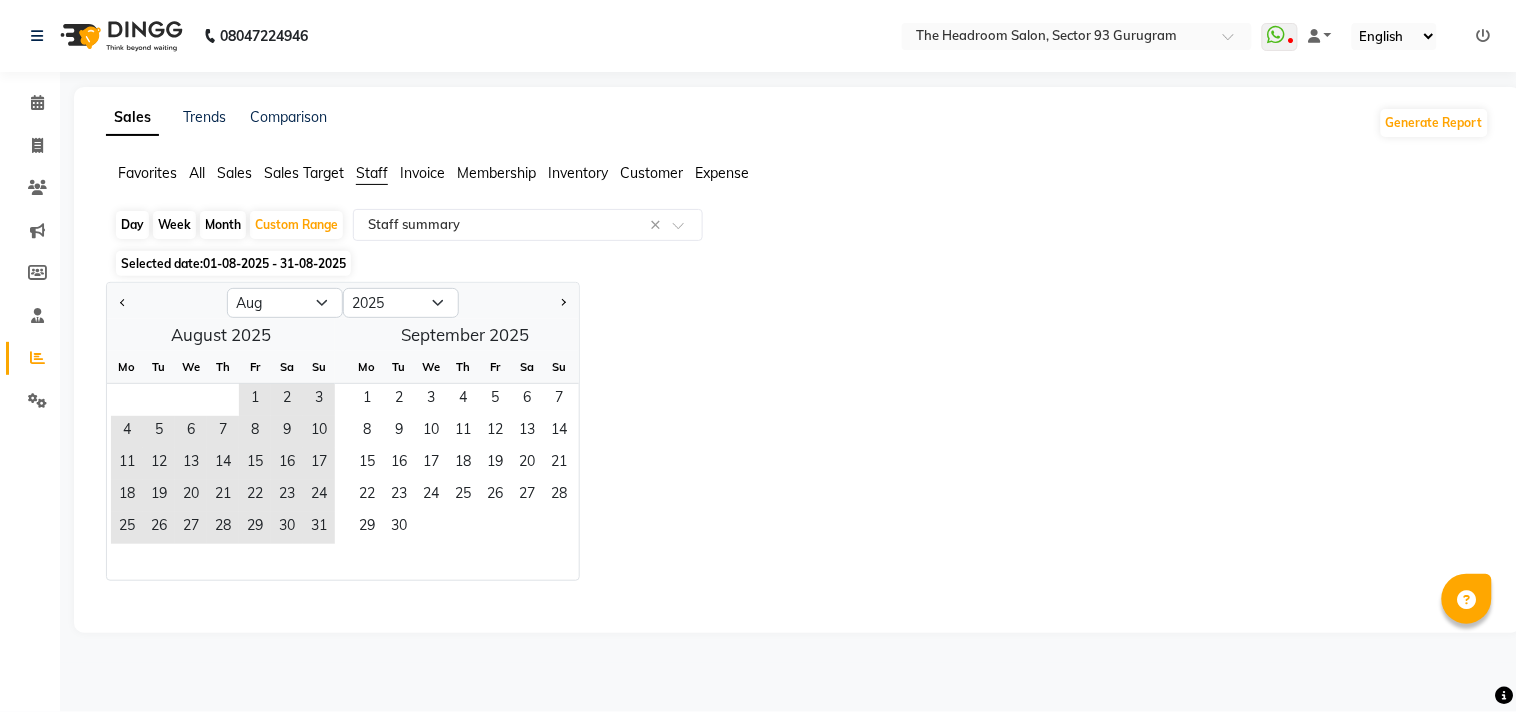 click on "Fr" 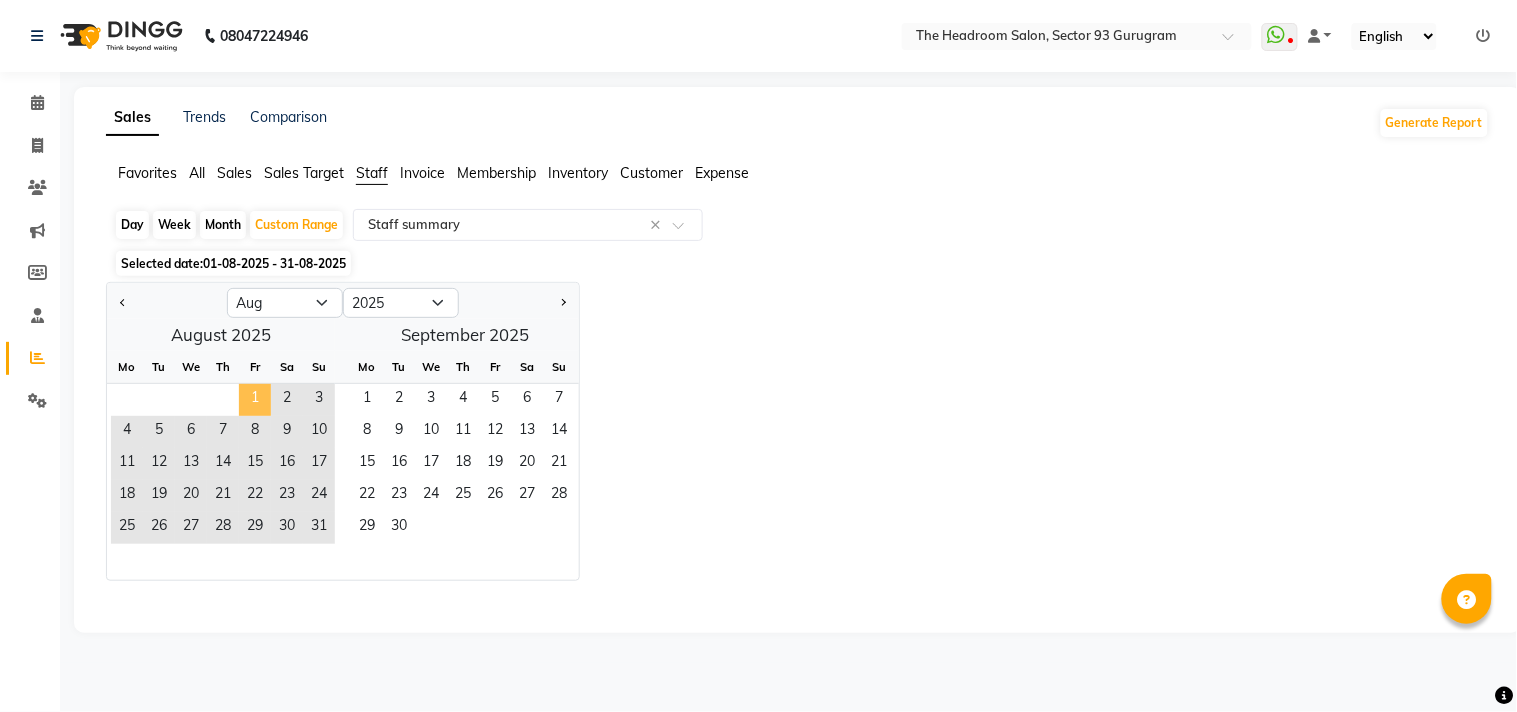click on "1" 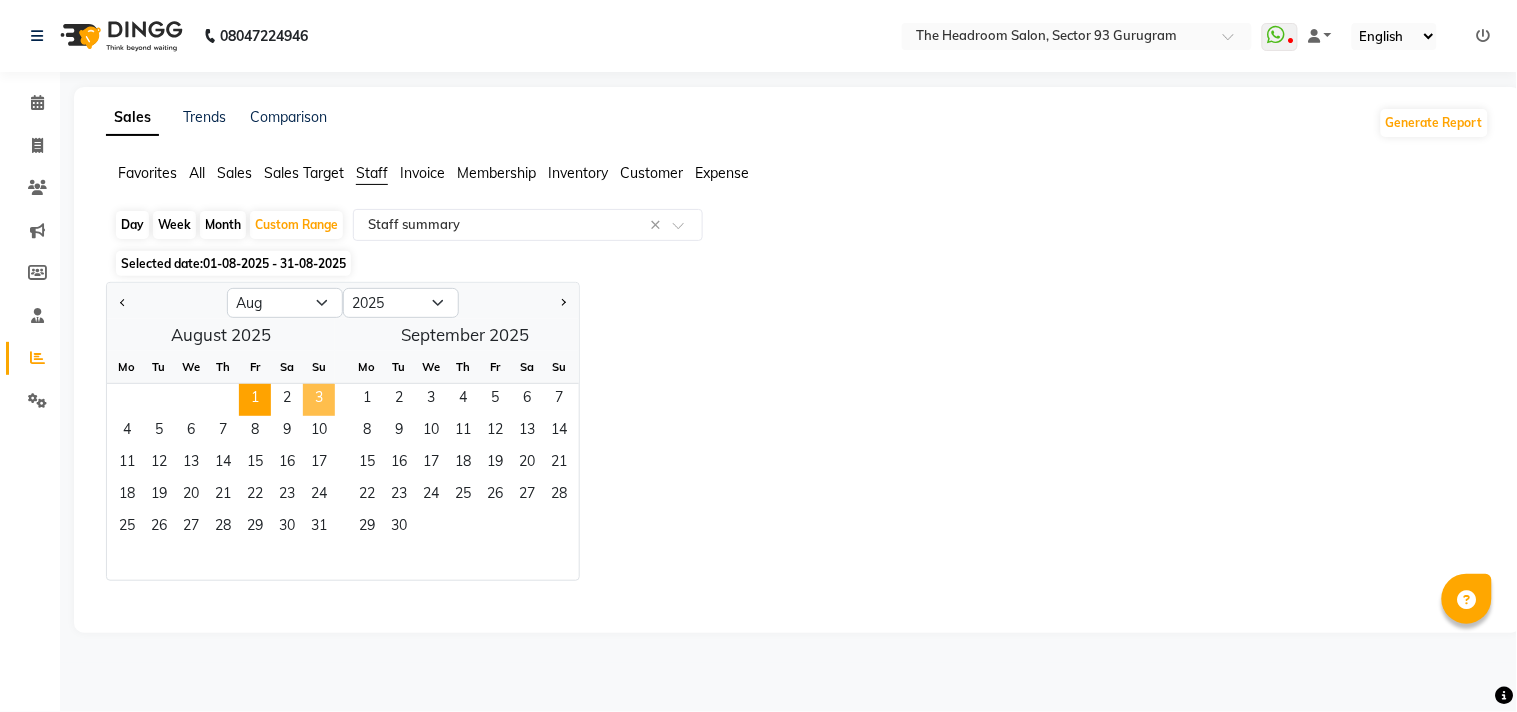 click on "3" 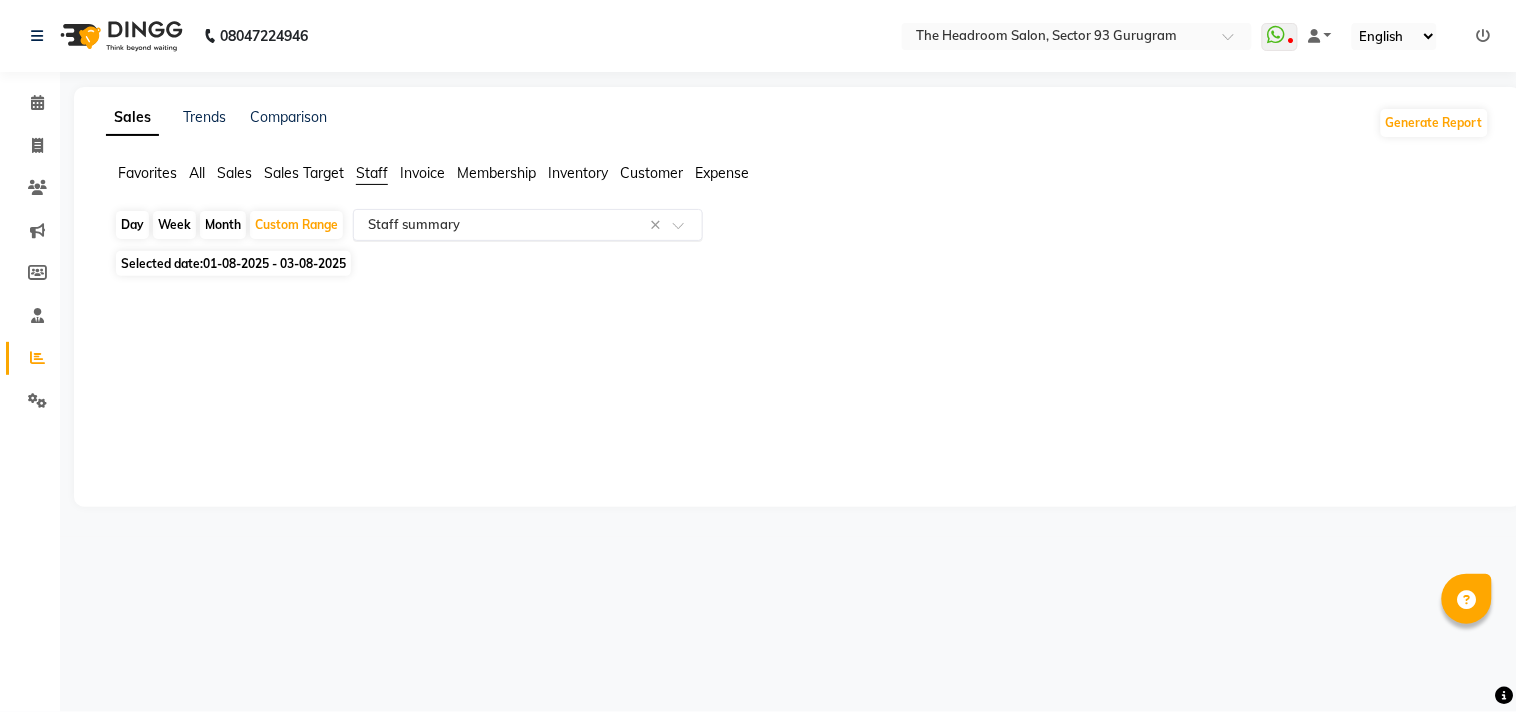 click 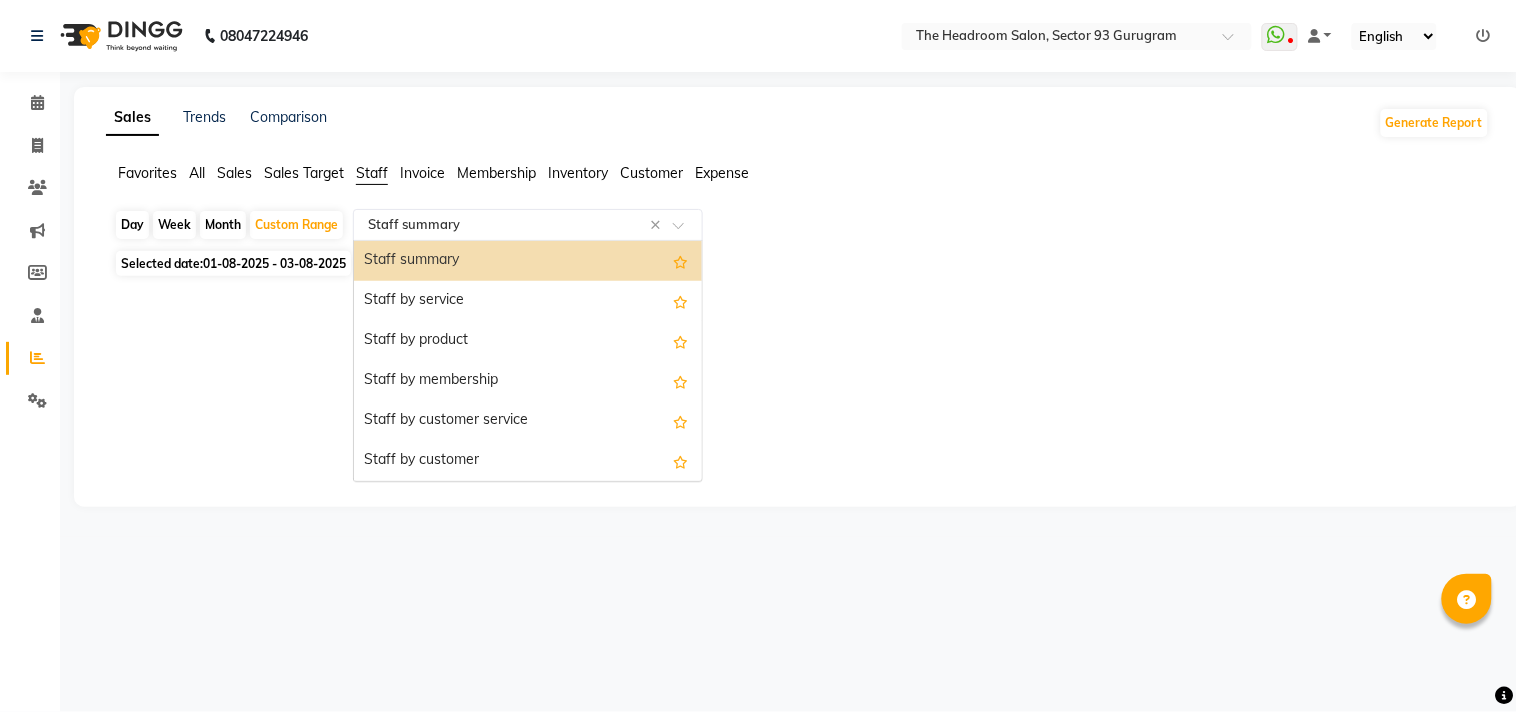 click on "Staff summary" at bounding box center (528, 261) 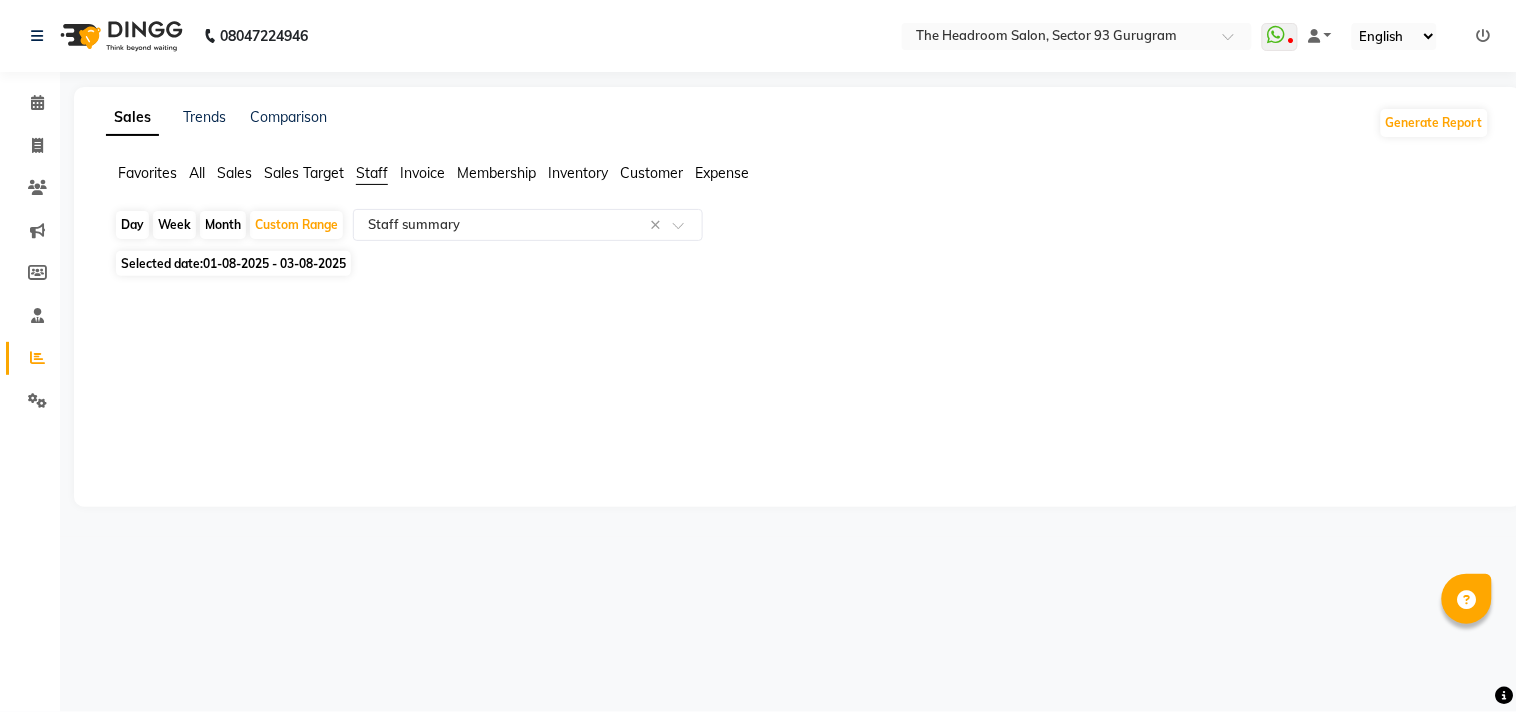 click on "Staff" 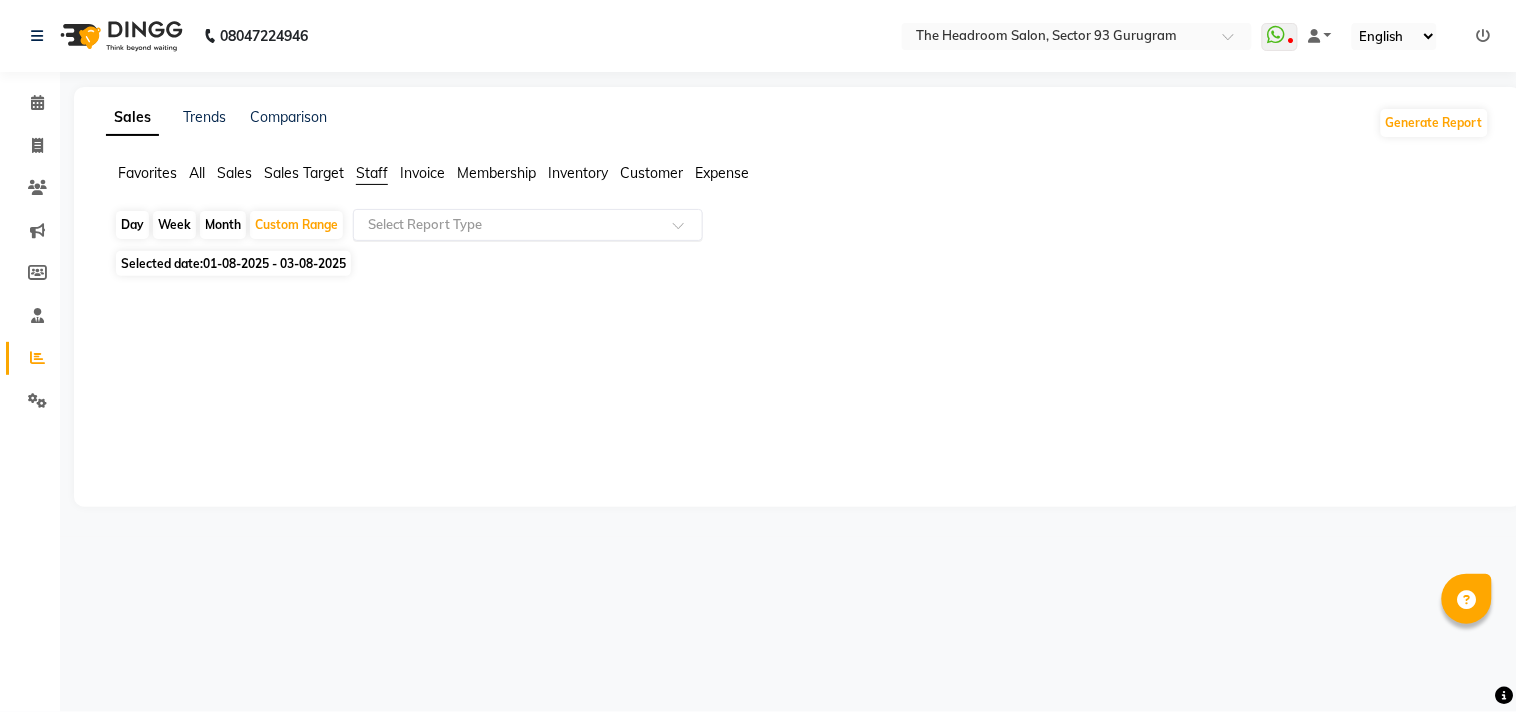 click 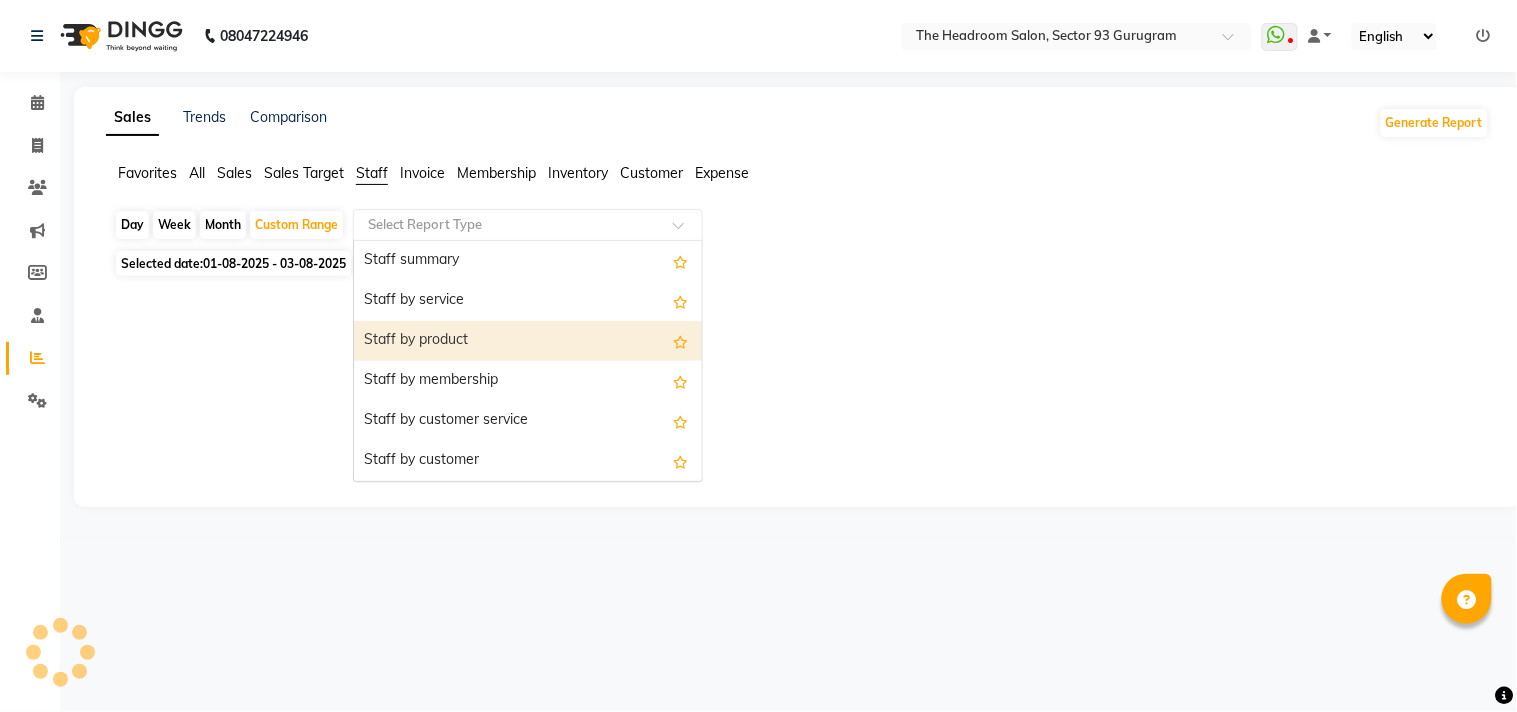 click on "Staff by product" at bounding box center [528, 341] 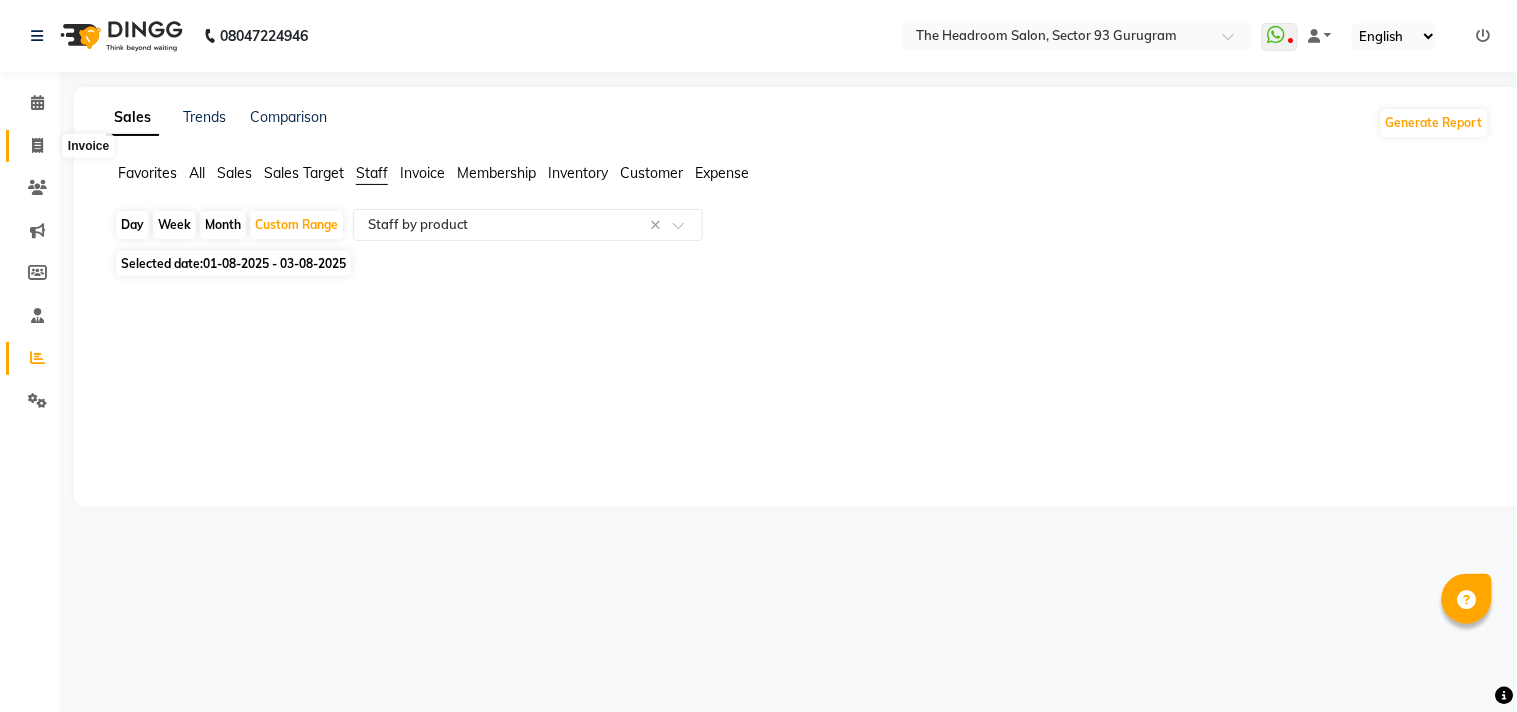 click 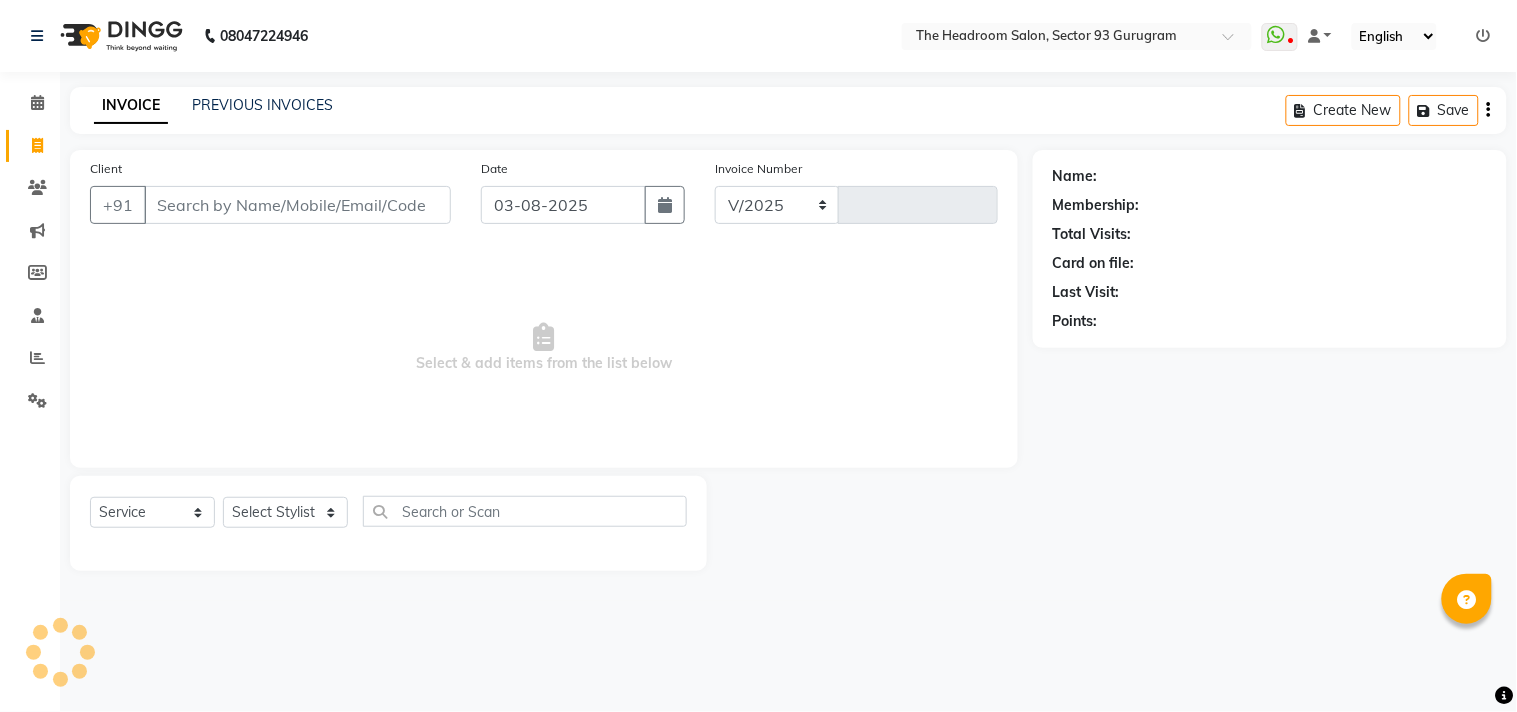 select on "6933" 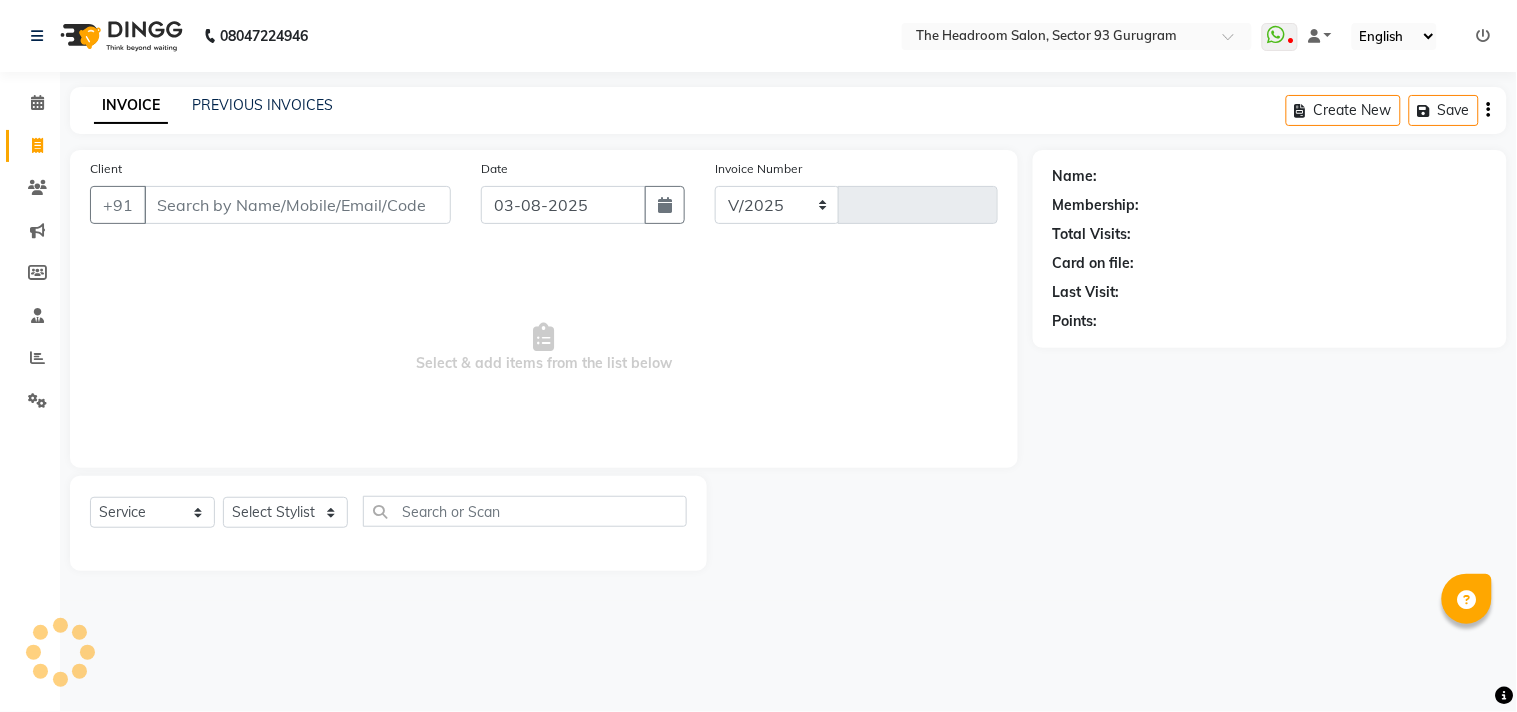 type on "2607" 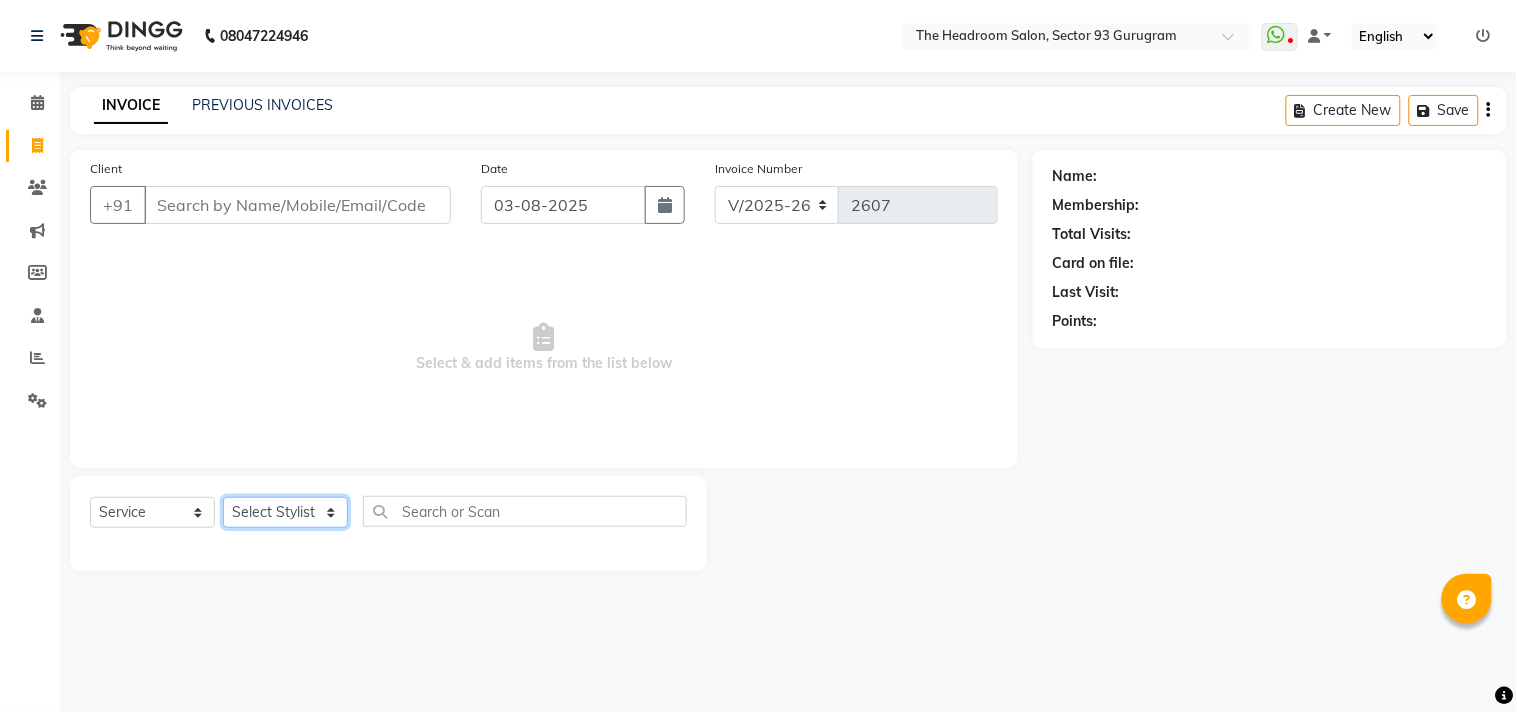 click on "Select Stylist Aditya Anubha Deepak Deepali Faizan Firoz Manager Monika Nakul Shokeen Pooja Rahul Shakir Siraj" 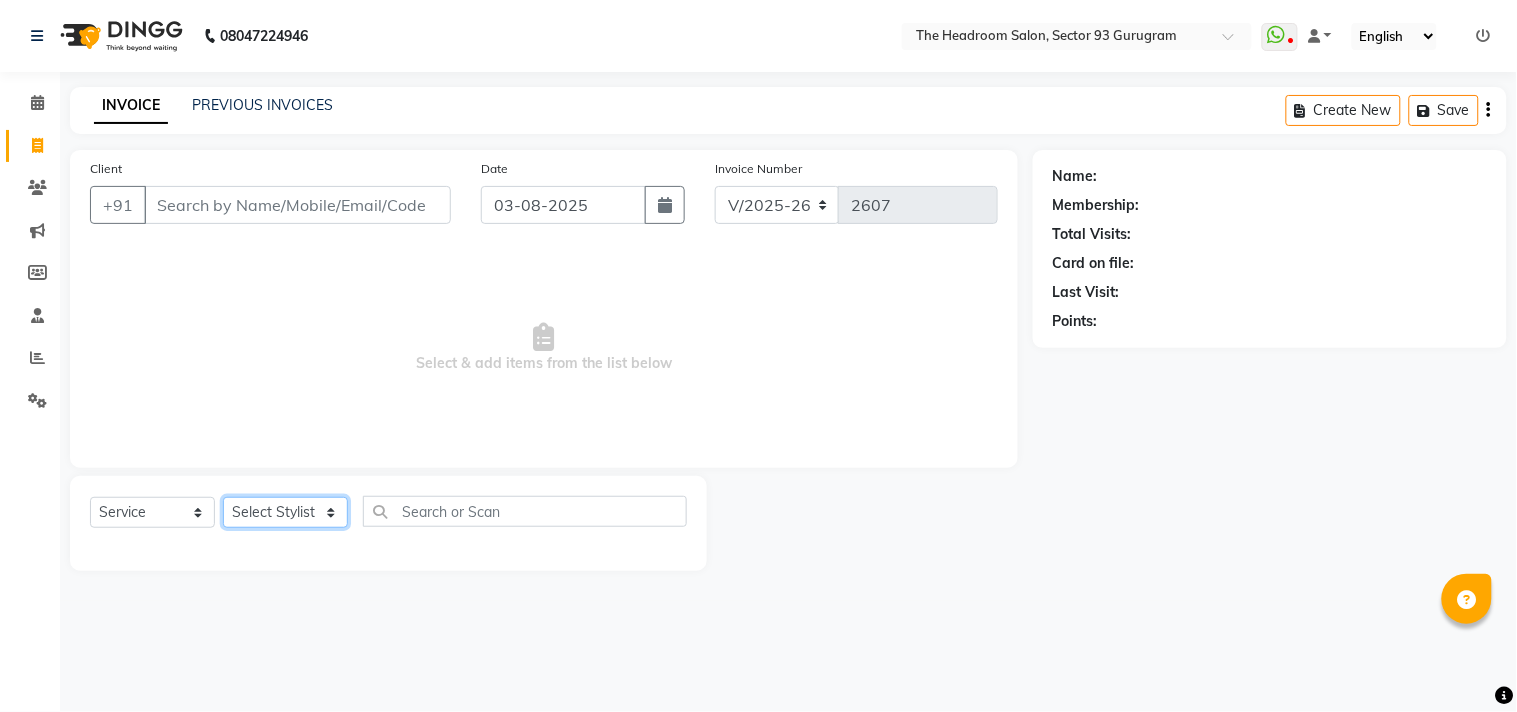 select on "58237" 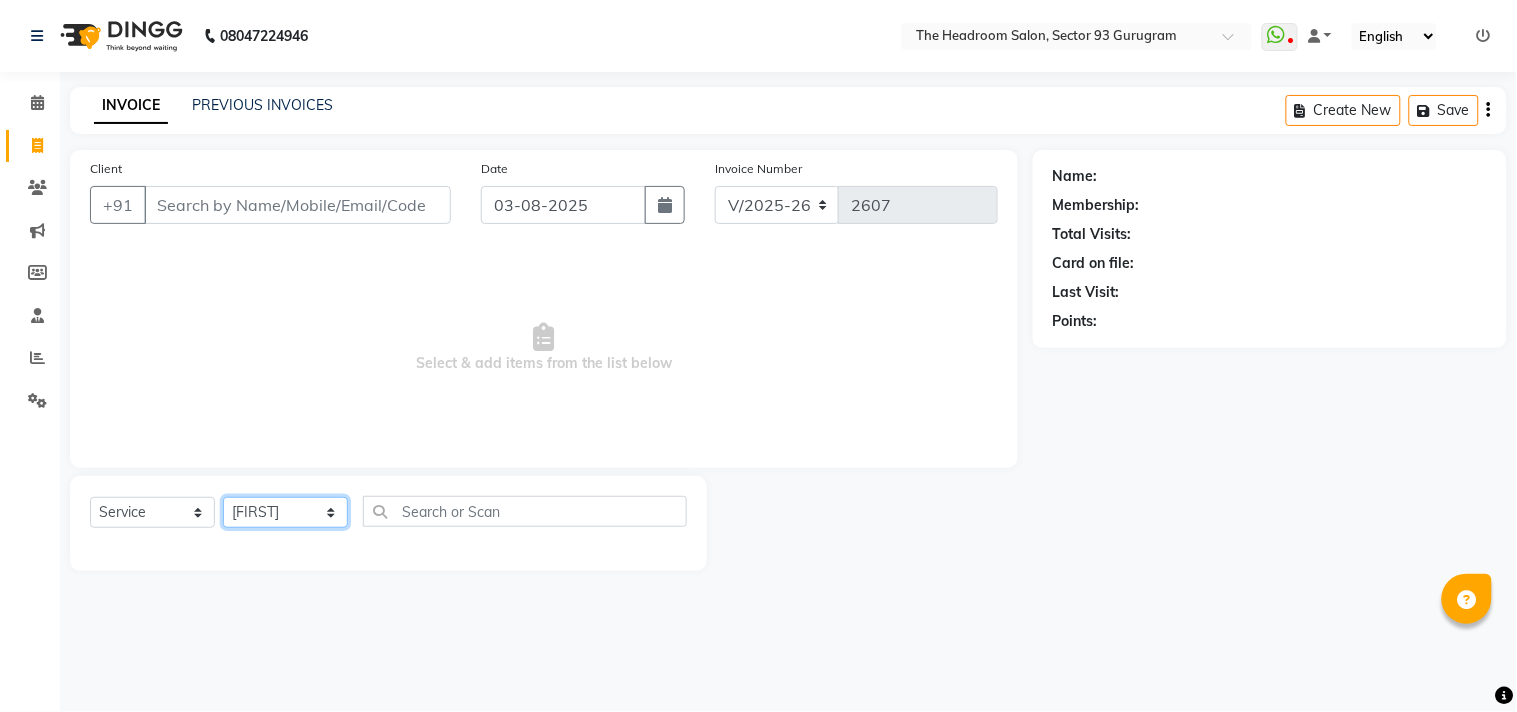 click on "Select Stylist Aditya Anubha Deepak Deepali Faizan Firoz Manager Monika Nakul Shokeen Pooja Rahul Shakir Siraj" 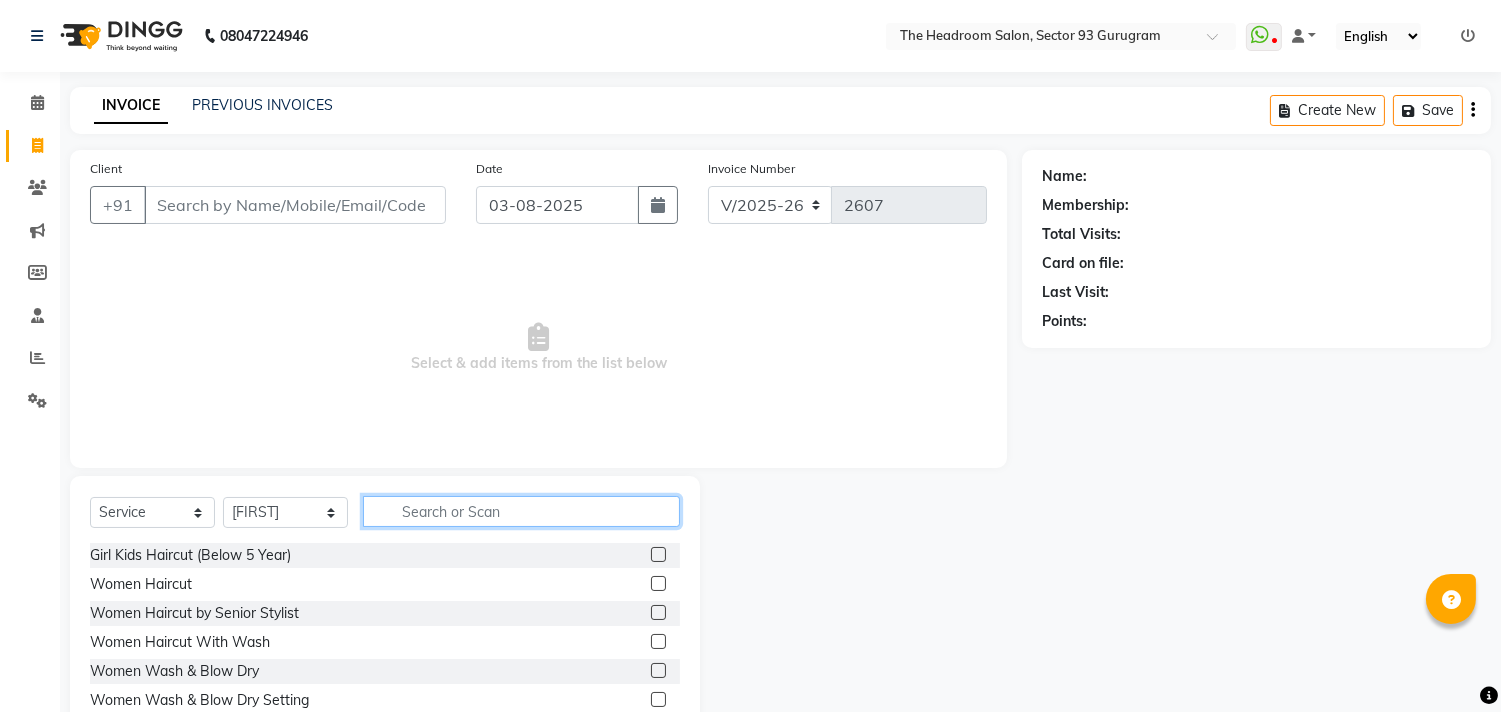 click 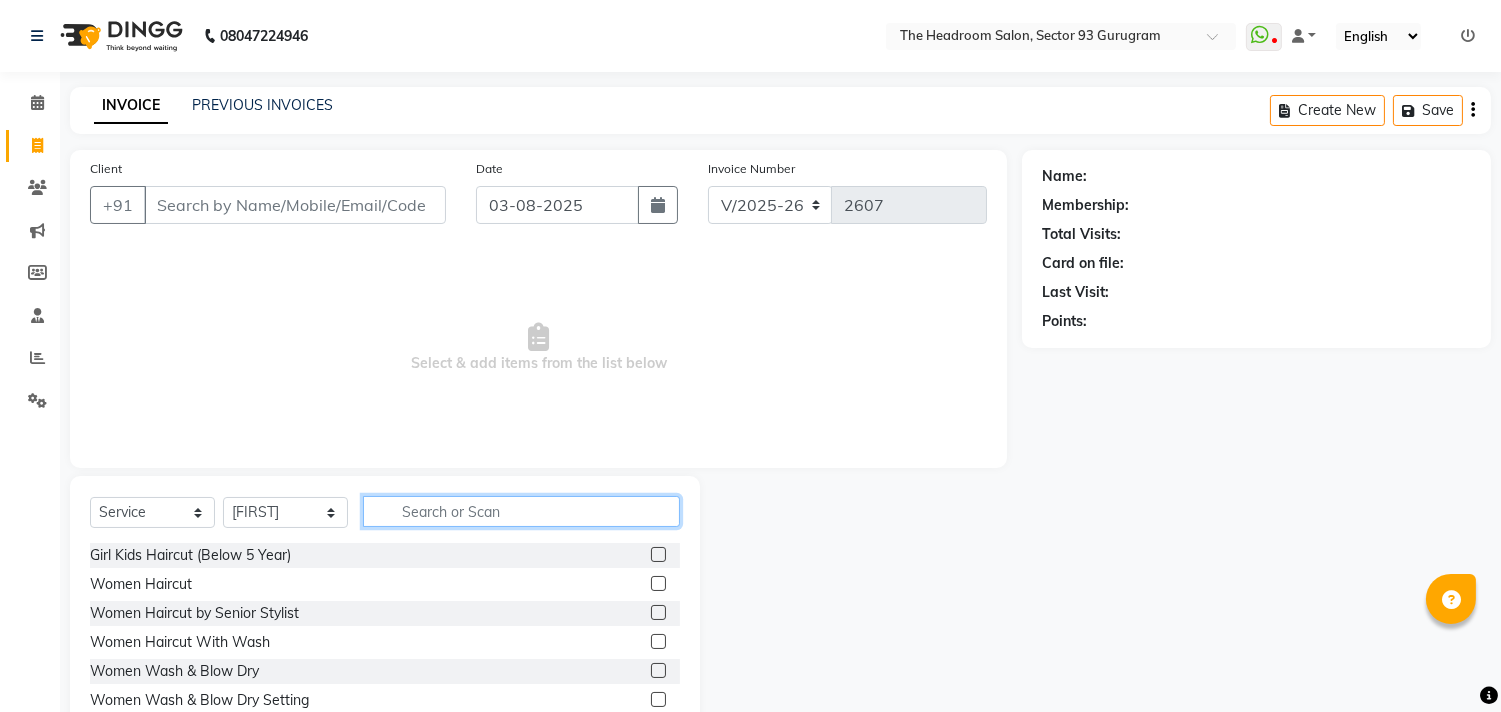 click 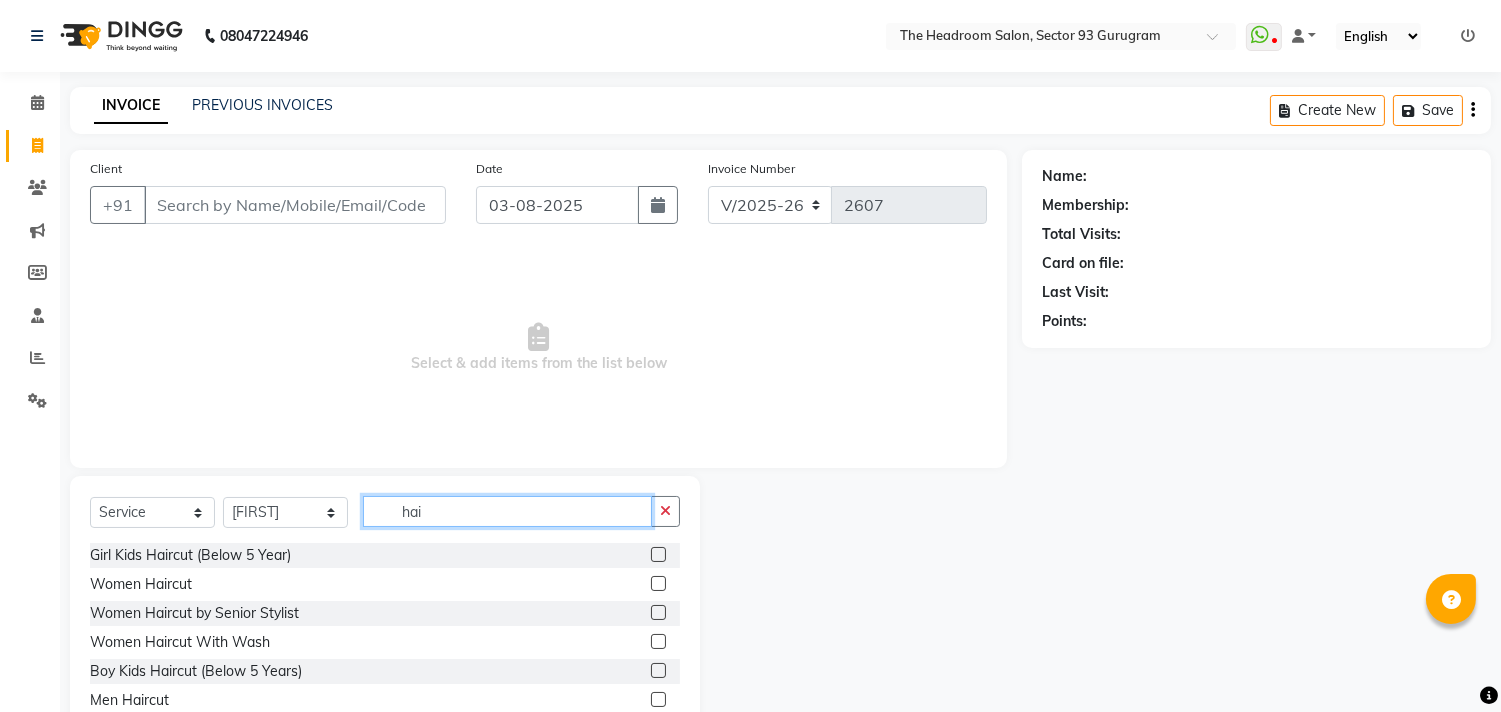 type on "hai" 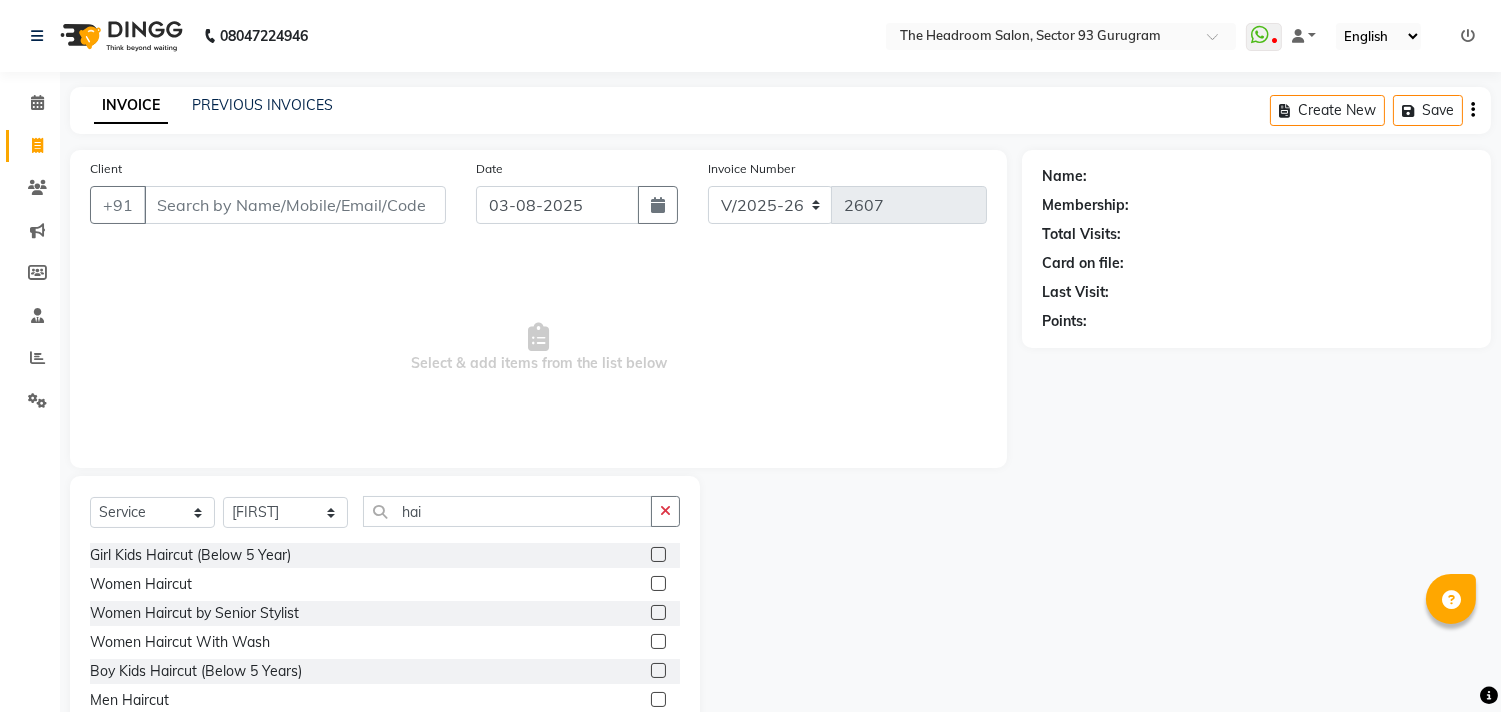 click 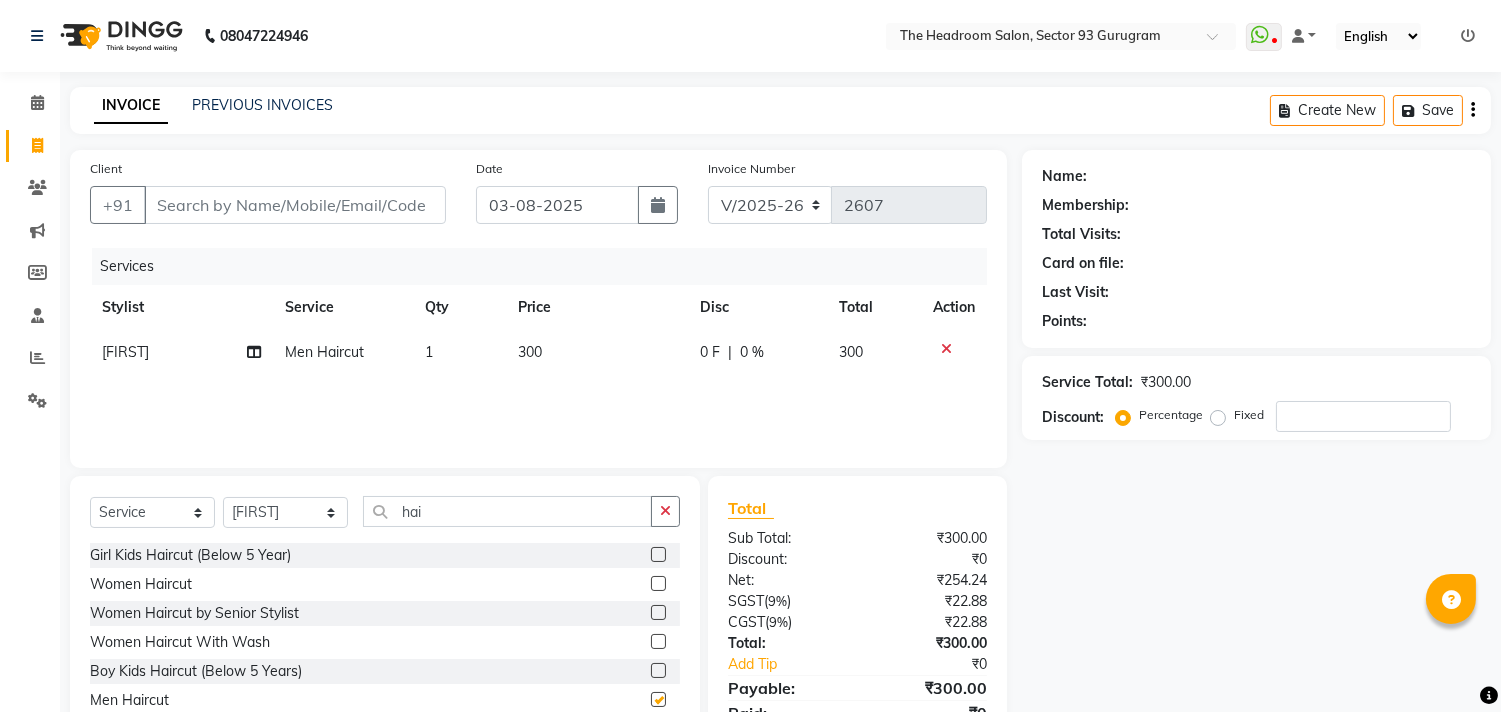 checkbox on "false" 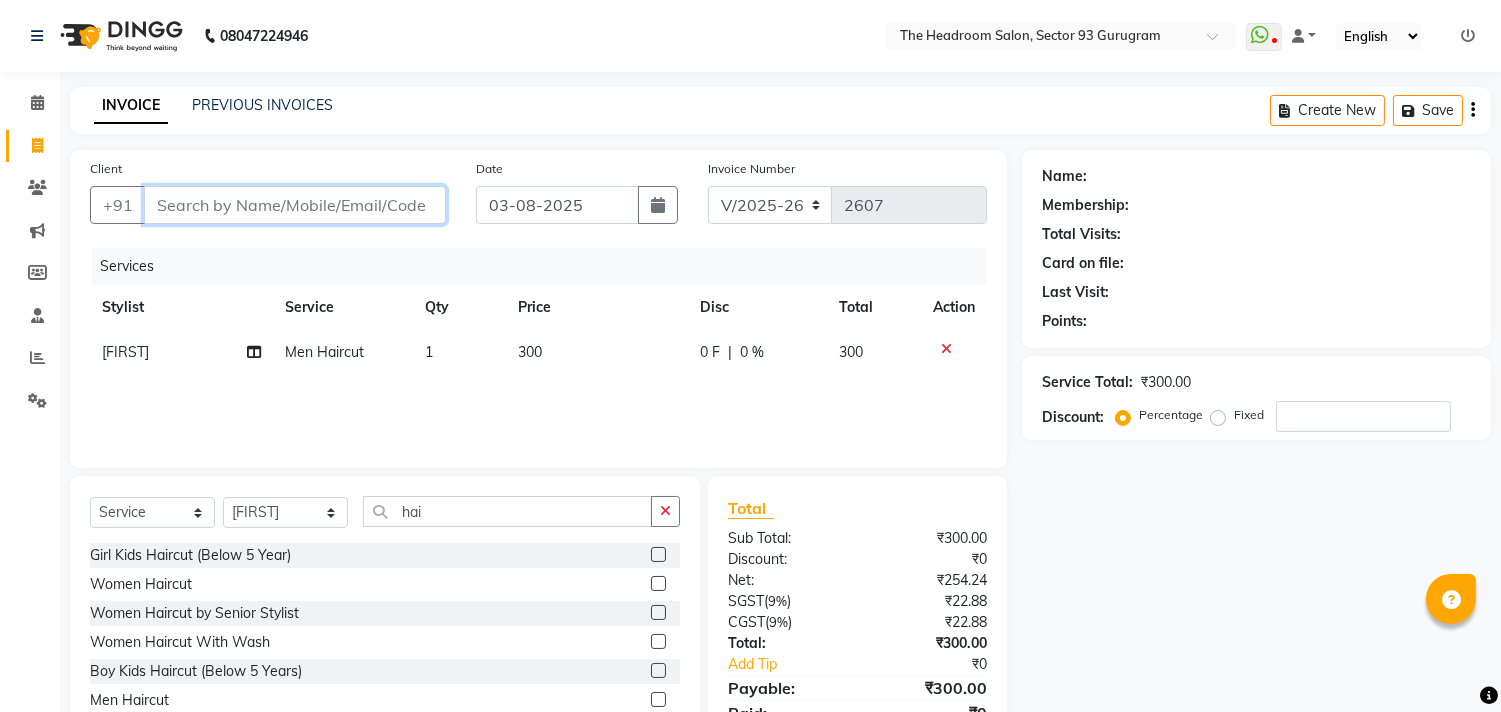 click on "Client" at bounding box center (295, 205) 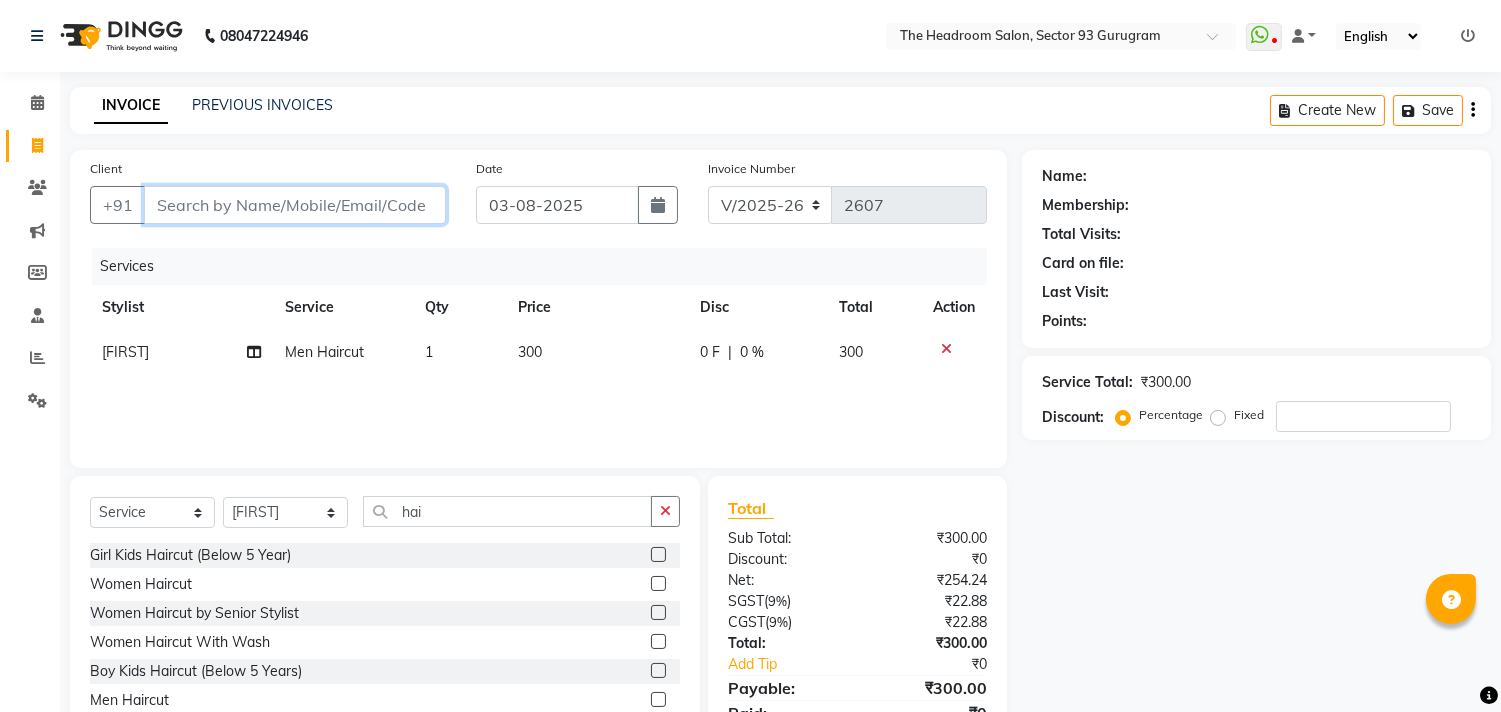 type on "7" 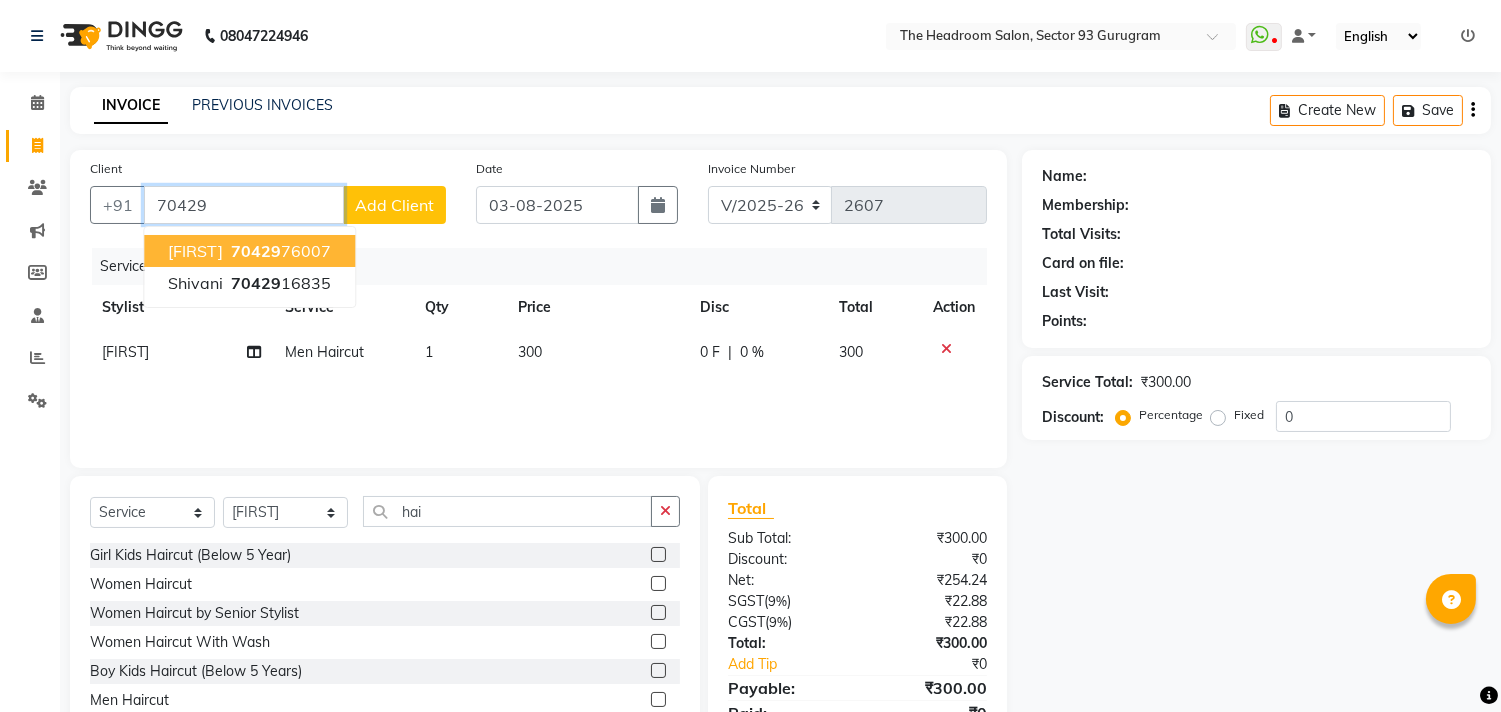 click on "[PHONE]" at bounding box center (279, 251) 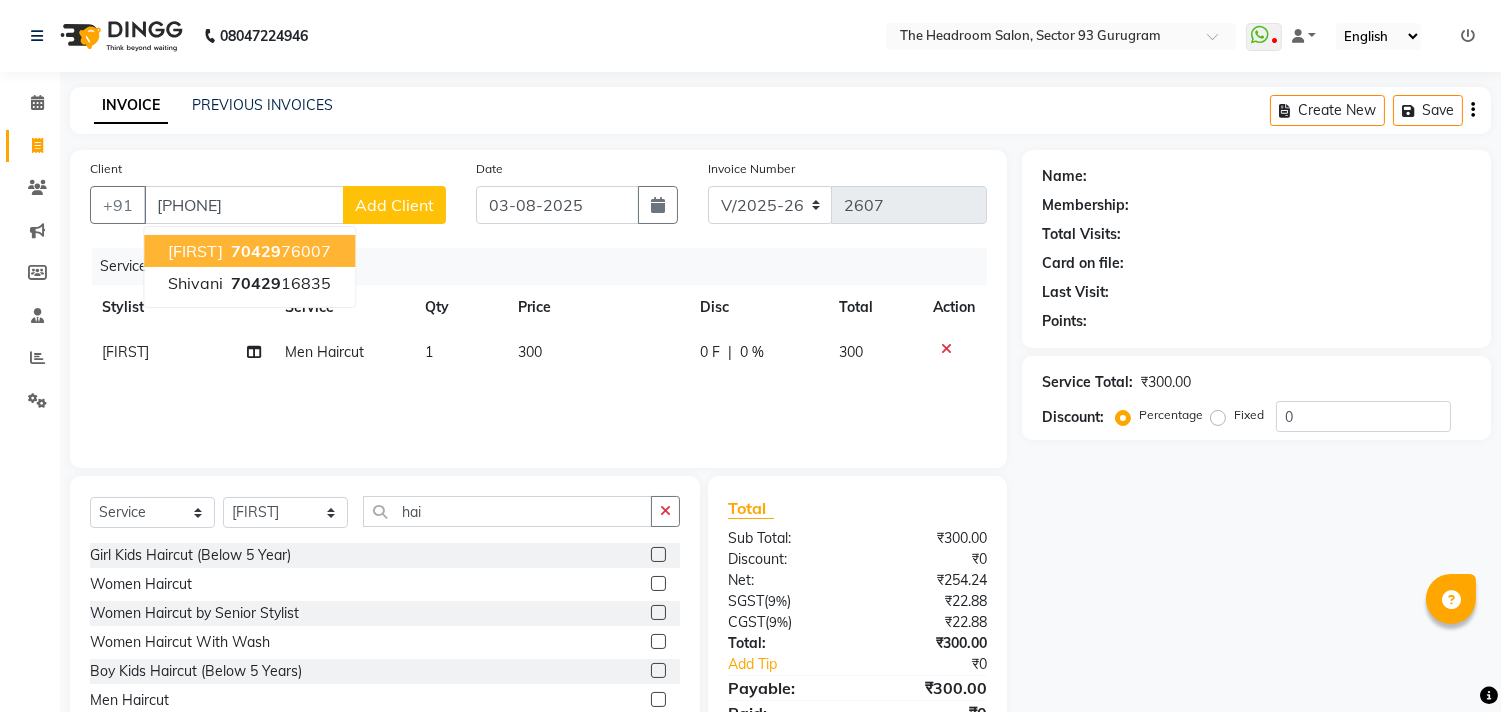 click on "Client +91 [PHONE] [FIRST] [PHONE] [FIRST] [PHONE] Add Client Date 03-08-2025 Invoice Number V/2025 V/2025-26 2607 Services Stylist Service Qty Price Disc Total Action [FIRST] Men Haircut 1 300 0 F | 0 % 300" 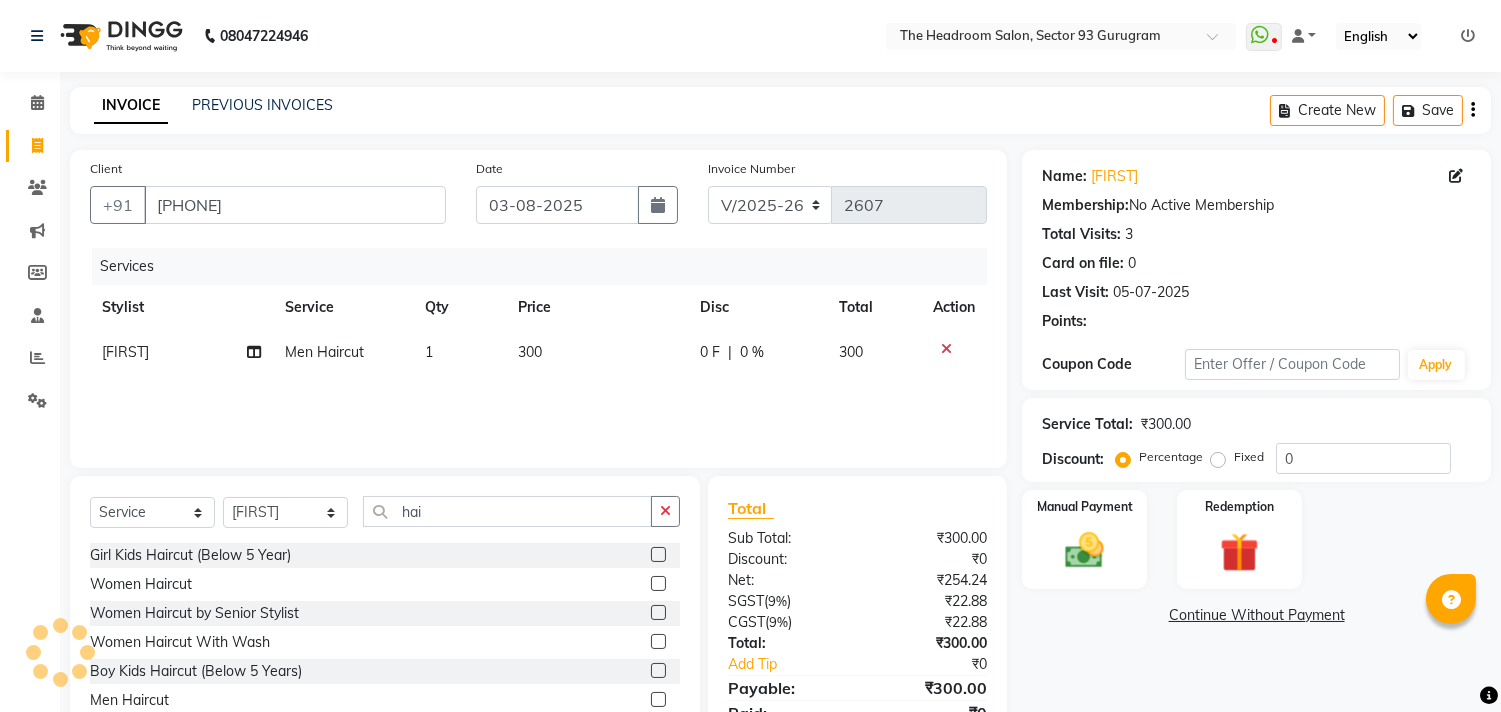scroll, scrollTop: 88, scrollLeft: 0, axis: vertical 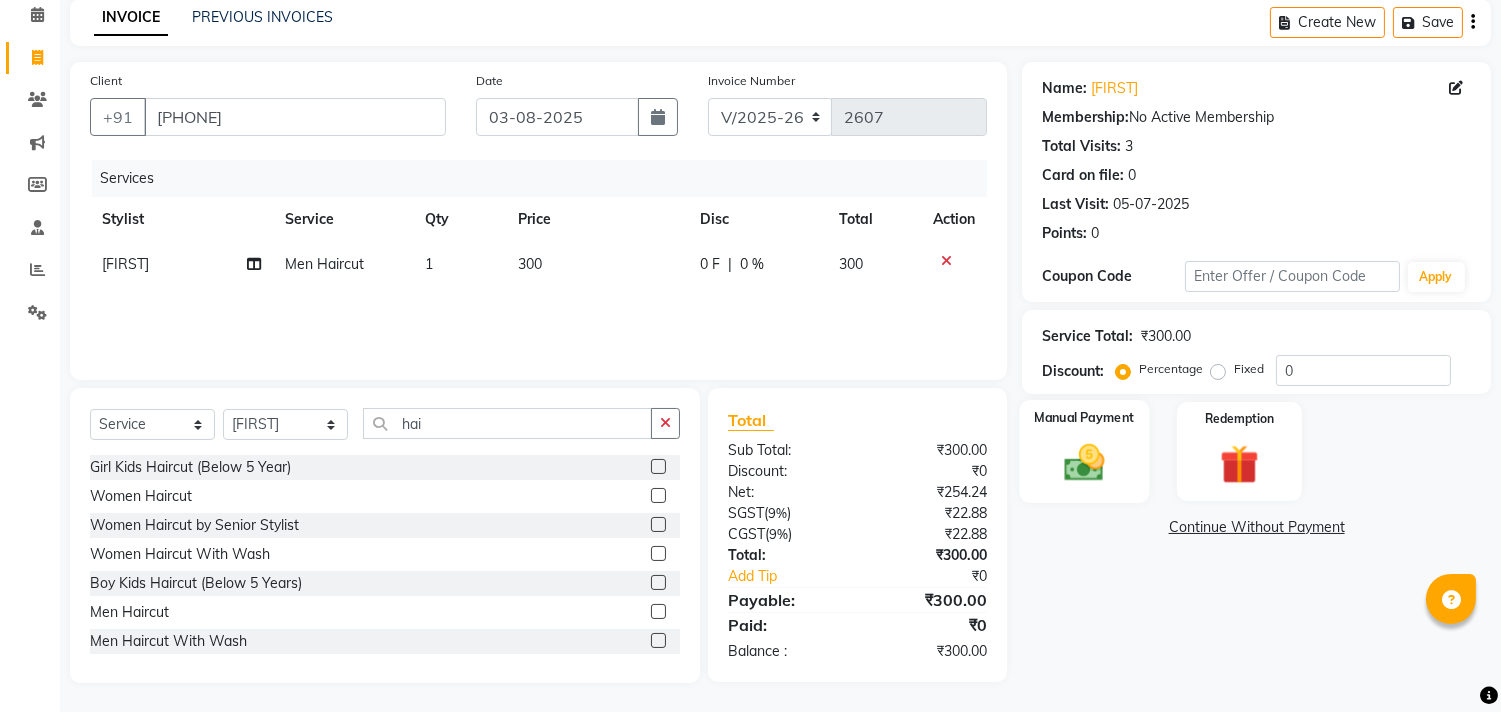 click 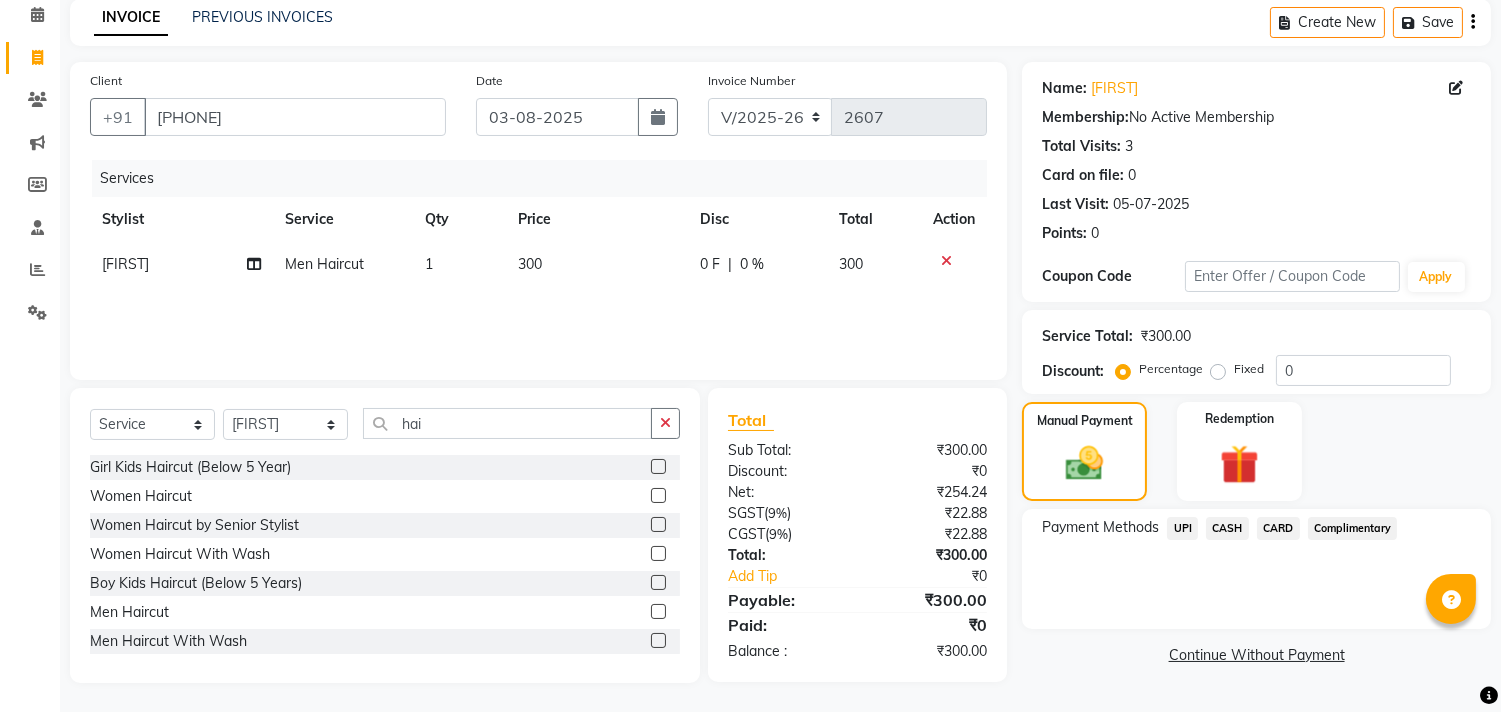 click on "UPI" 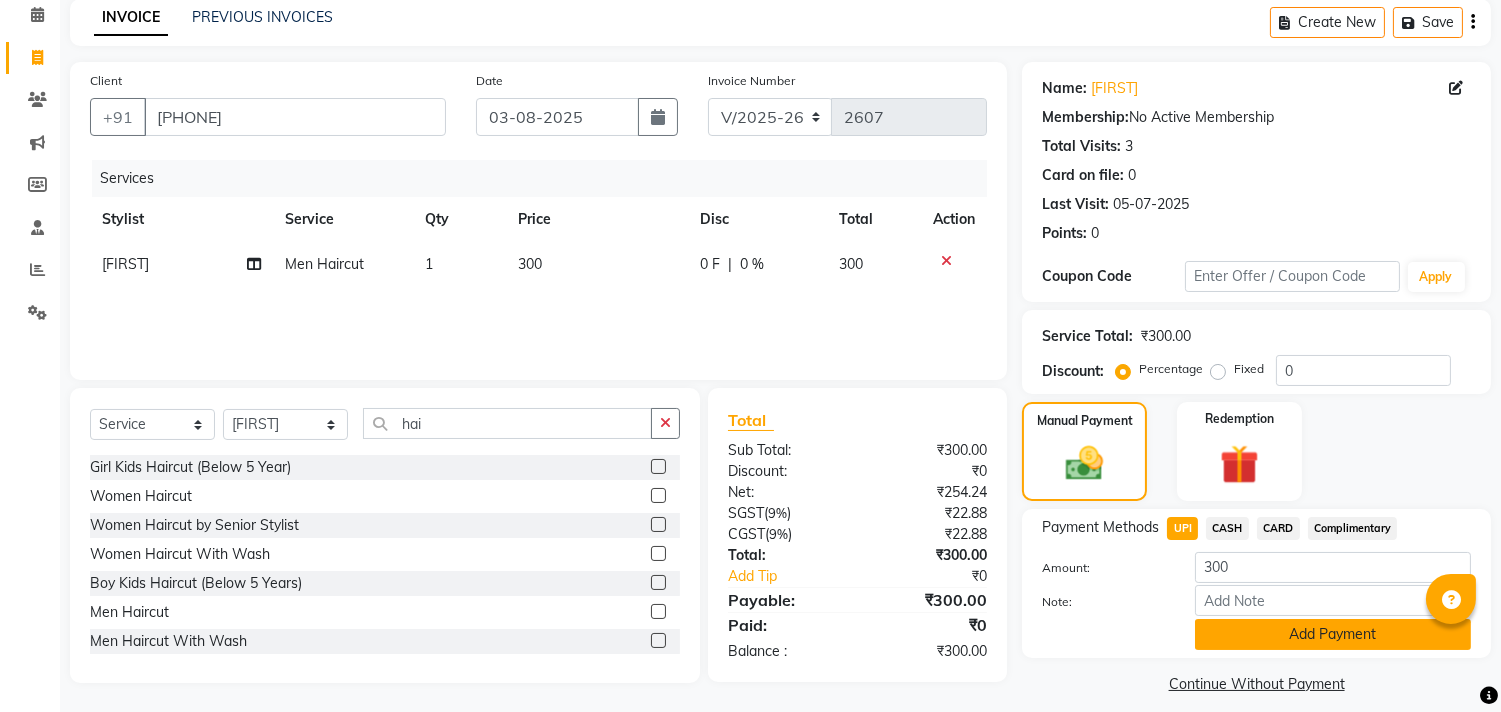 click on "Add Payment" 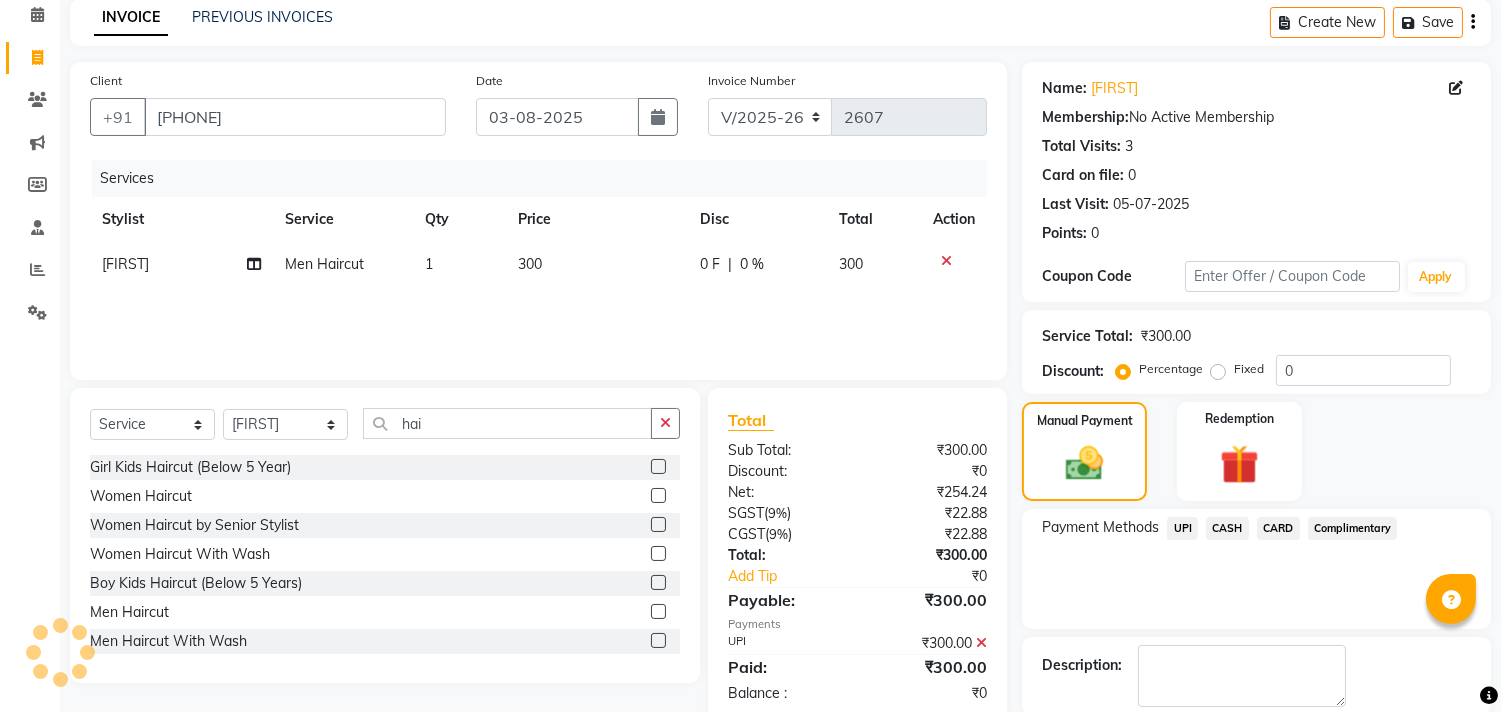 scroll, scrollTop: 187, scrollLeft: 0, axis: vertical 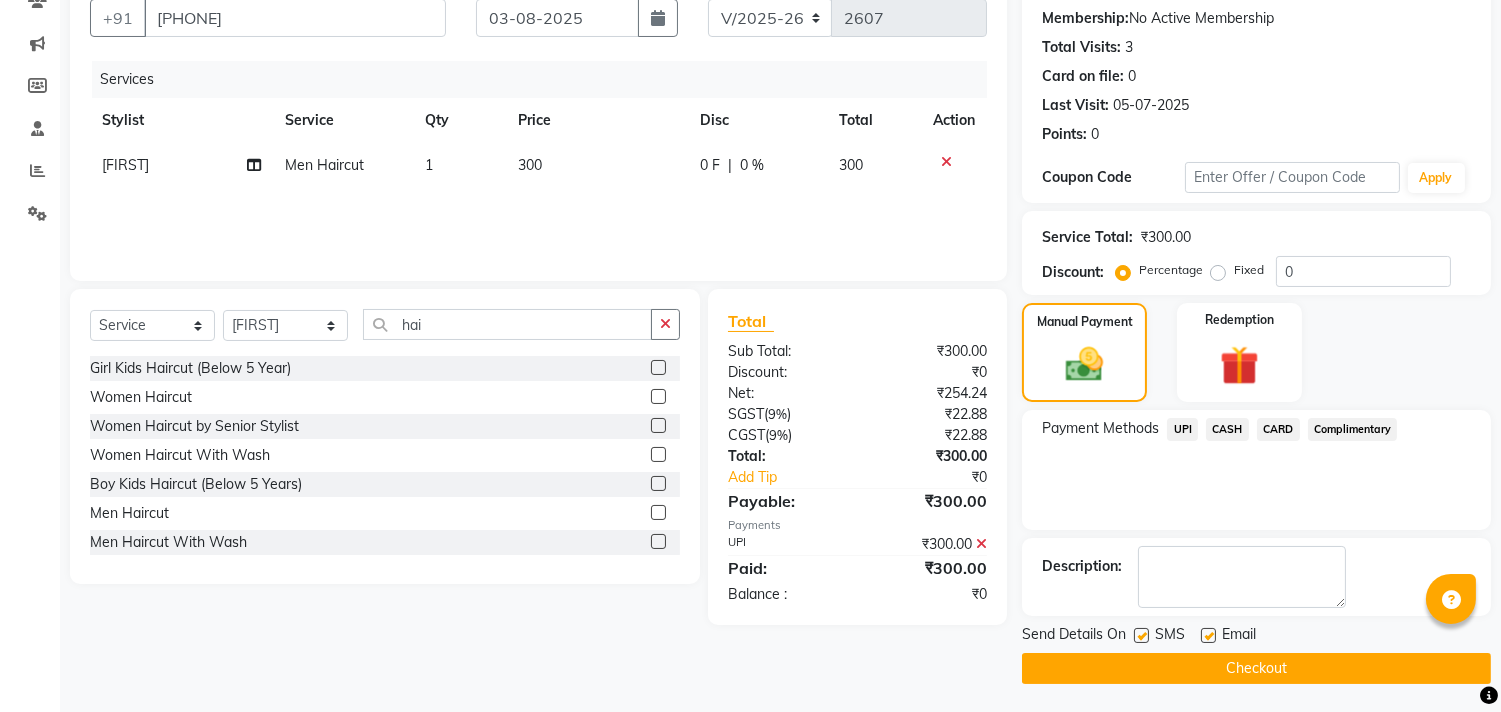 click on "Checkout" 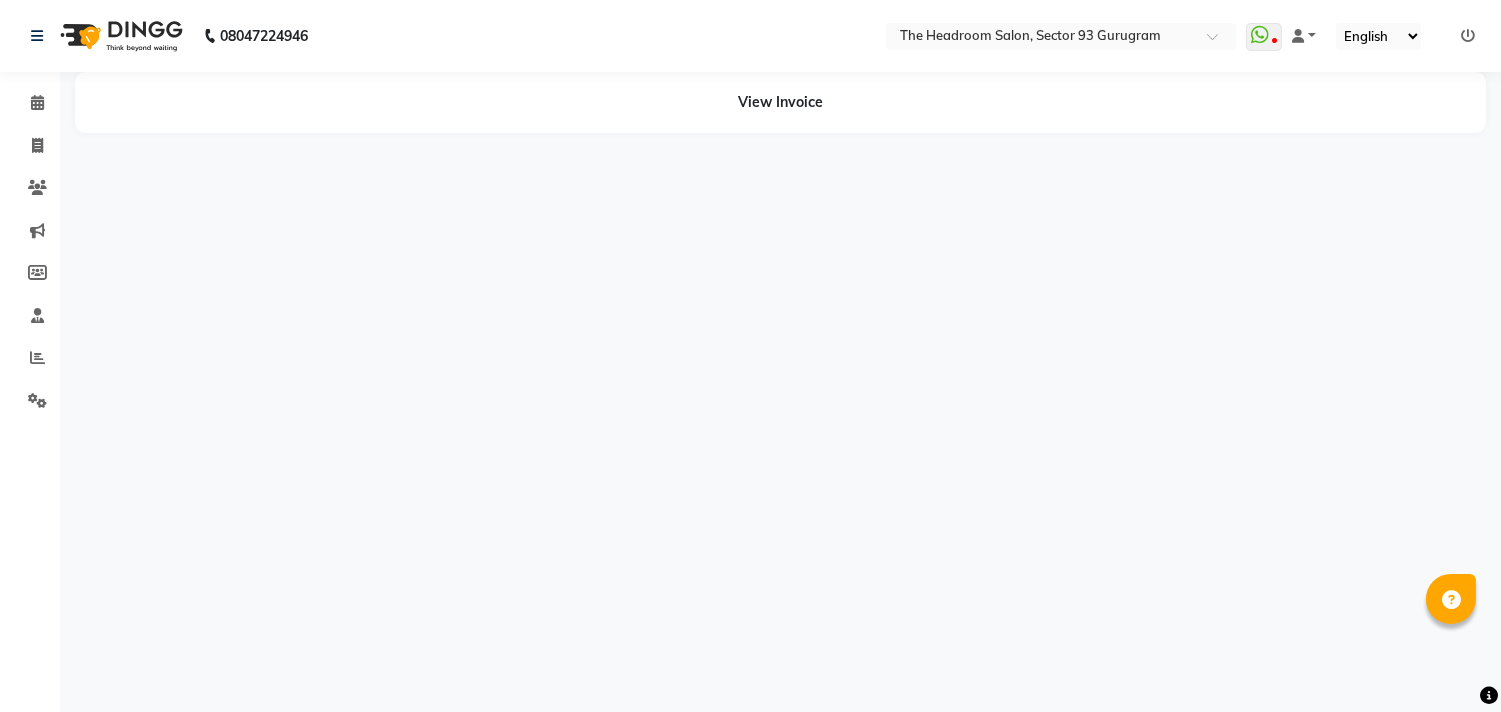scroll, scrollTop: 0, scrollLeft: 0, axis: both 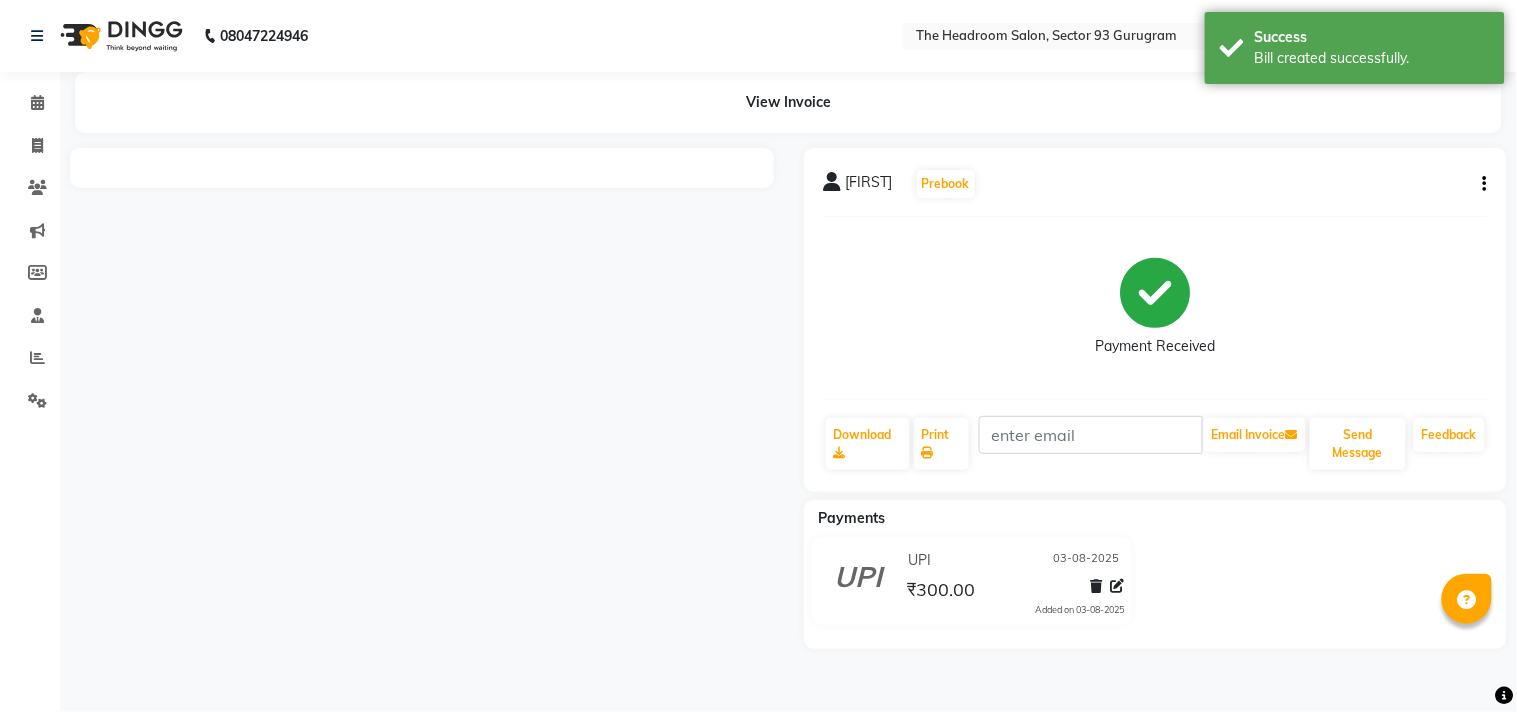 click on "[PHONE] Select Location × The Headroom Salon, Sector 93 Gurugram WhatsApp Status ✕ Status: Disconnected Most Recent Message: 23-07-2025 10:00 PM Recent Service Activity: 23-07-2025 09:57 PM [PHONE] Whatsapp Settings Default Panel My Panel English ENGLISH Español العربية मराठी हिंदी ગુજરાતી தமிழ் 中文 Notifications nothing to show ☀ The Headroom Salon, Sector 93 Gurugram Calendar Invoice Clients Marketing Members Staff Reports Settings Completed InProgress Upcoming Dropped Tentative Check-In Confirm Bookings Generate Report Segments Page Builder View Invoice DAVID Prebook Payment Received Download Print Email Invoice Send Message Feedback Payments UPI 03-08-2025 ₹300.00 Added on 03-08-2025 Success Bill created successfully. Help" at bounding box center [758, 356] 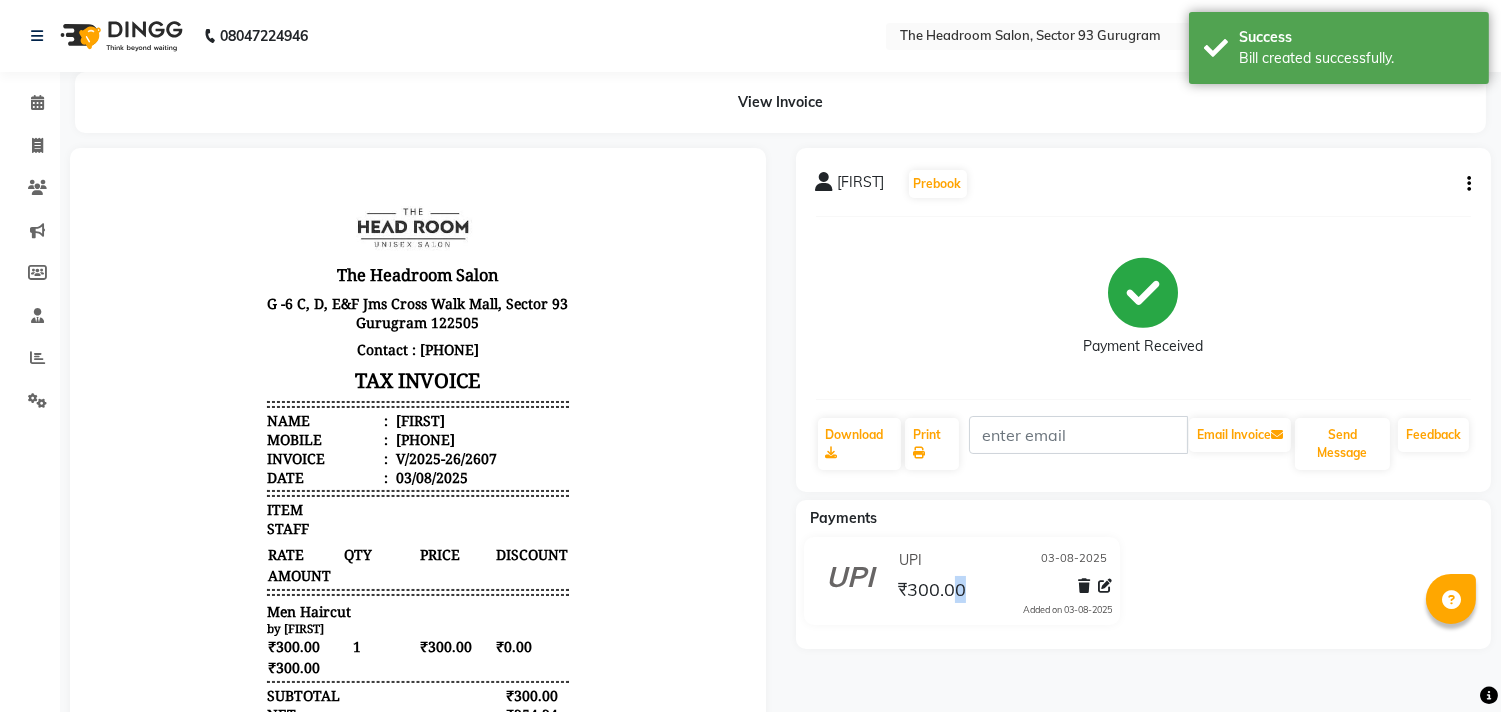 scroll, scrollTop: 0, scrollLeft: 0, axis: both 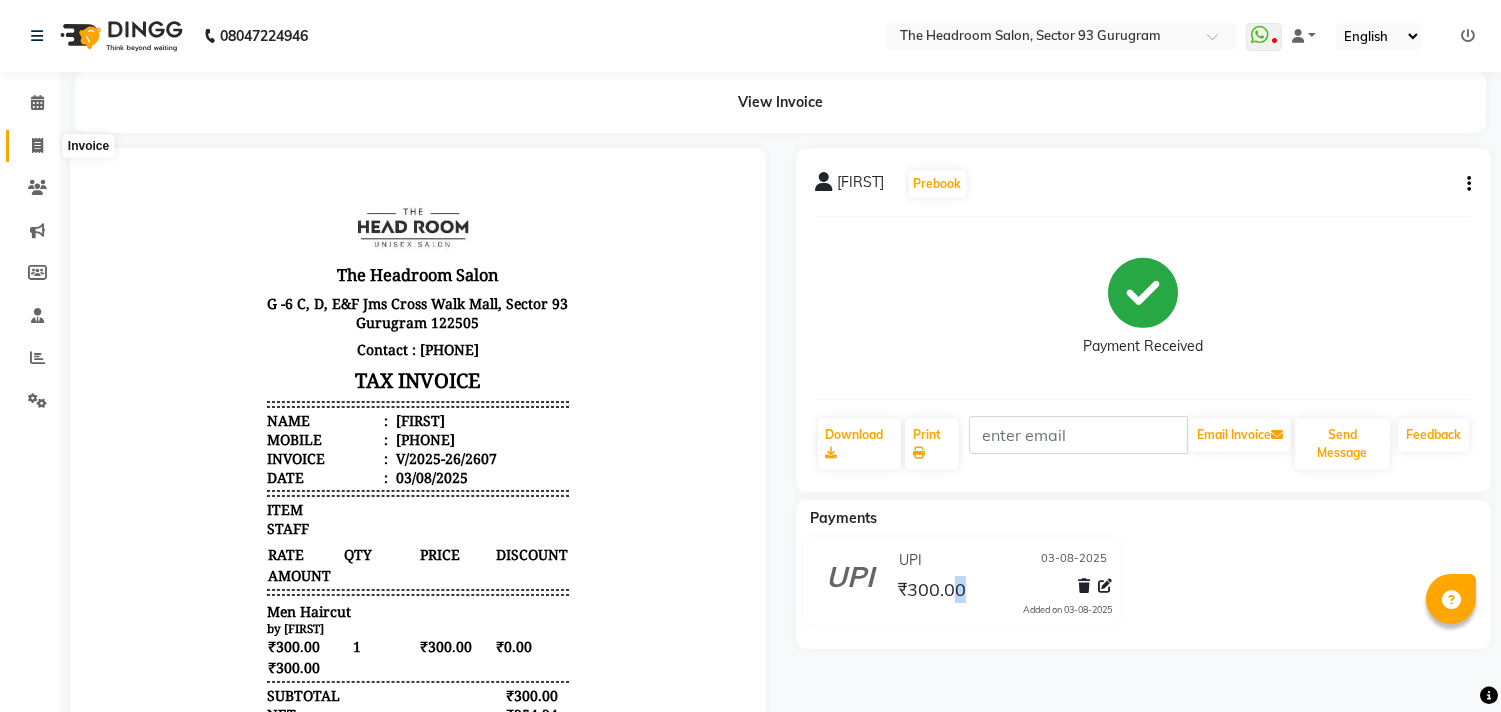 click 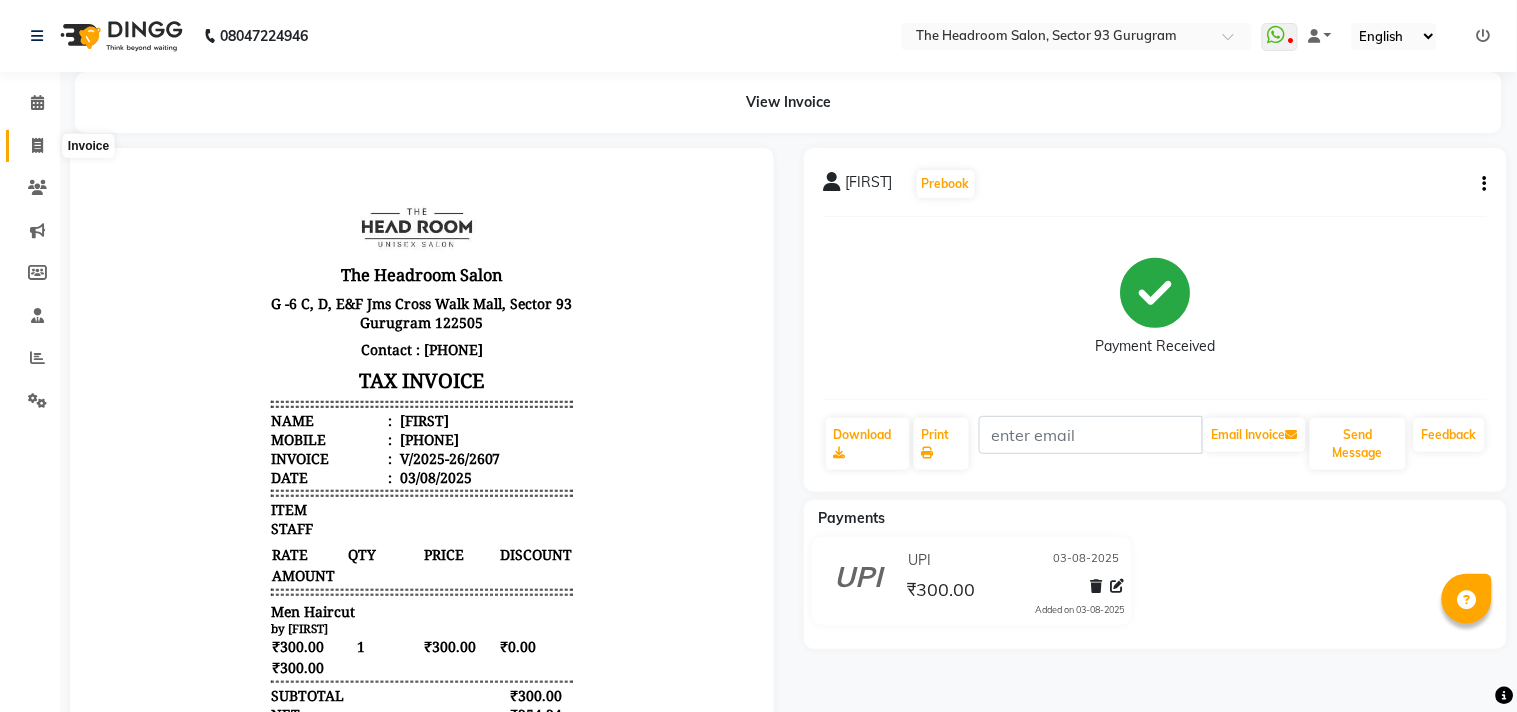 select on "service" 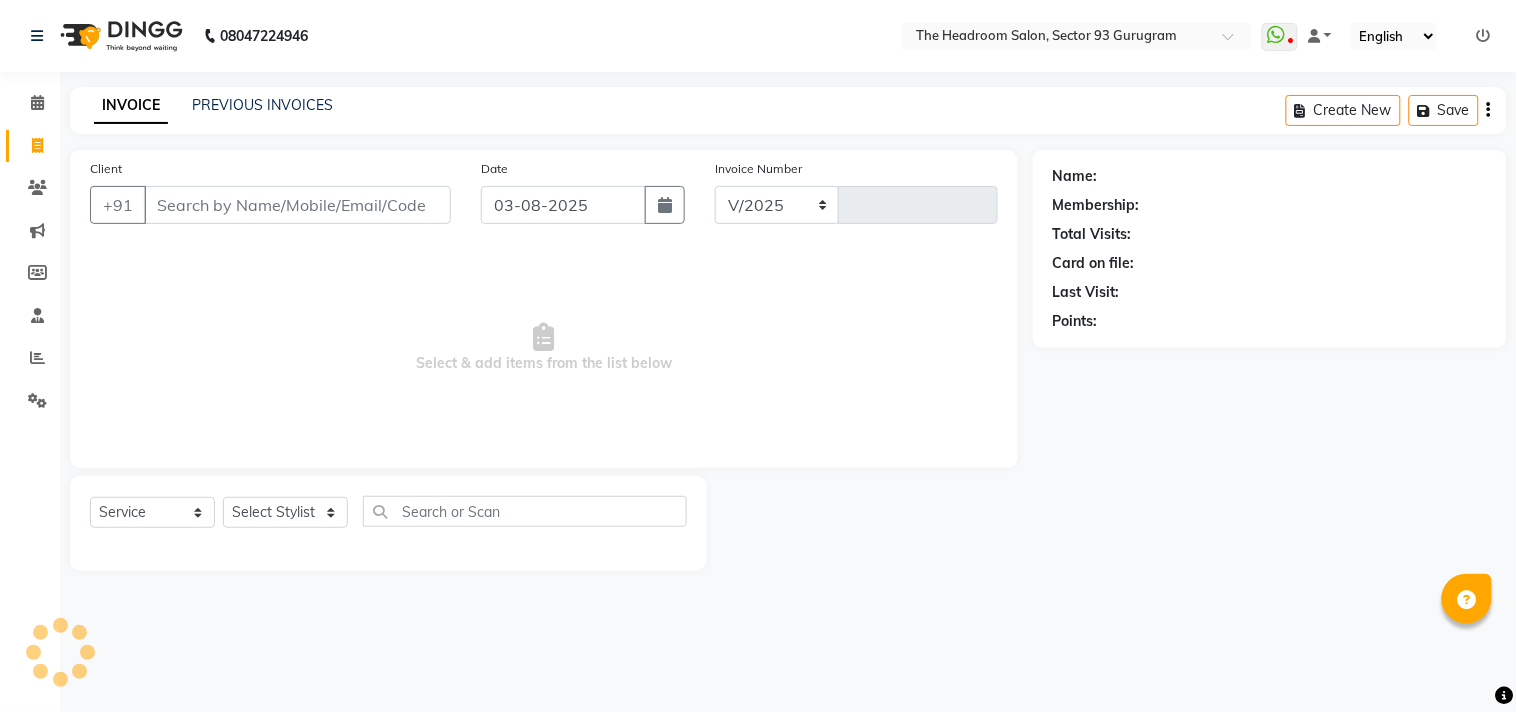 select on "6933" 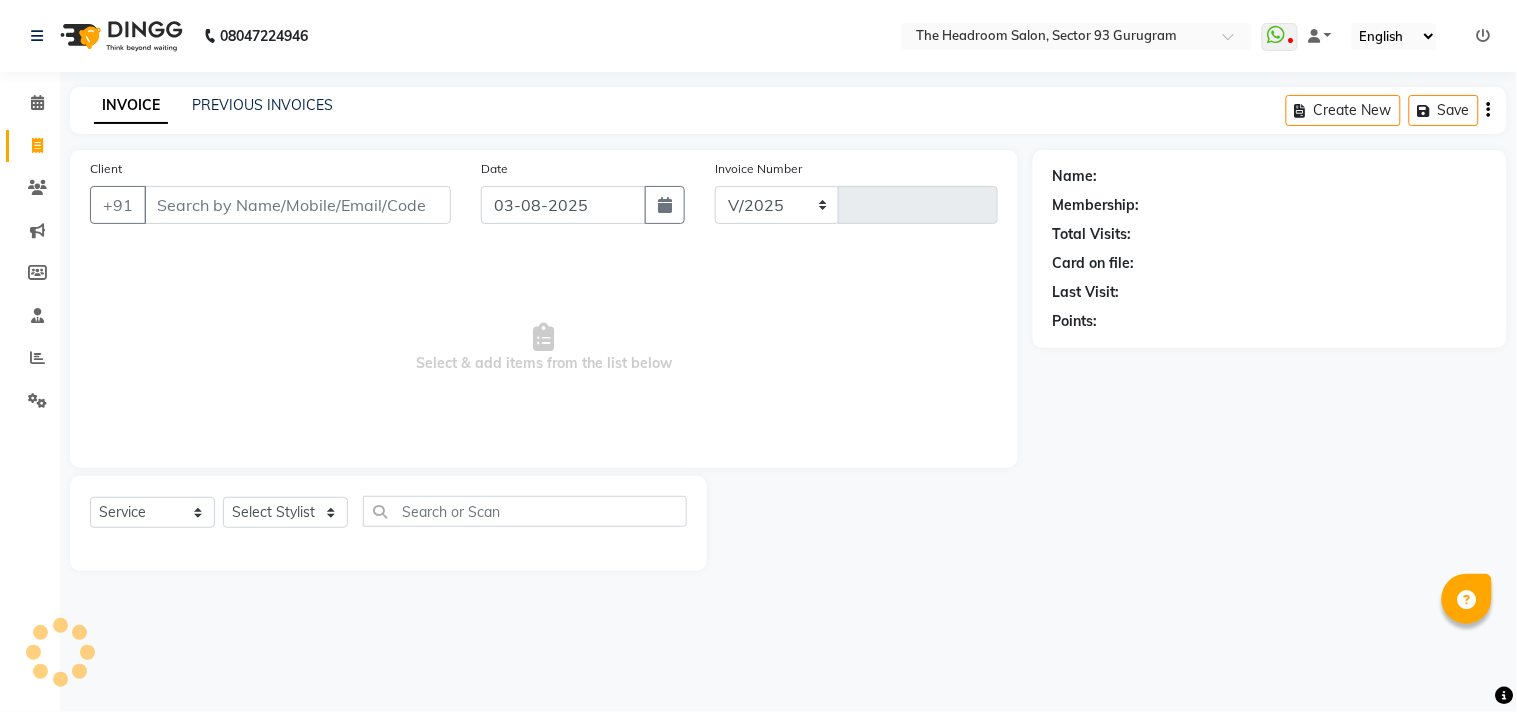 type on "2608" 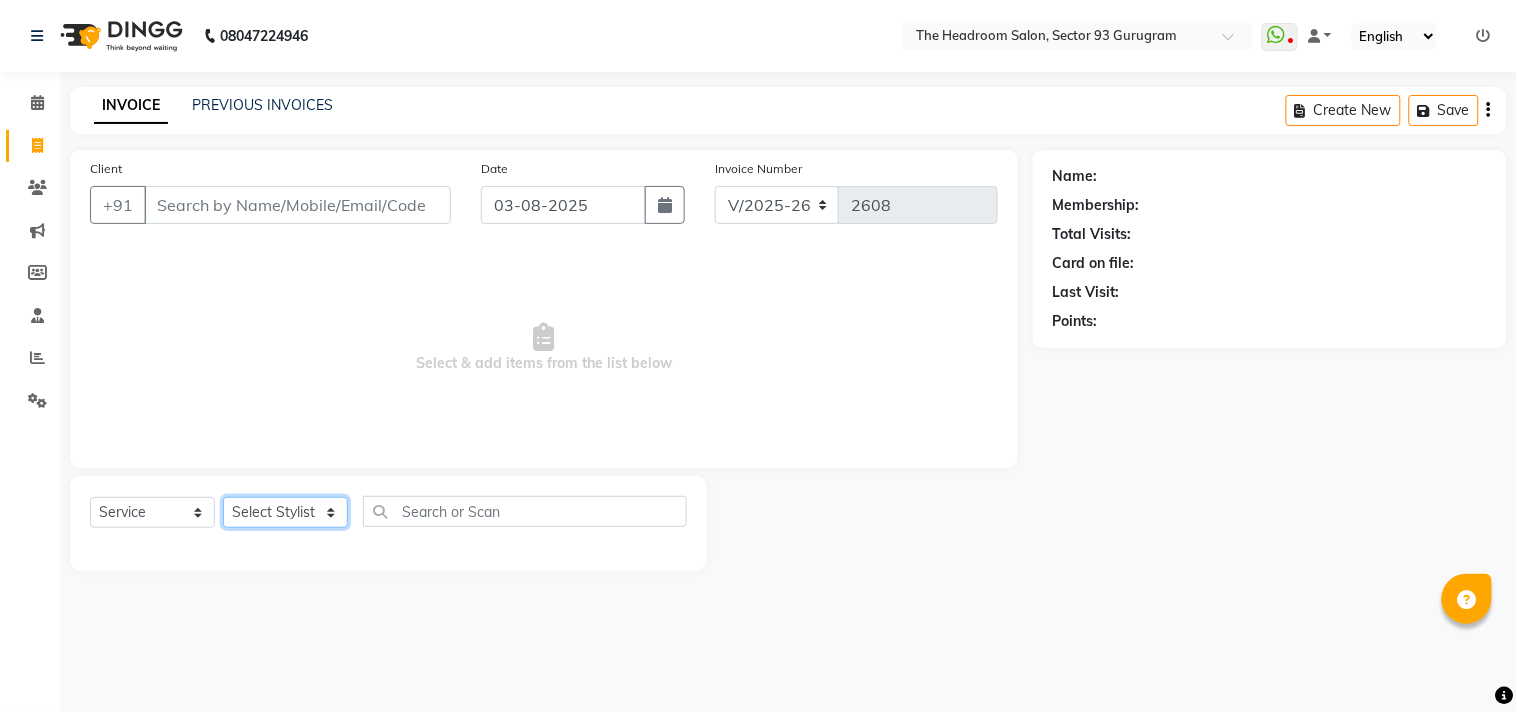 click on "Select Stylist Aditya Anubha Deepak Deepali Faizan Firoz Manager Monika Nakul Shokeen Pooja Rahul Shakir Siraj" 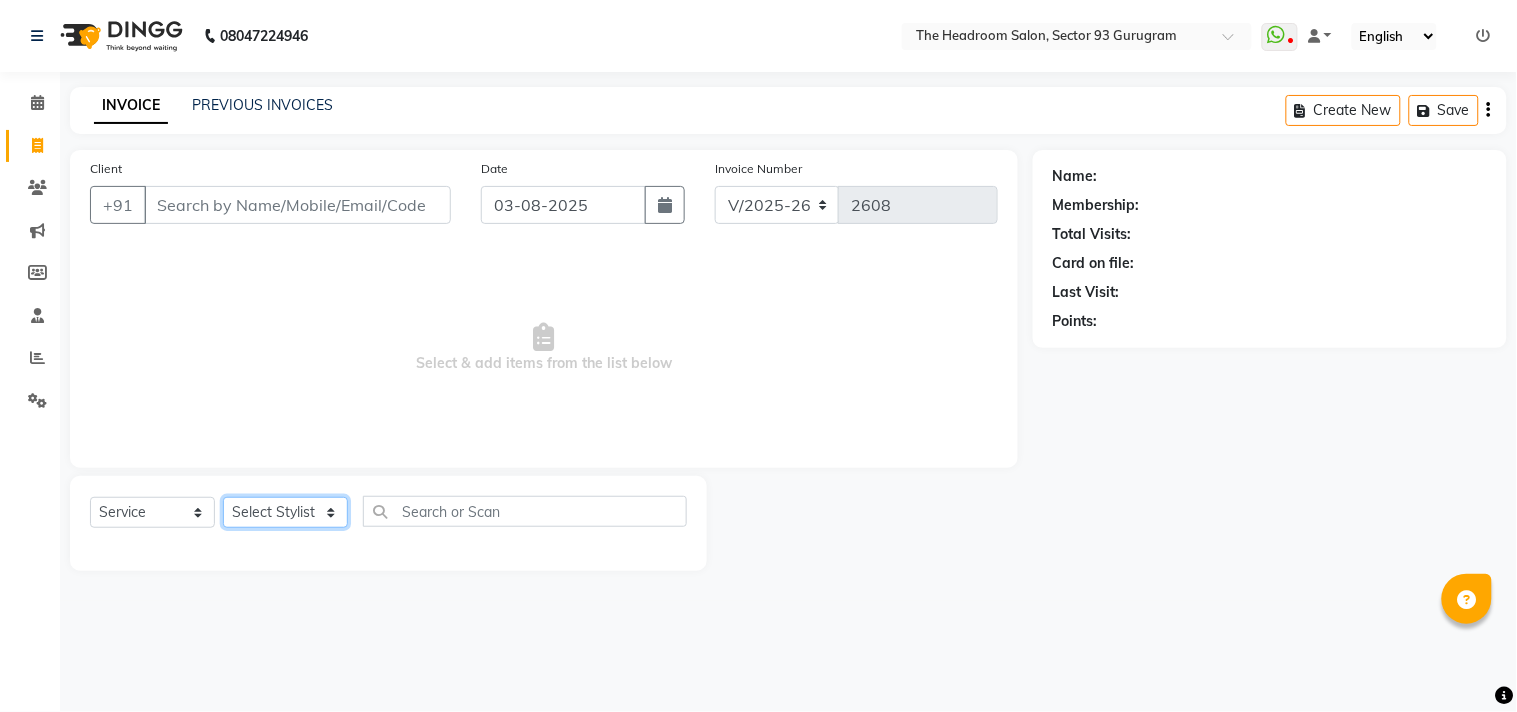 select on "58235" 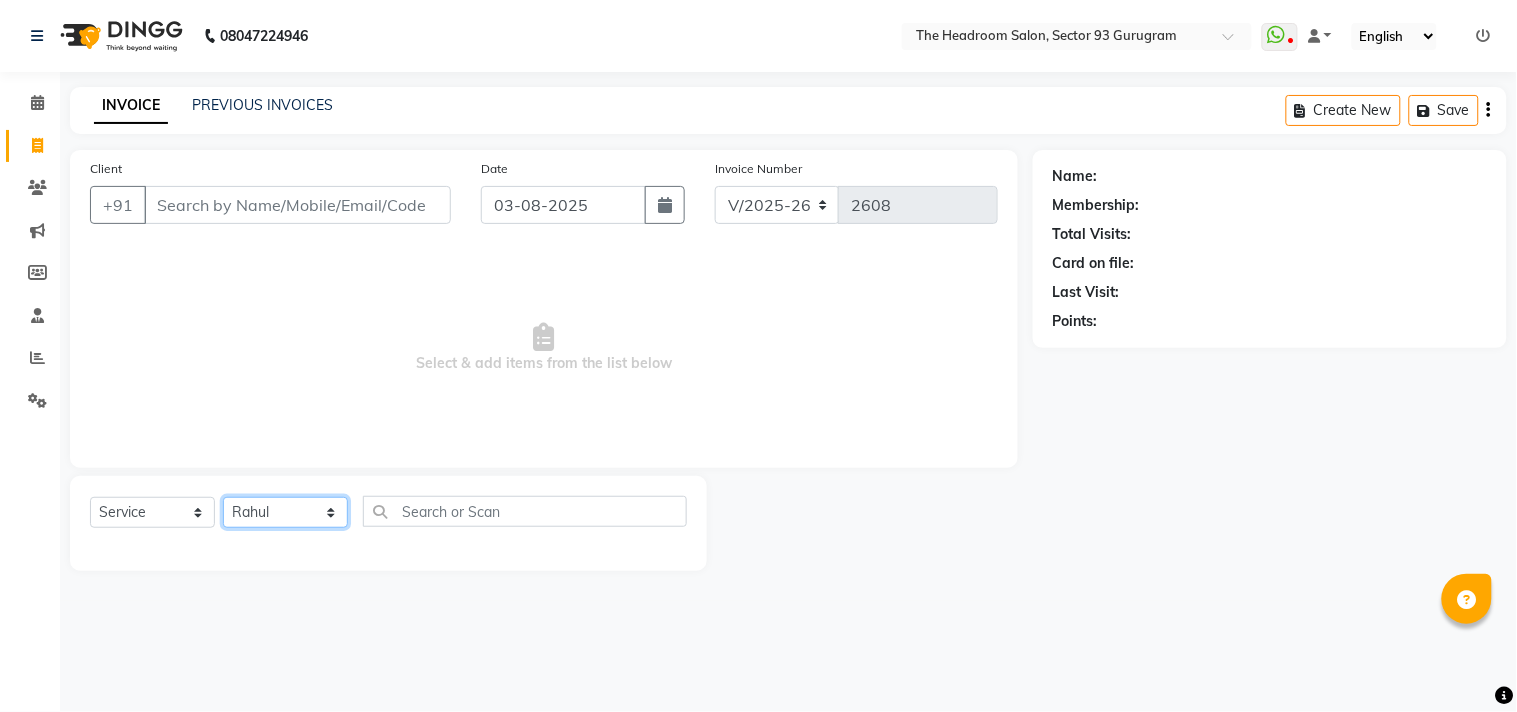 click on "Select Stylist Aditya Anubha Deepak Deepali Faizan Firoz Manager Monika Nakul Shokeen Pooja Rahul Shakir Siraj" 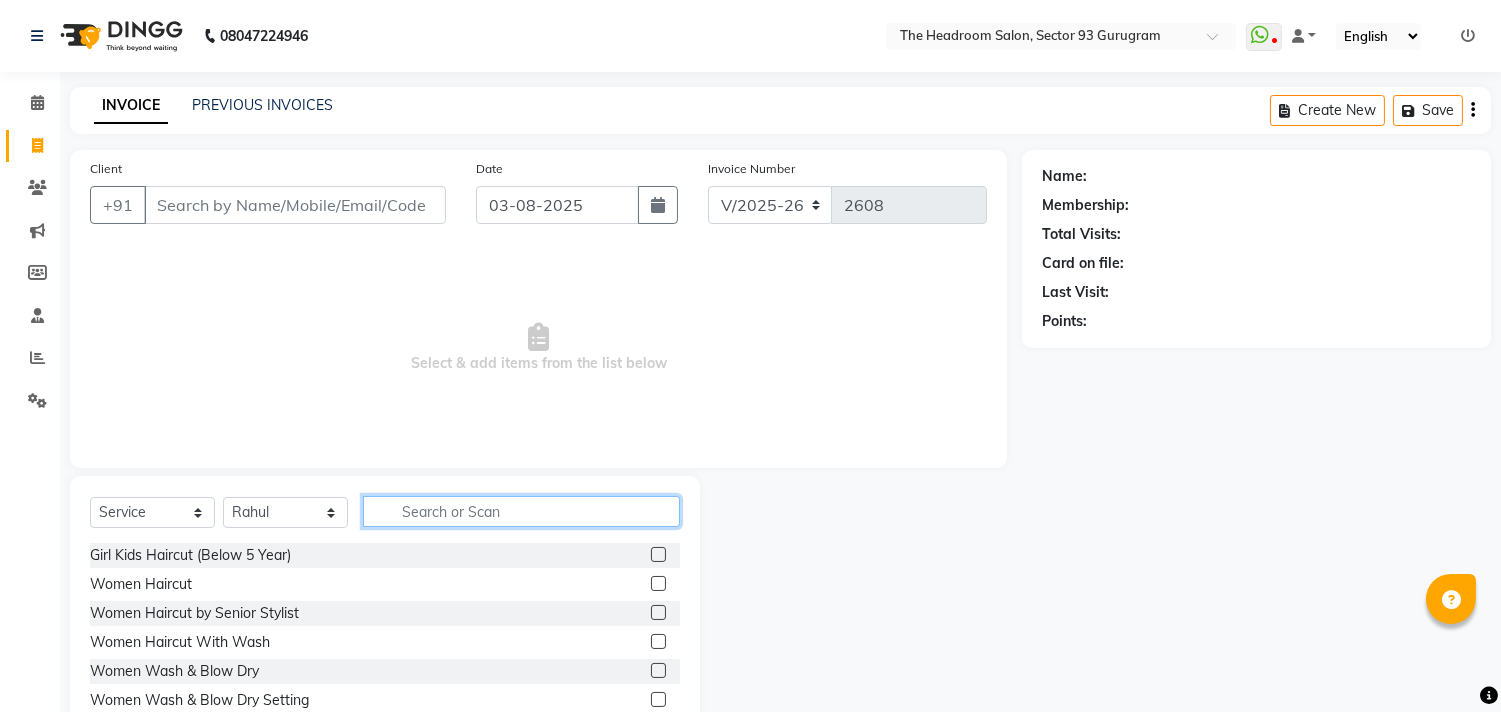 click 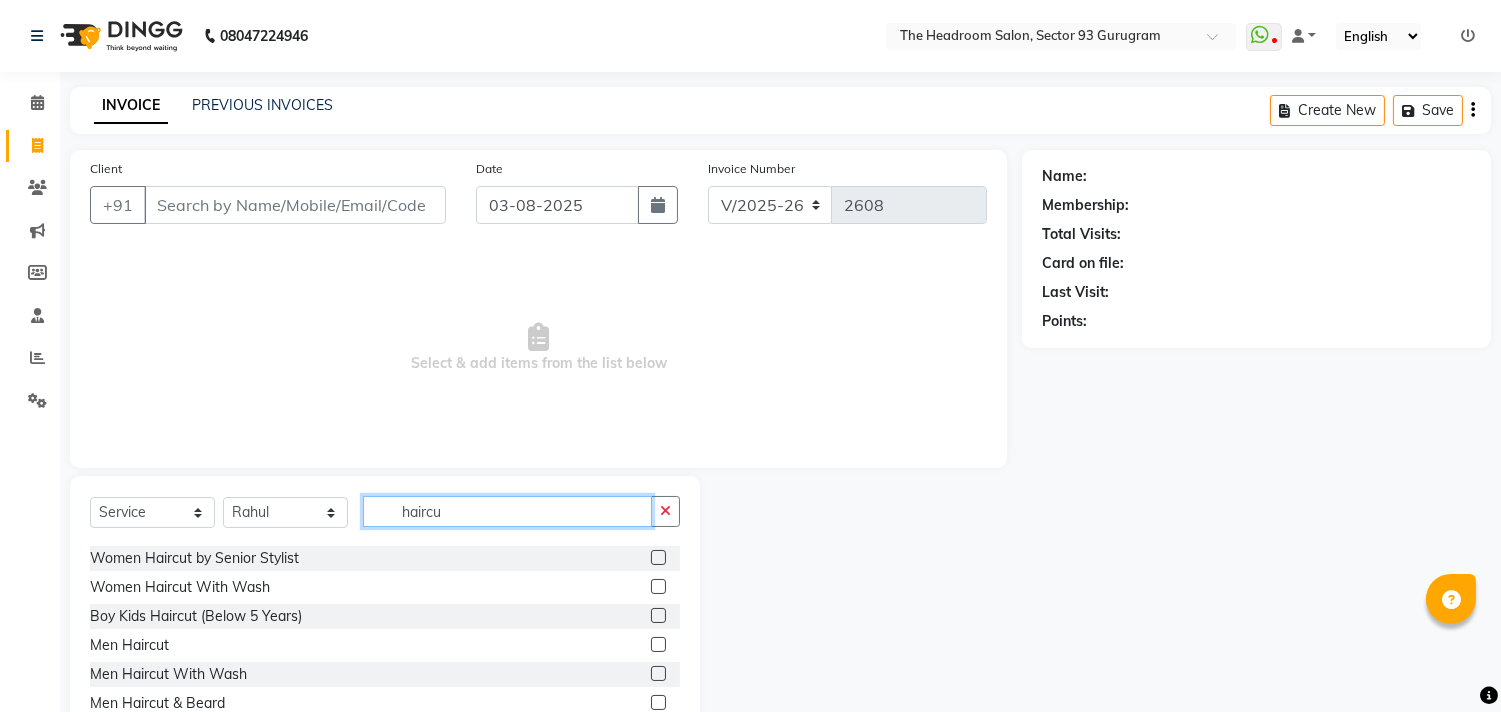 scroll, scrollTop: 61, scrollLeft: 0, axis: vertical 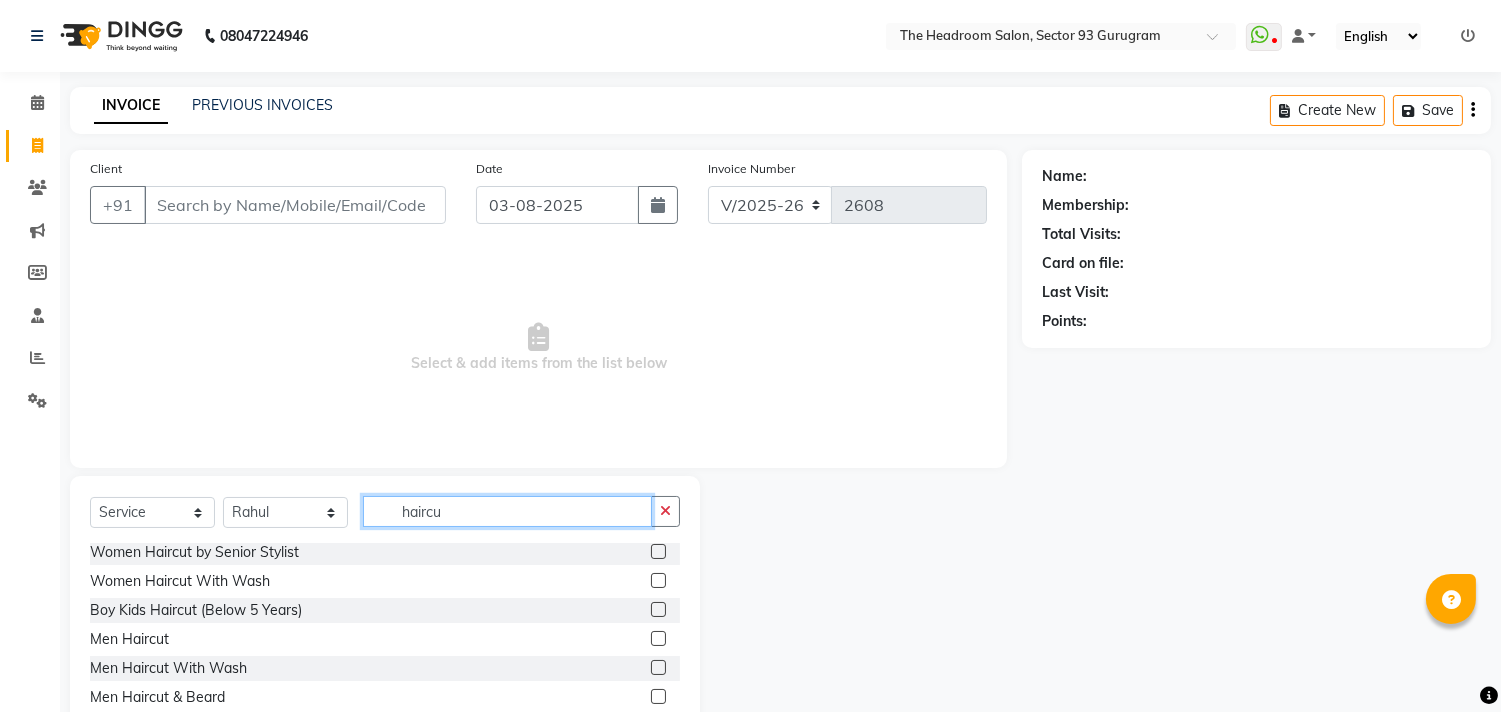 type on "haircu" 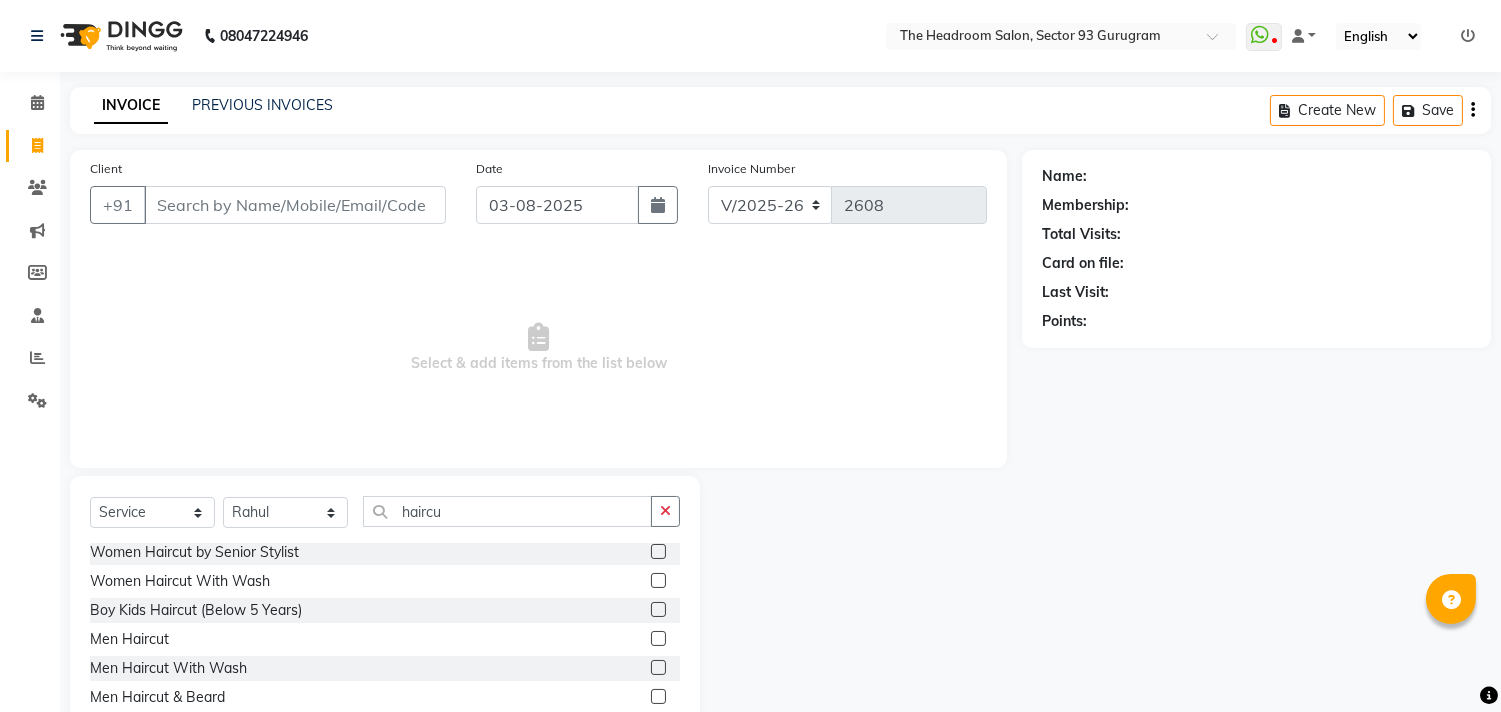 click 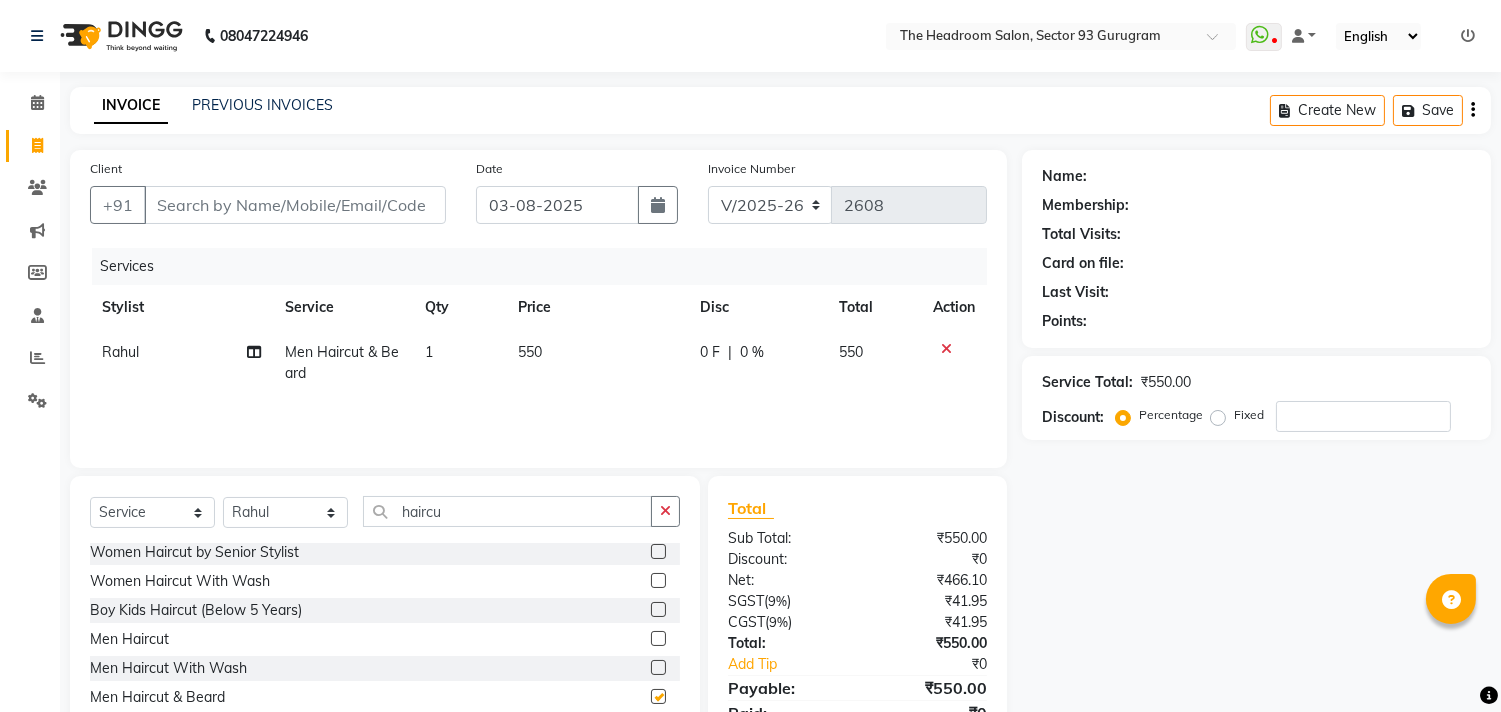 checkbox on "false" 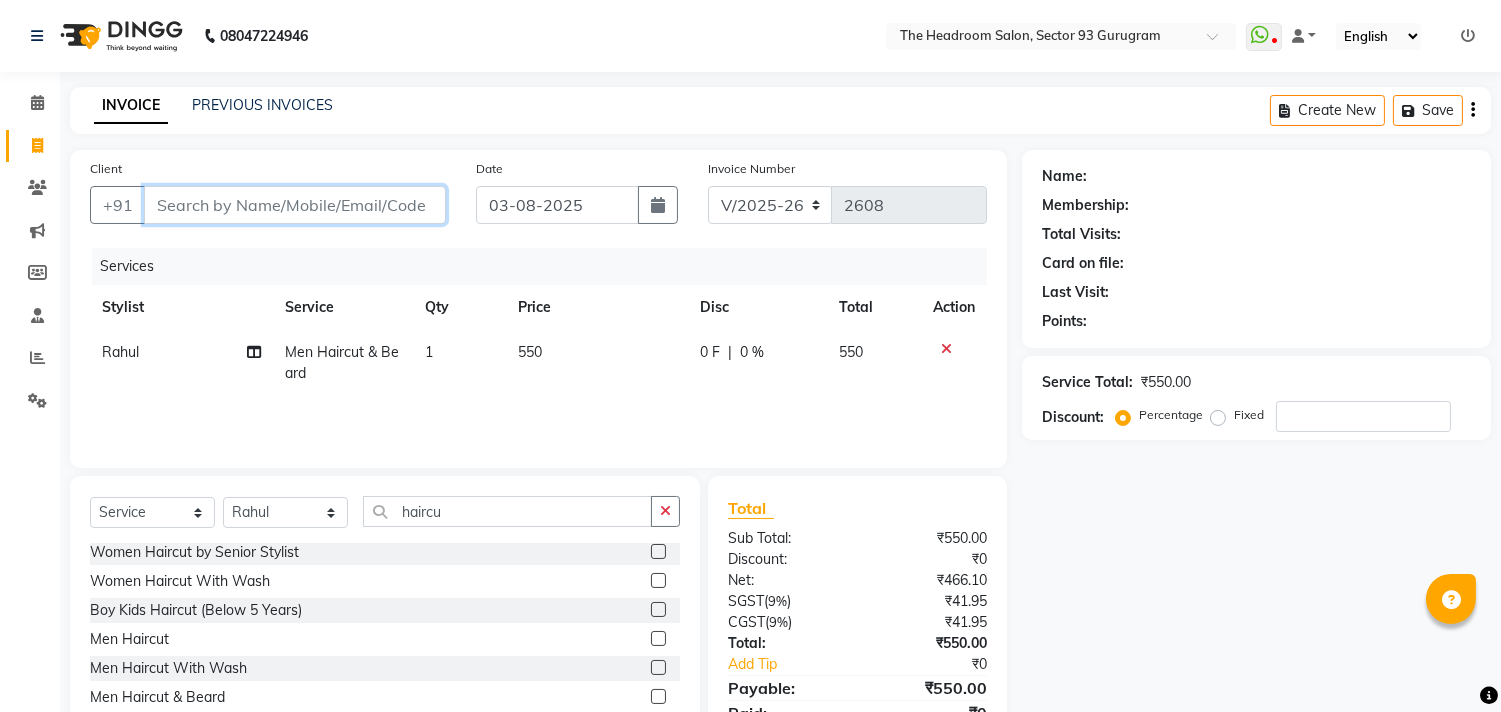 click on "Client" at bounding box center (295, 205) 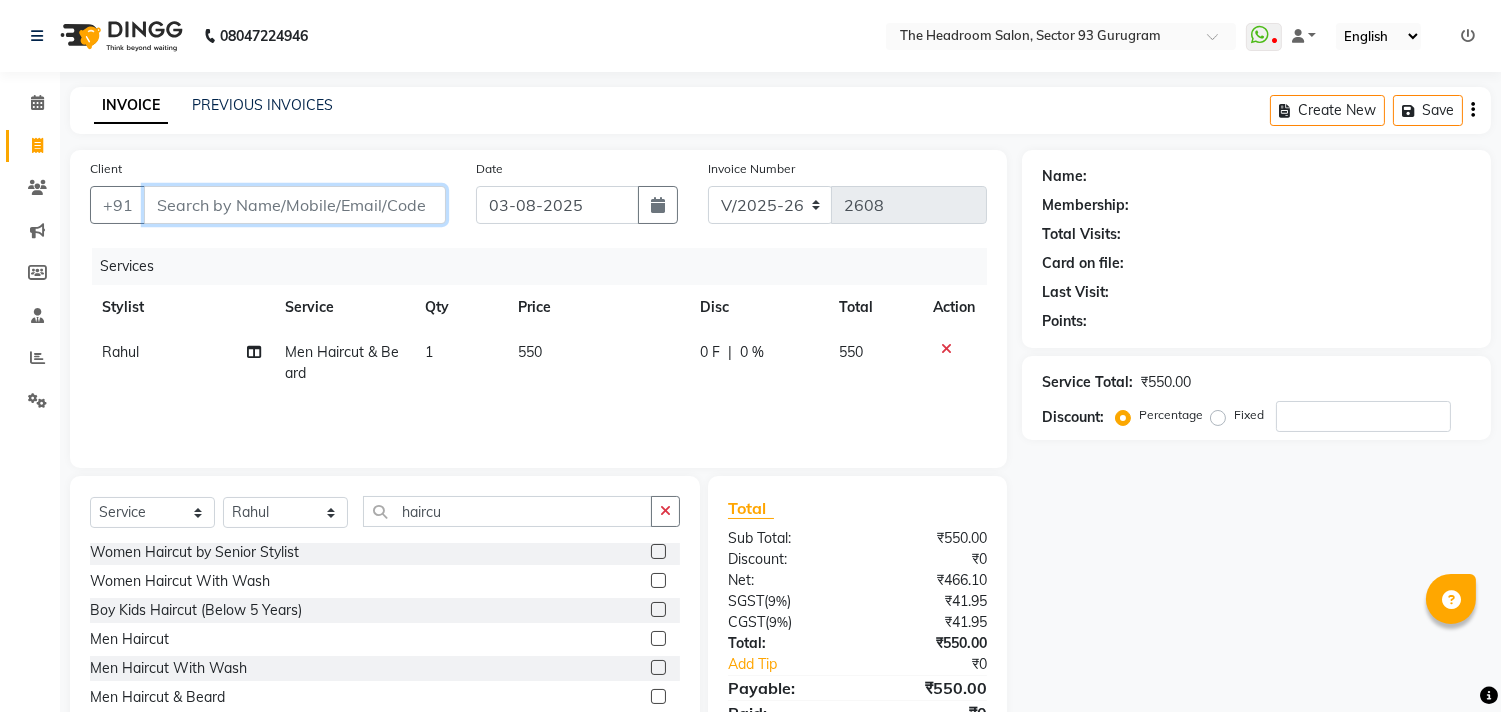 type on "9" 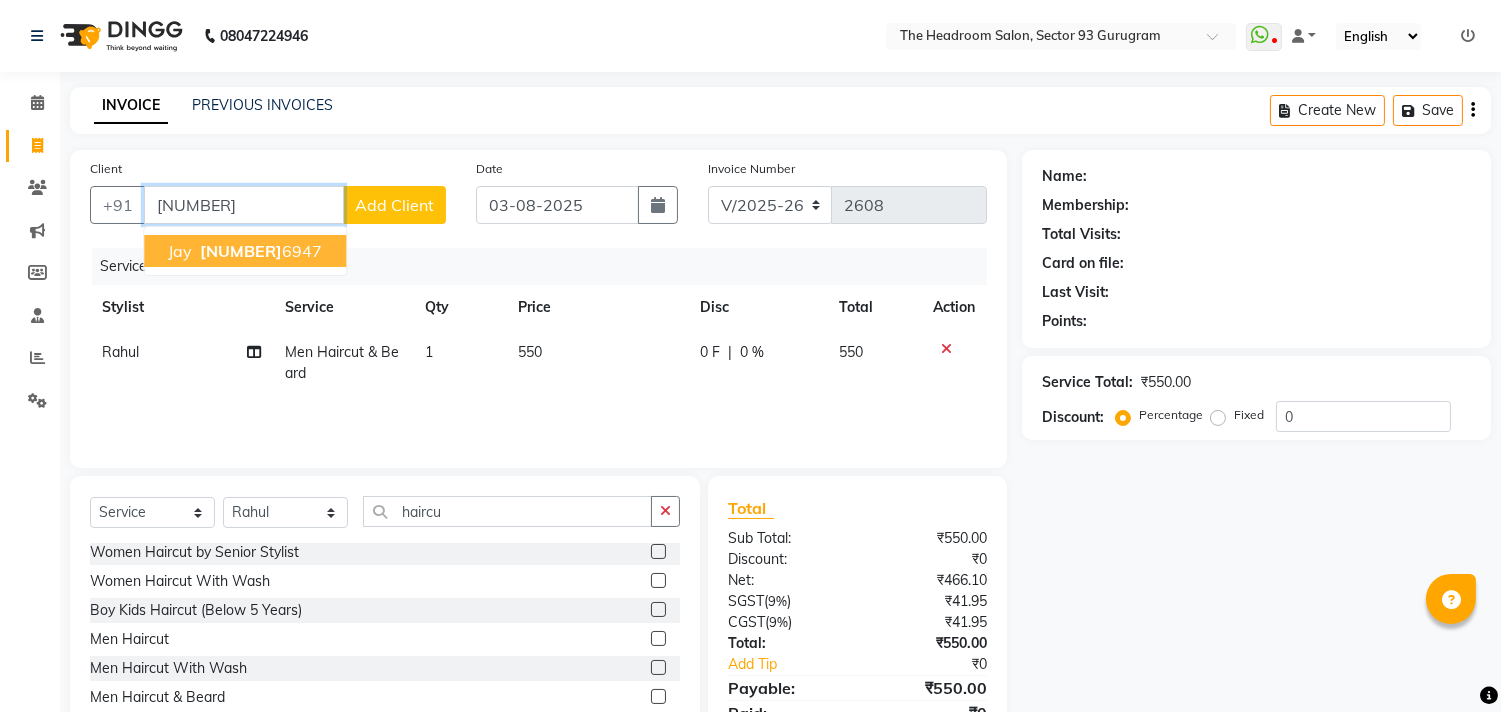 click on "[NUMBER]" at bounding box center (241, 251) 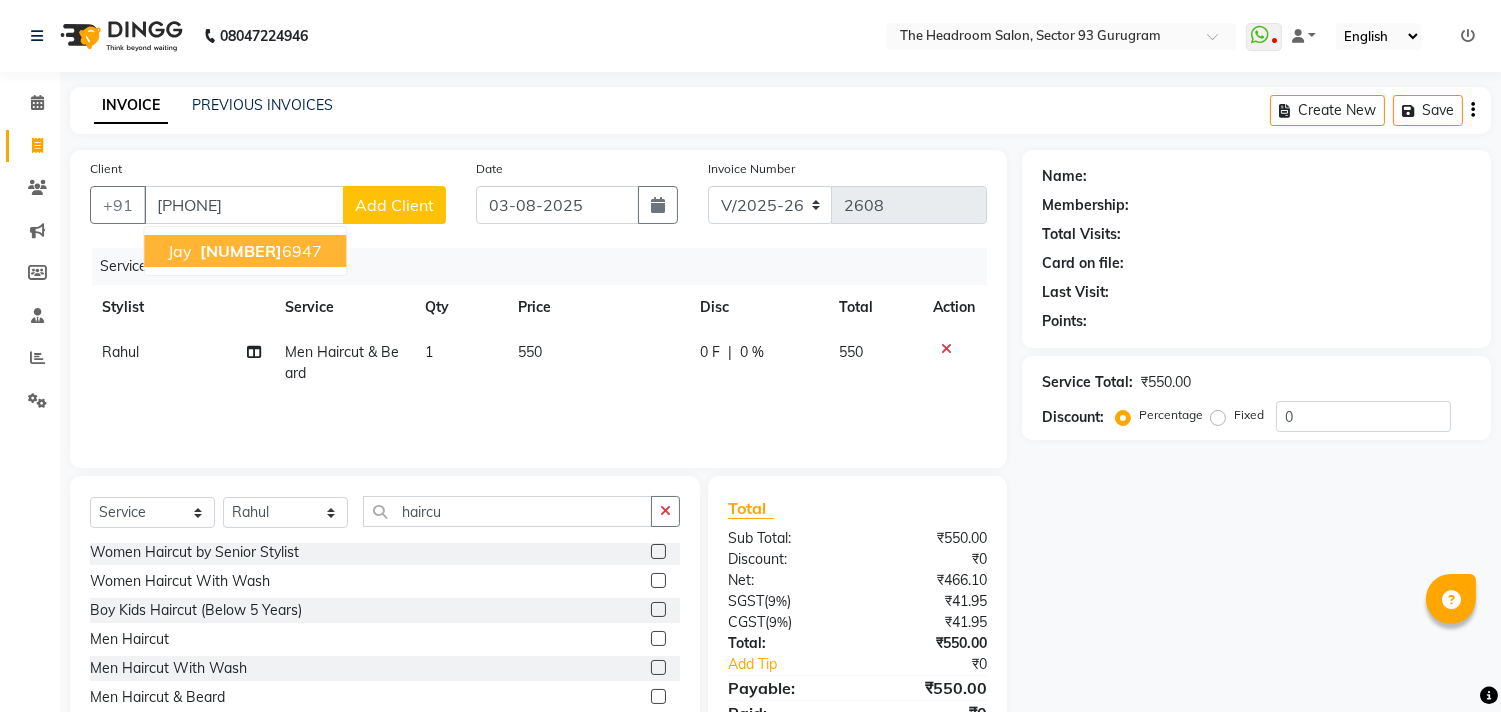 click on "Services" 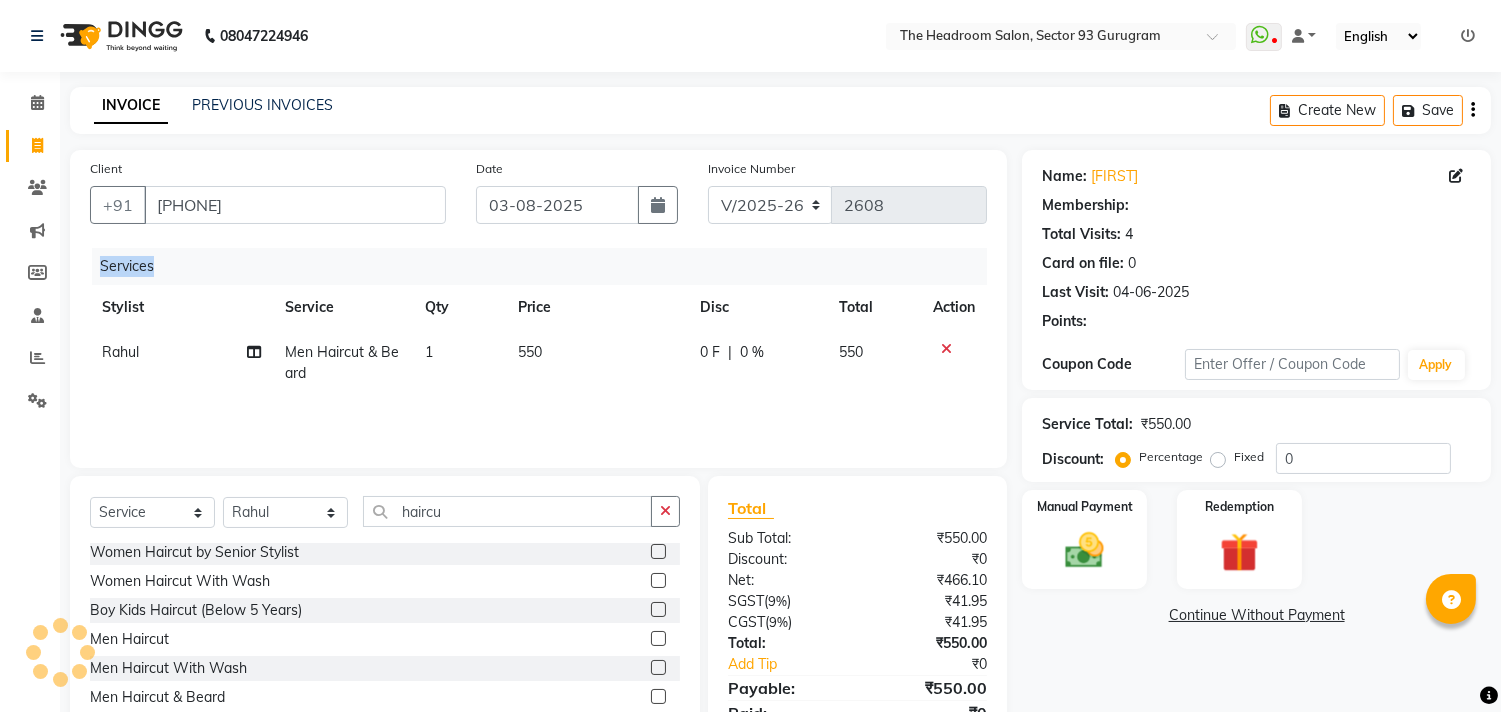 scroll, scrollTop: 88, scrollLeft: 0, axis: vertical 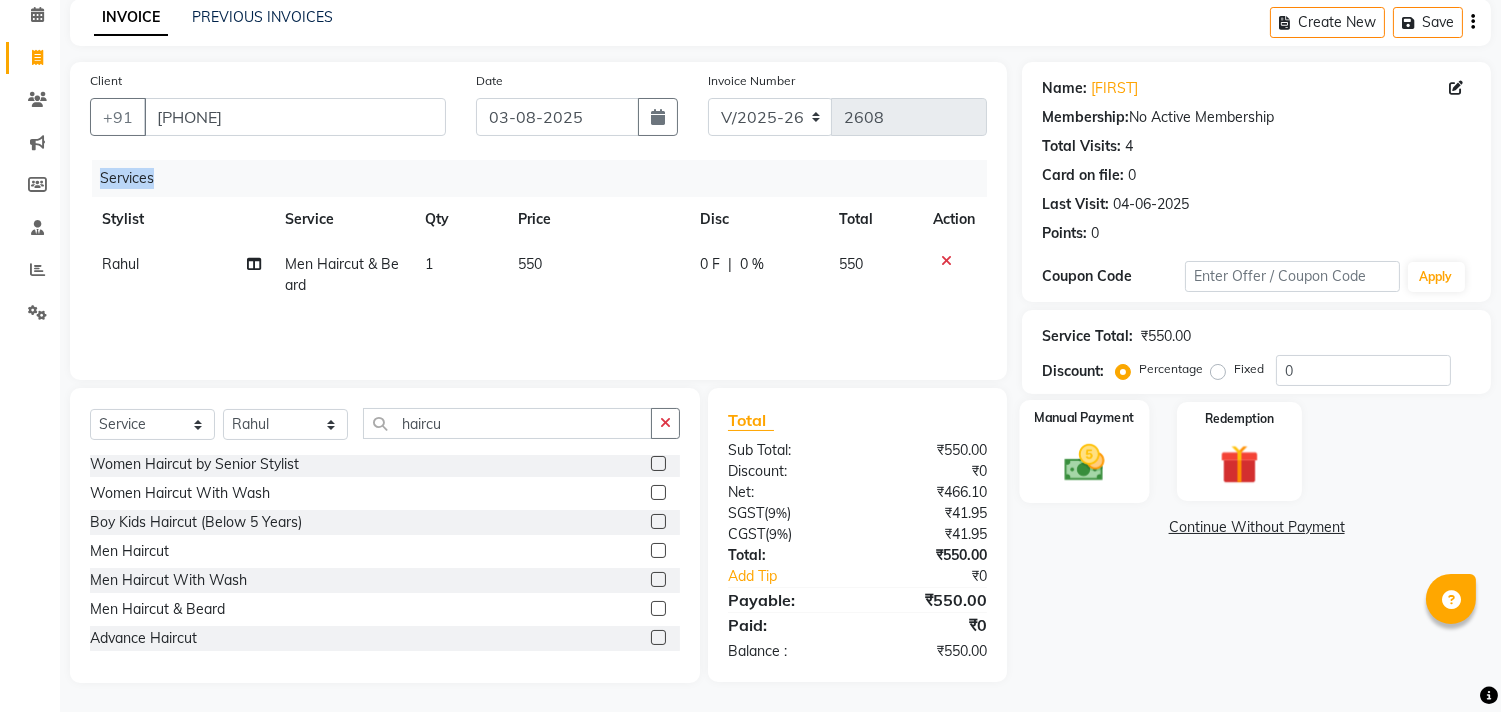 click 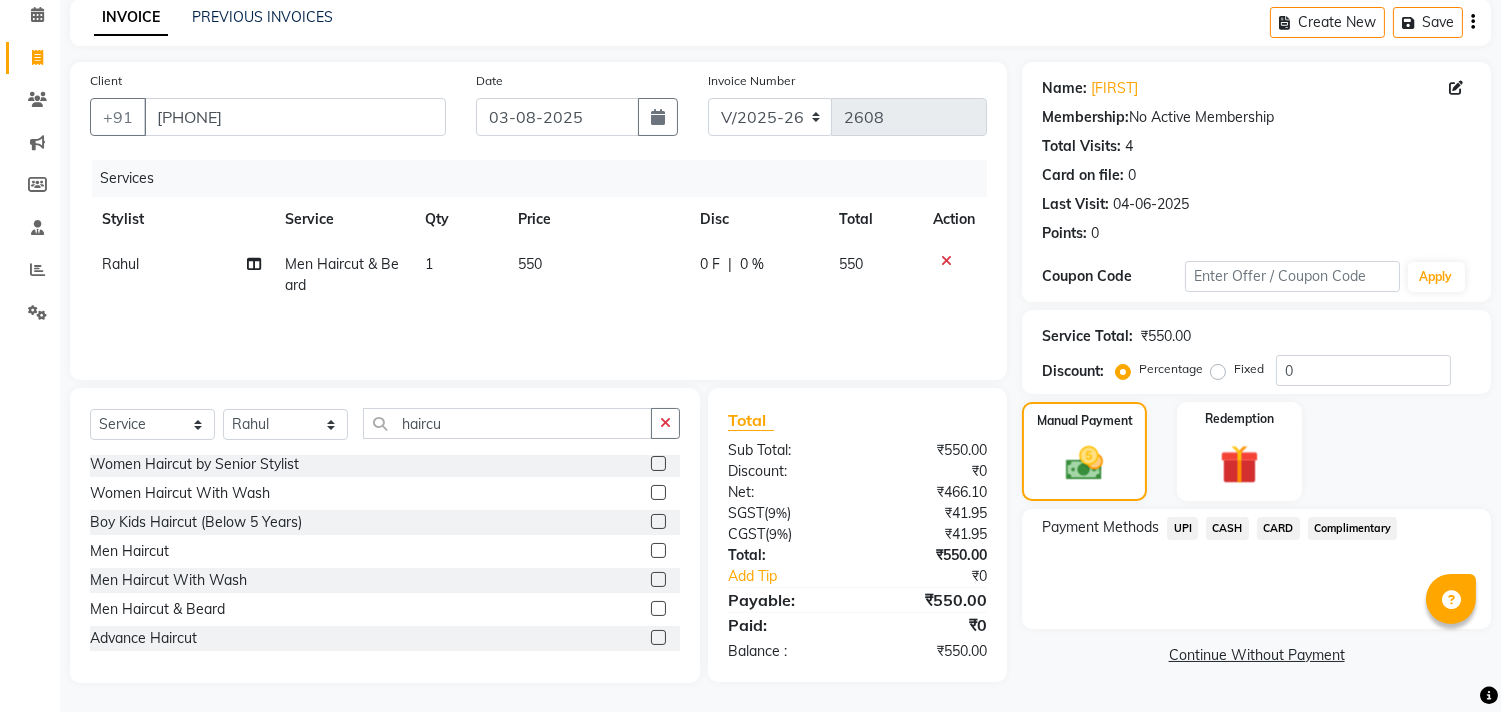 click on "UPI" 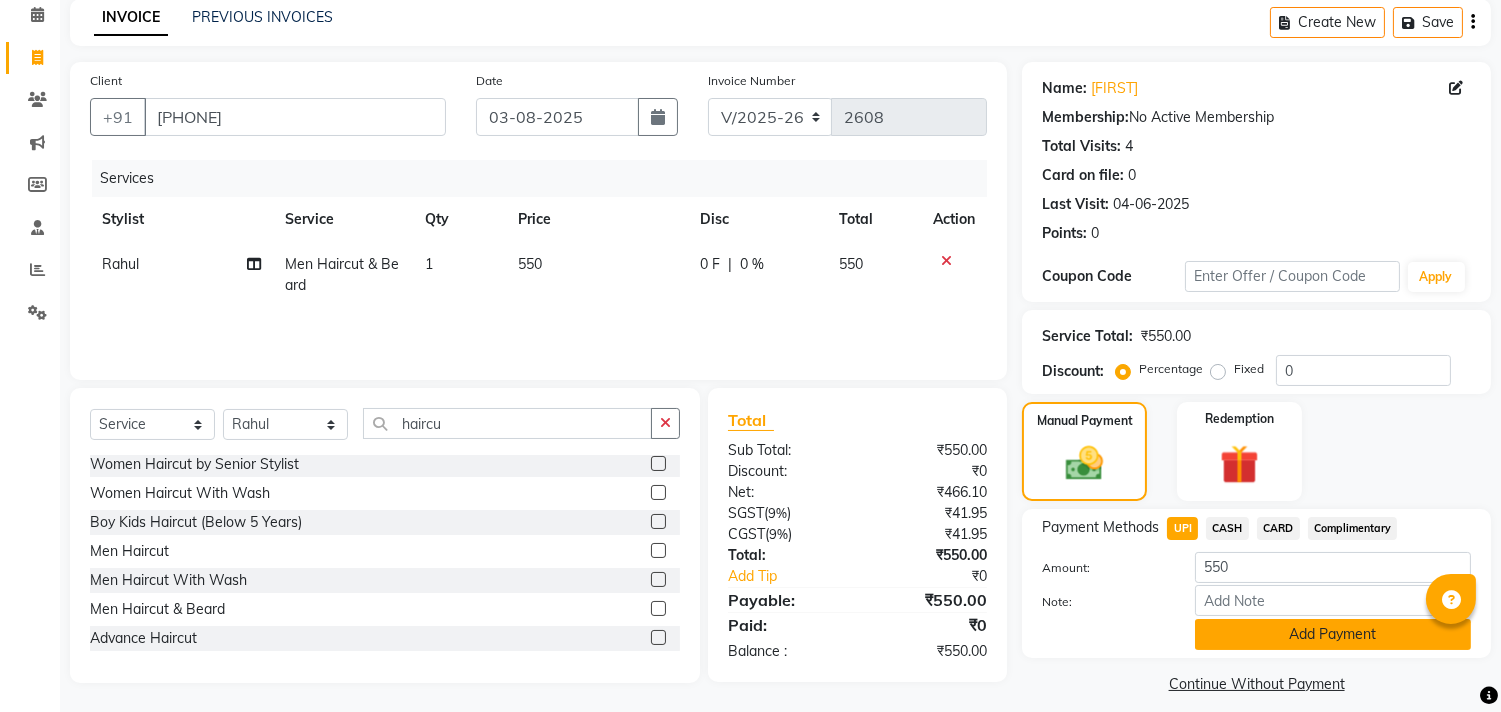 click on "Add Payment" 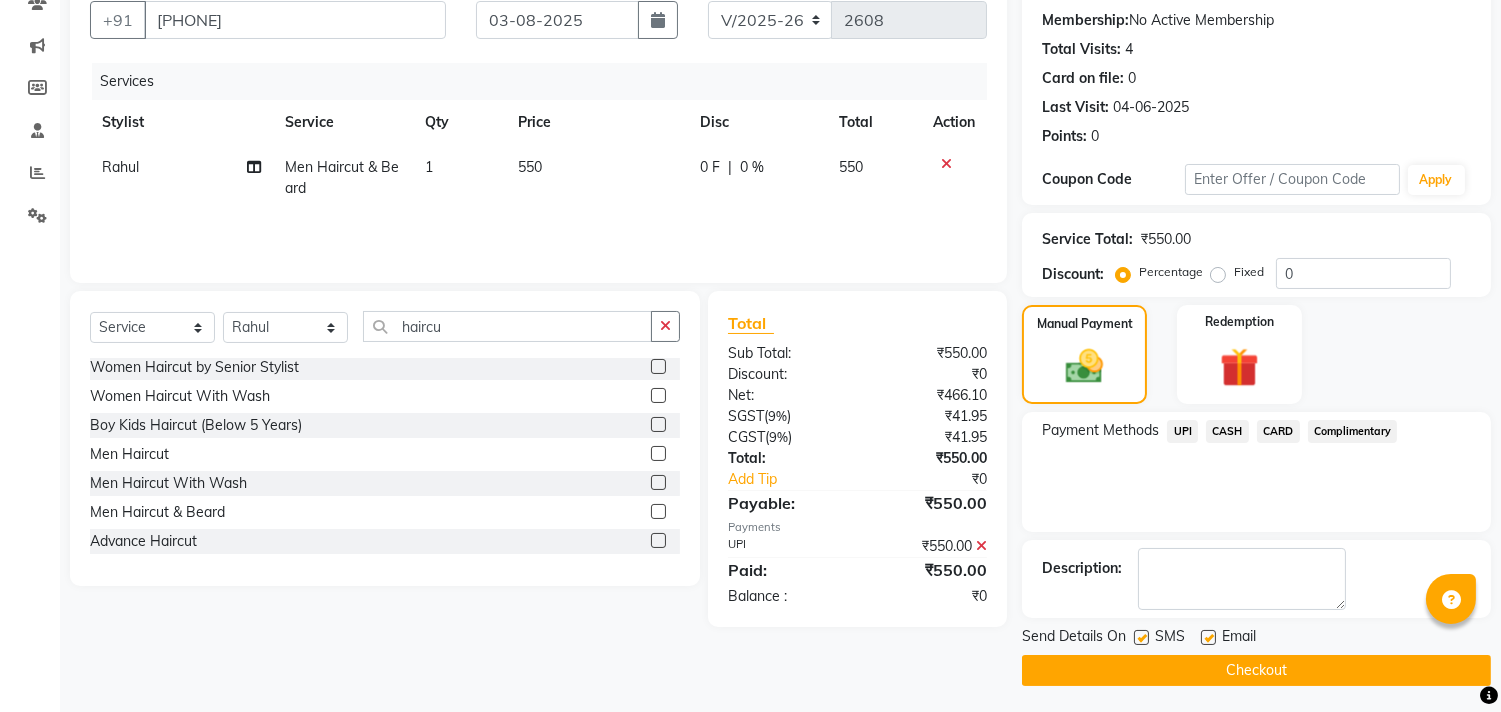 scroll, scrollTop: 187, scrollLeft: 0, axis: vertical 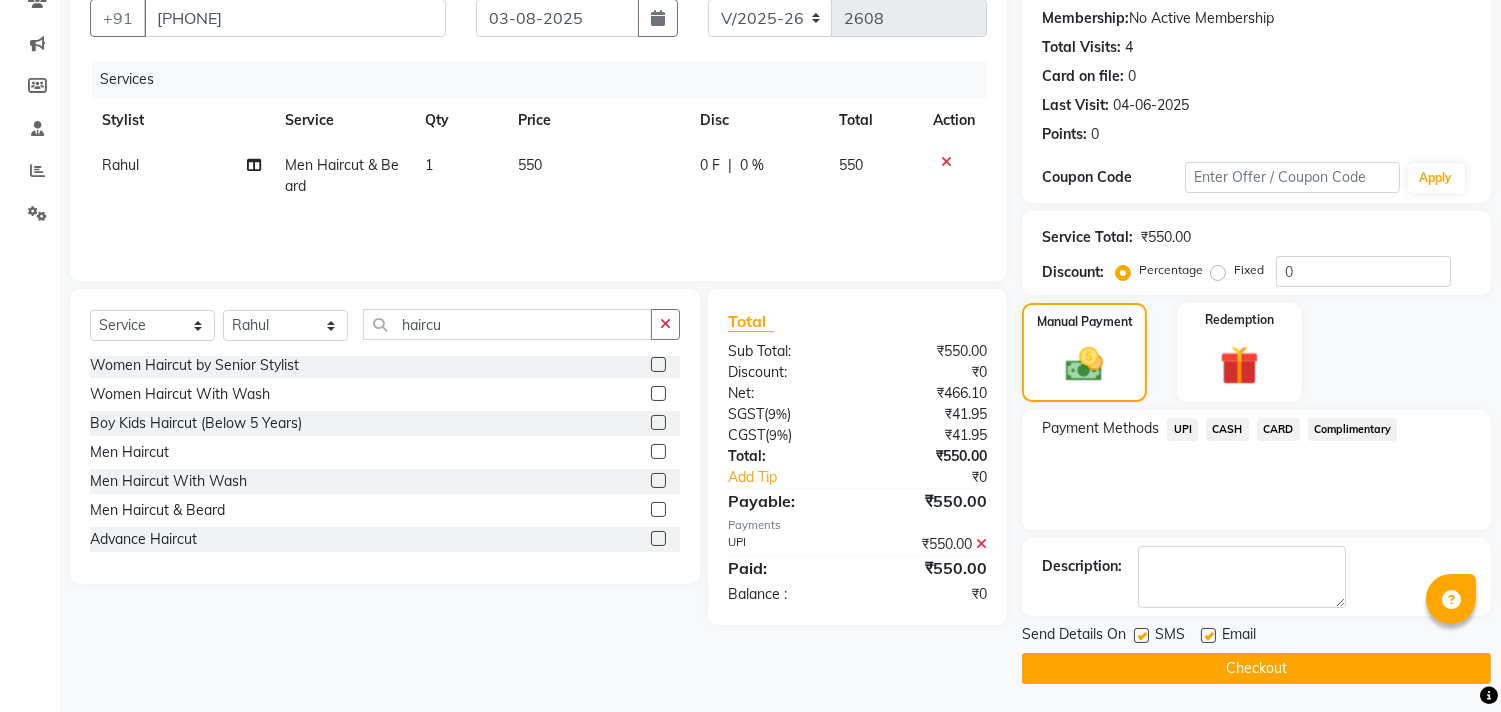 click on "Checkout" 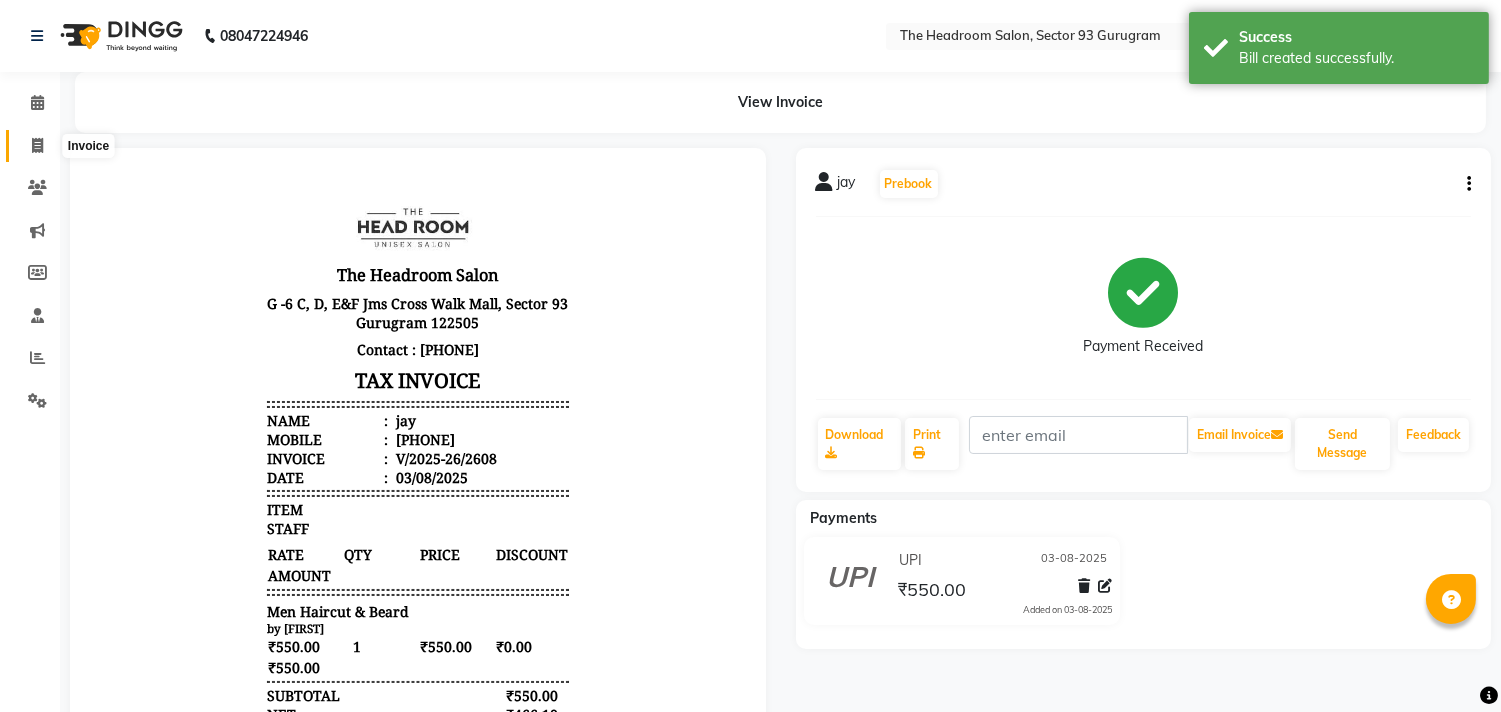scroll, scrollTop: 0, scrollLeft: 0, axis: both 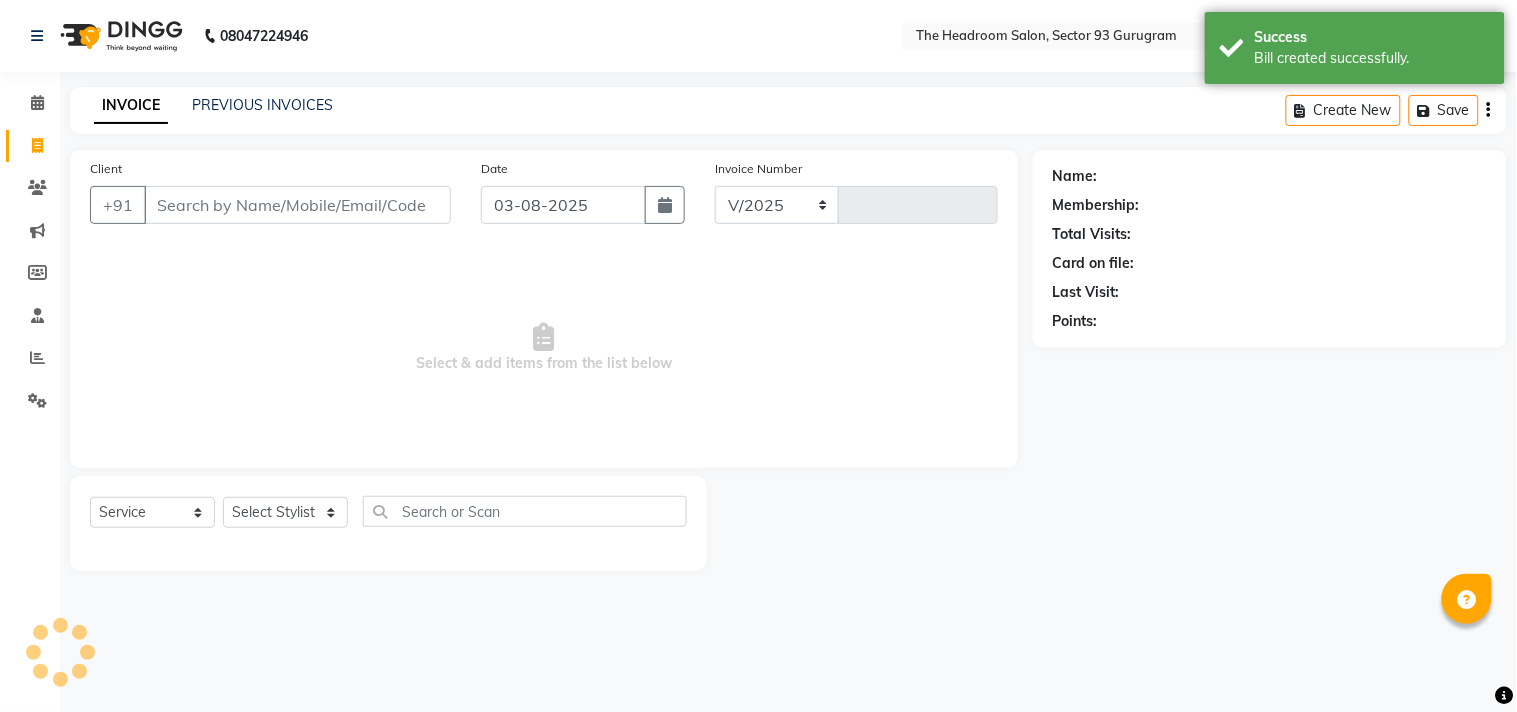 select on "6933" 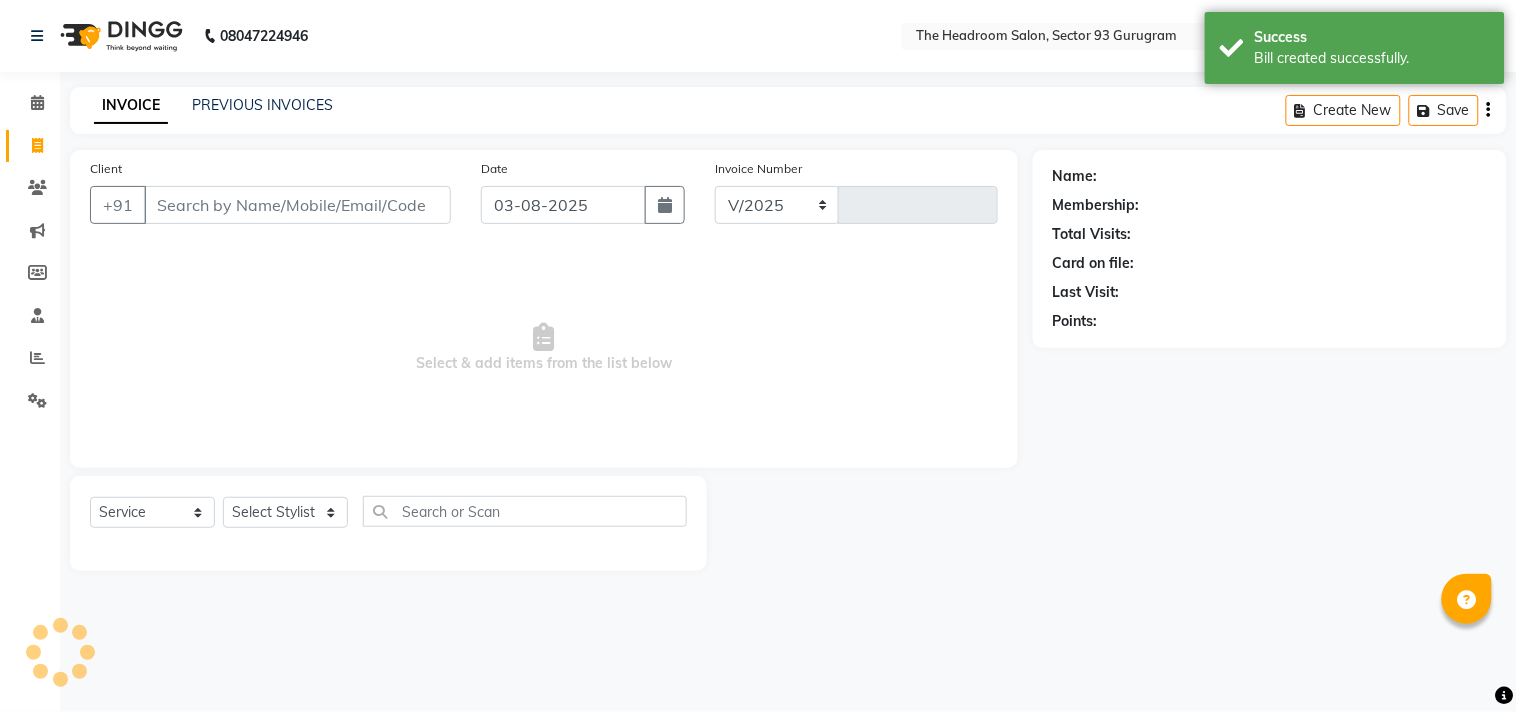 type on "2609" 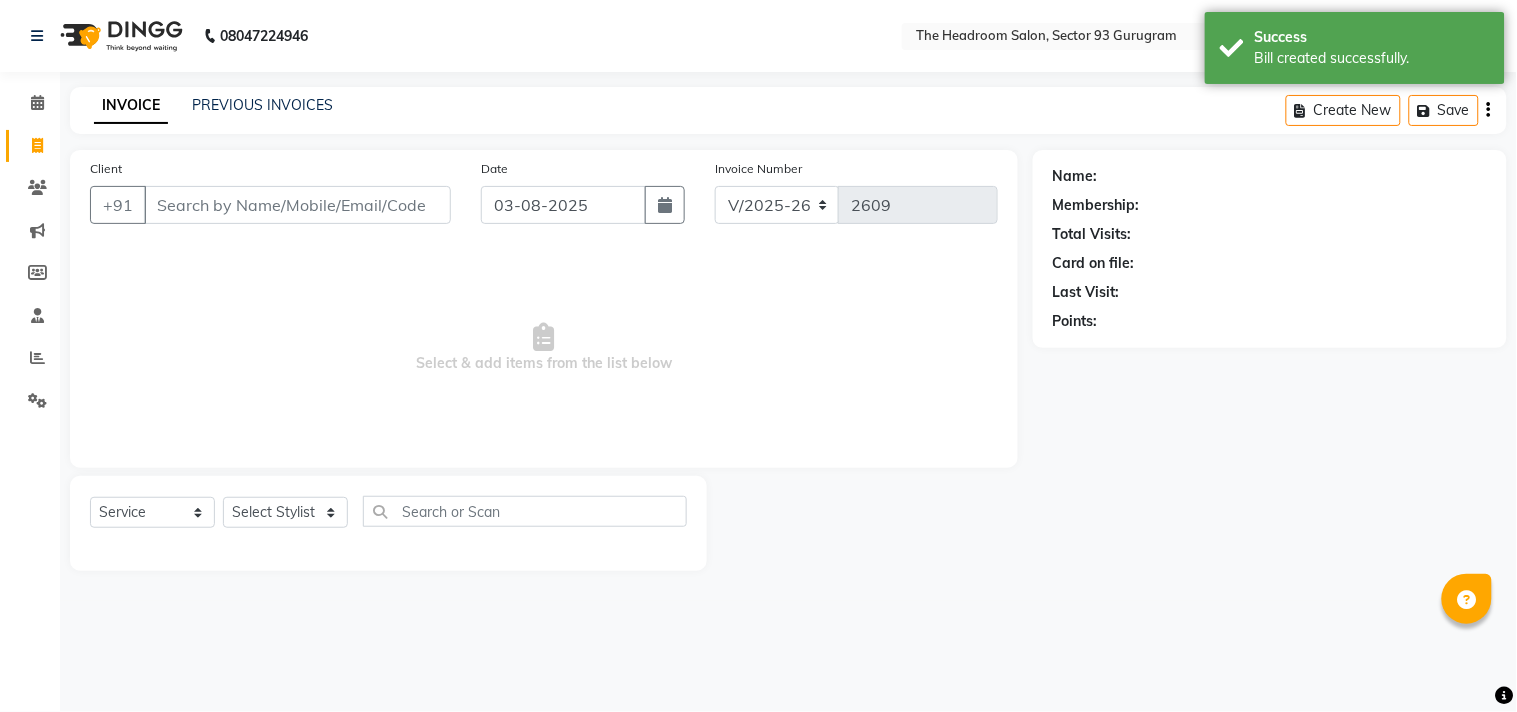 click on "Client" at bounding box center [297, 205] 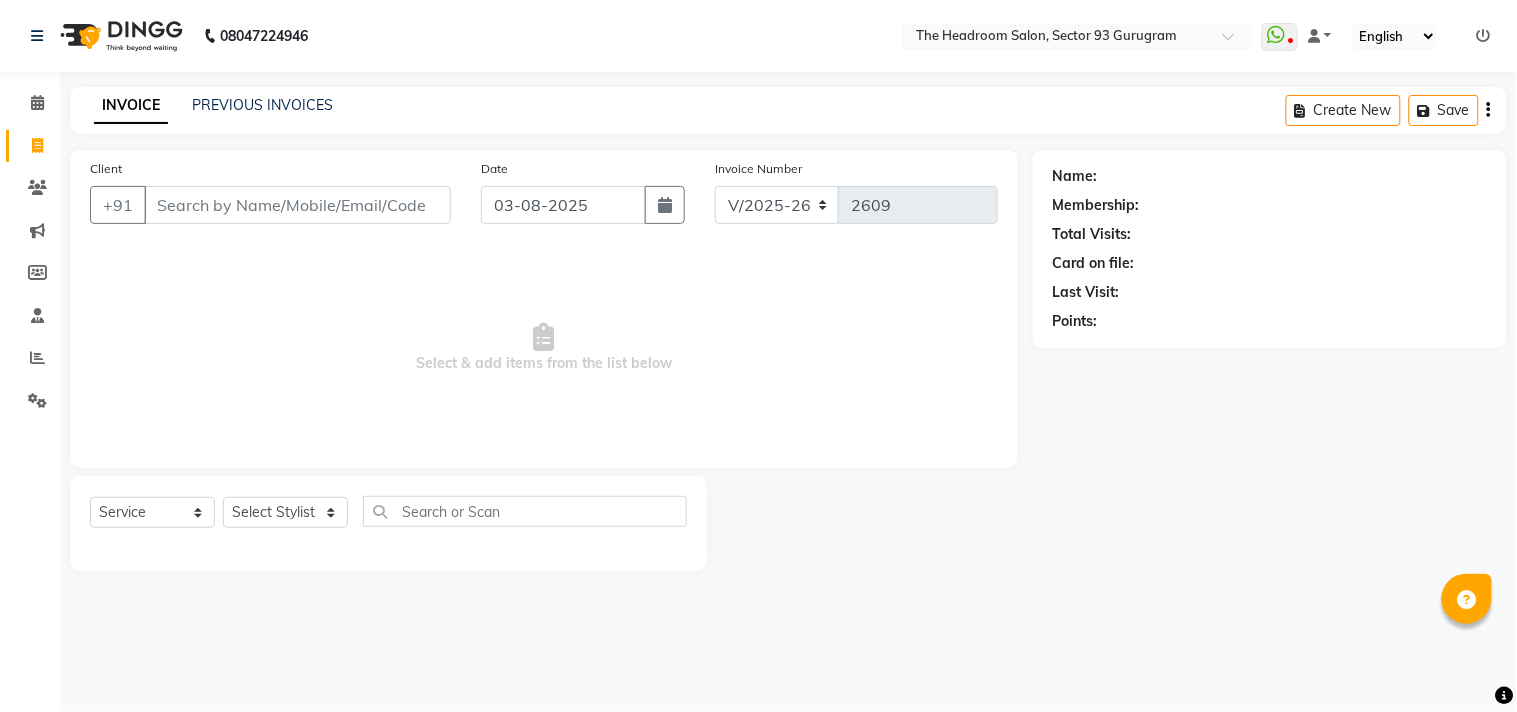 drag, startPoint x: 256, startPoint y: 178, endPoint x: 255, endPoint y: 190, distance: 12.0415945 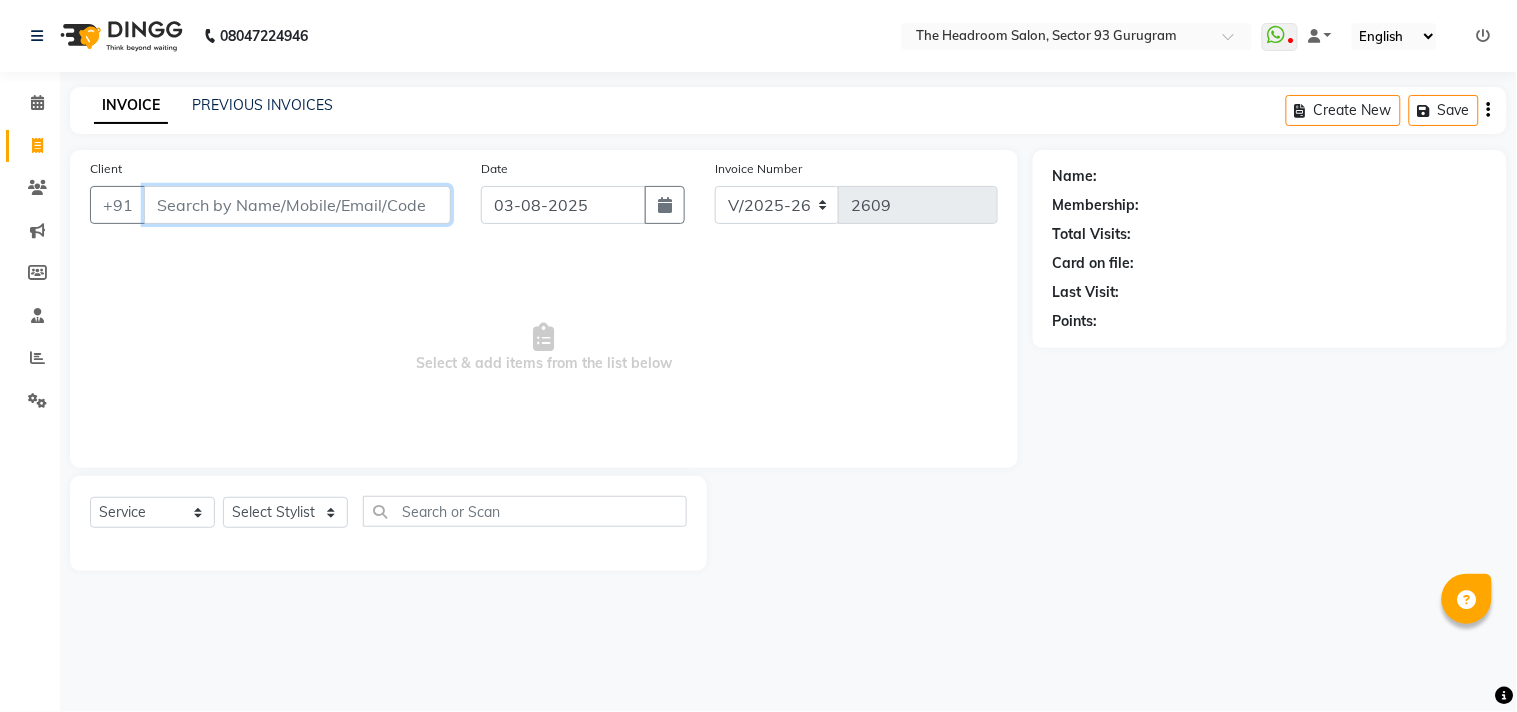 click on "Client" at bounding box center (297, 205) 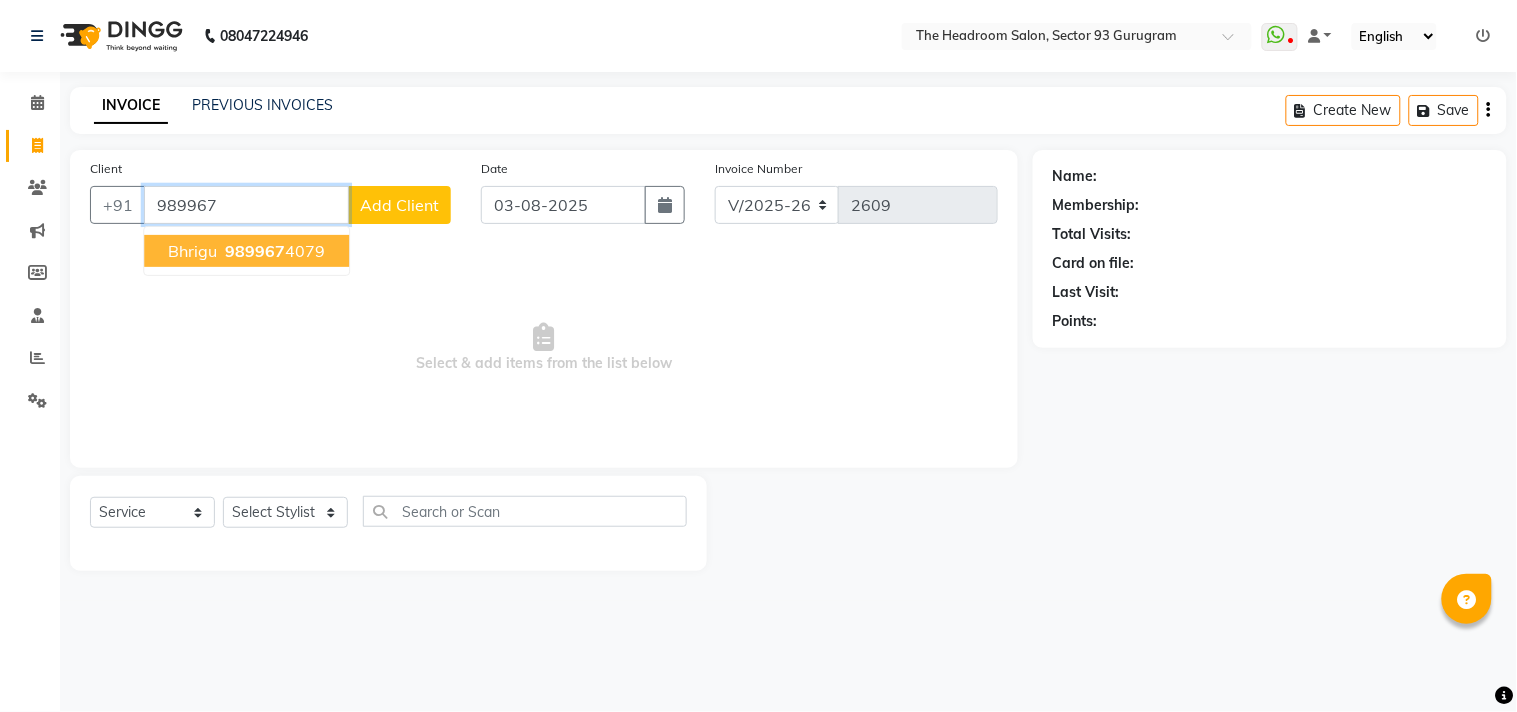 click on "[FIRST] [PHONE]" at bounding box center (246, 251) 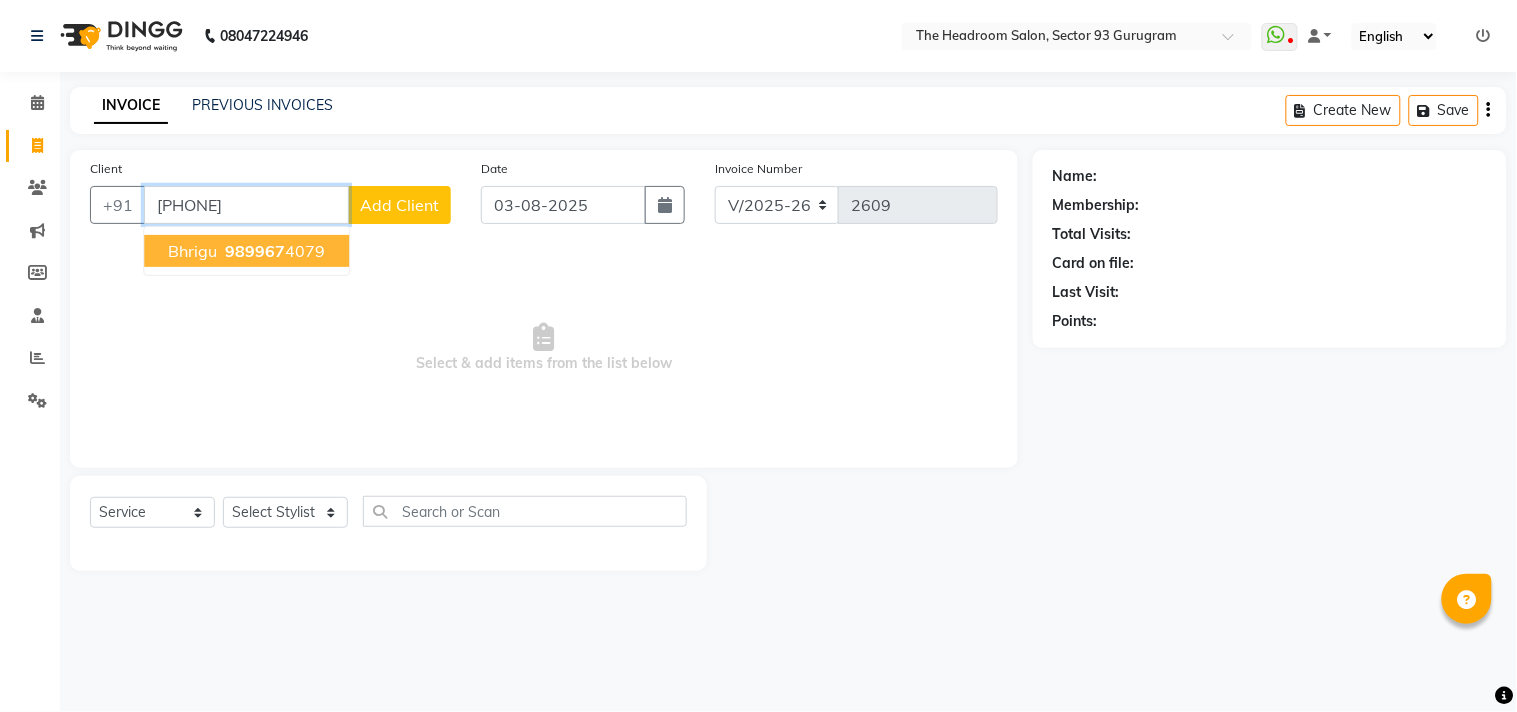 type on "[PHONE]" 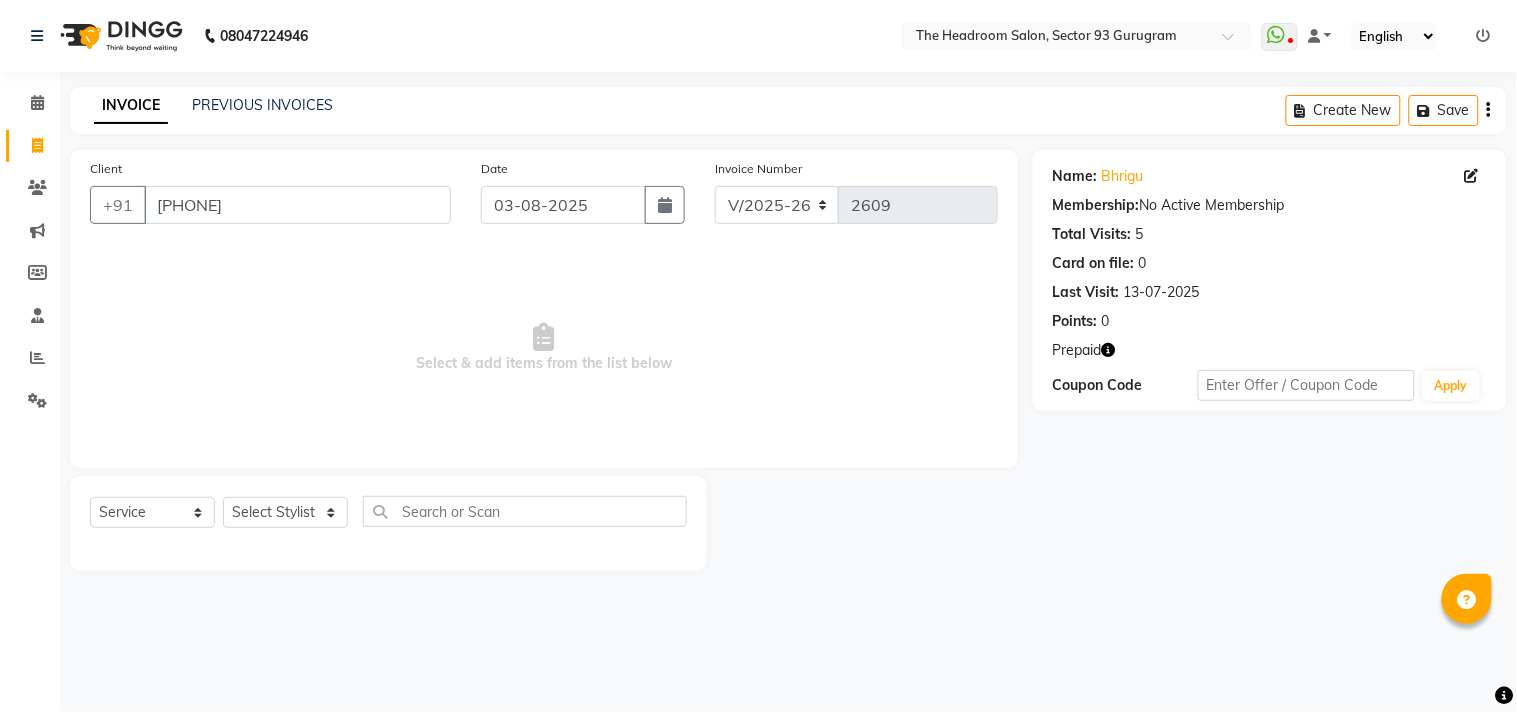 click 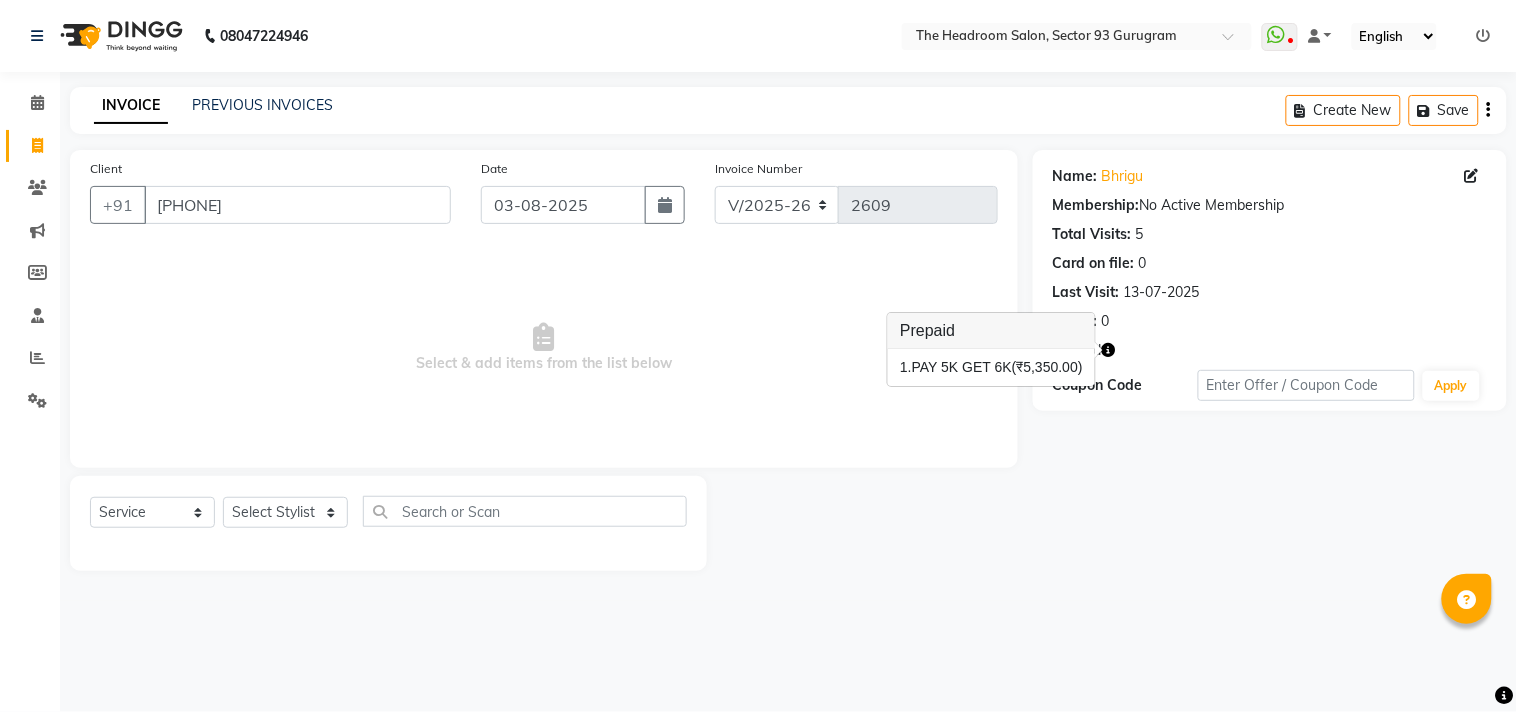 click 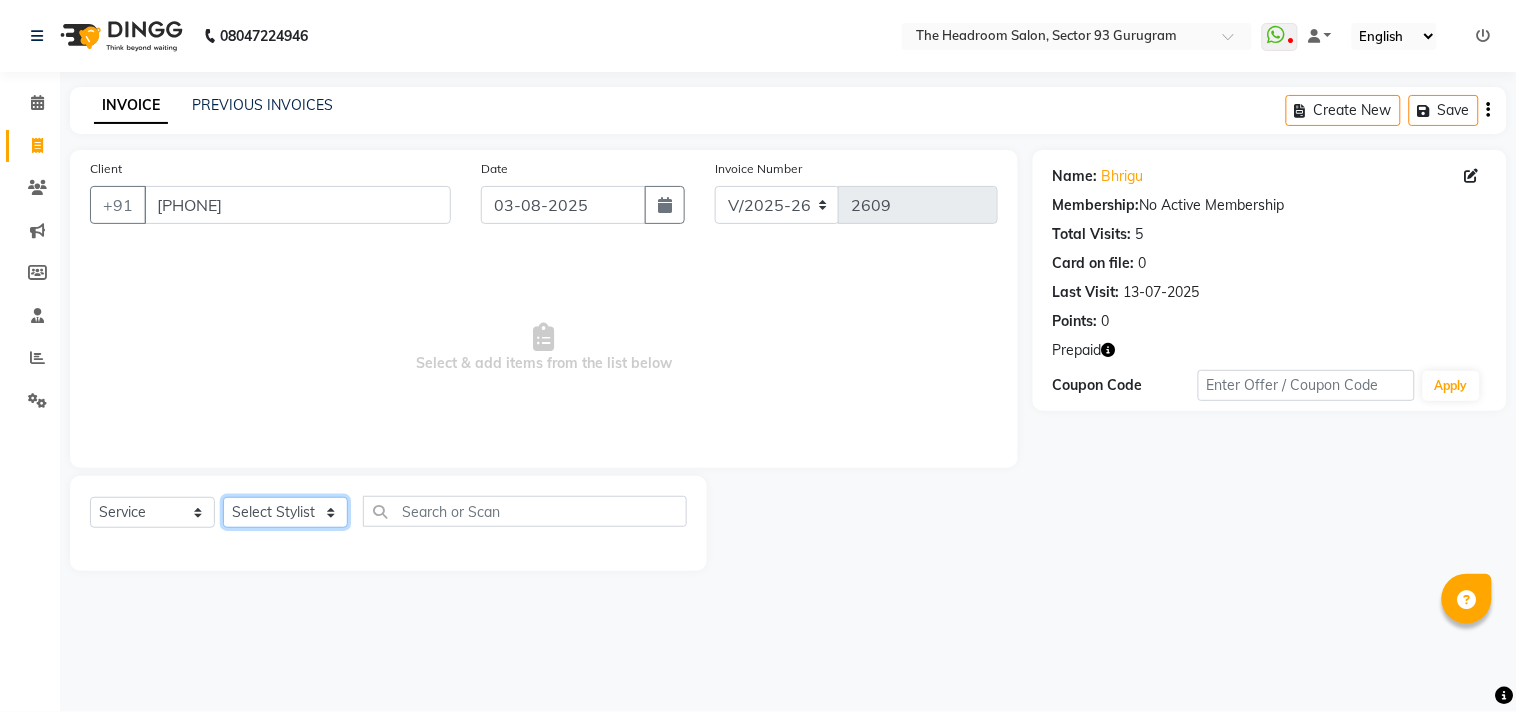 click on "Select Stylist Aditya Anubha Deepak Deepali Faizan Firoz Manager Monika Nakul Shokeen Pooja Rahul Shakir Siraj" 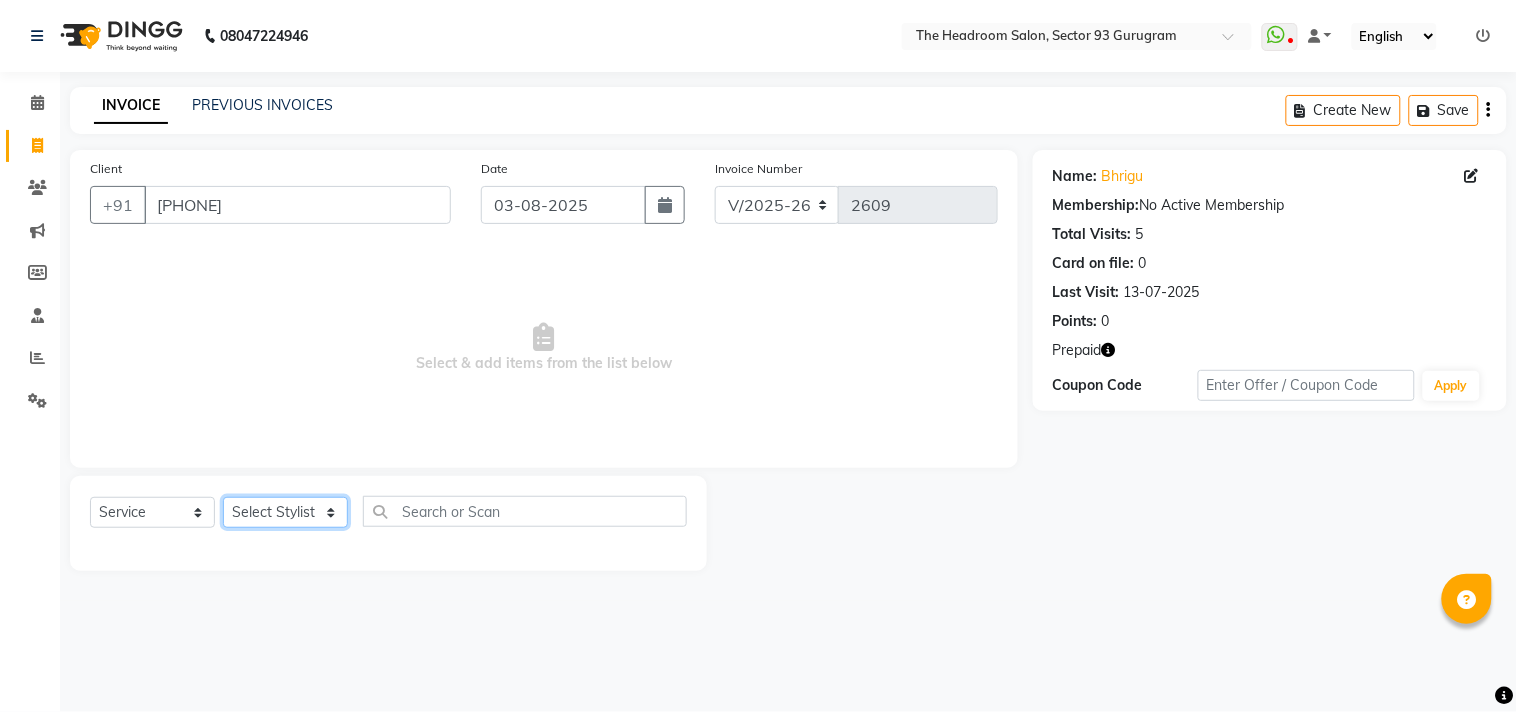 select on "58238" 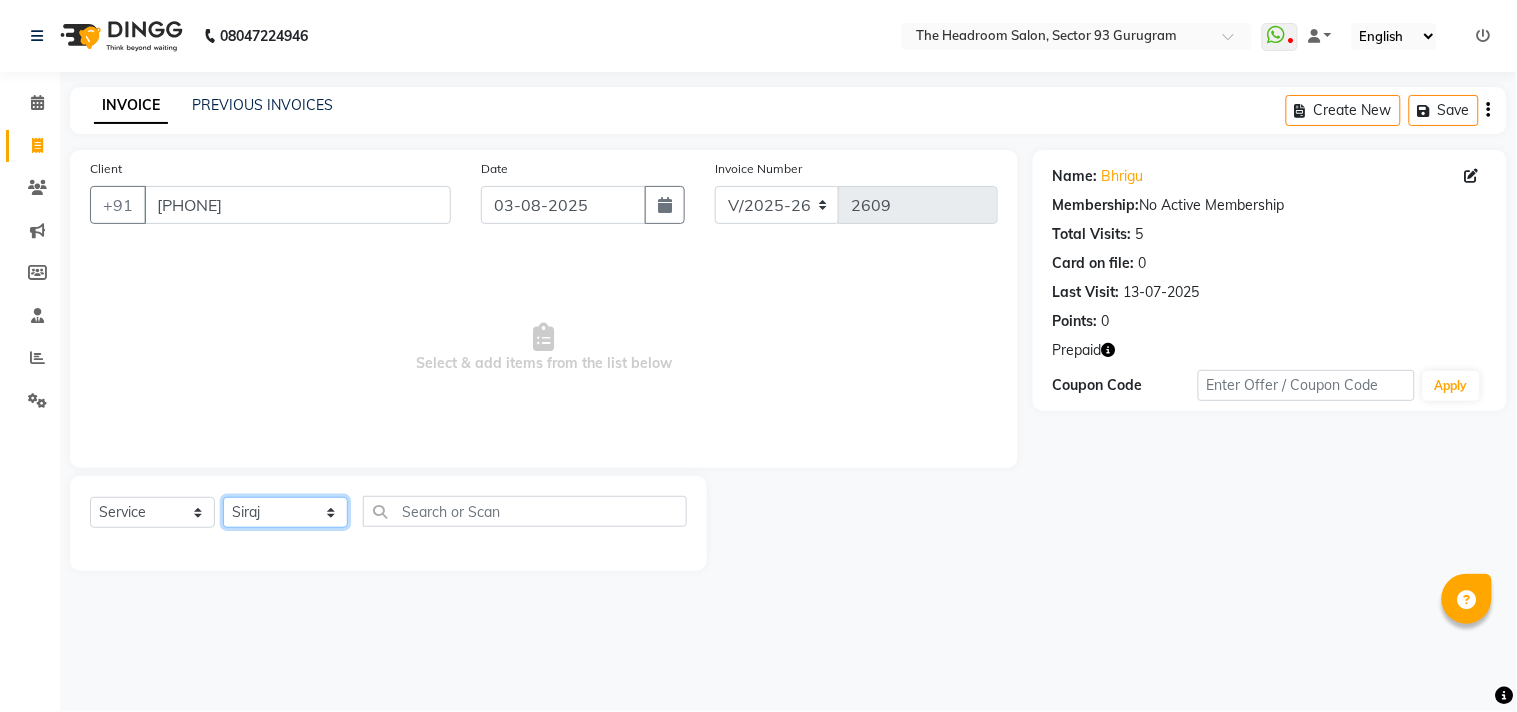 click on "Select Stylist Aditya Anubha Deepak Deepali Faizan Firoz Manager Monika Nakul Shokeen Pooja Rahul Shakir Siraj" 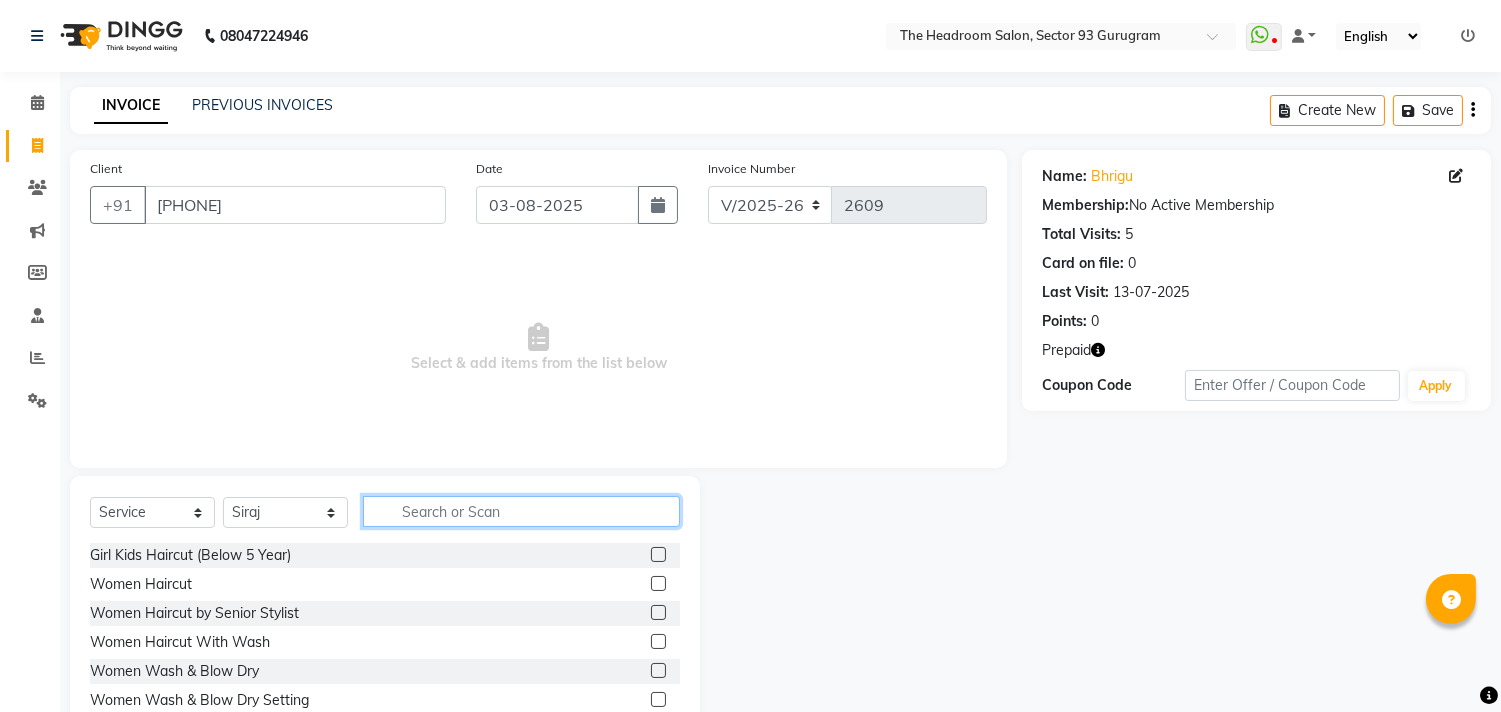 click 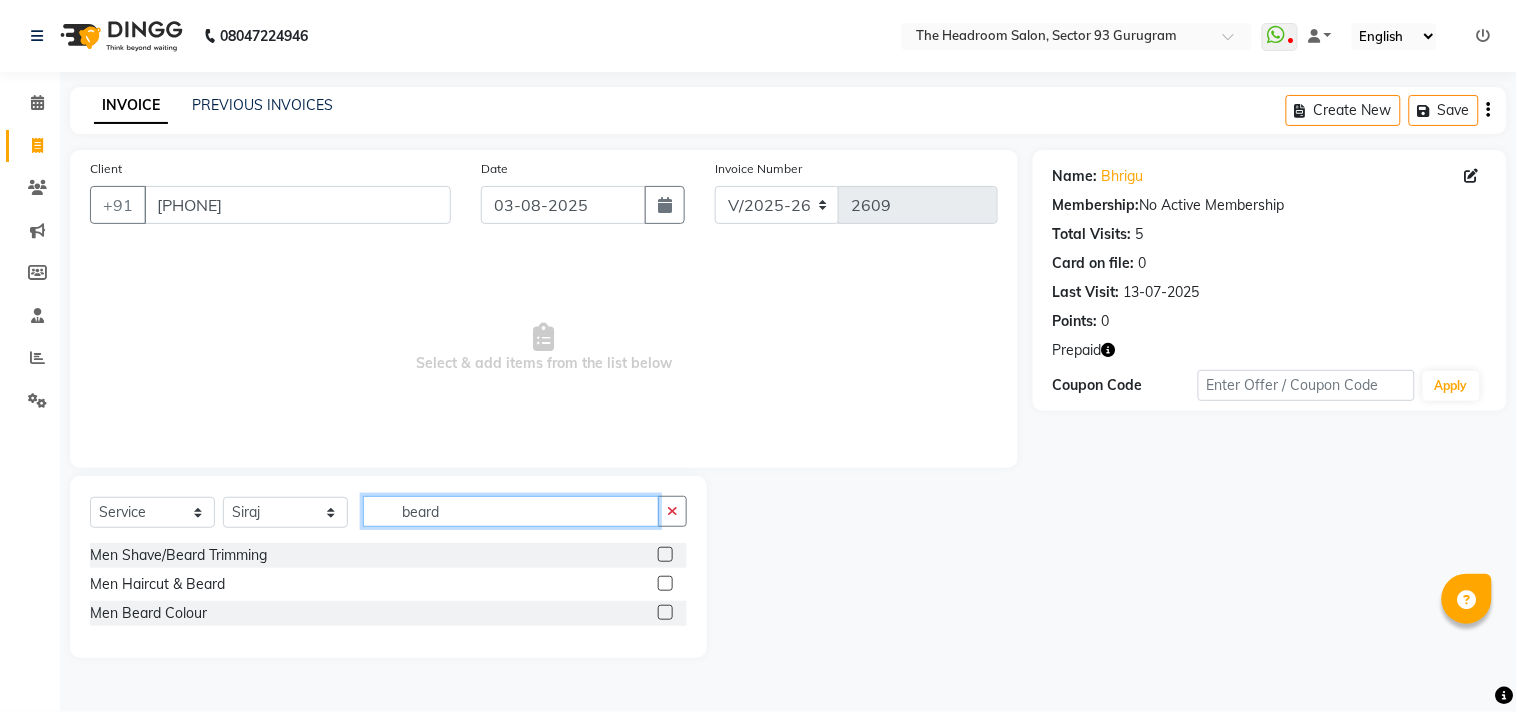 type on "beard" 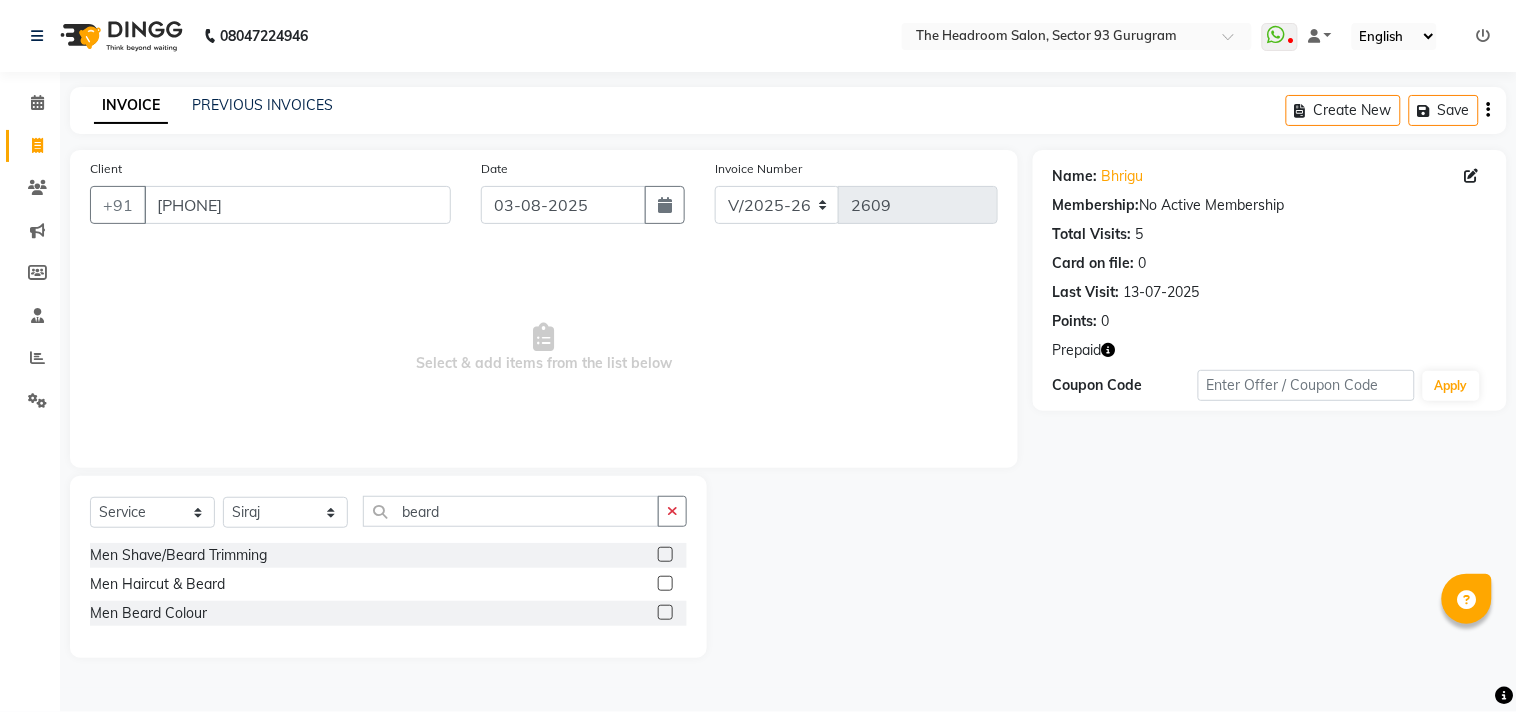 click 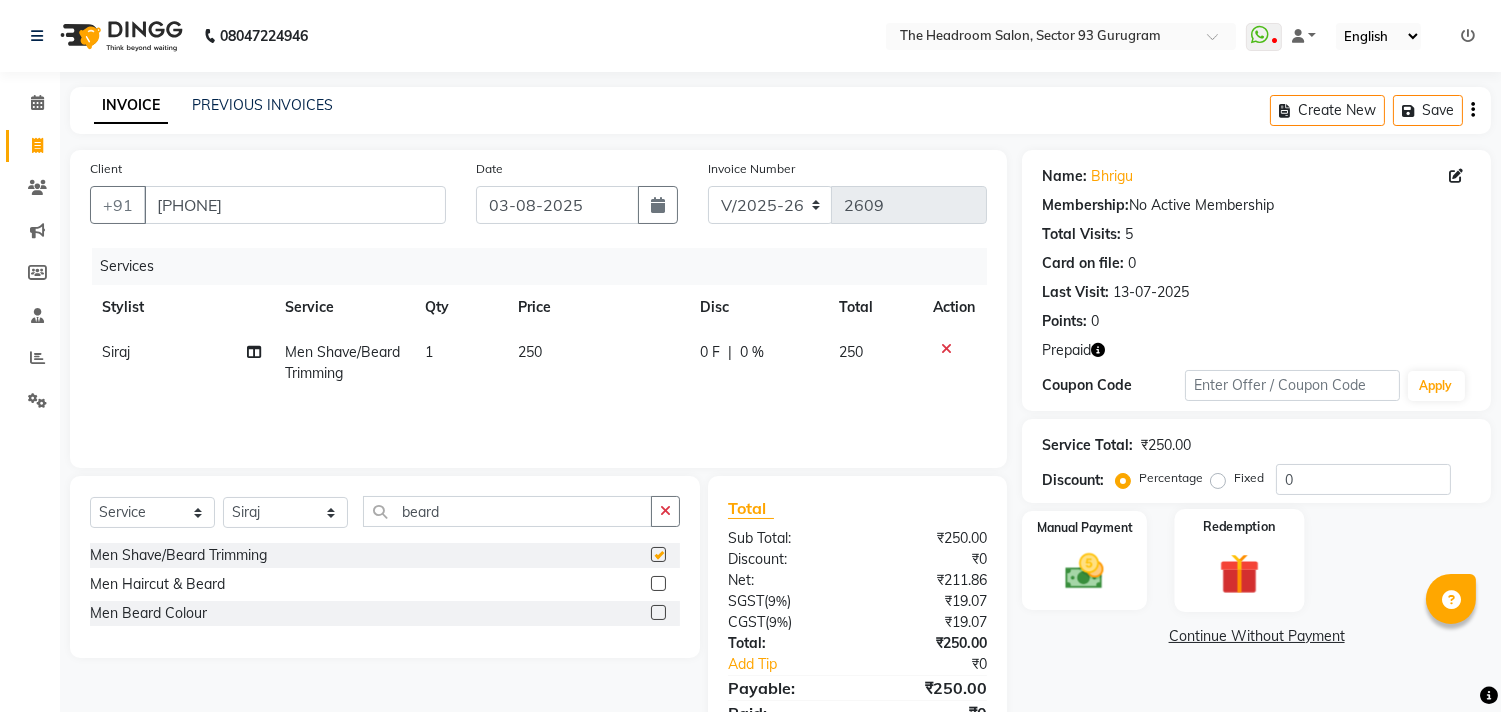 checkbox on "false" 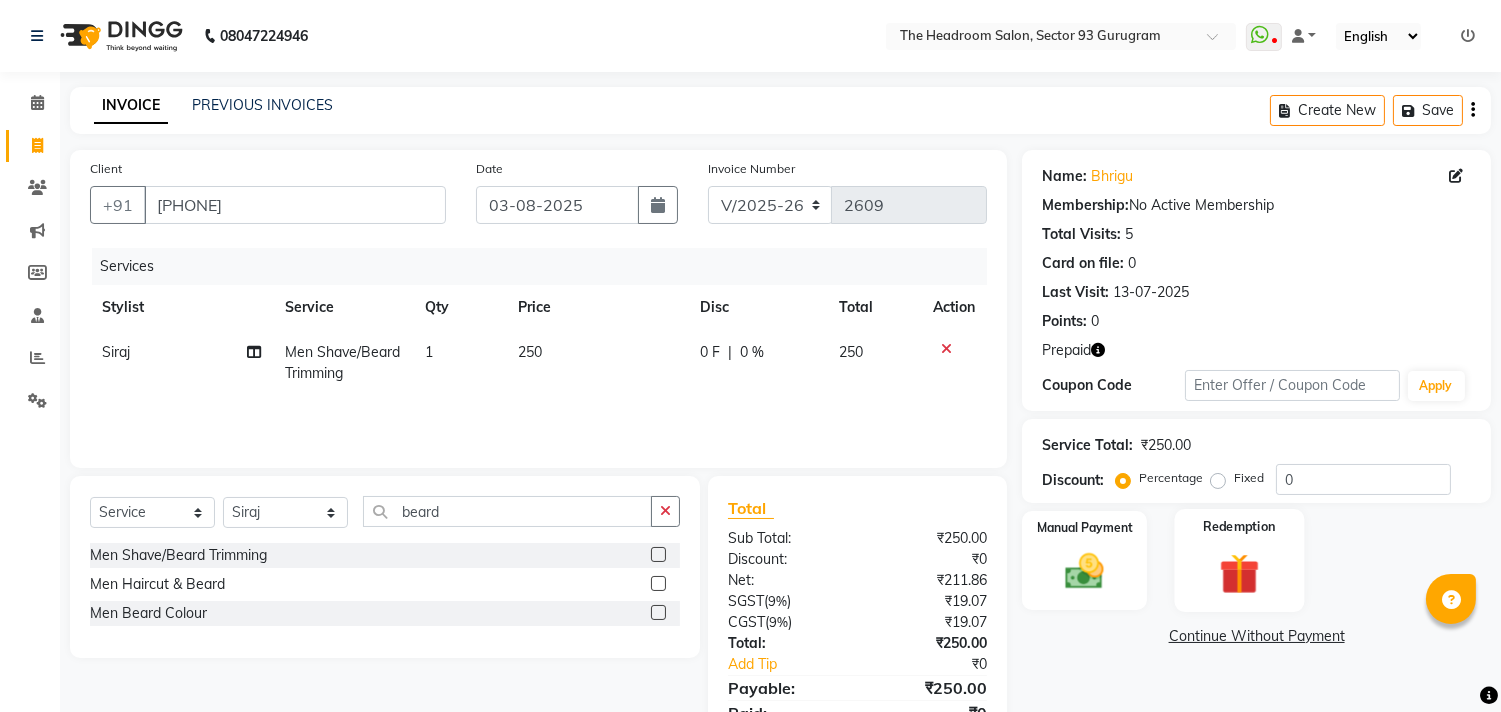 click 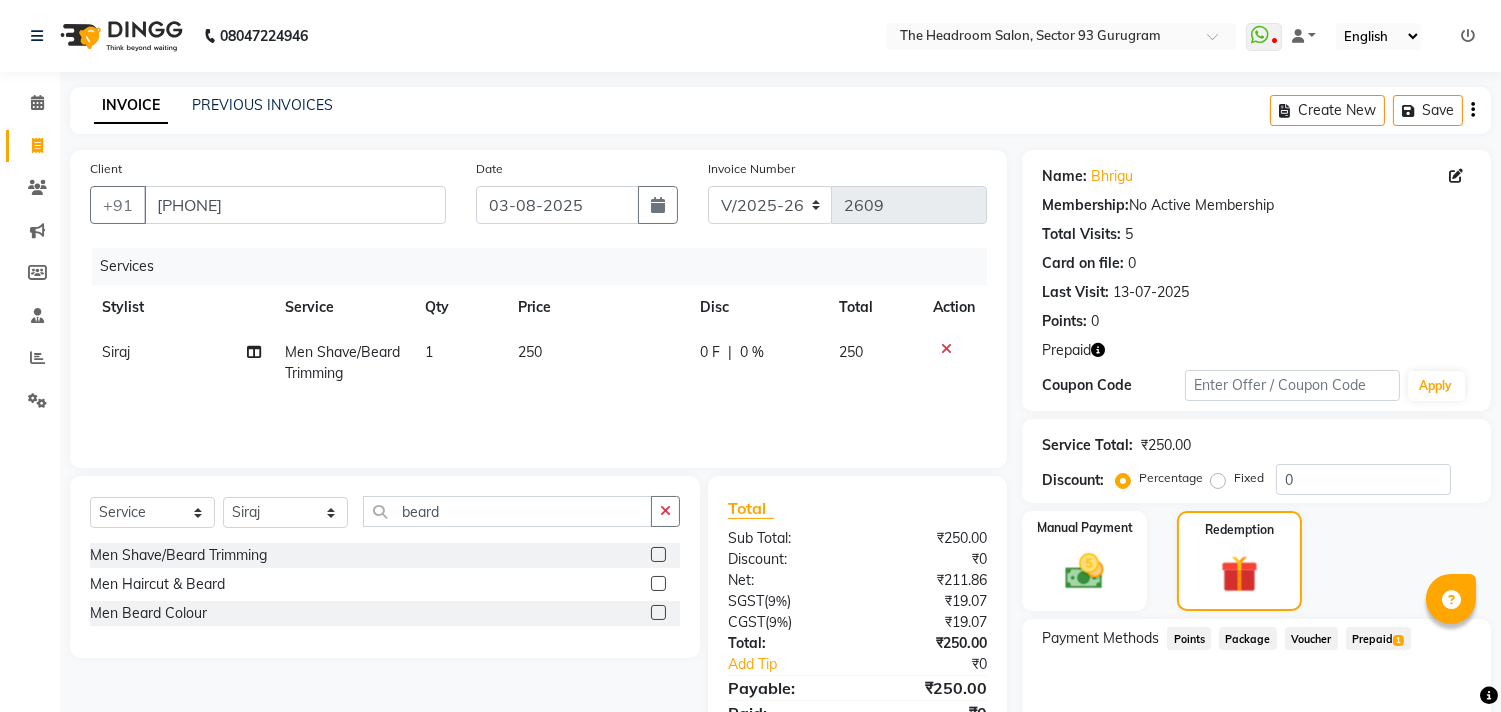click on "Prepaid  1" 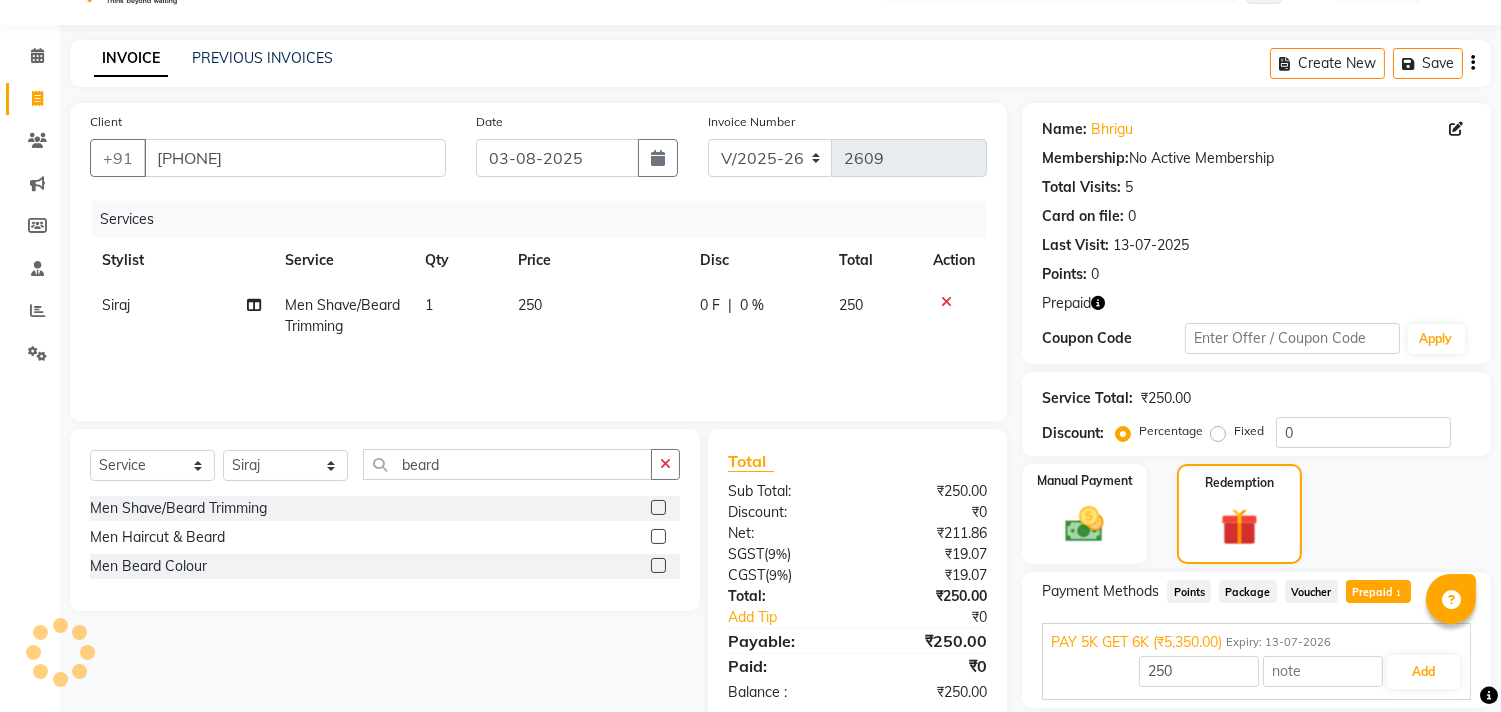 scroll, scrollTop: 113, scrollLeft: 0, axis: vertical 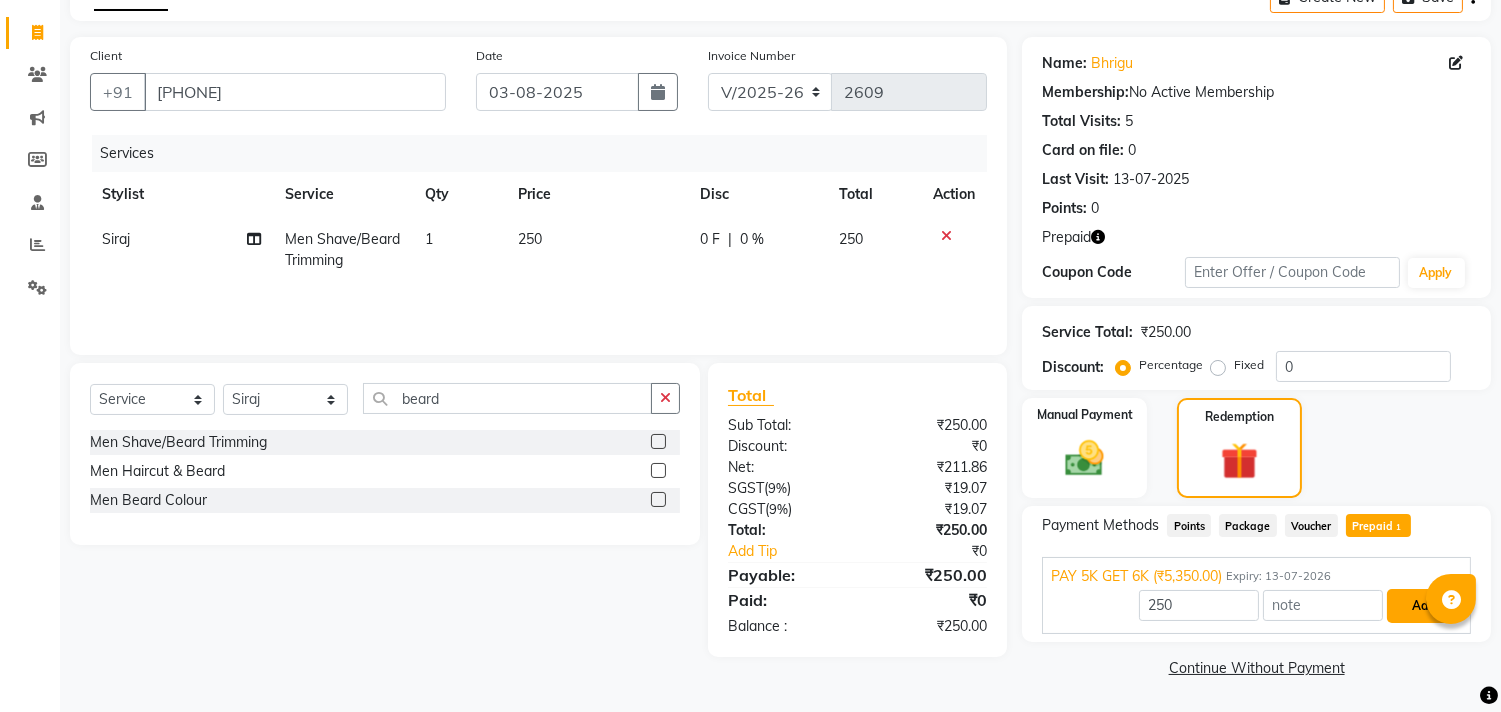 click on "Add" at bounding box center [1423, 606] 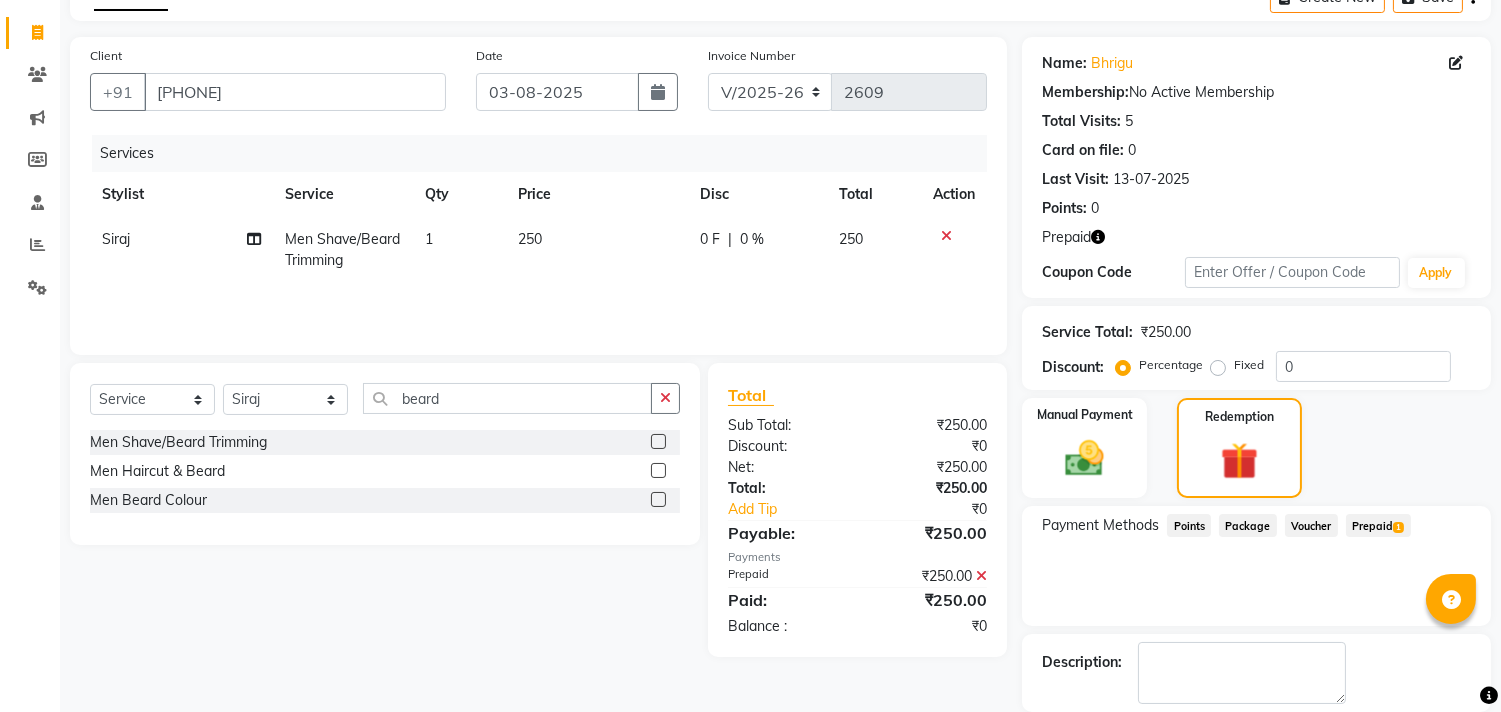 scroll, scrollTop: 210, scrollLeft: 0, axis: vertical 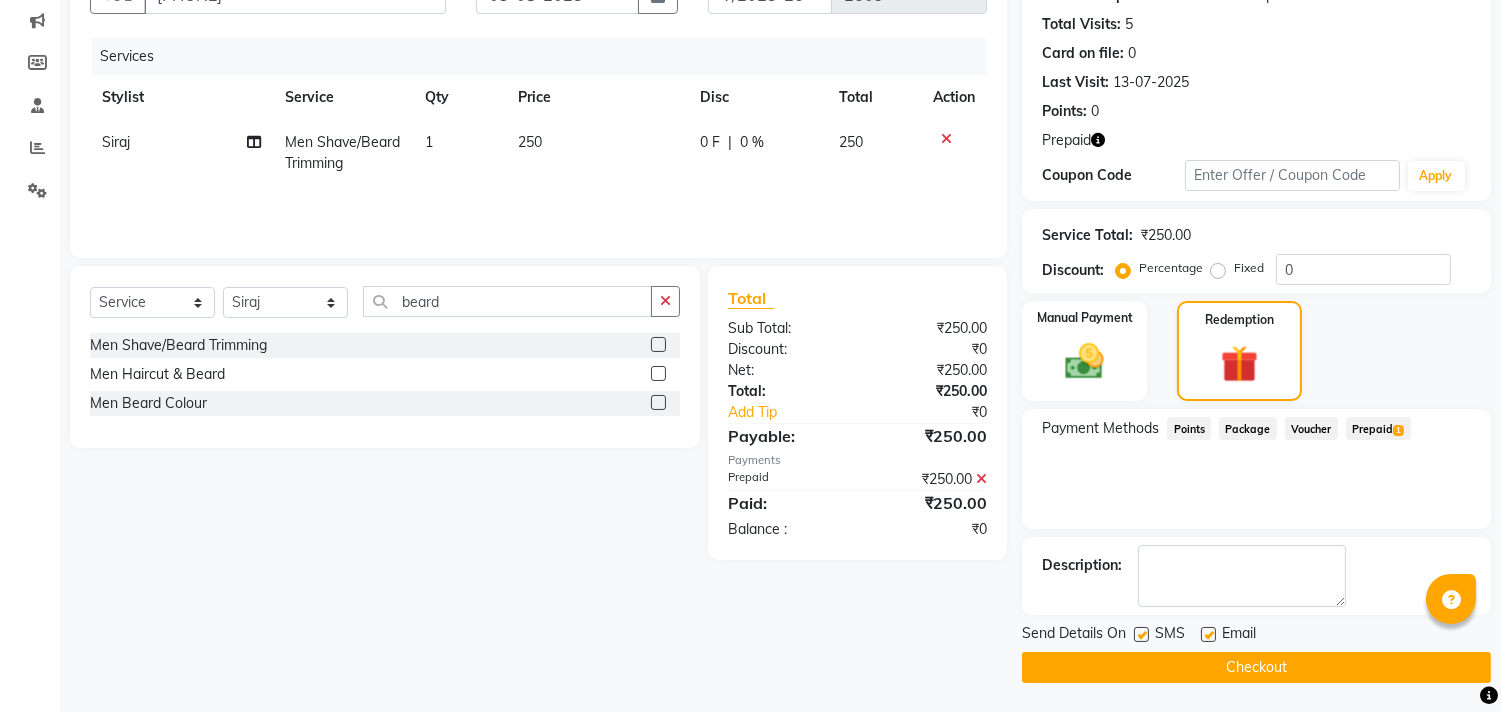 click on "Checkout" 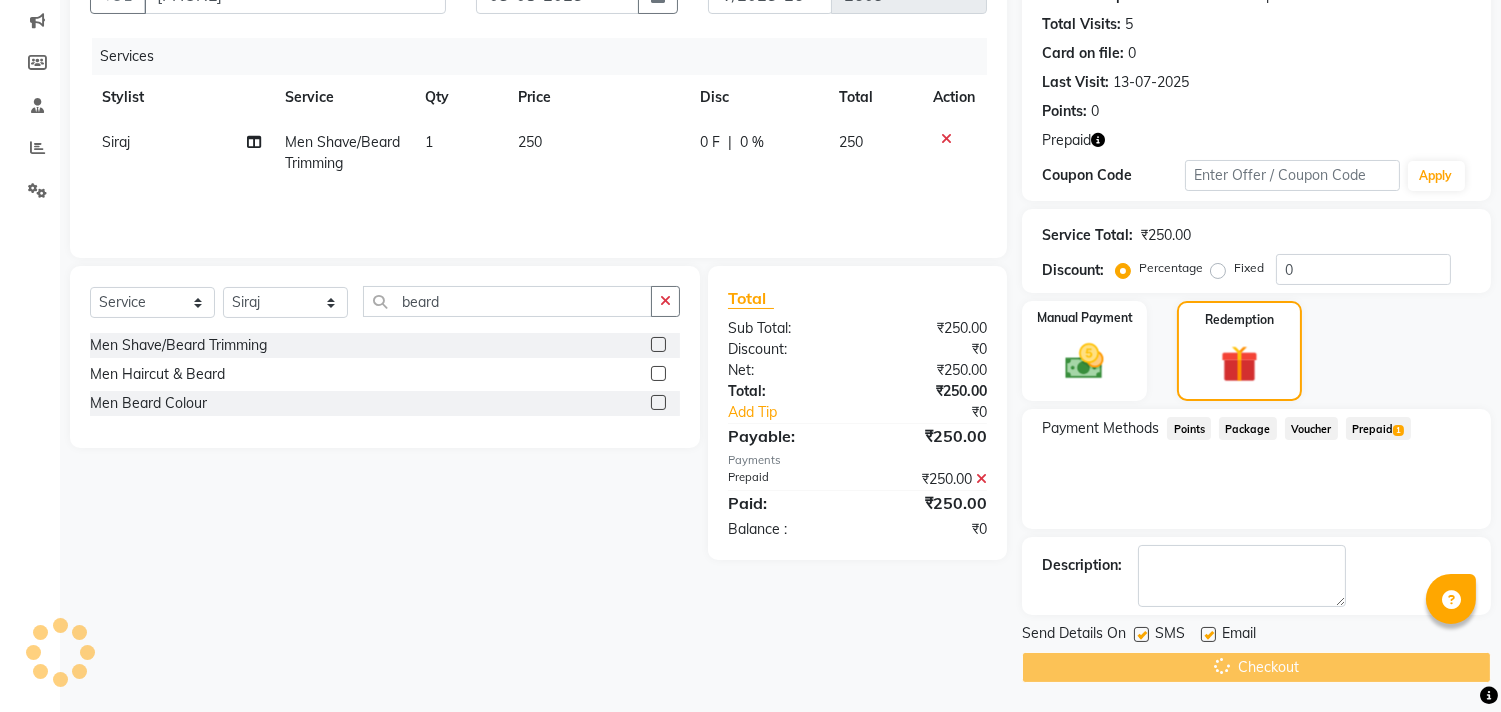 click on "Checkout" 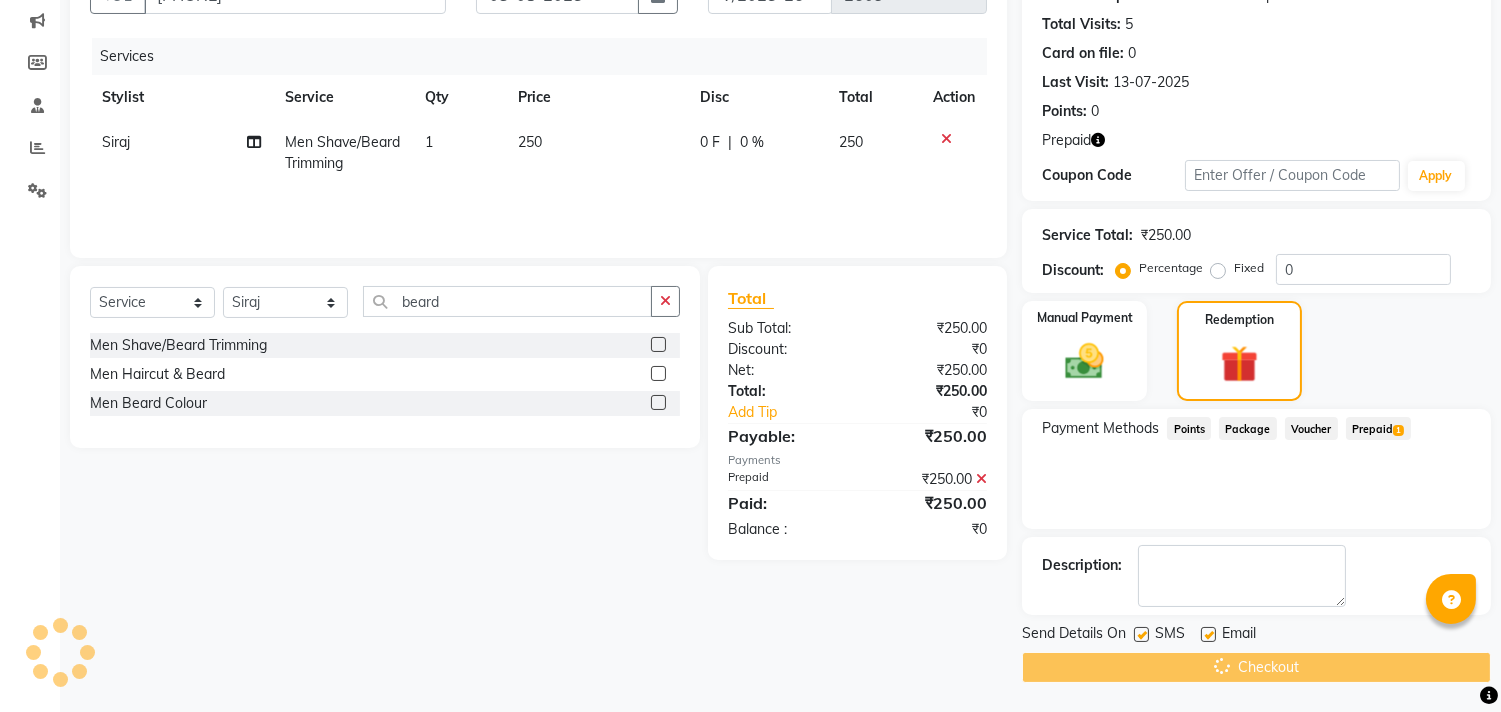 click on "Checkout" 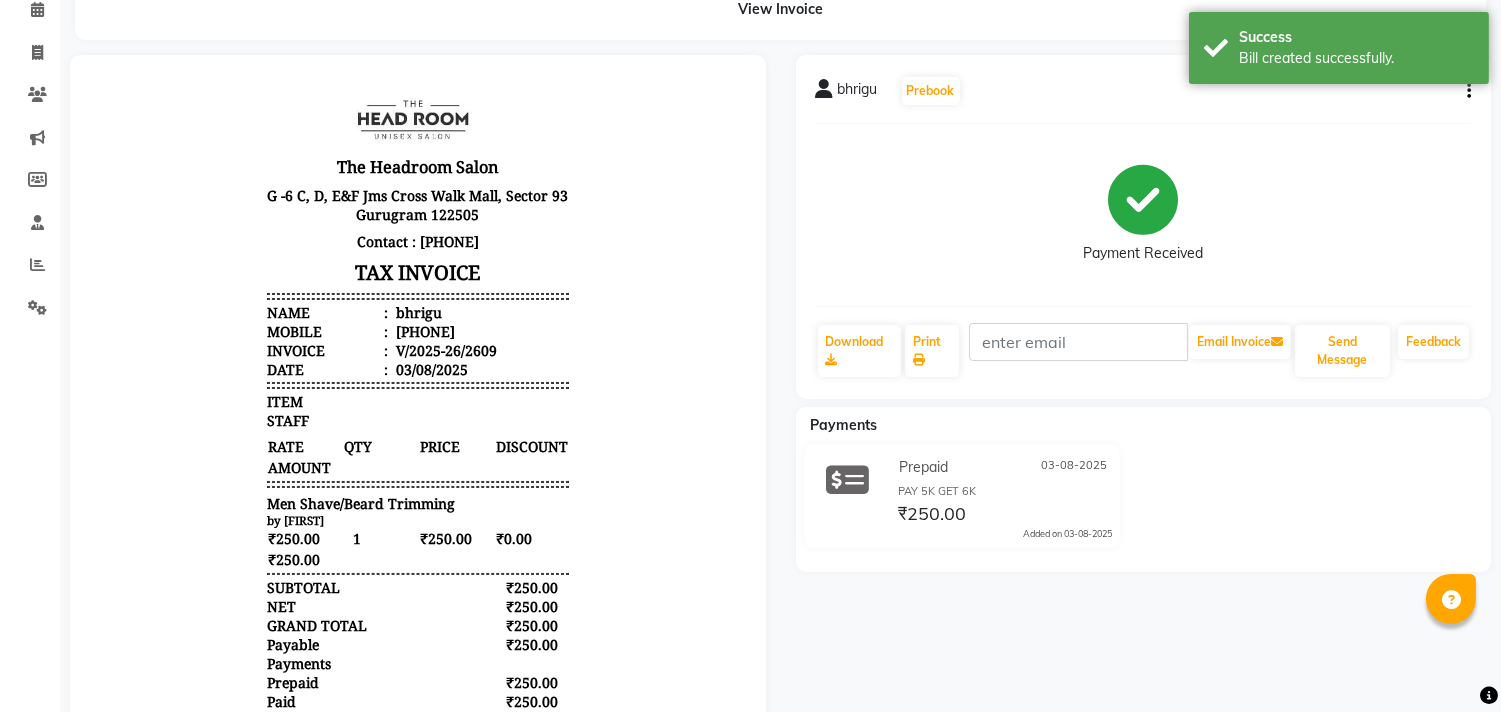 scroll, scrollTop: 0, scrollLeft: 0, axis: both 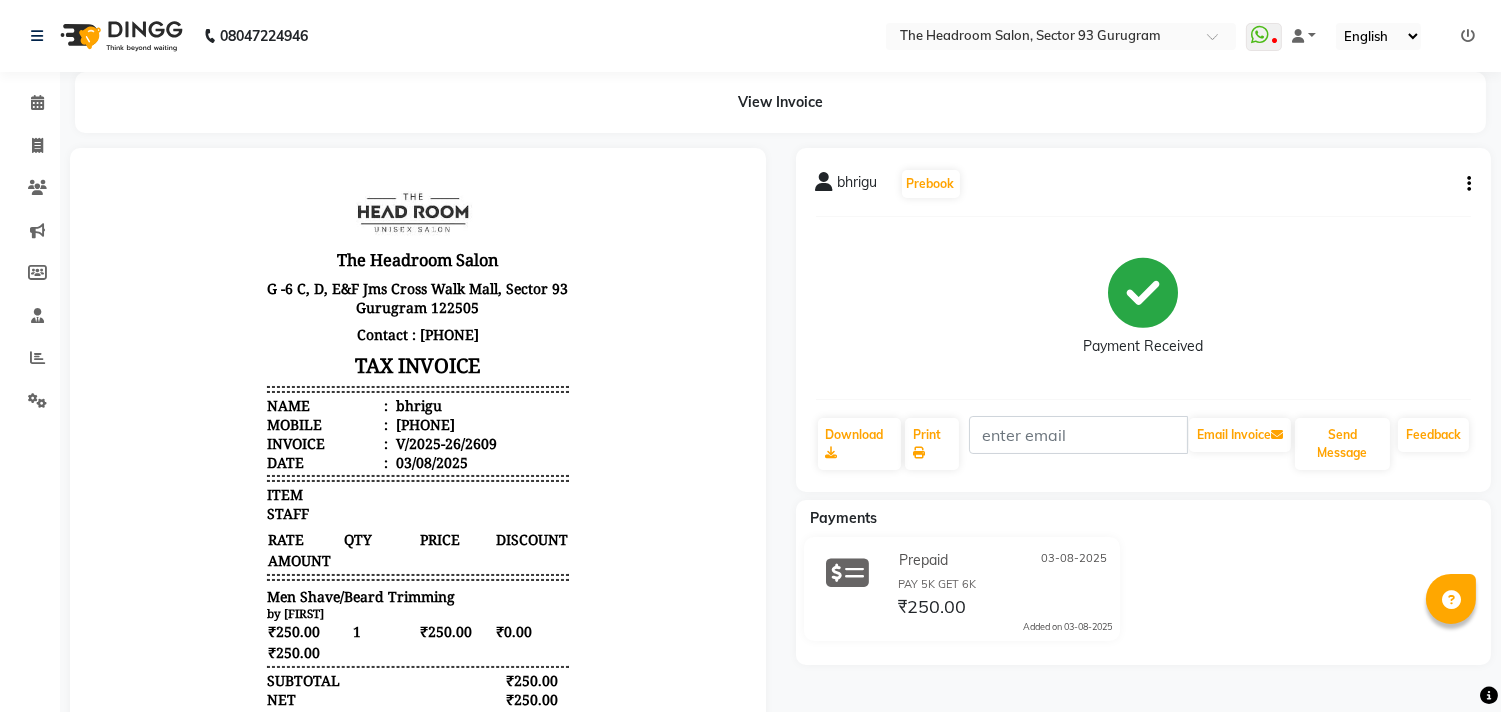 click on "The Headroom Salon
G -6 C, D, E&F Jms Cross Walk Mall, Sector 93 Gurugram 122505
Contact : [PHONE]
TAX INVOICE
Name :
[FIRST]
Mobile :
[PHONE]
Invoice :
V/2025-26/2609
Date :
03/08/2025
ITEM
STAFF
RATE QTY PRICE DISCOUNT" at bounding box center [418, 551] 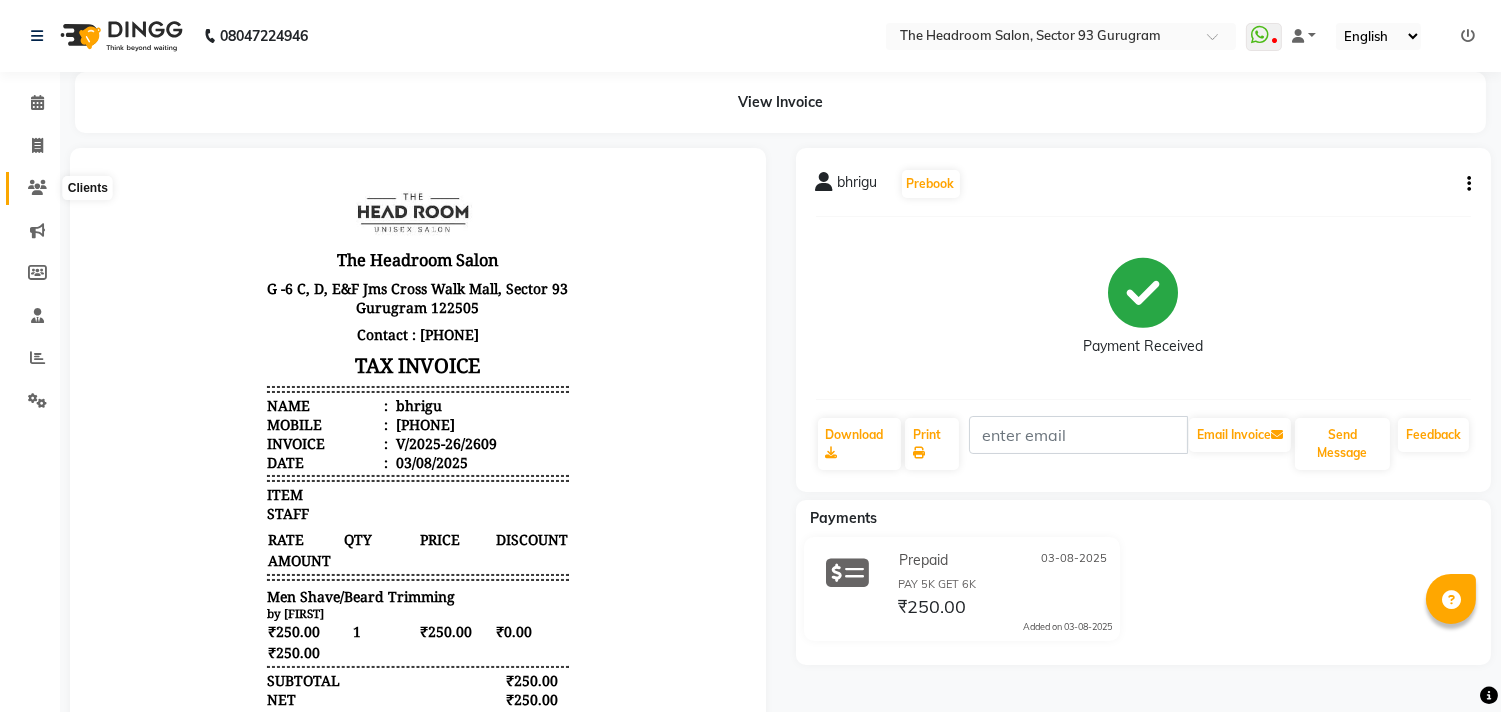 click 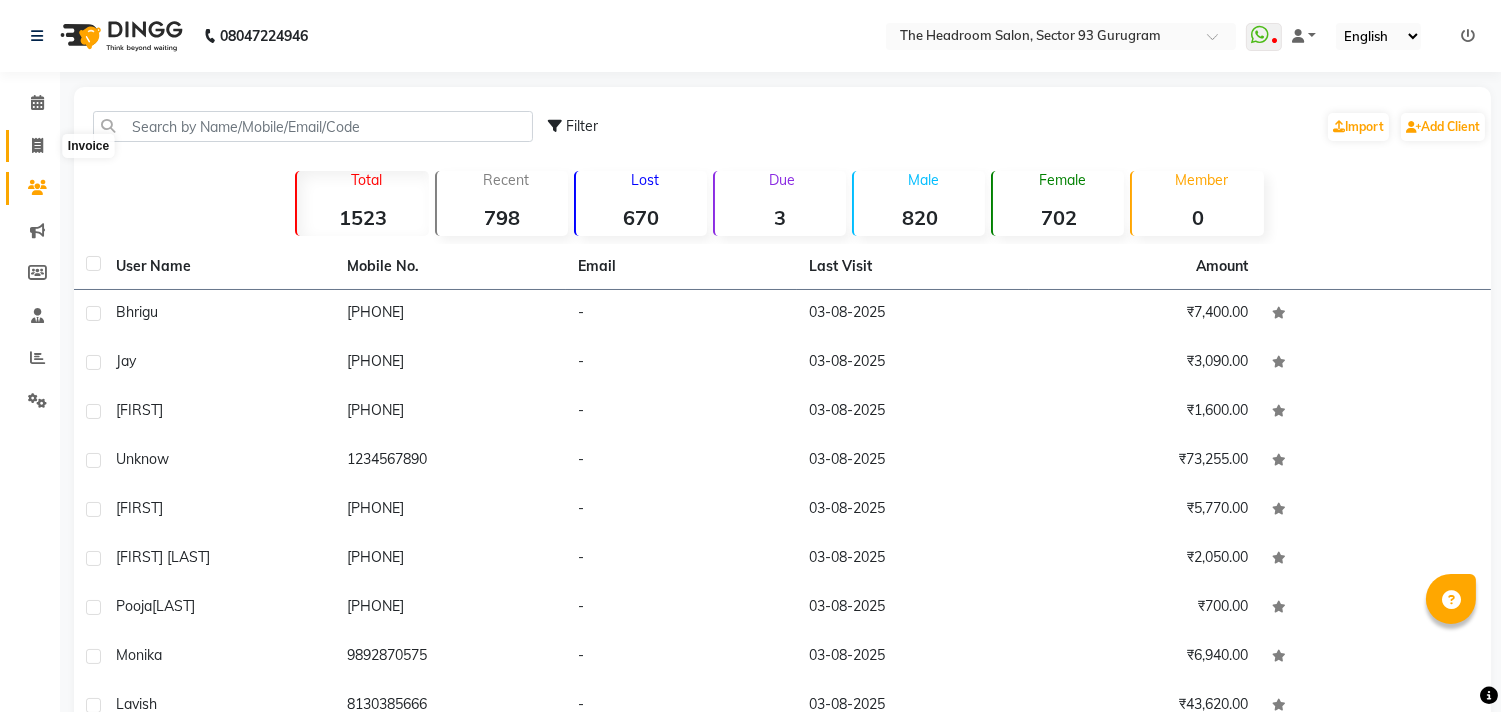 click 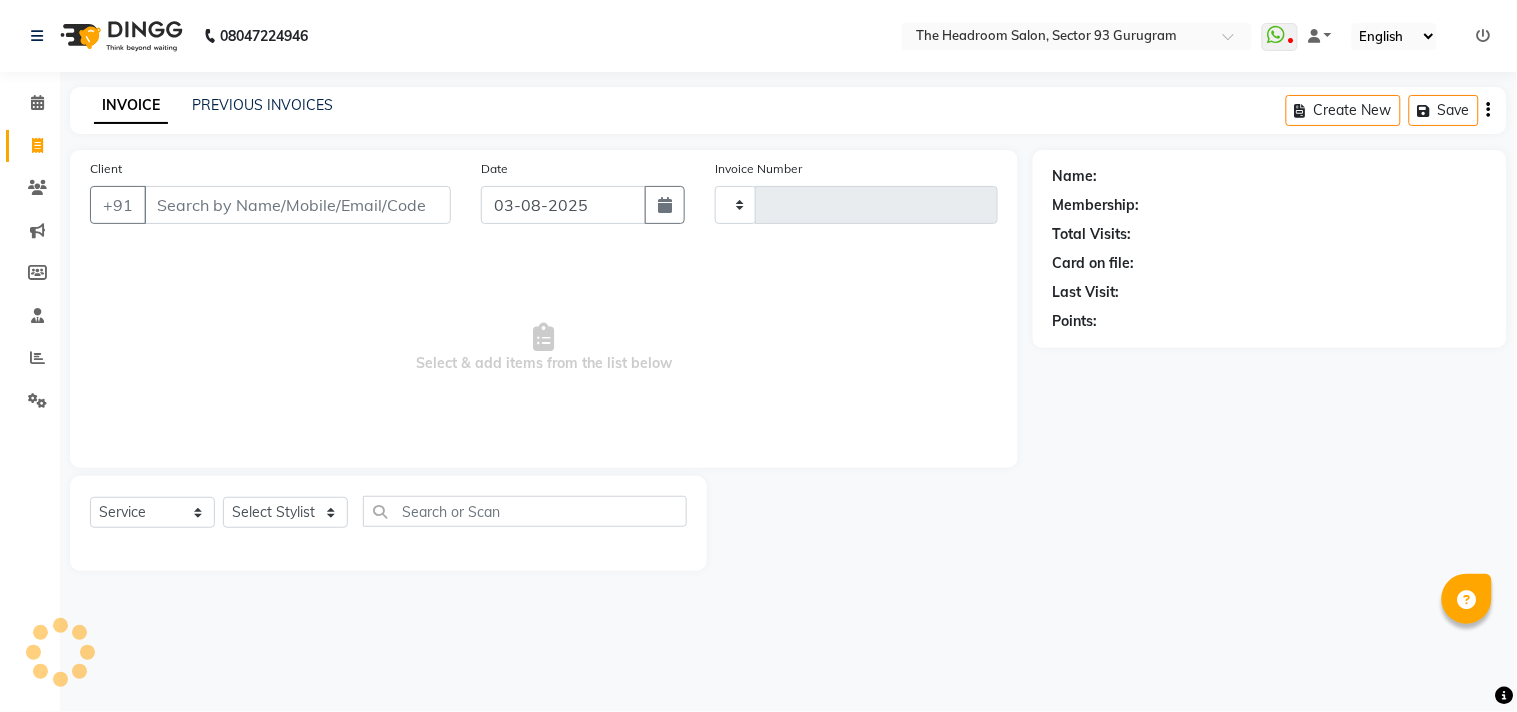 type on "2610" 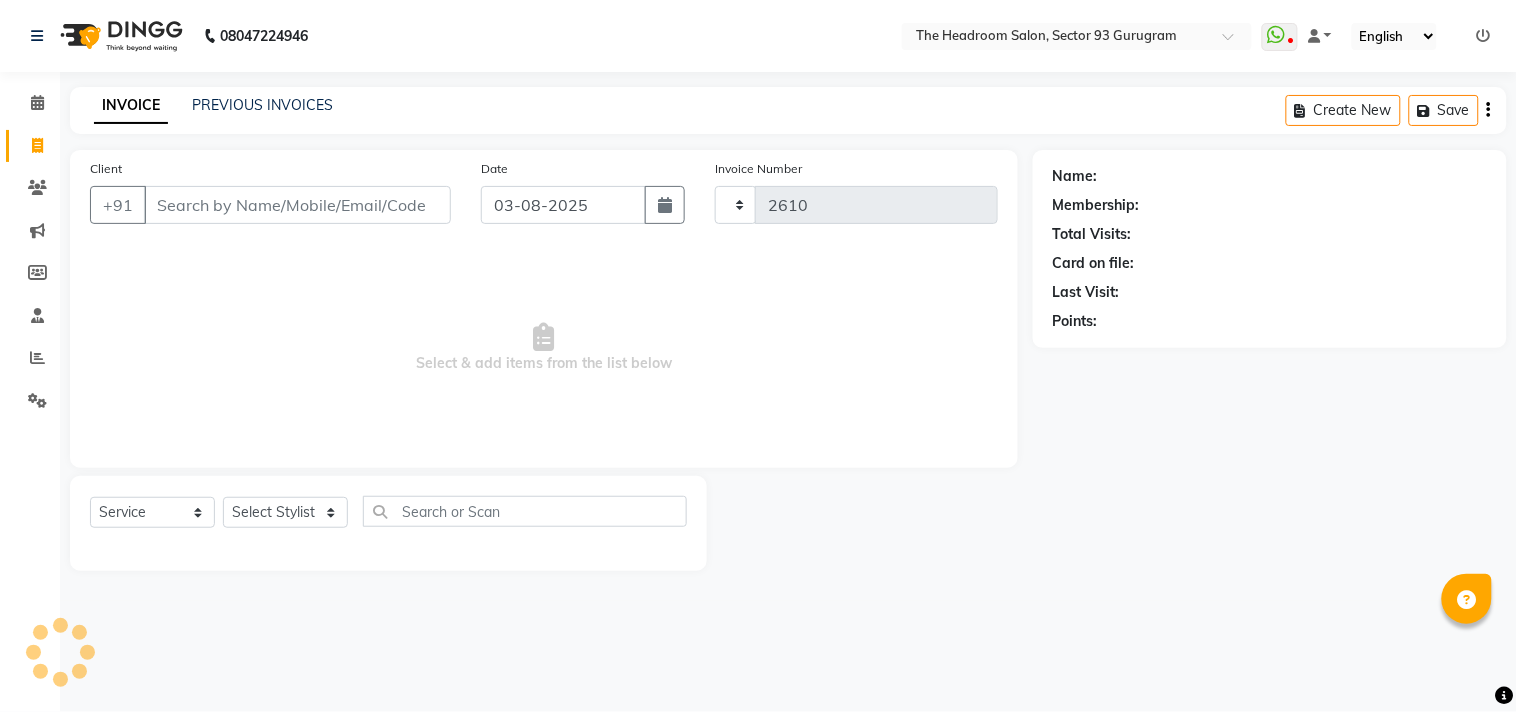 select on "6933" 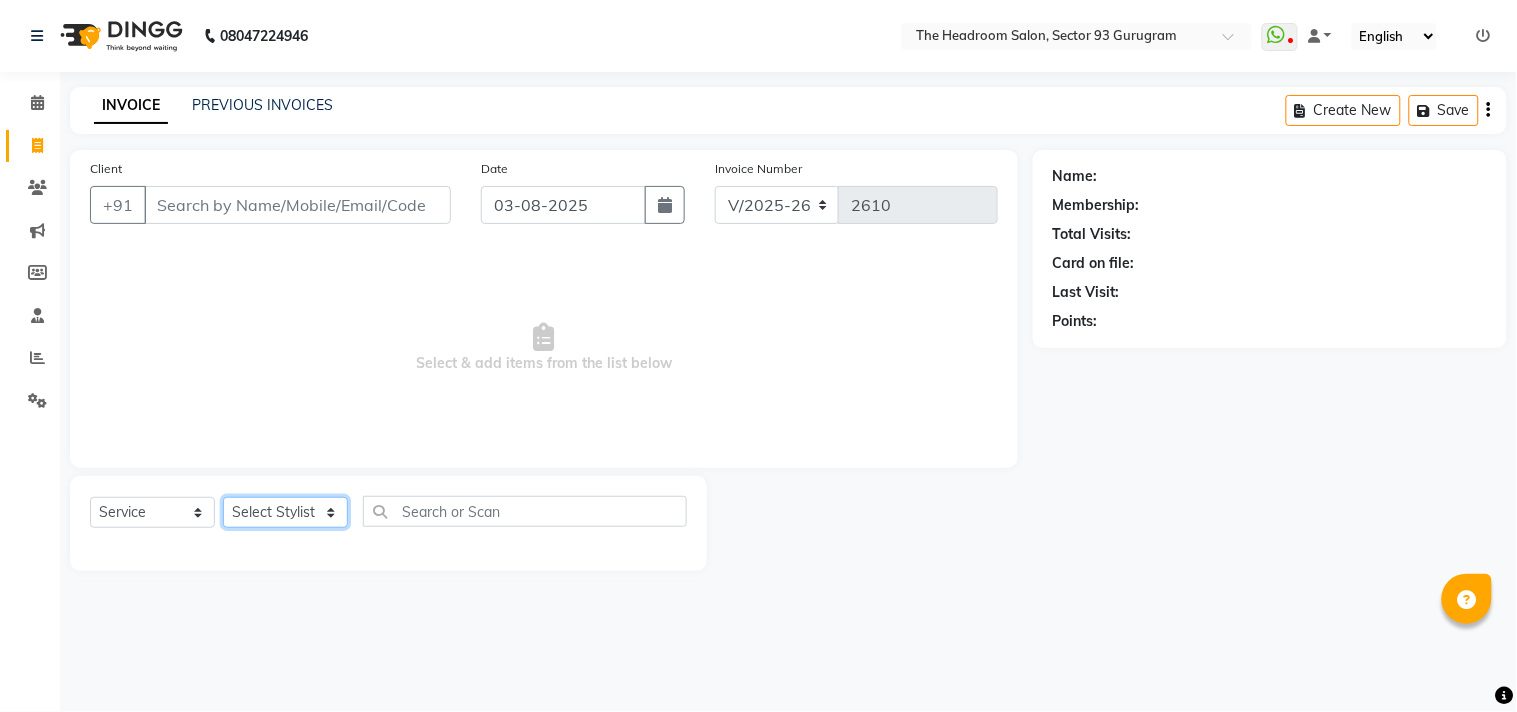 click on "Select Stylist Aditya Anubha Deepak Deepali Faizan Firoz Manager Monika Nakul Shokeen Pooja Rahul Shakir Siraj" 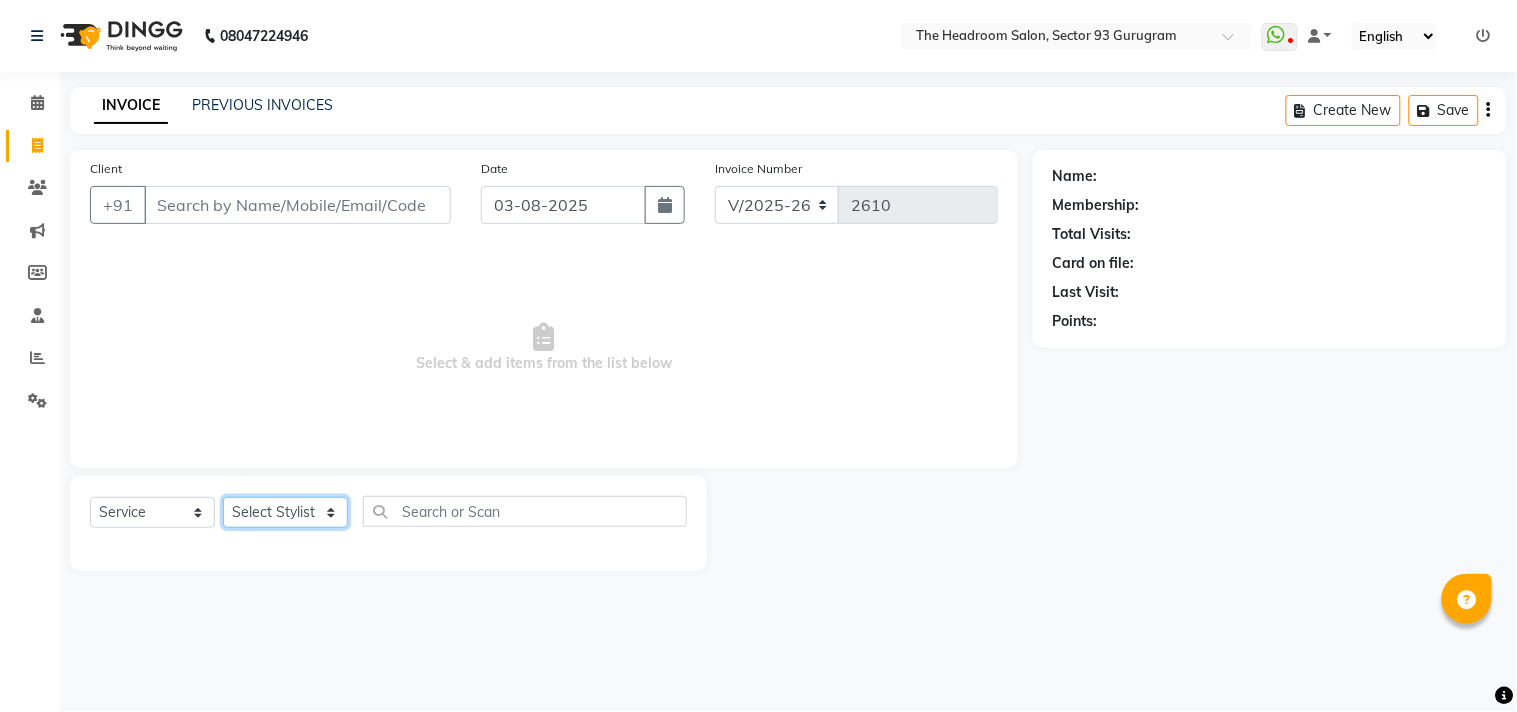 select on "58235" 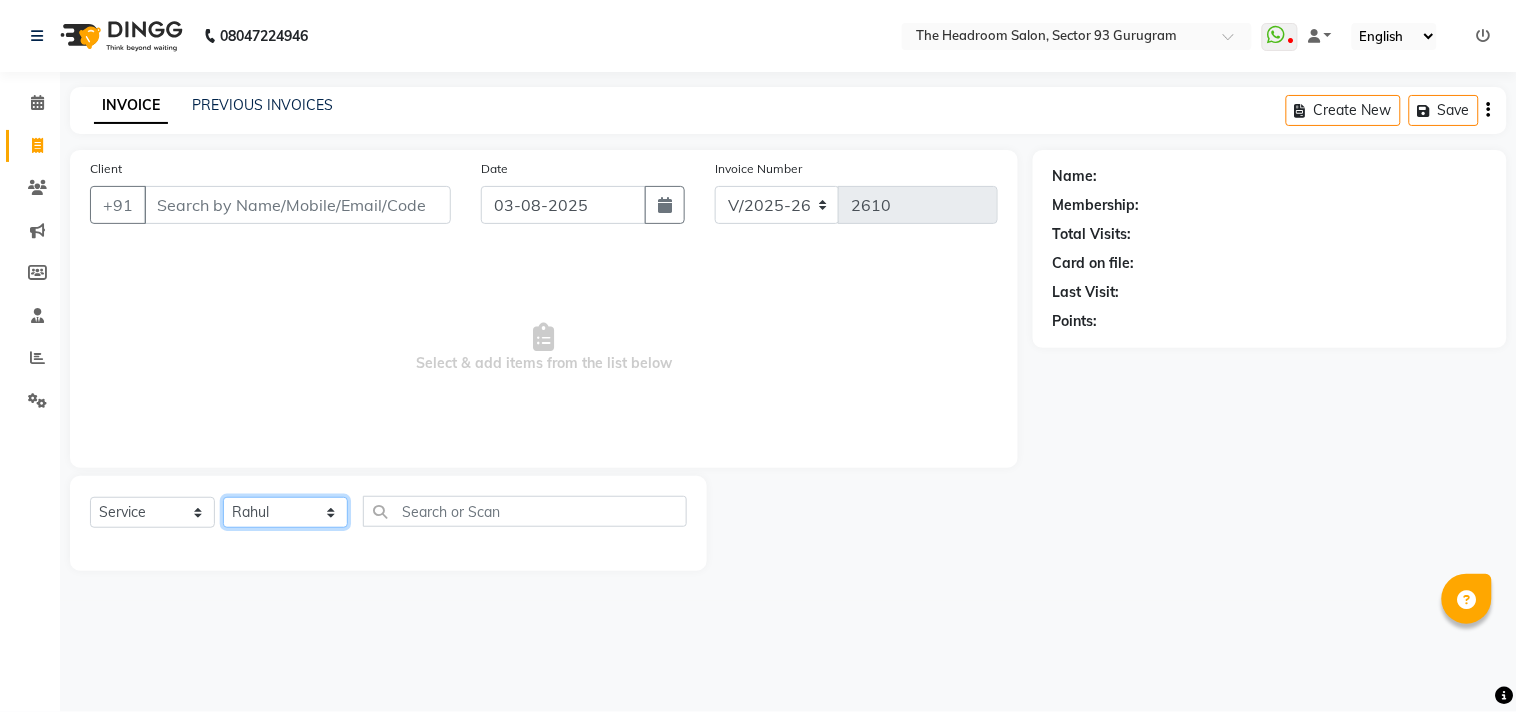 click on "Select Stylist Aditya Anubha Deepak Deepali Faizan Firoz Manager Monika Nakul Shokeen Pooja Rahul Shakir Siraj" 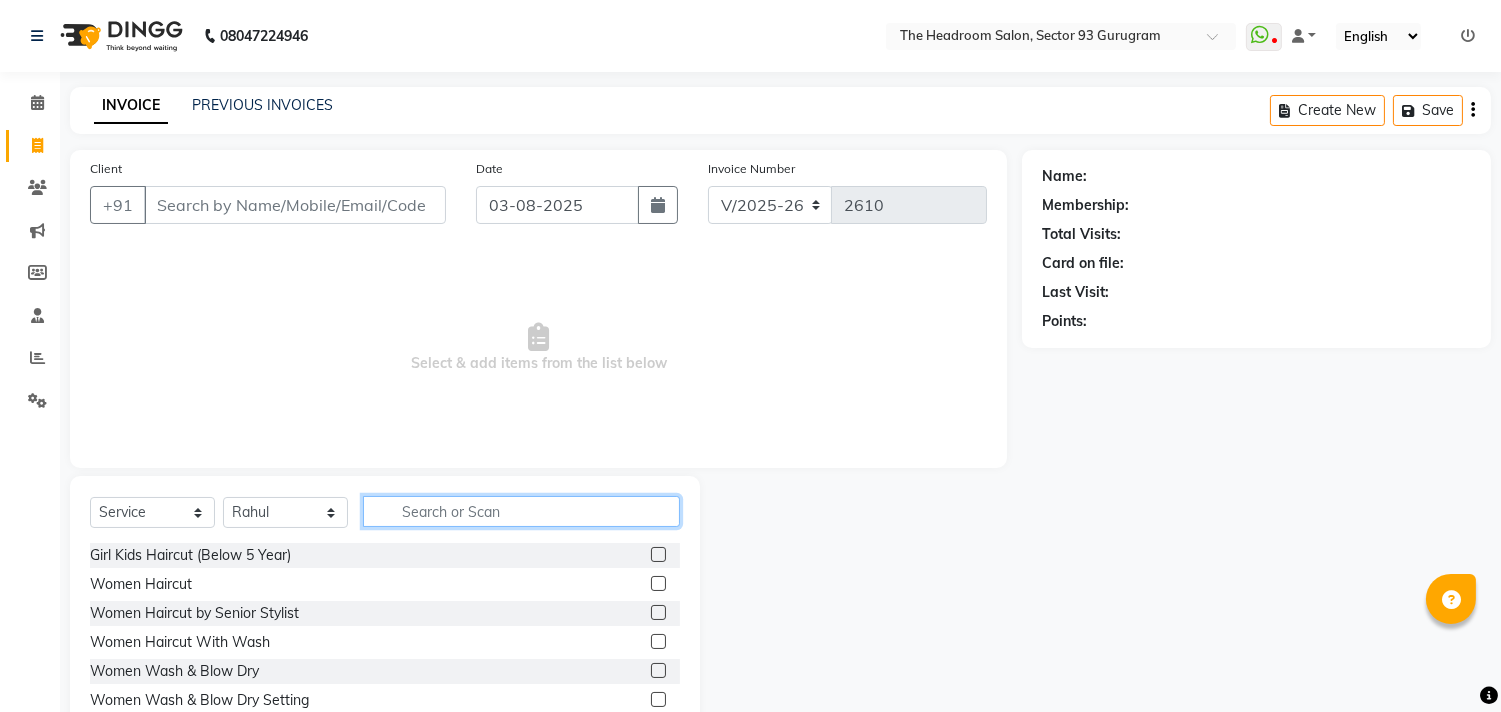 click 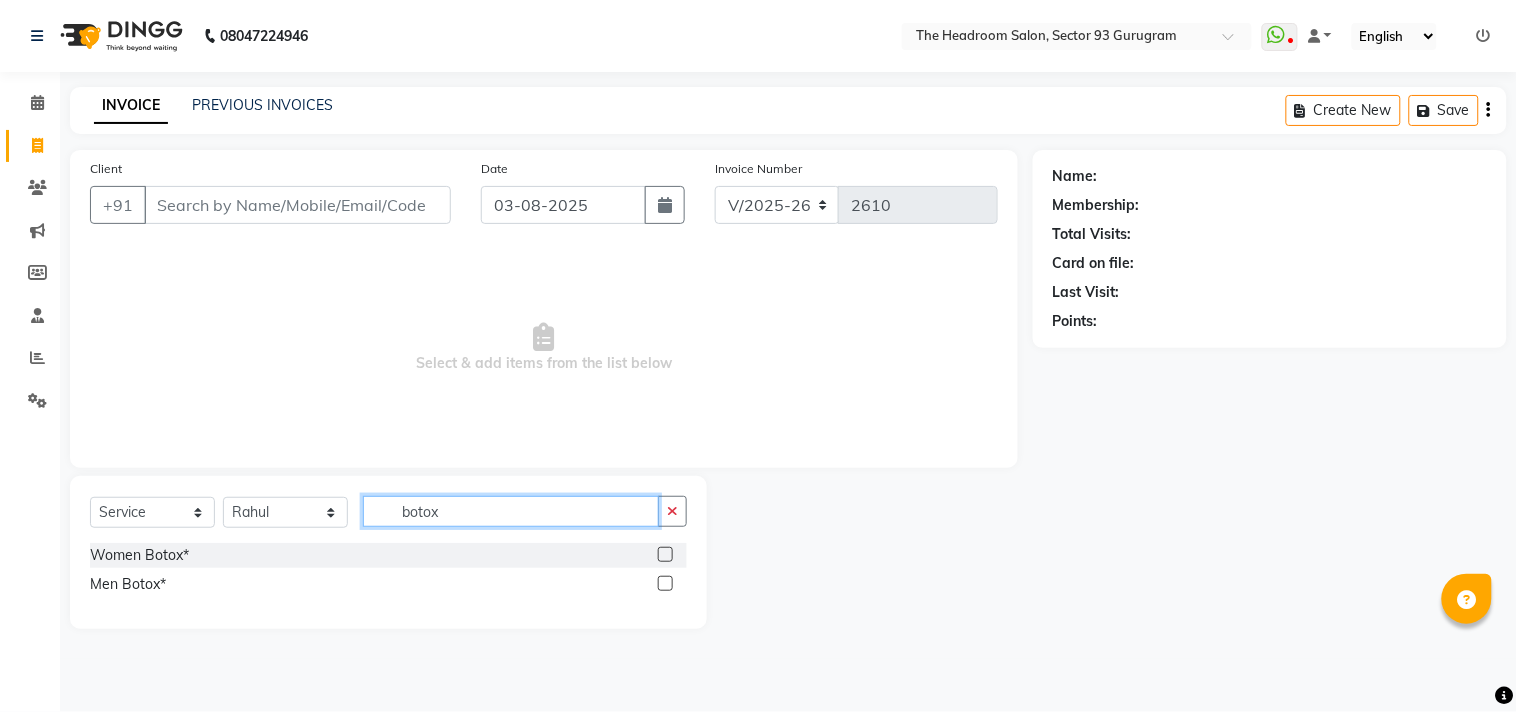 type on "botox" 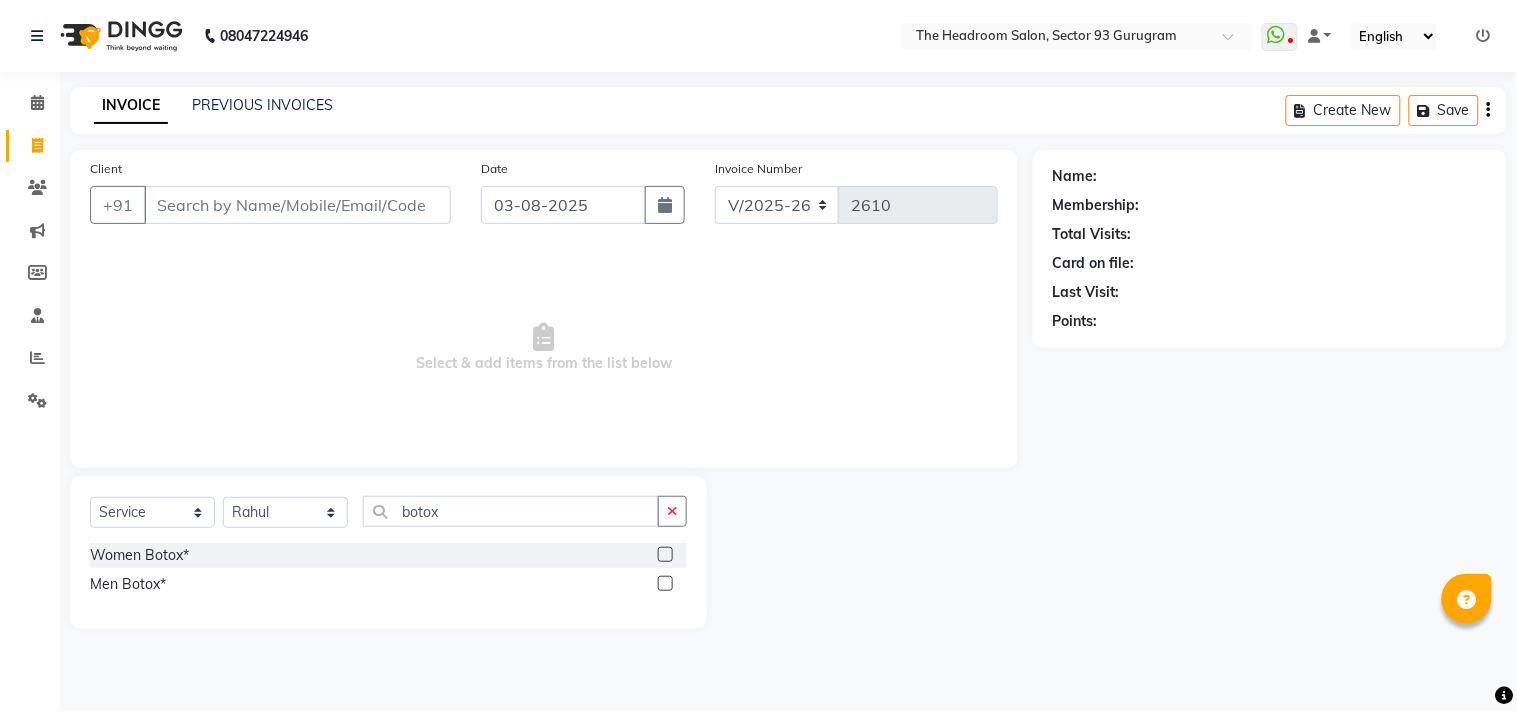 click 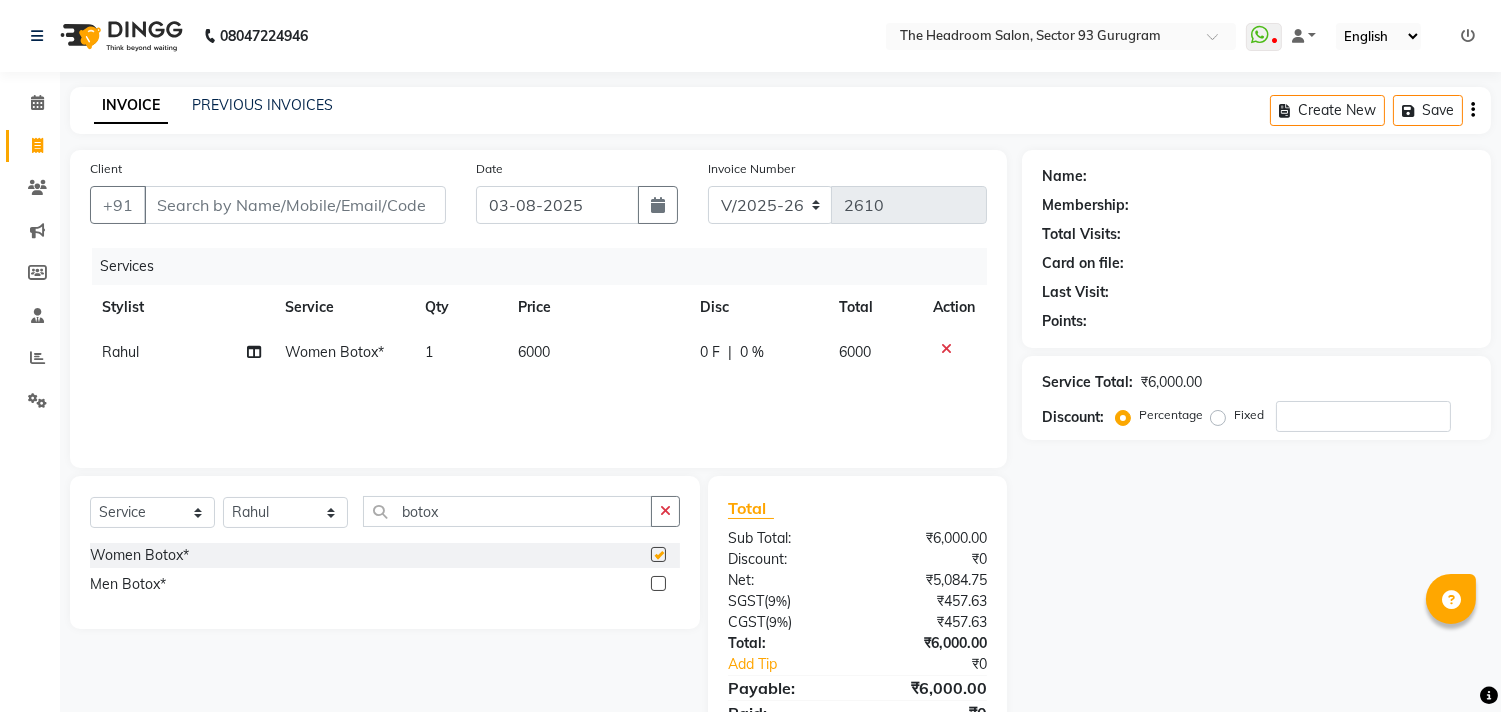 checkbox on "false" 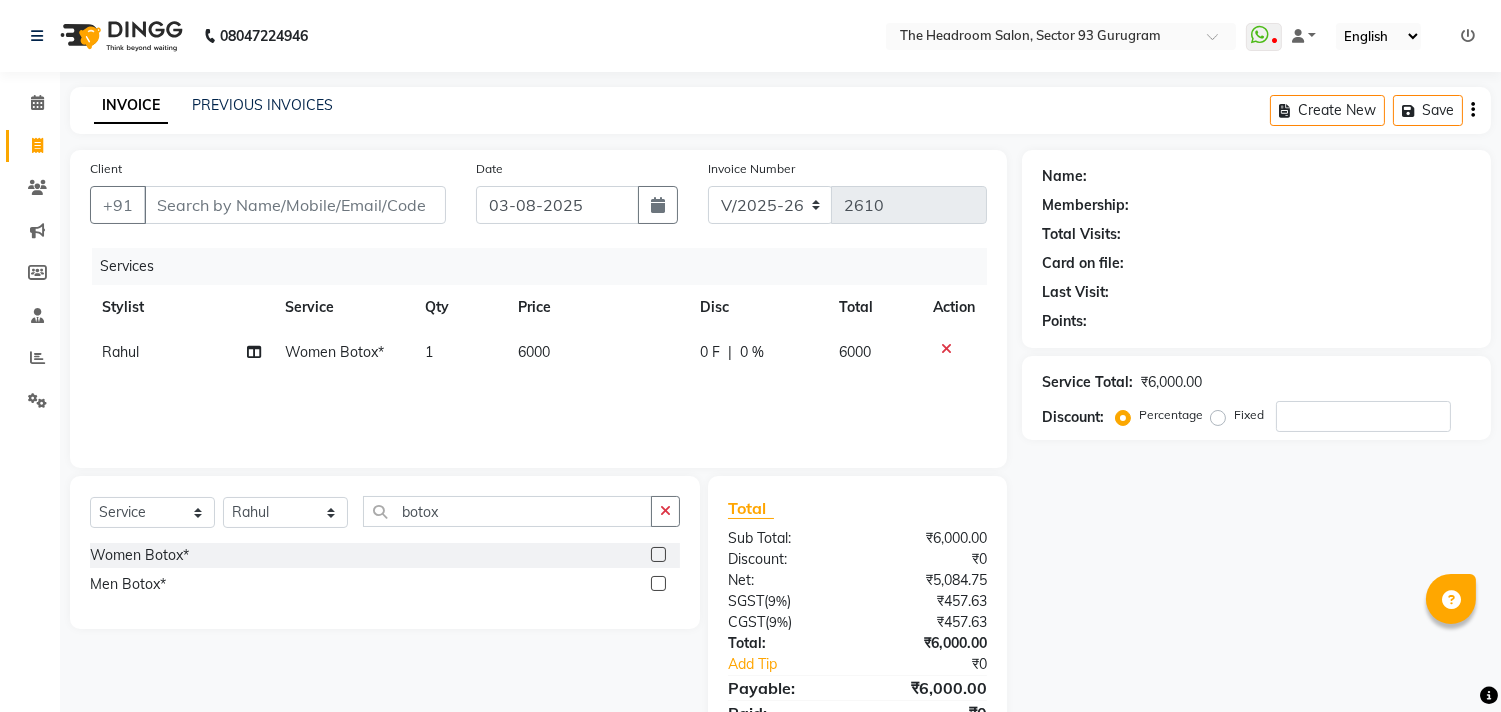 click 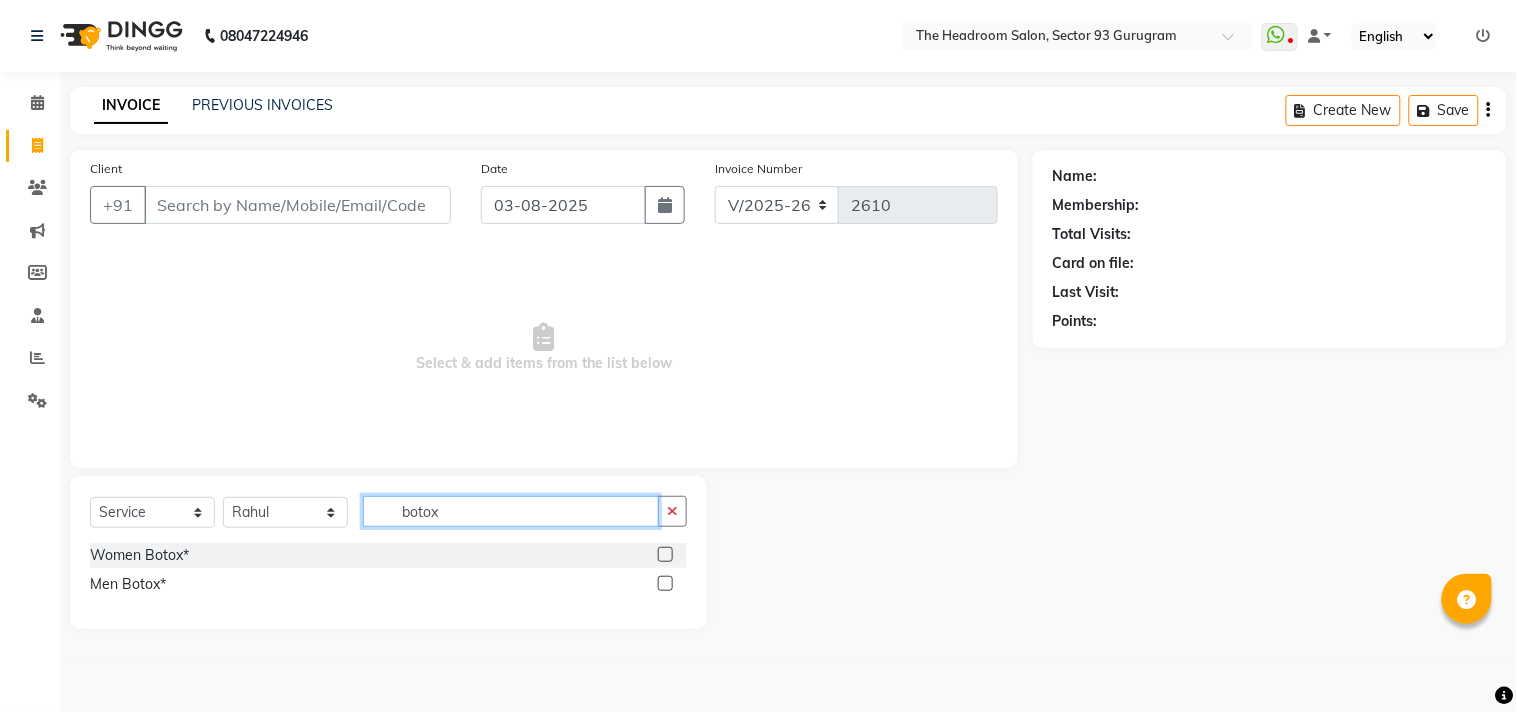 drag, startPoint x: 497, startPoint y: 504, endPoint x: 280, endPoint y: 500, distance: 217.03687 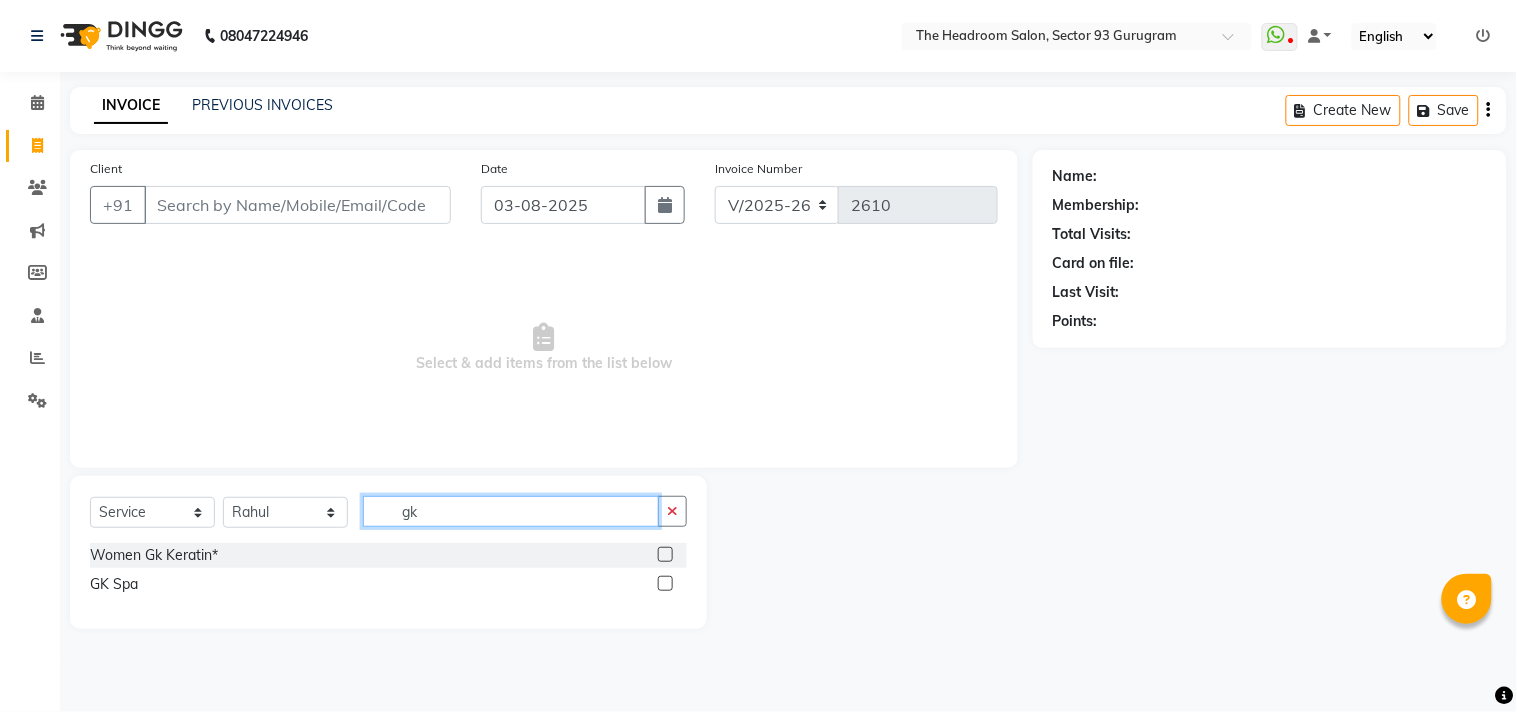 type on "gk" 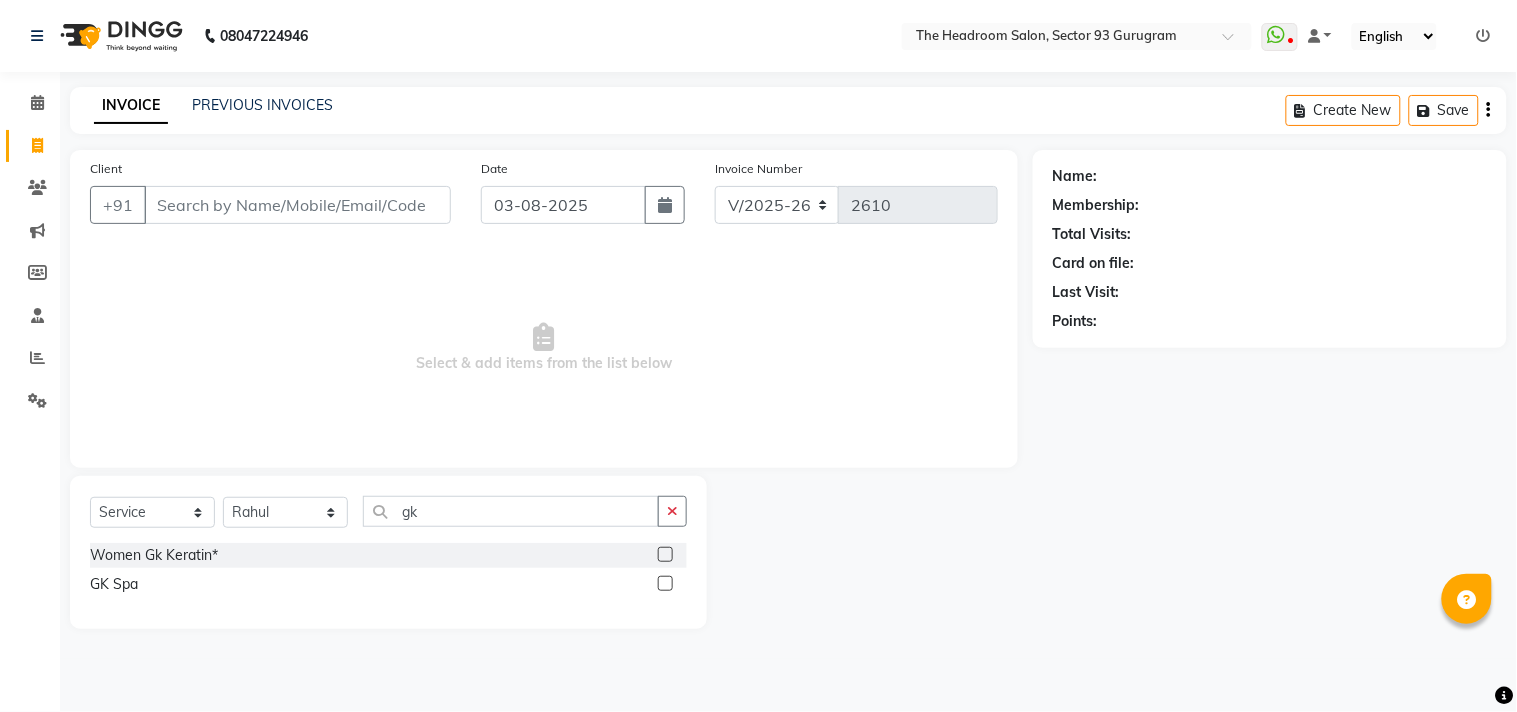 click 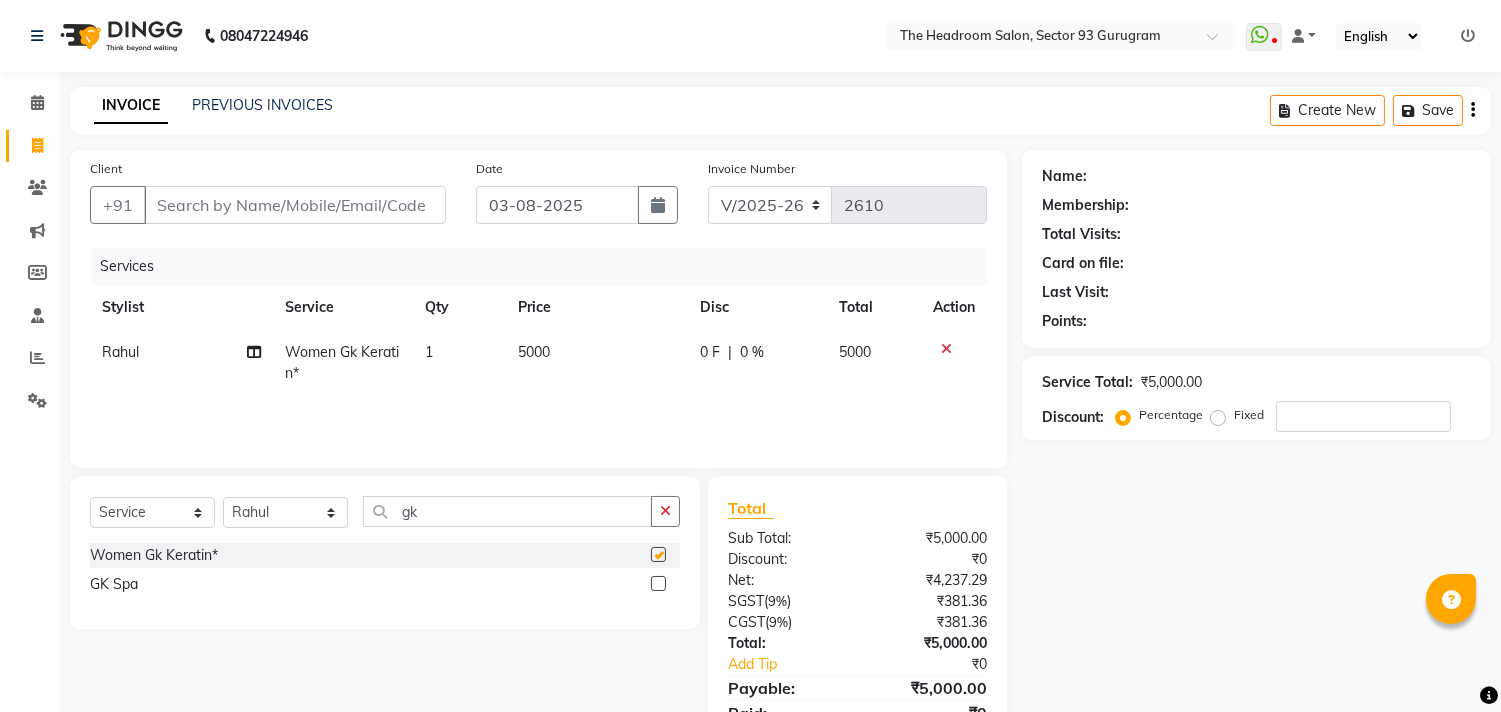 checkbox on "false" 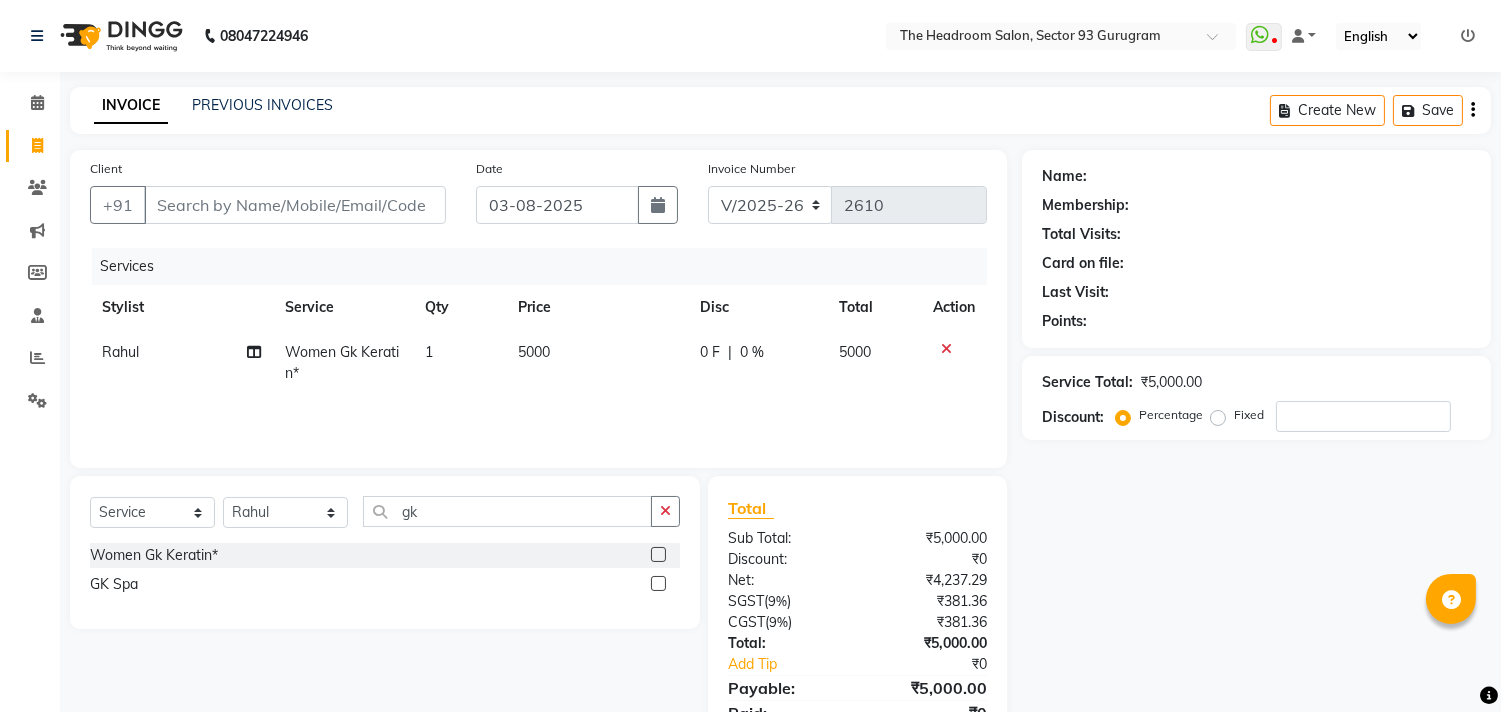 click 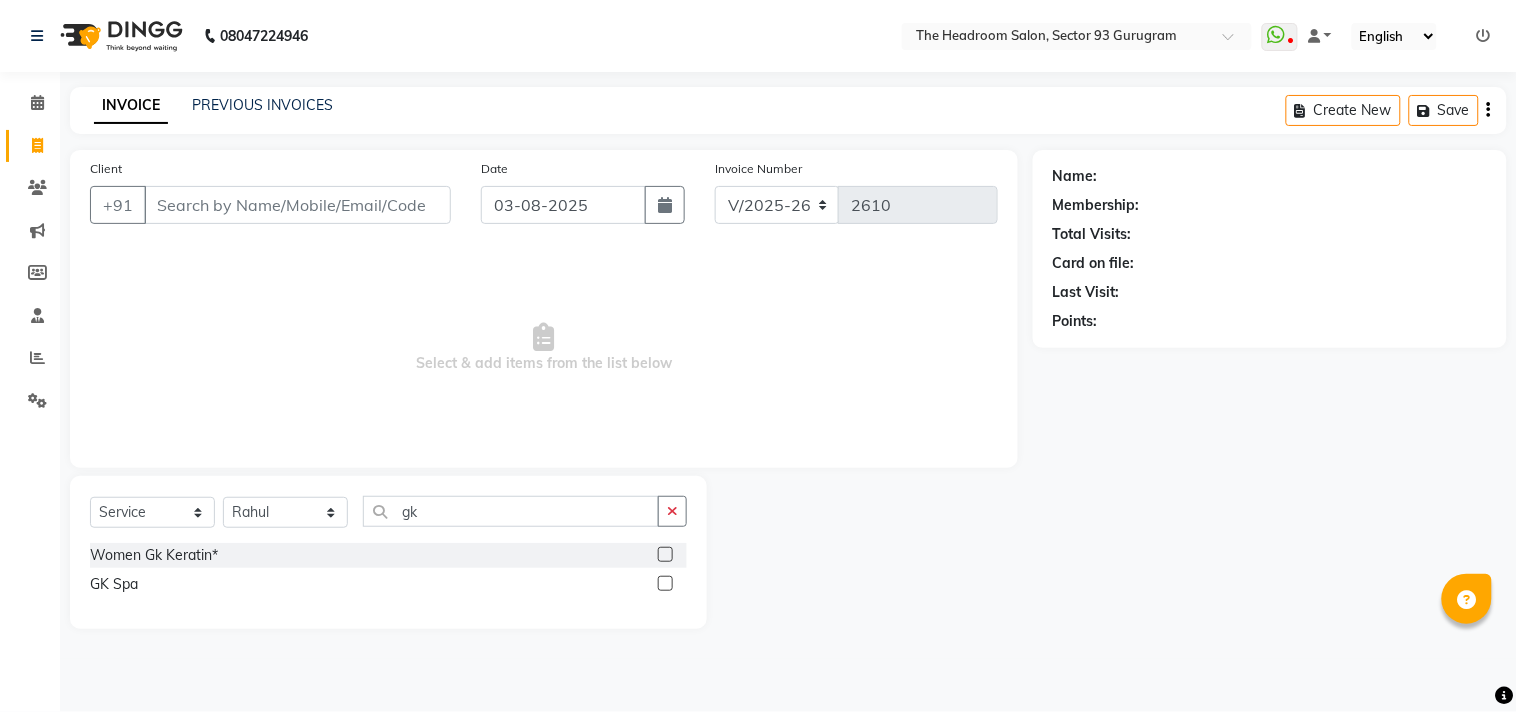 click on "Name: Membership: Total Visits: Card on file: Last Visit:  Points:" 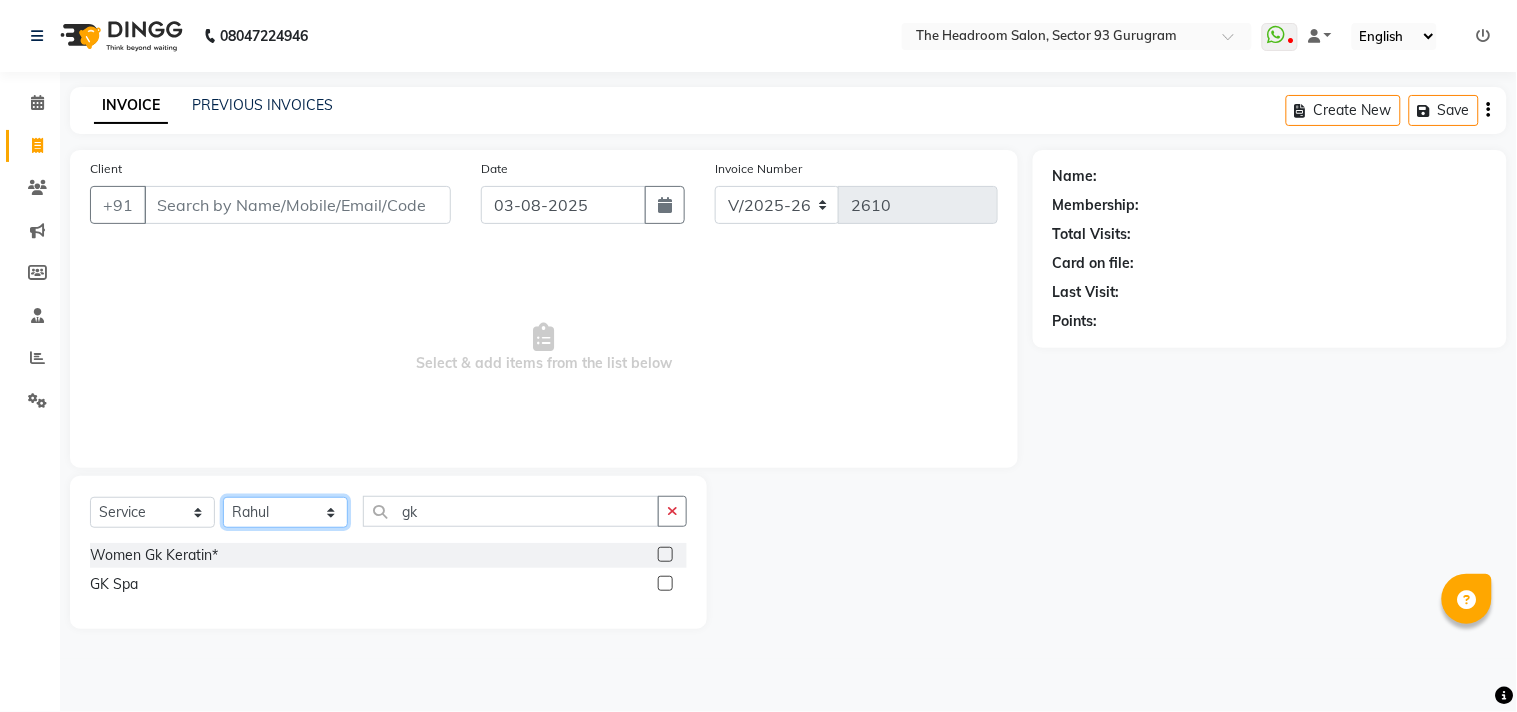 click on "Select Stylist Aditya Anubha Deepak Deepali Faizan Firoz Manager Monika Nakul Shokeen Pooja Rahul Shakir Siraj" 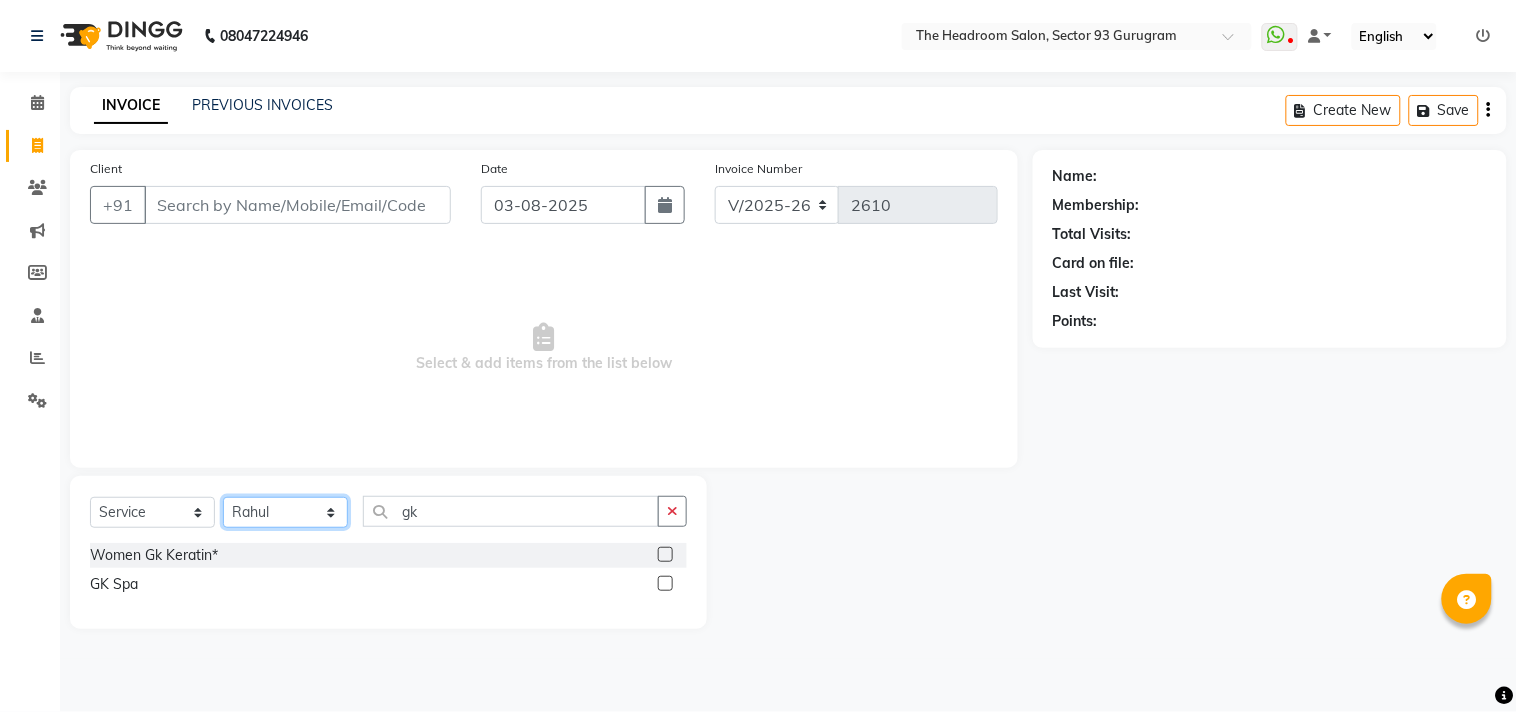select on "58237" 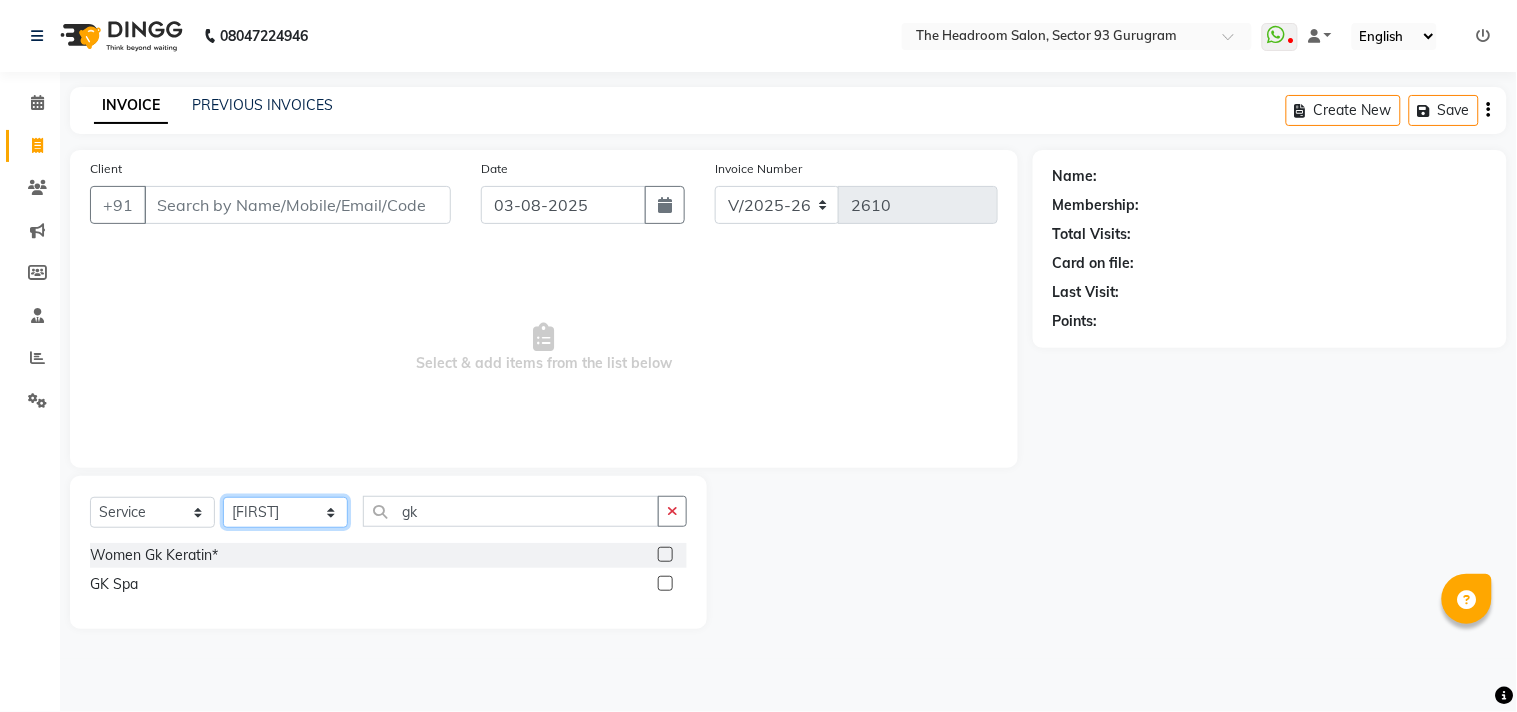 click on "Select Stylist Aditya Anubha Deepak Deepali Faizan Firoz Manager Monika Nakul Shokeen Pooja Rahul Shakir Siraj" 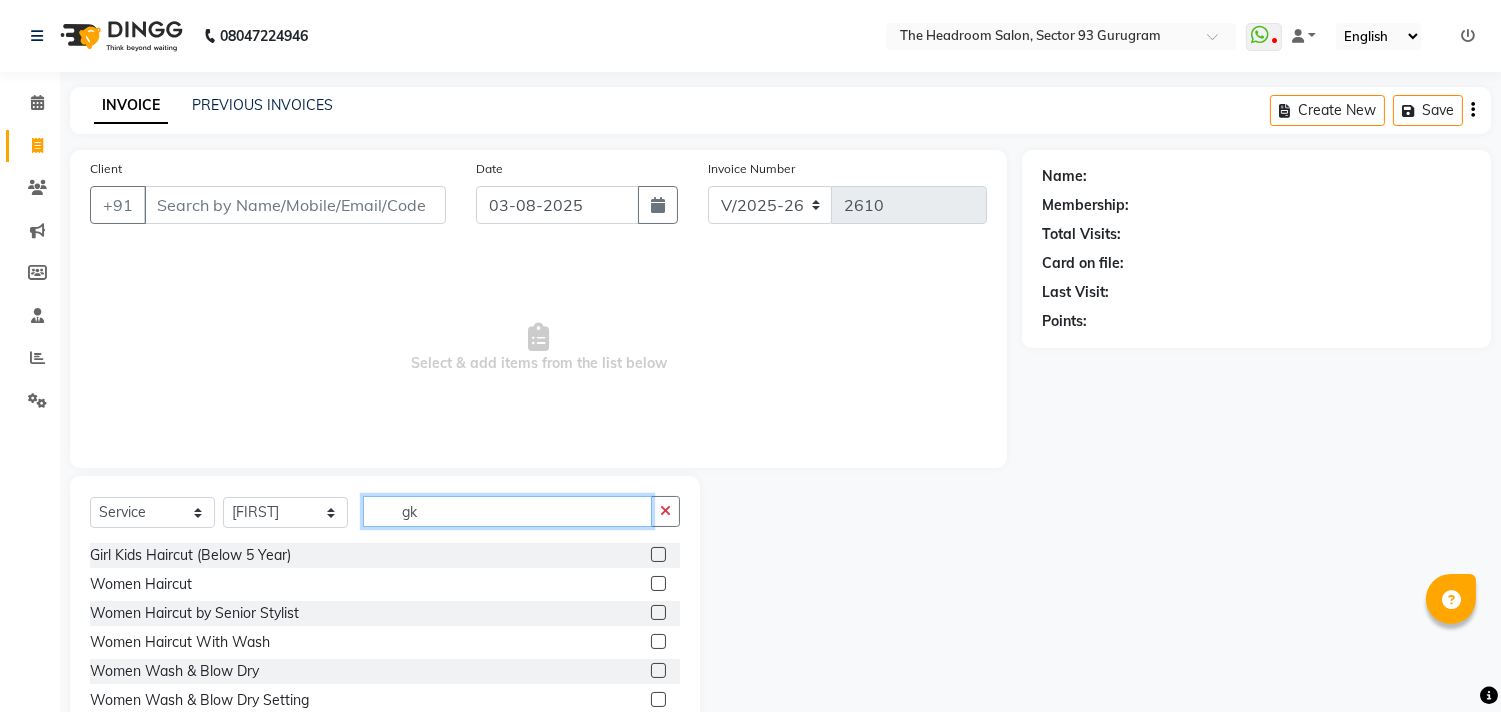 drag, startPoint x: 454, startPoint y: 514, endPoint x: 357, endPoint y: 508, distance: 97.18539 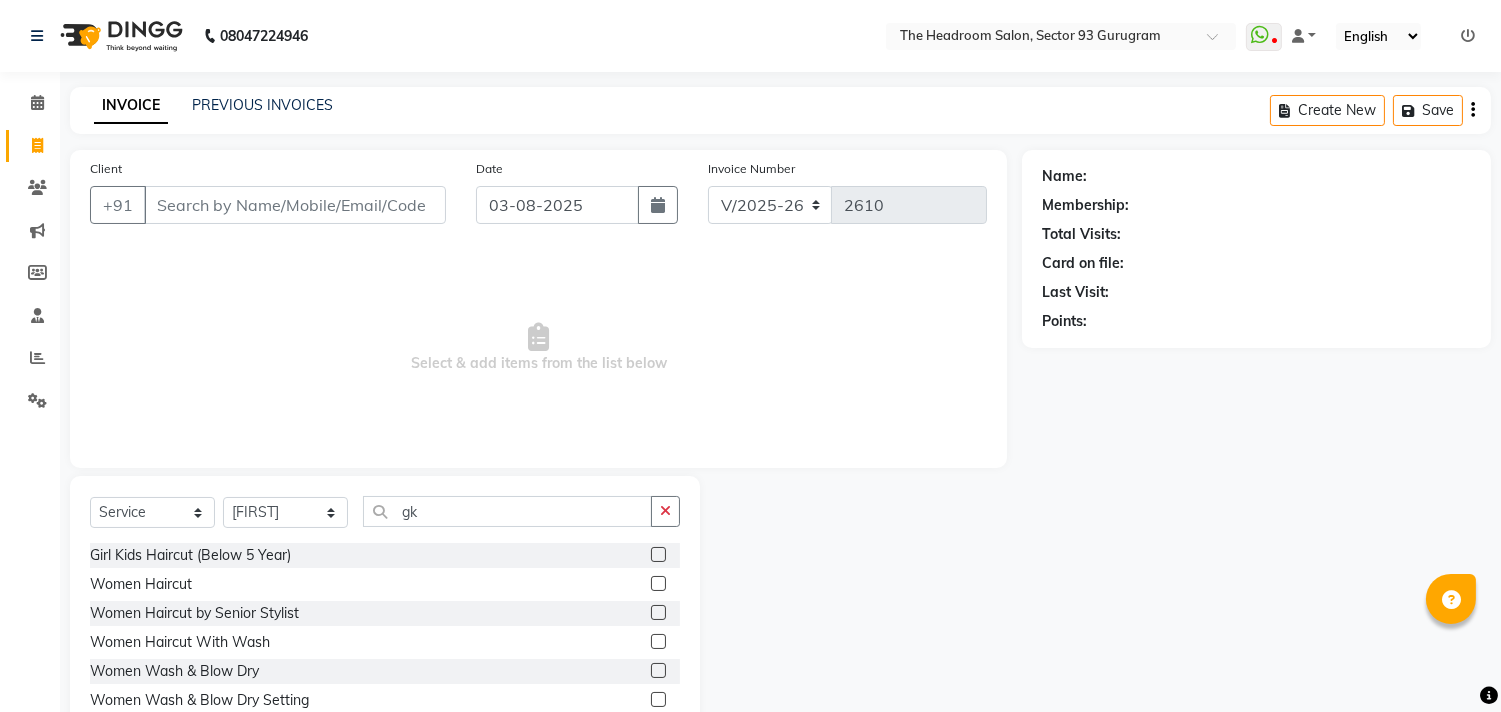 click on "Select Service Product Membership Package Voucher Prepaid Gift Card Select Stylist Aditya Anubha Deepak Deepali Faizan Firoz Manager Monika Nakul Shokeen Pooja Rahul Shakir Siraj gk" 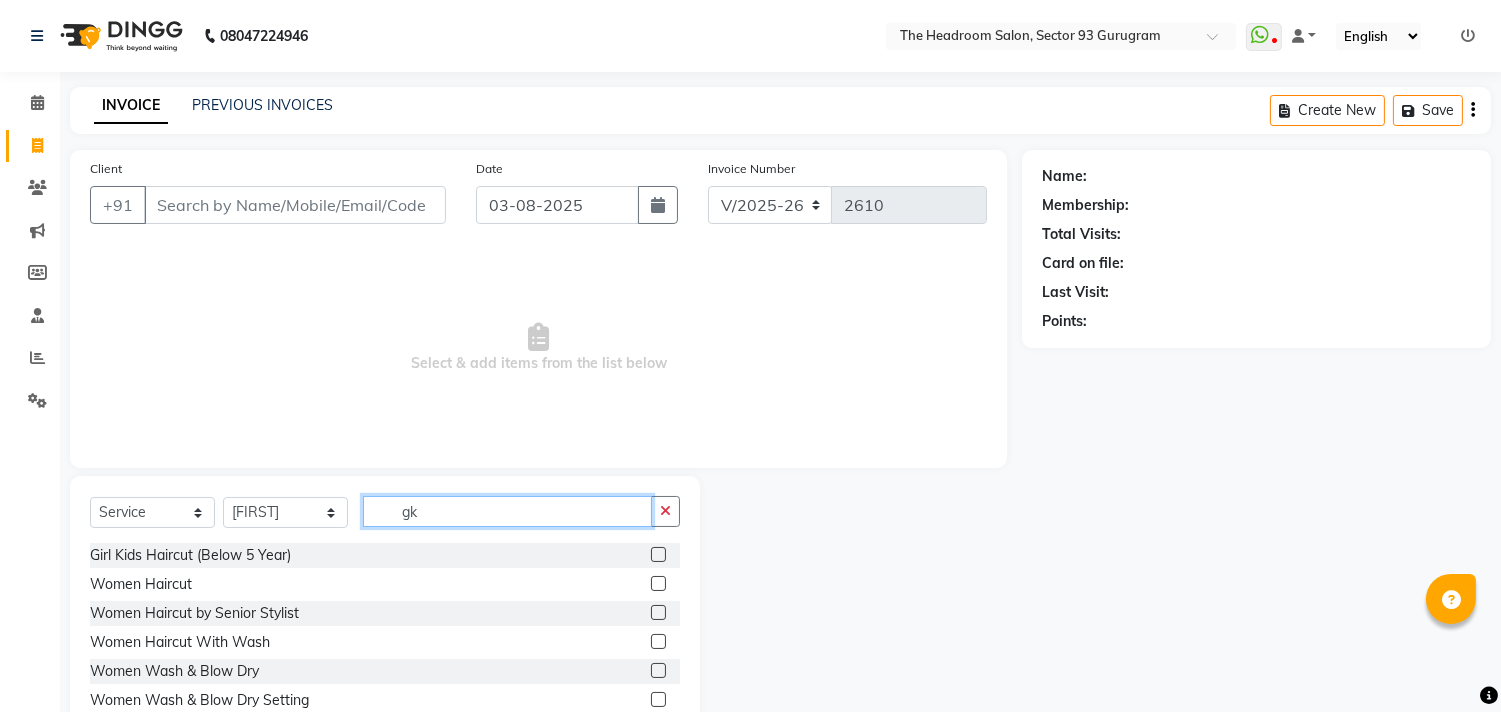click on "gk" 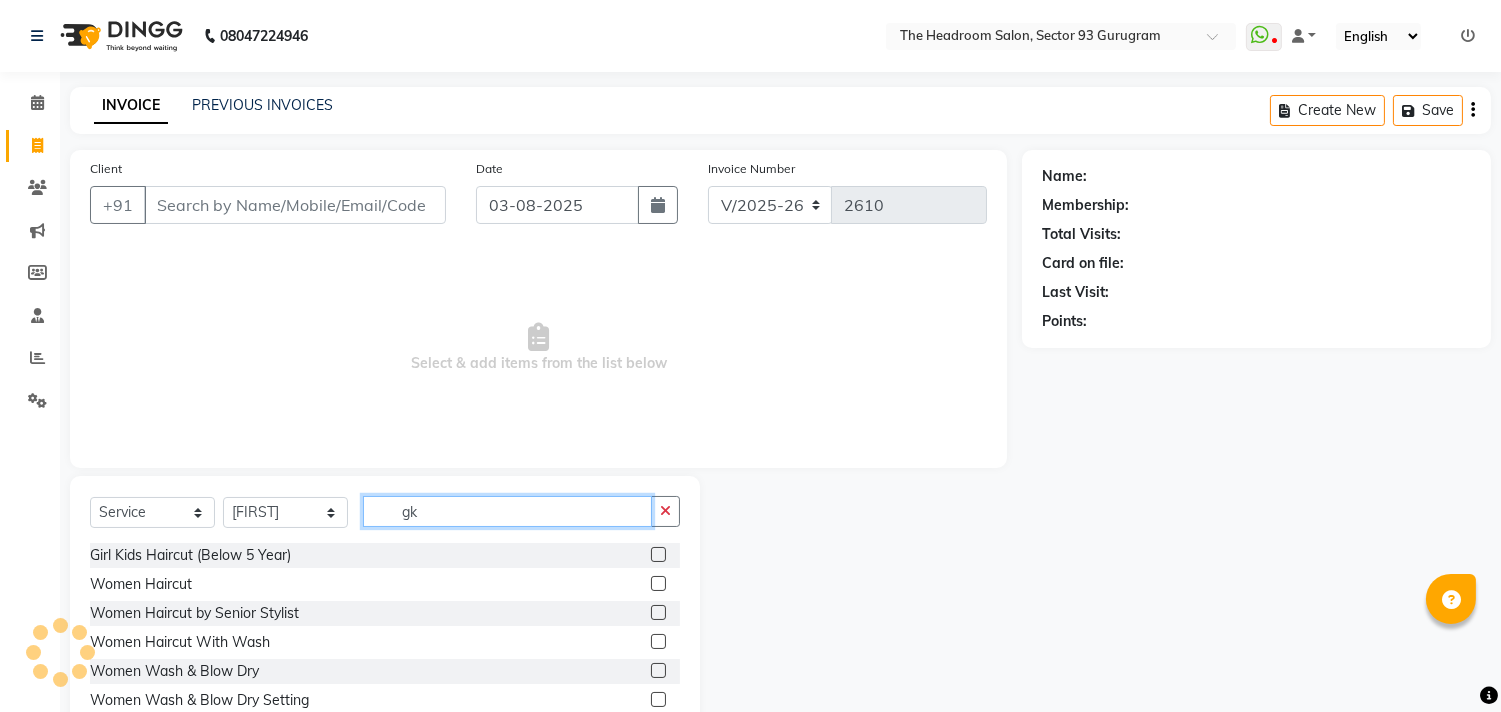 click on "gk" 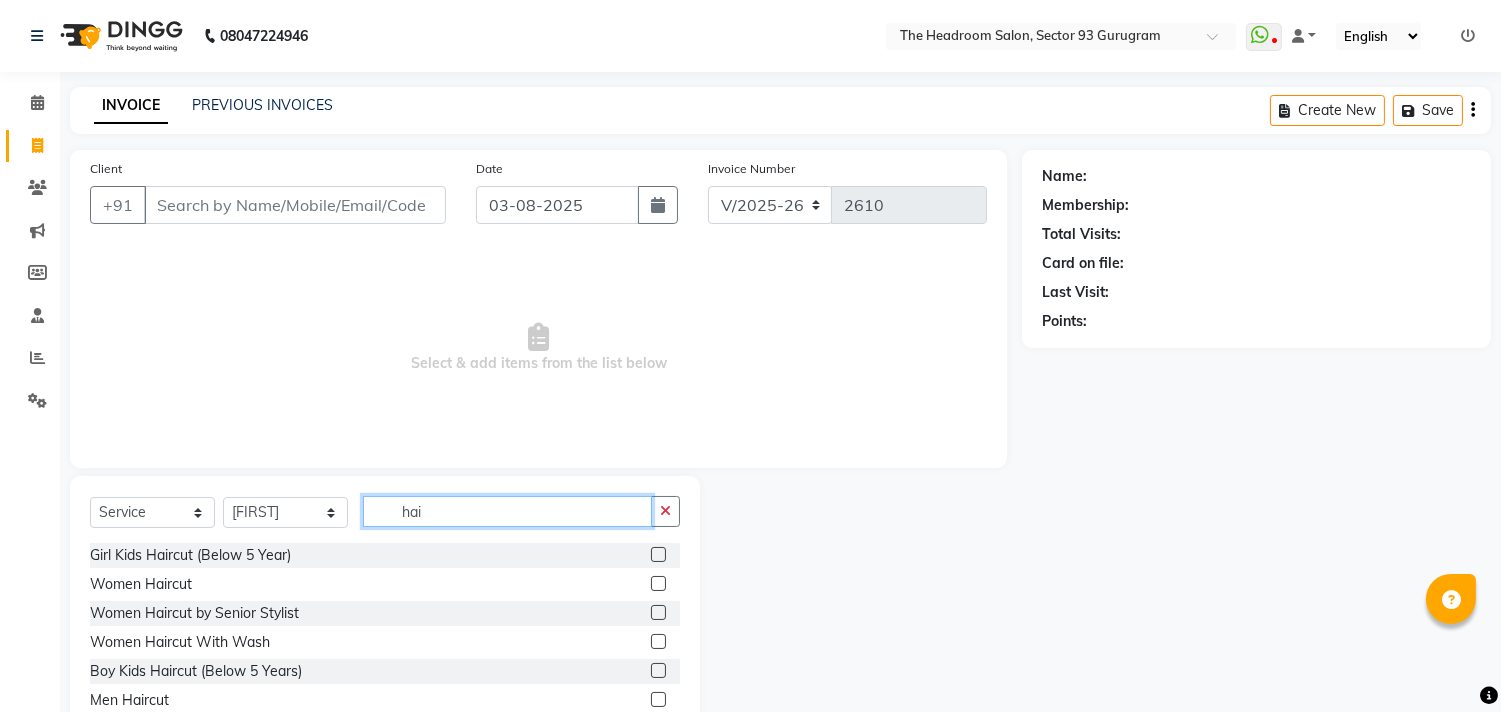 type on "hai" 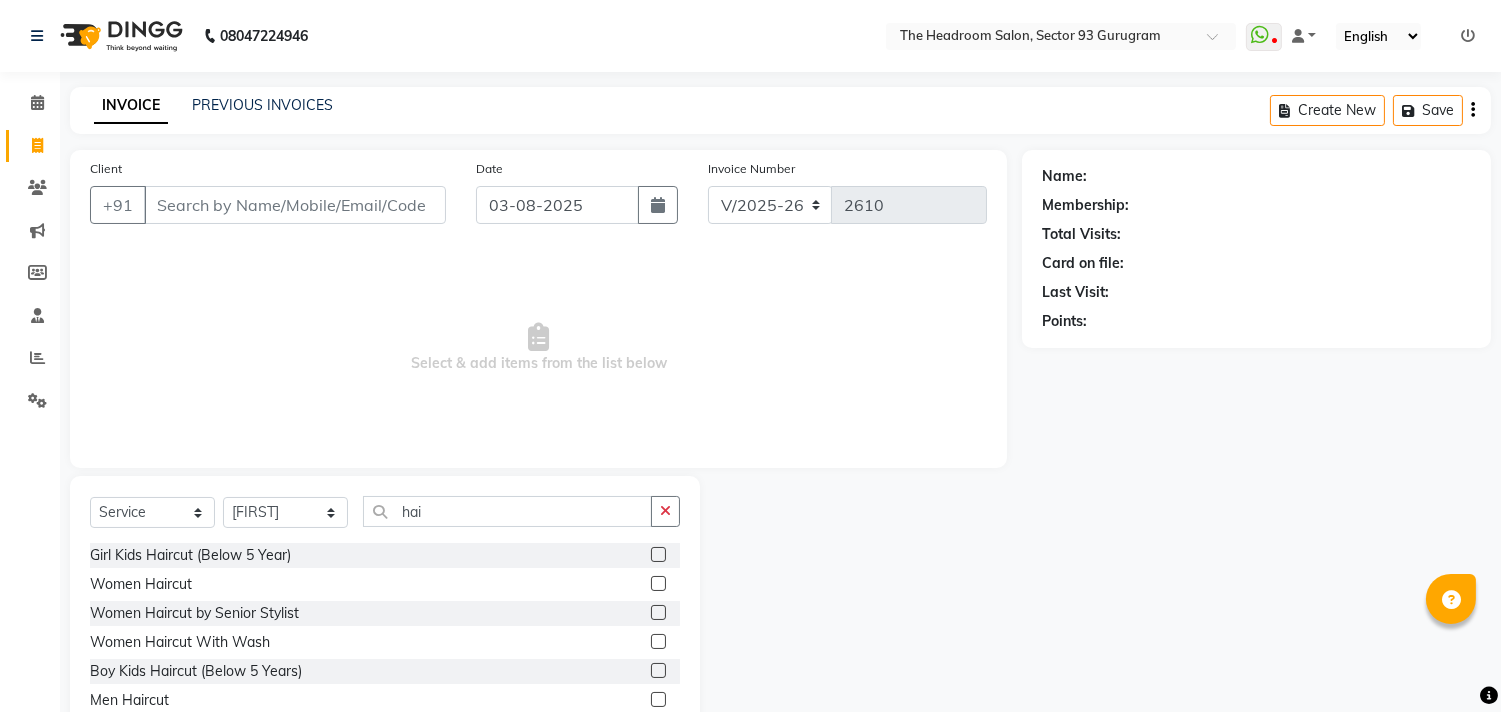 click 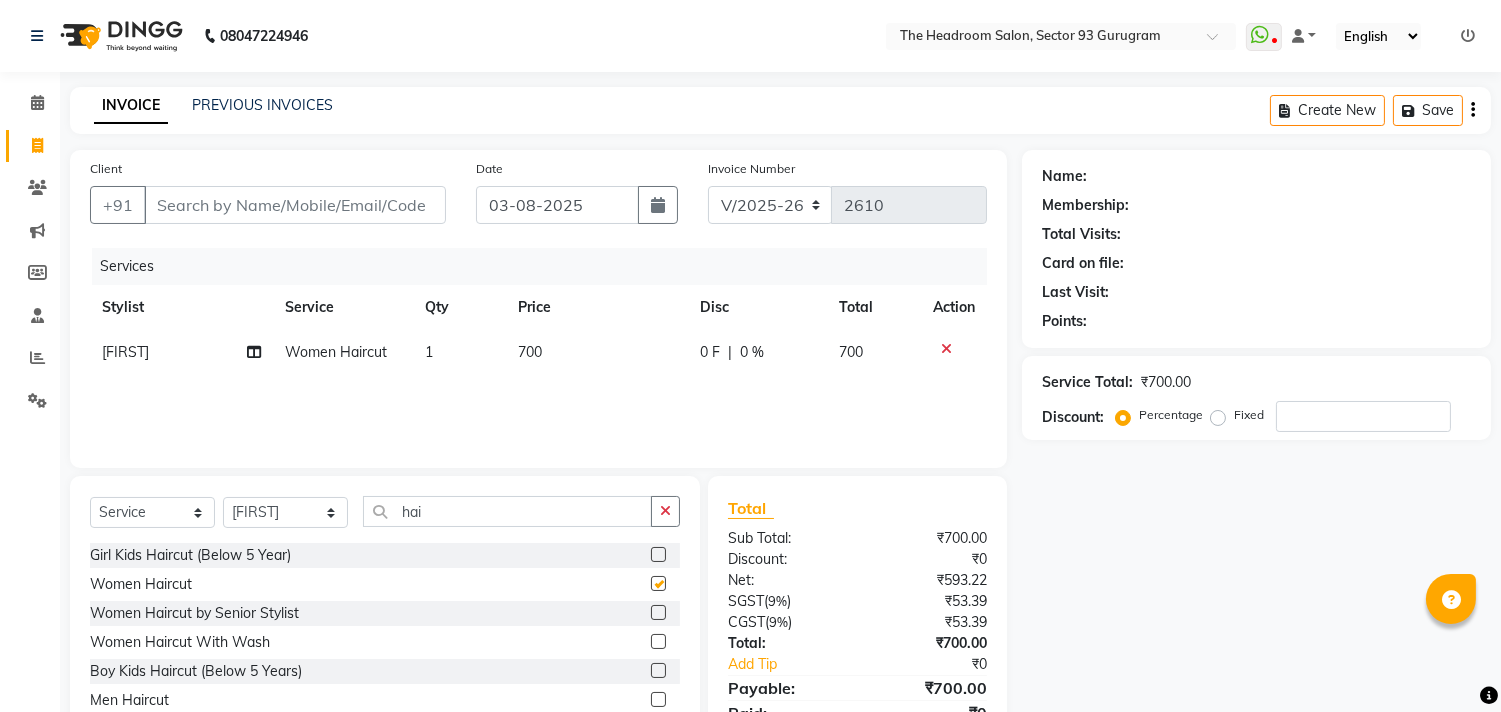 checkbox on "false" 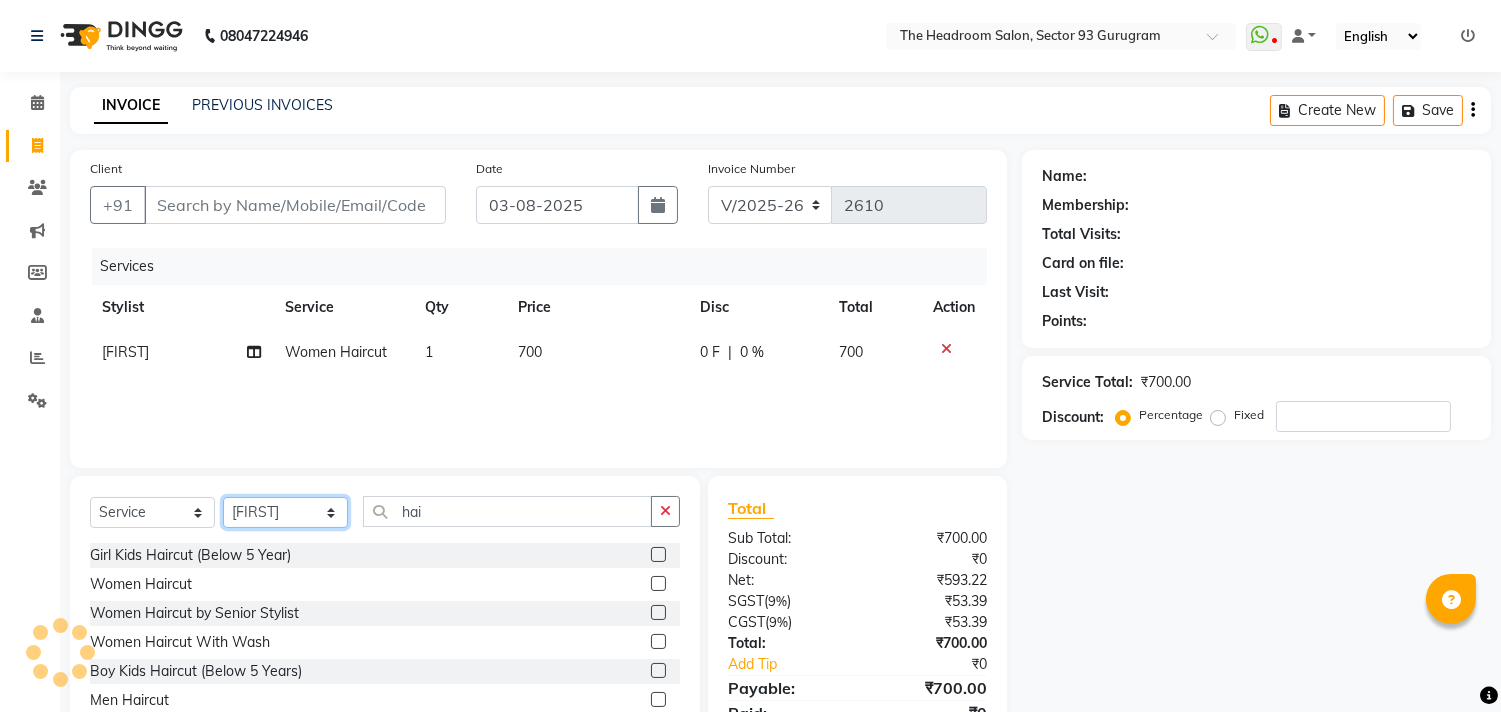 click on "Select Stylist Aditya Anubha Deepak Deepali Faizan Firoz Manager Monika Nakul Shokeen Pooja Rahul Shakir Siraj" 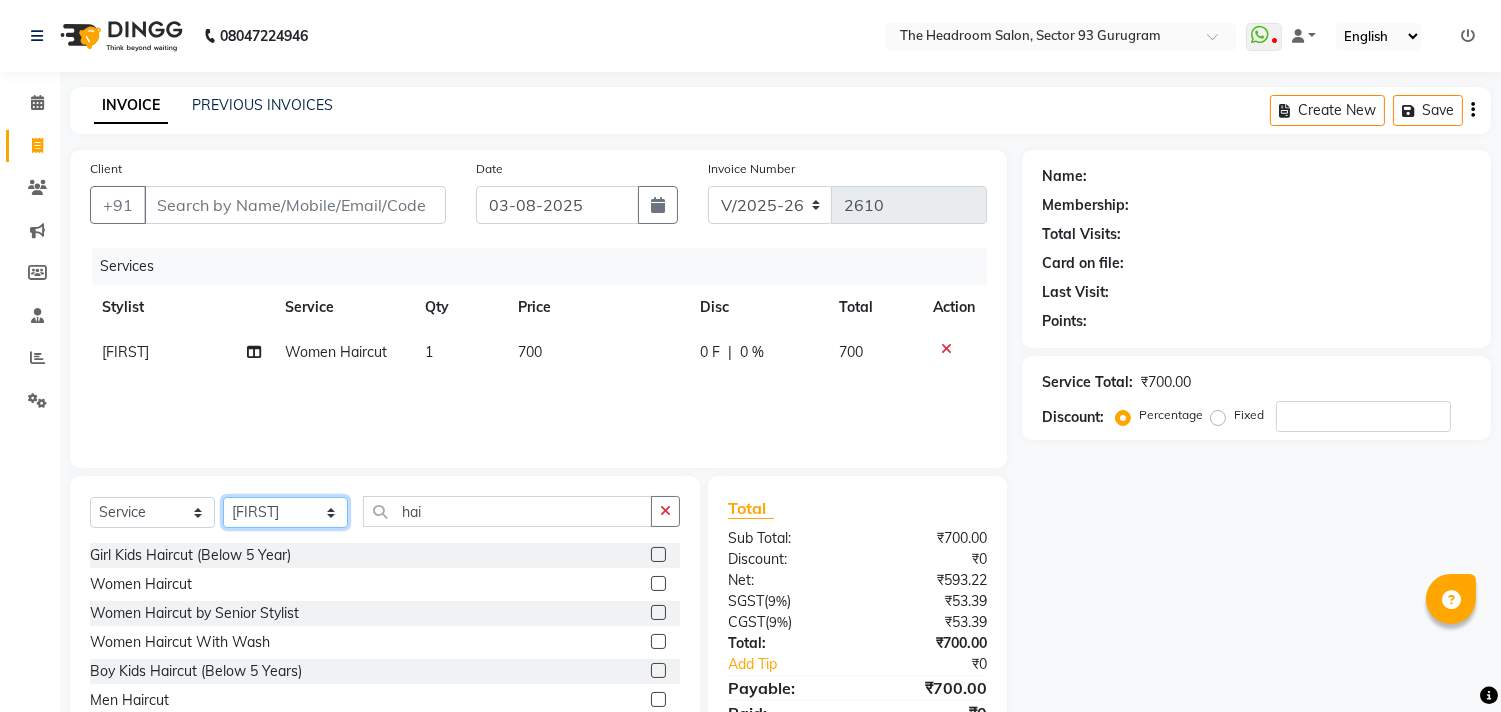 select on "87933" 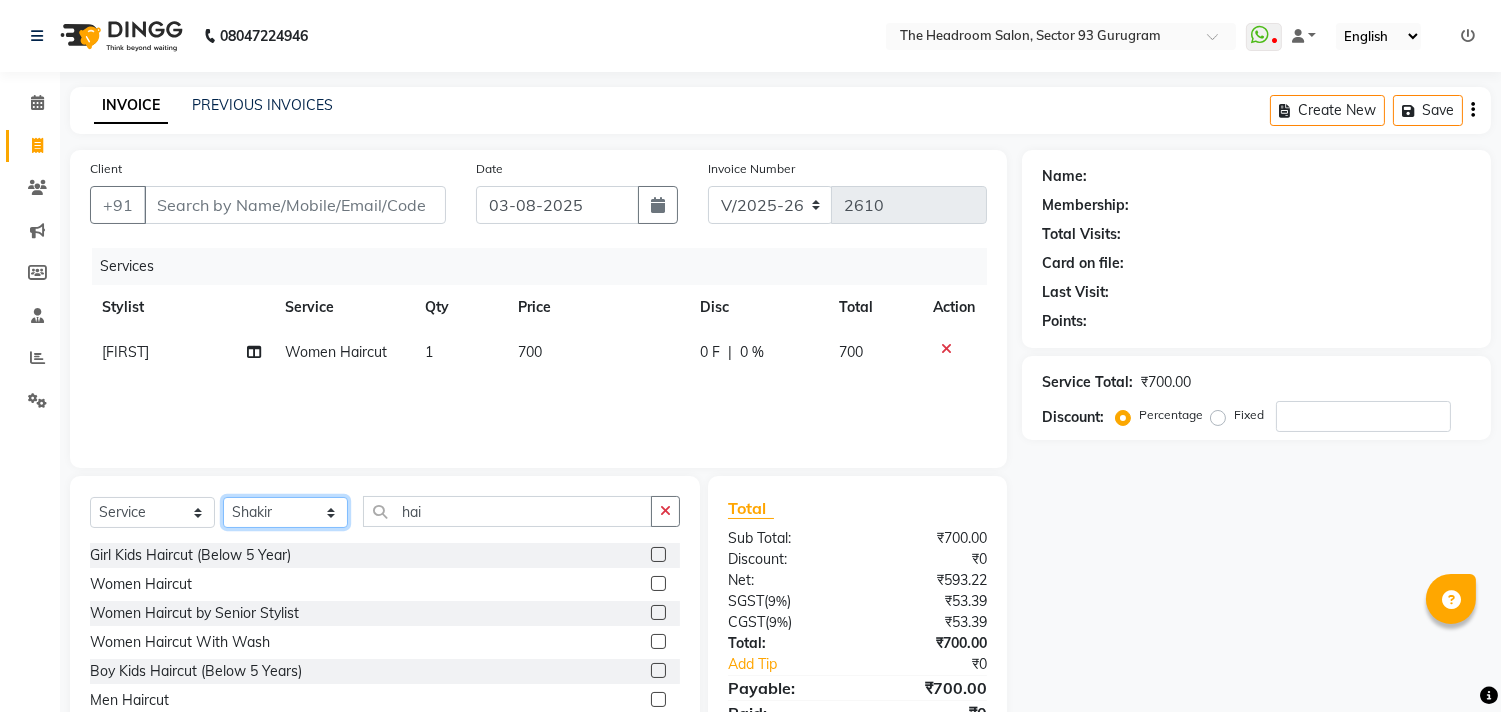 click on "Select Stylist Aditya Anubha Deepak Deepali Faizan Firoz Manager Monika Nakul Shokeen Pooja Rahul Shakir Siraj" 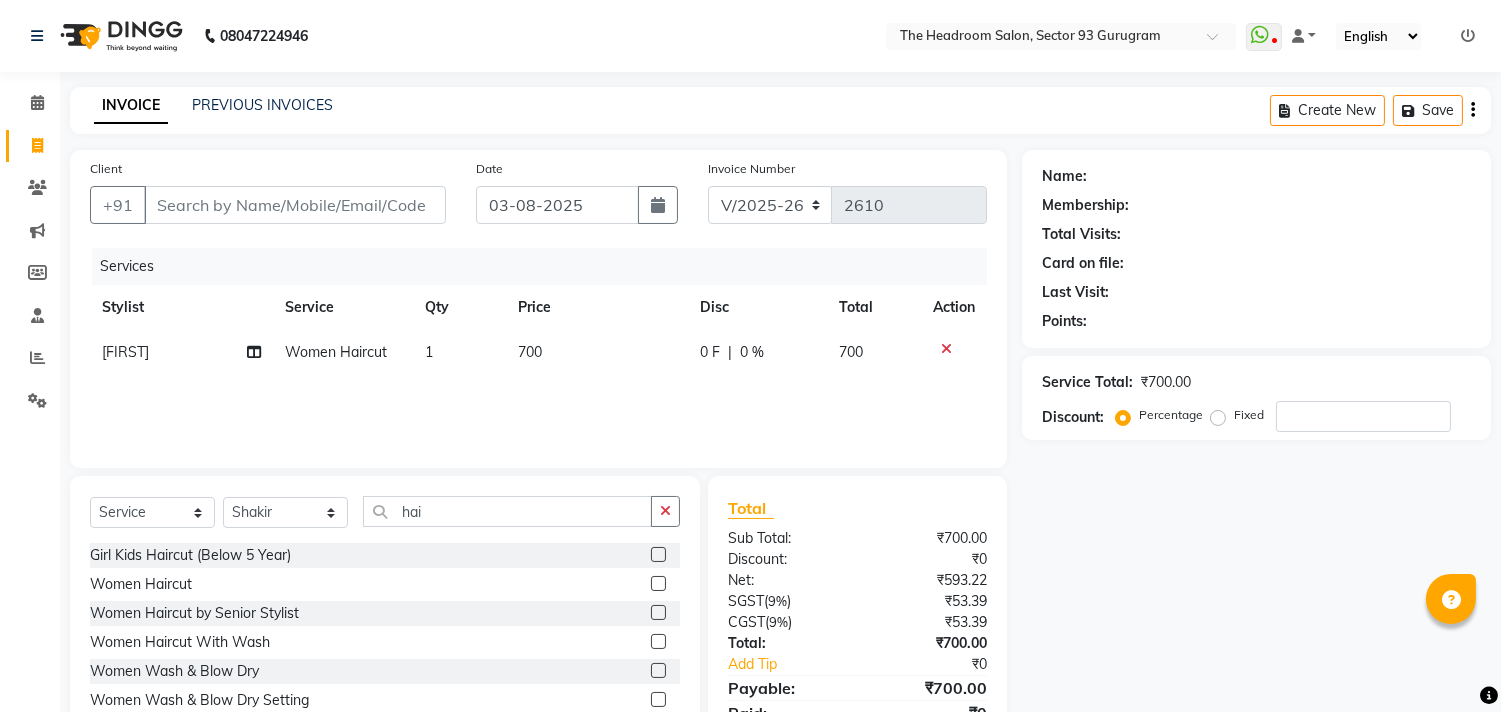 click 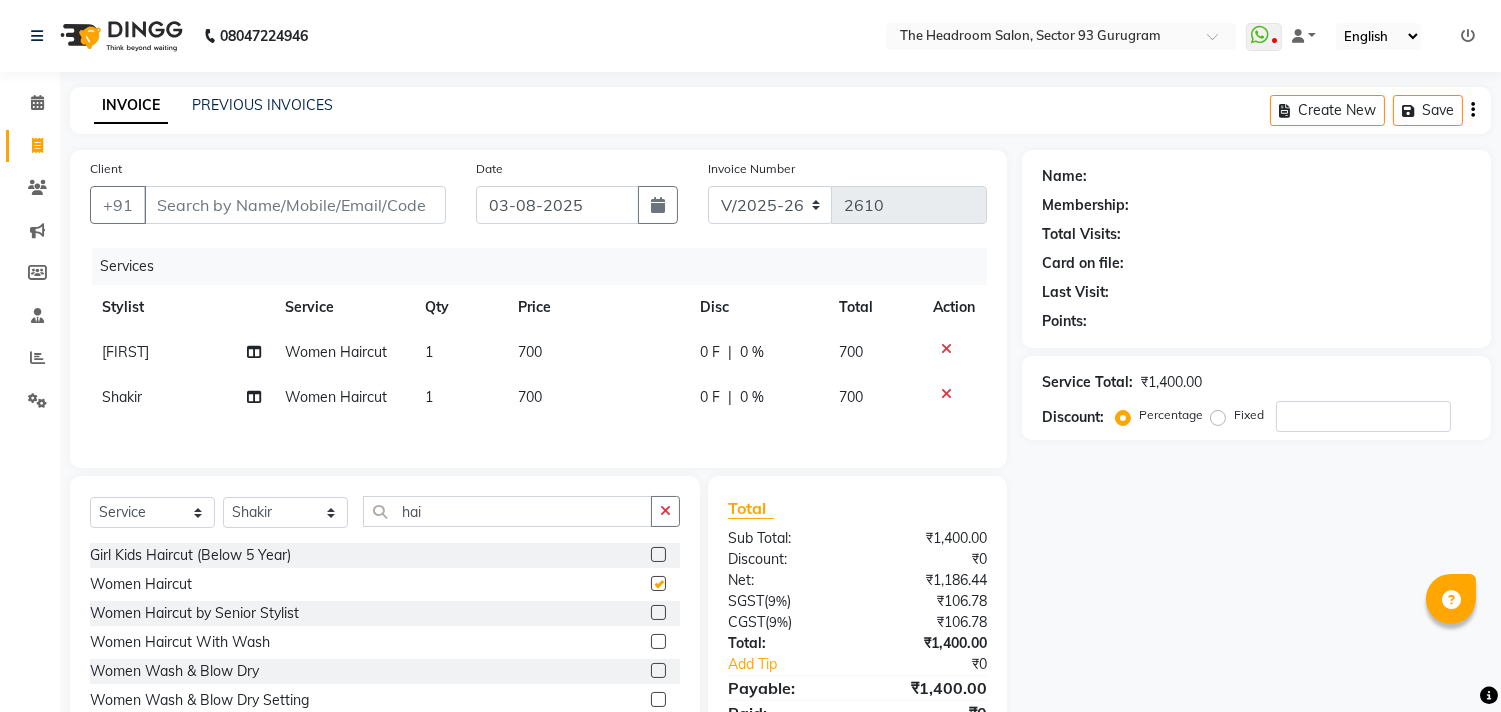 checkbox on "false" 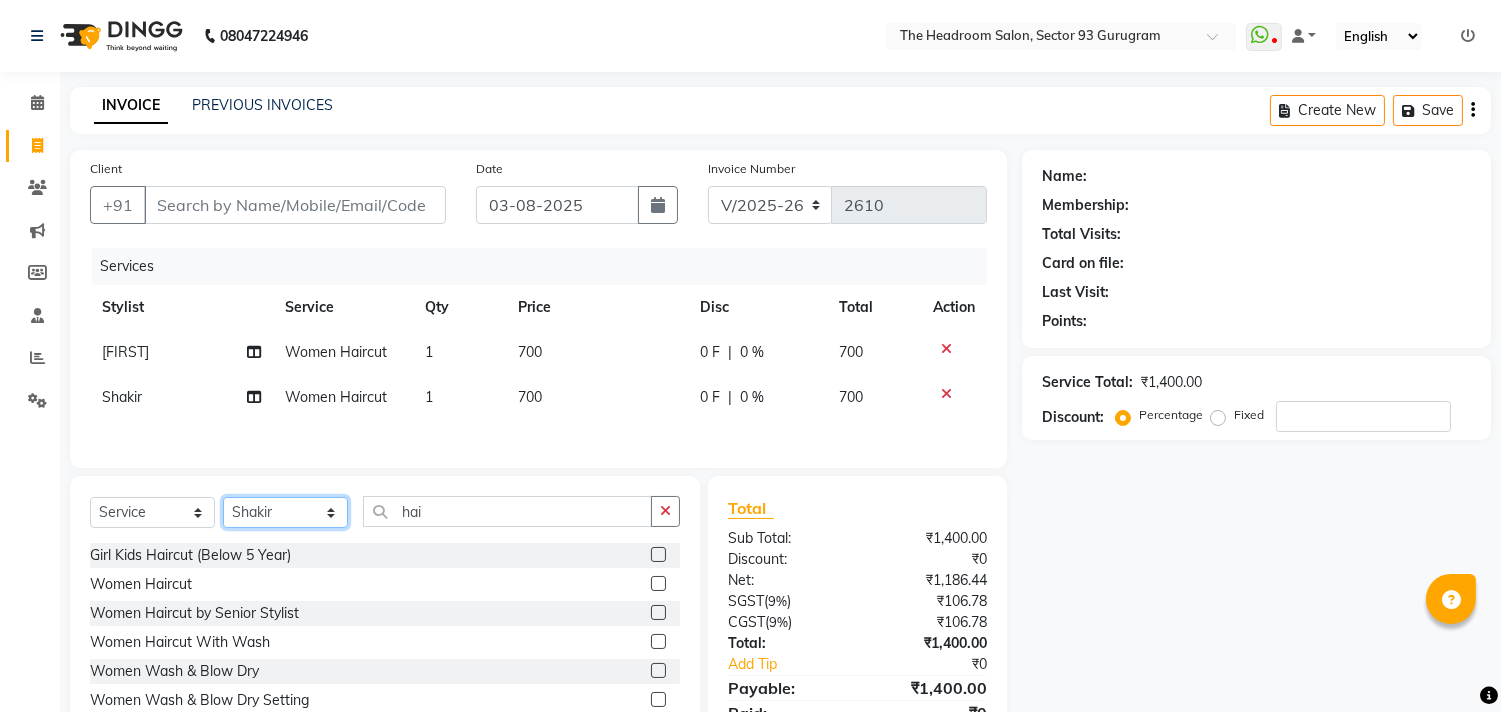 click on "Select Stylist Aditya Anubha Deepak Deepali Faizan Firoz Manager Monika Nakul Shokeen Pooja Rahul Shakir Siraj" 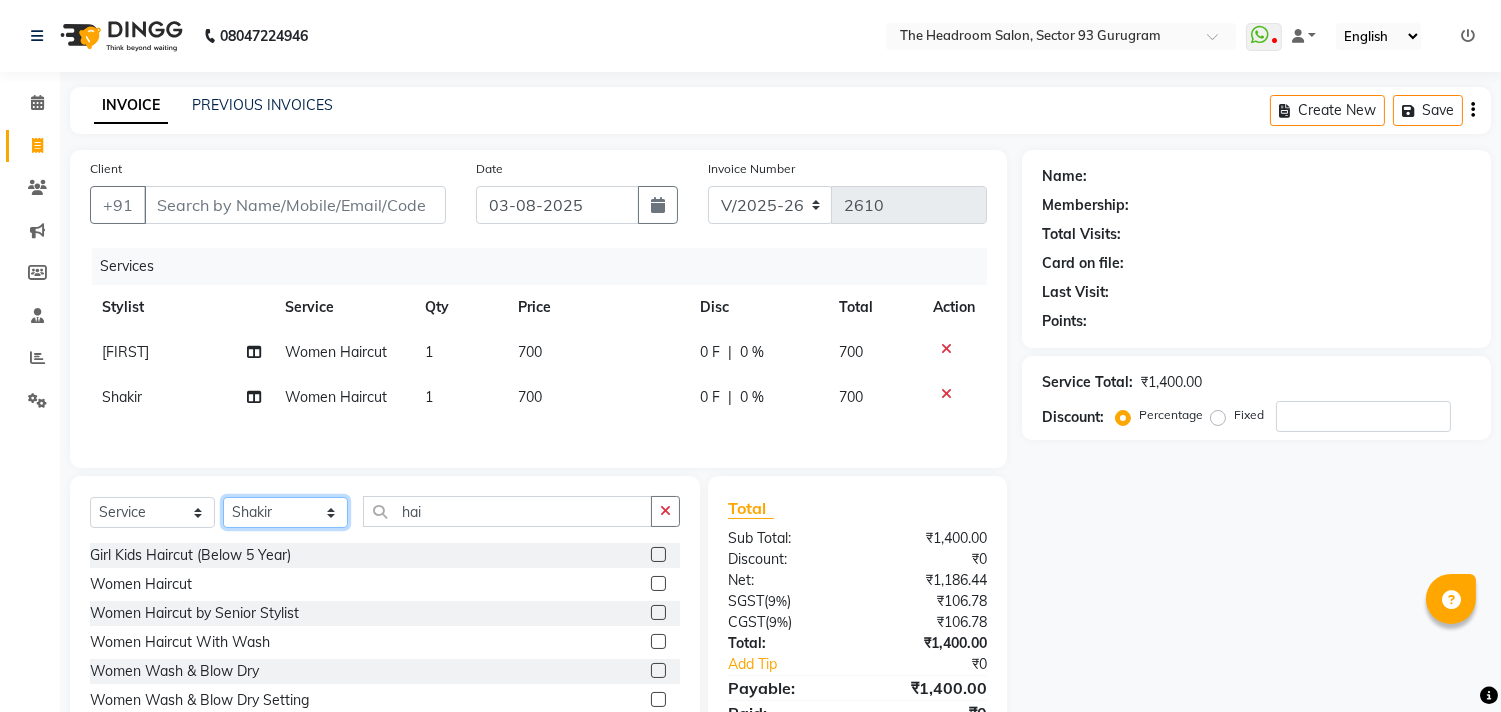 select on "79453" 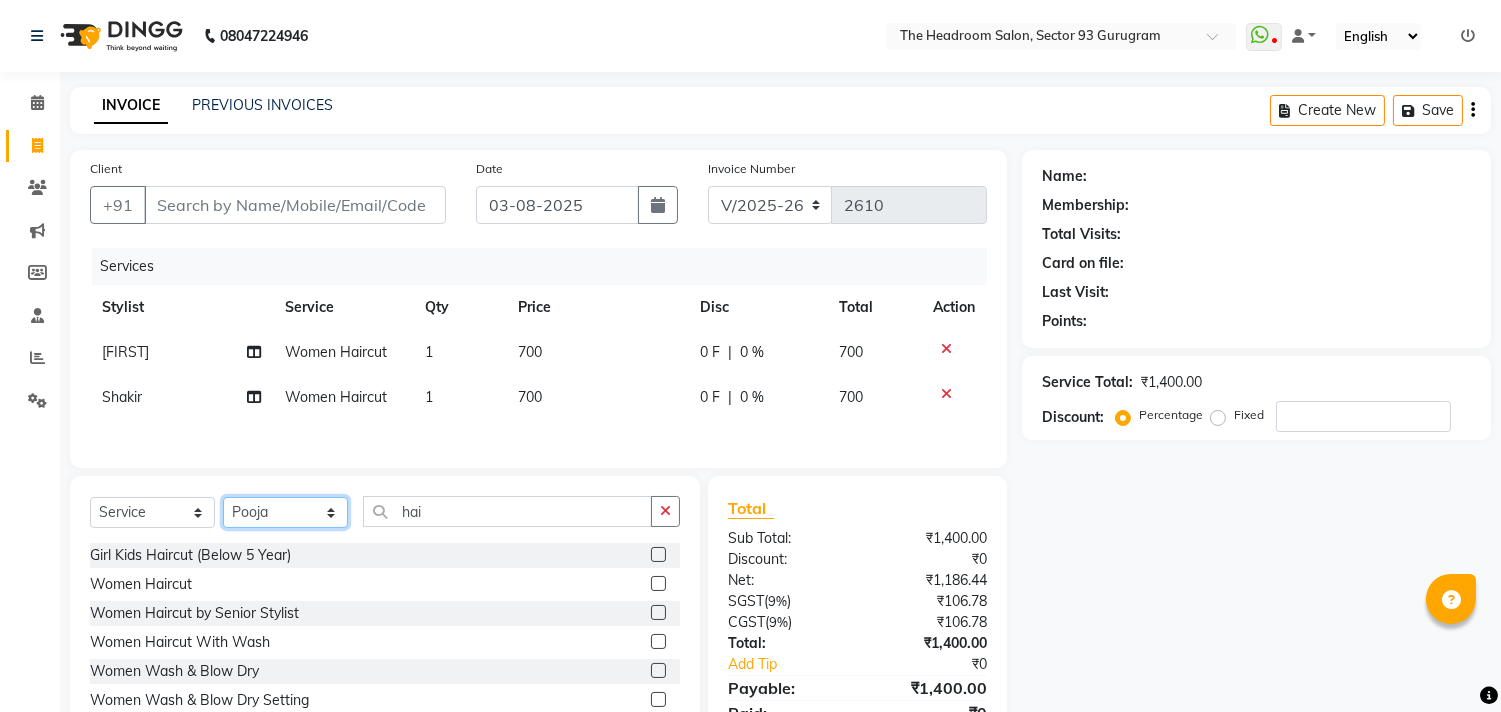 click on "Select Stylist Aditya Anubha Deepak Deepali Faizan Firoz Manager Monika Nakul Shokeen Pooja Rahul Shakir Siraj" 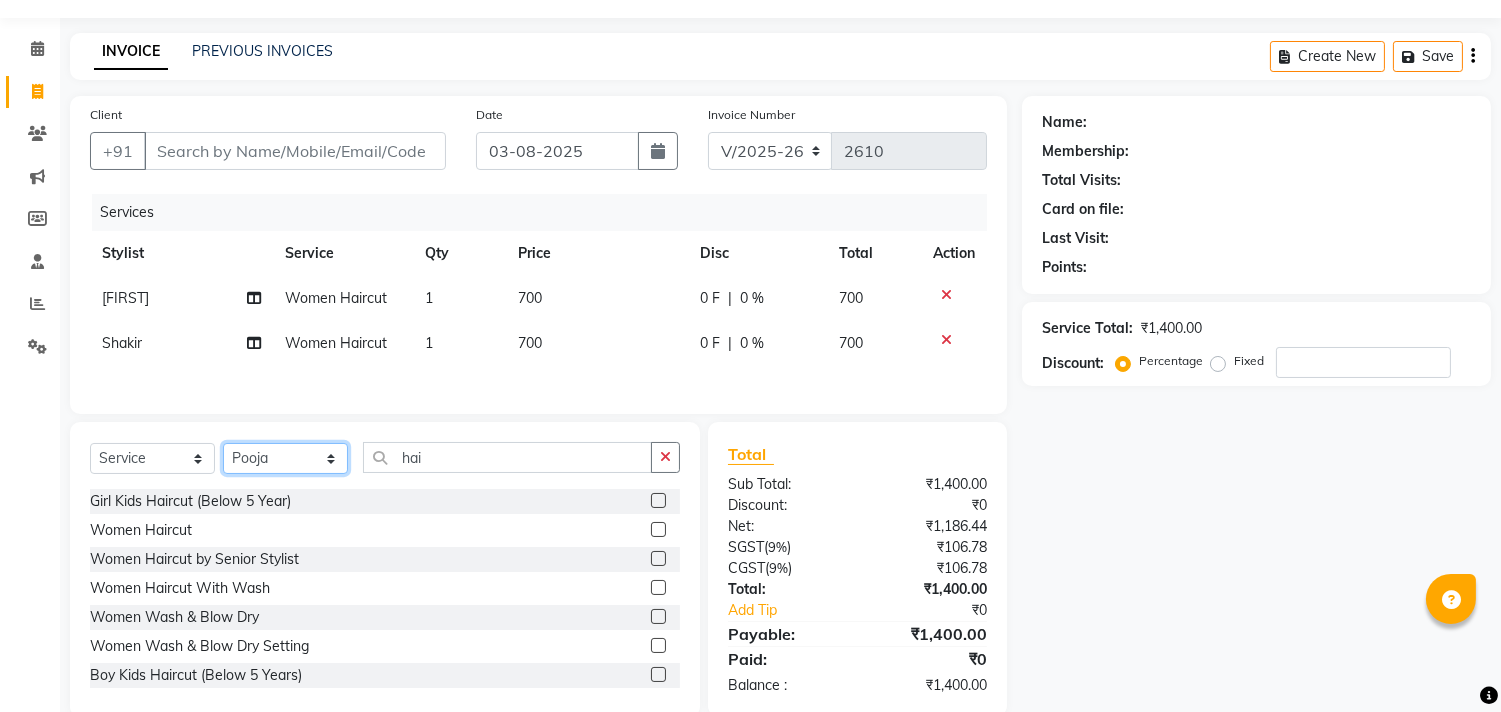 scroll, scrollTop: 93, scrollLeft: 0, axis: vertical 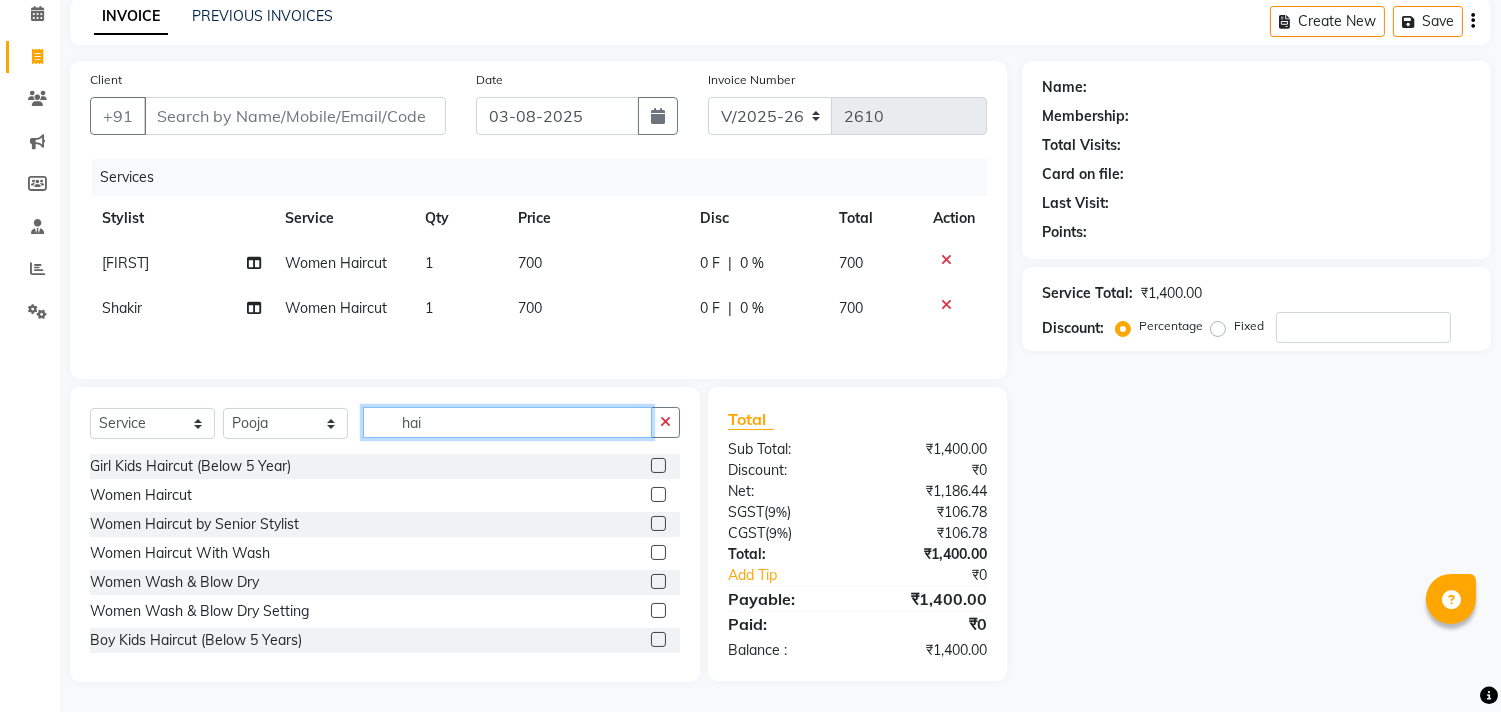 click on "hai" 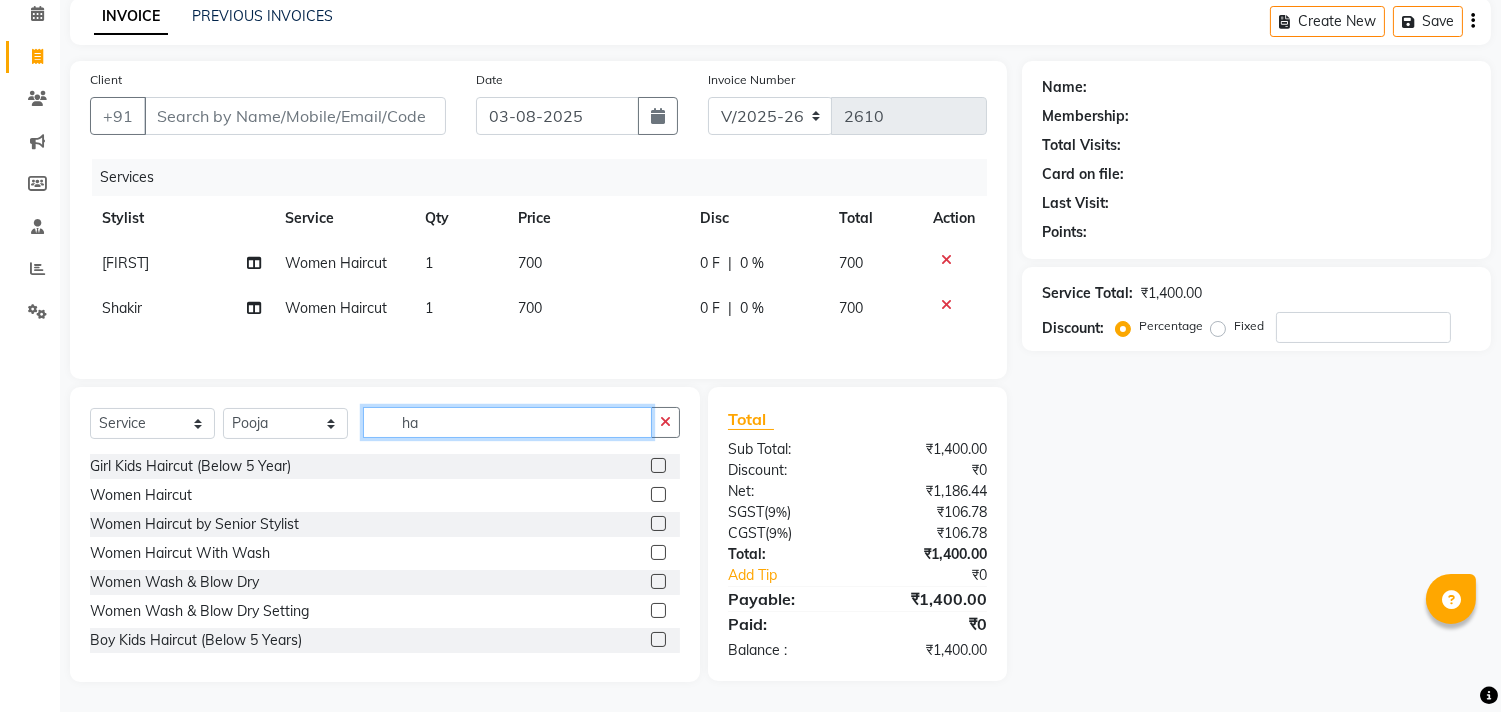type on "h" 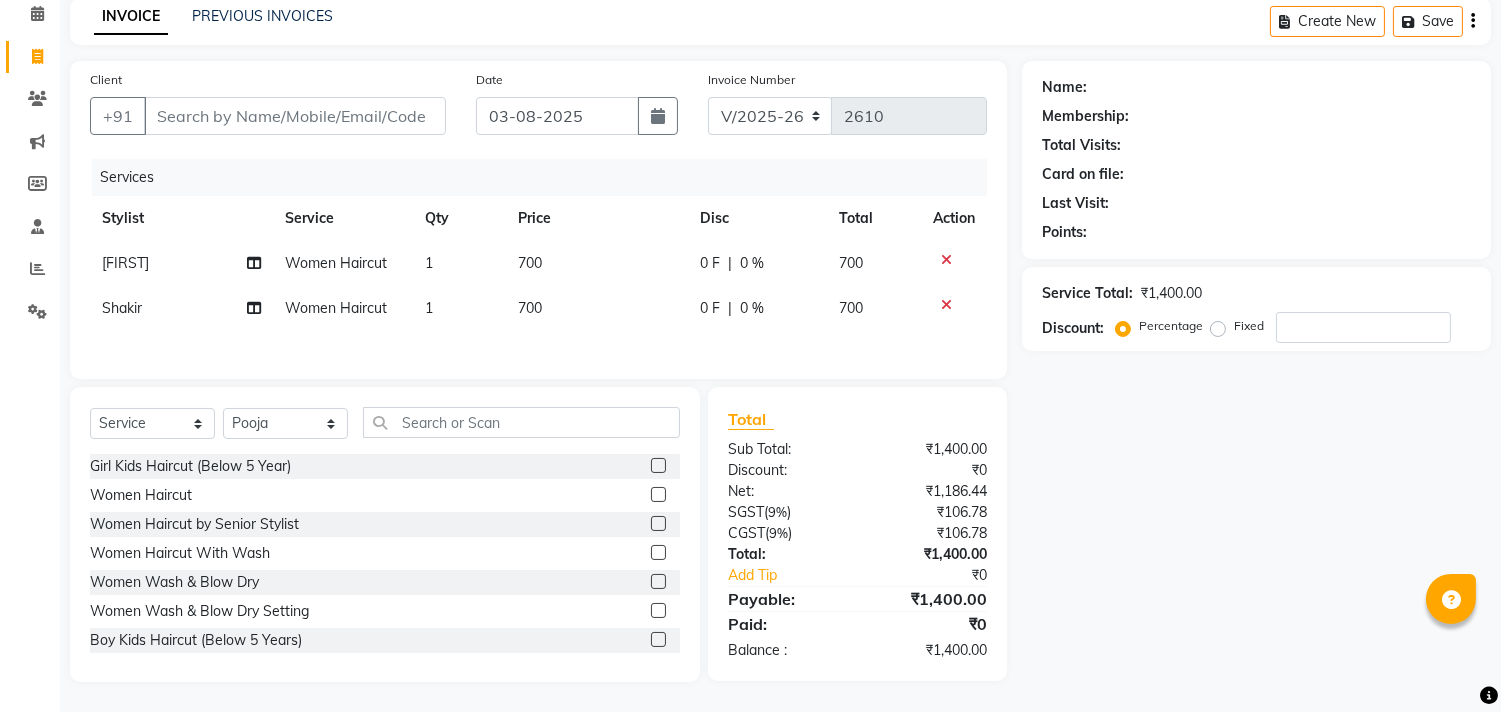 click on "Girl Kids Haircut (Below 5 Year)" 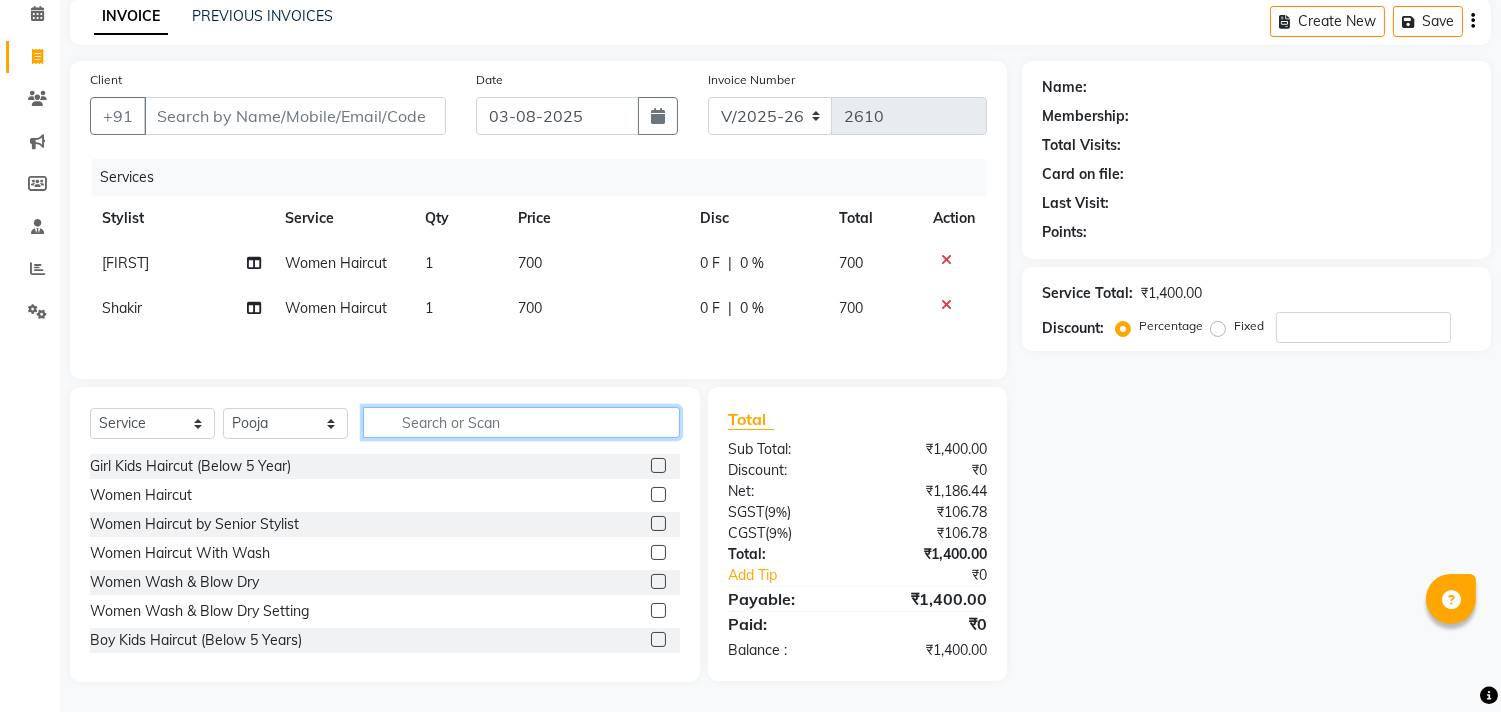 click 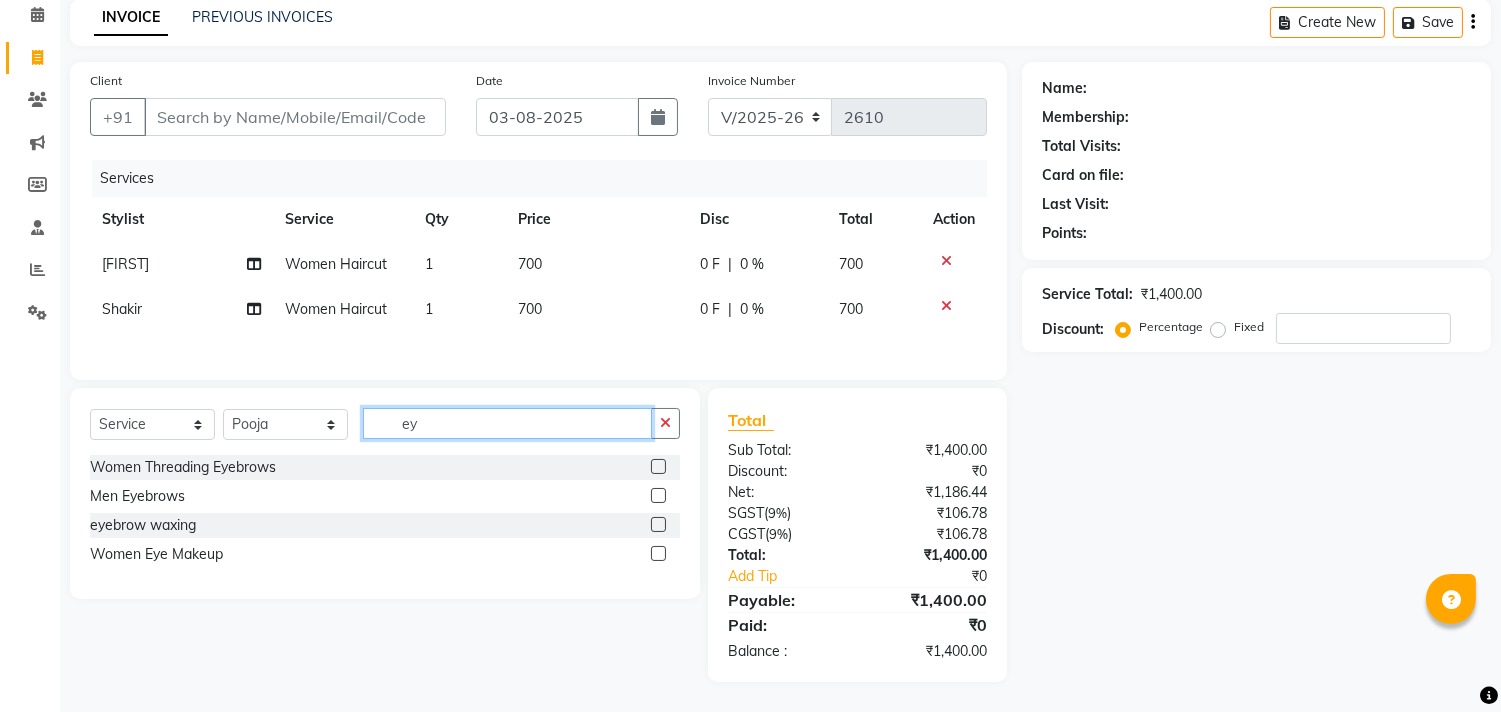 scroll, scrollTop: 92, scrollLeft: 0, axis: vertical 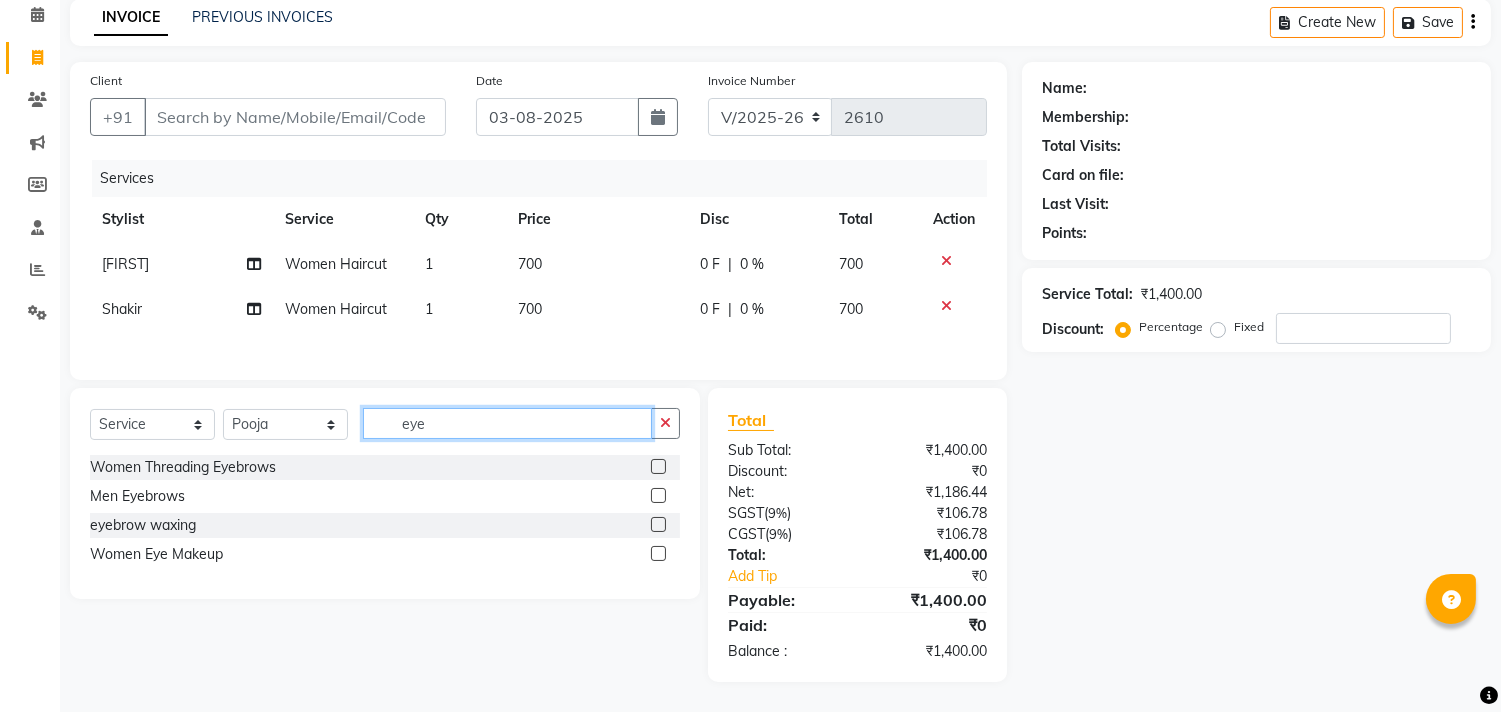 type on "eye" 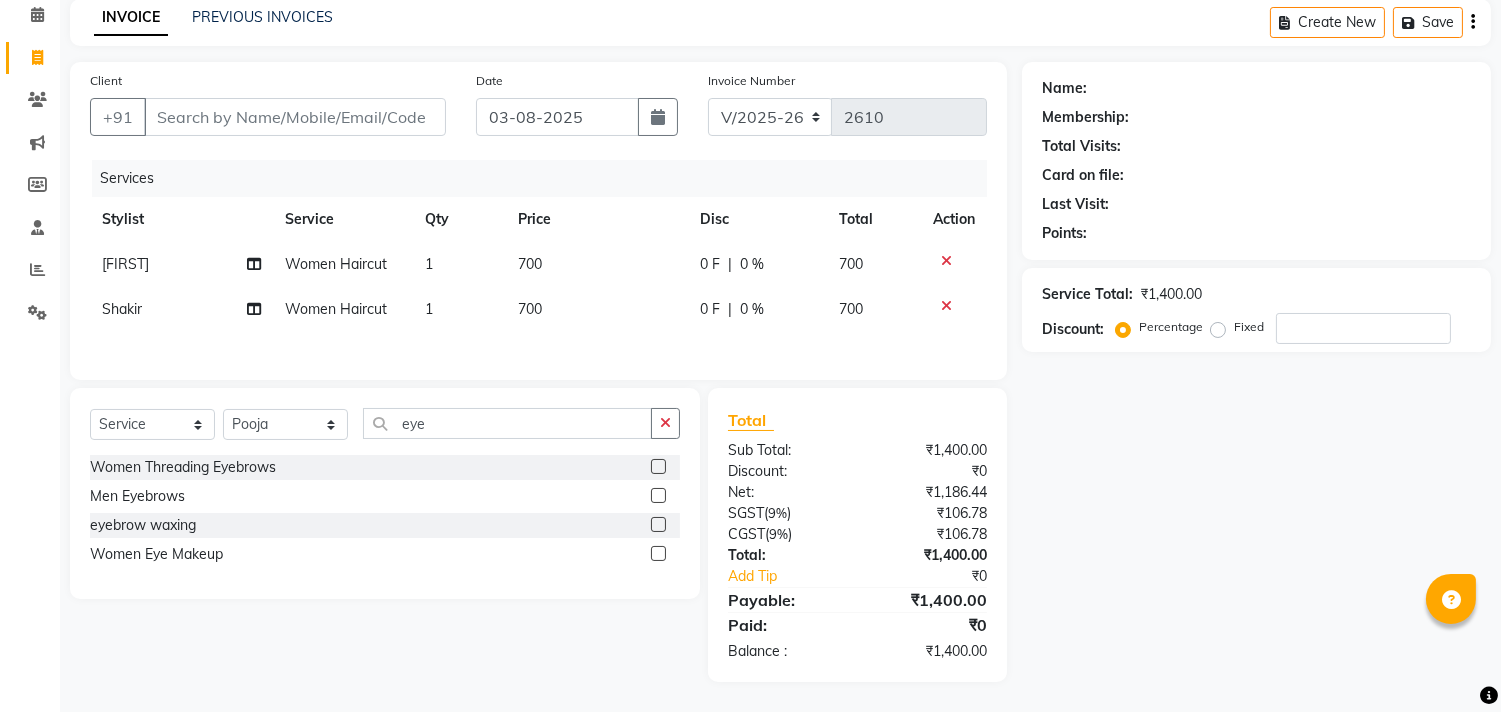 click 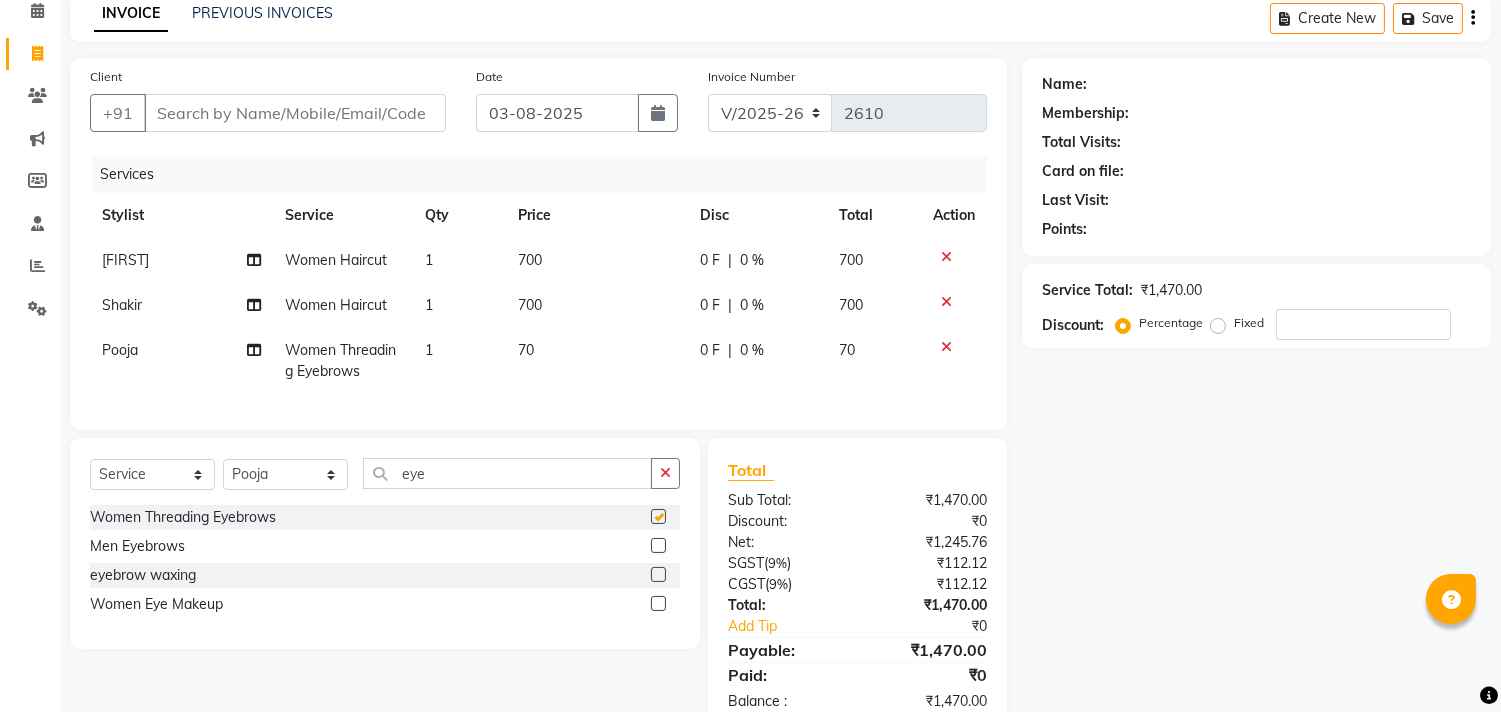 checkbox on "false" 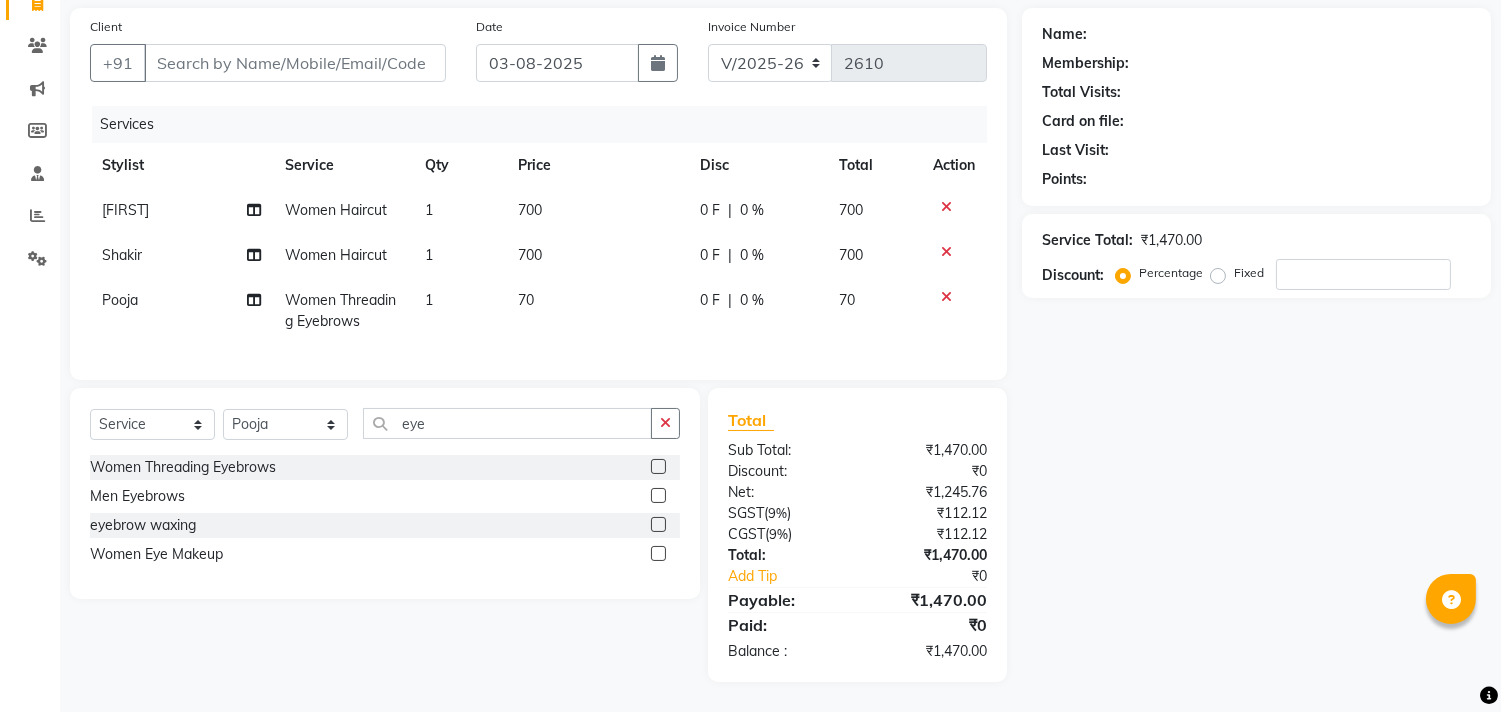 scroll, scrollTop: 158, scrollLeft: 0, axis: vertical 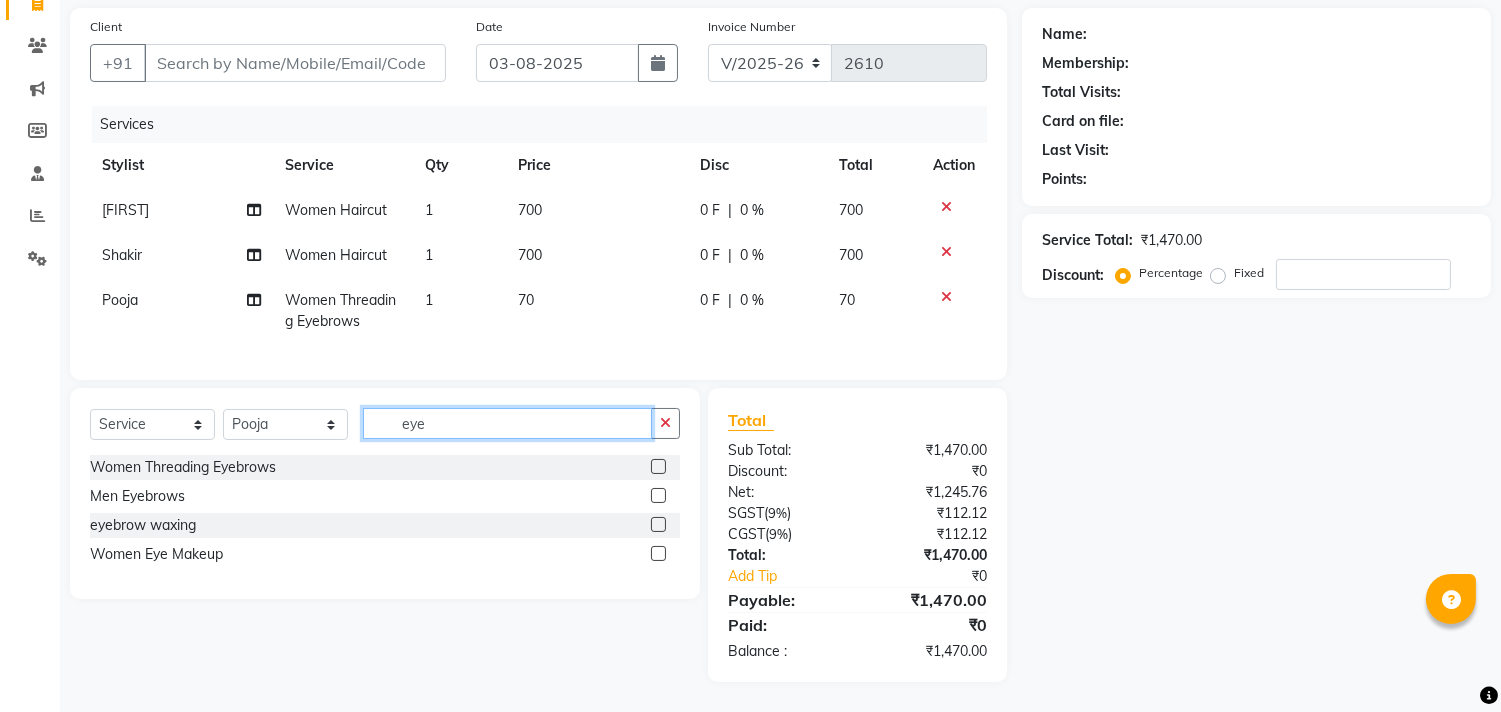 click on "eye" 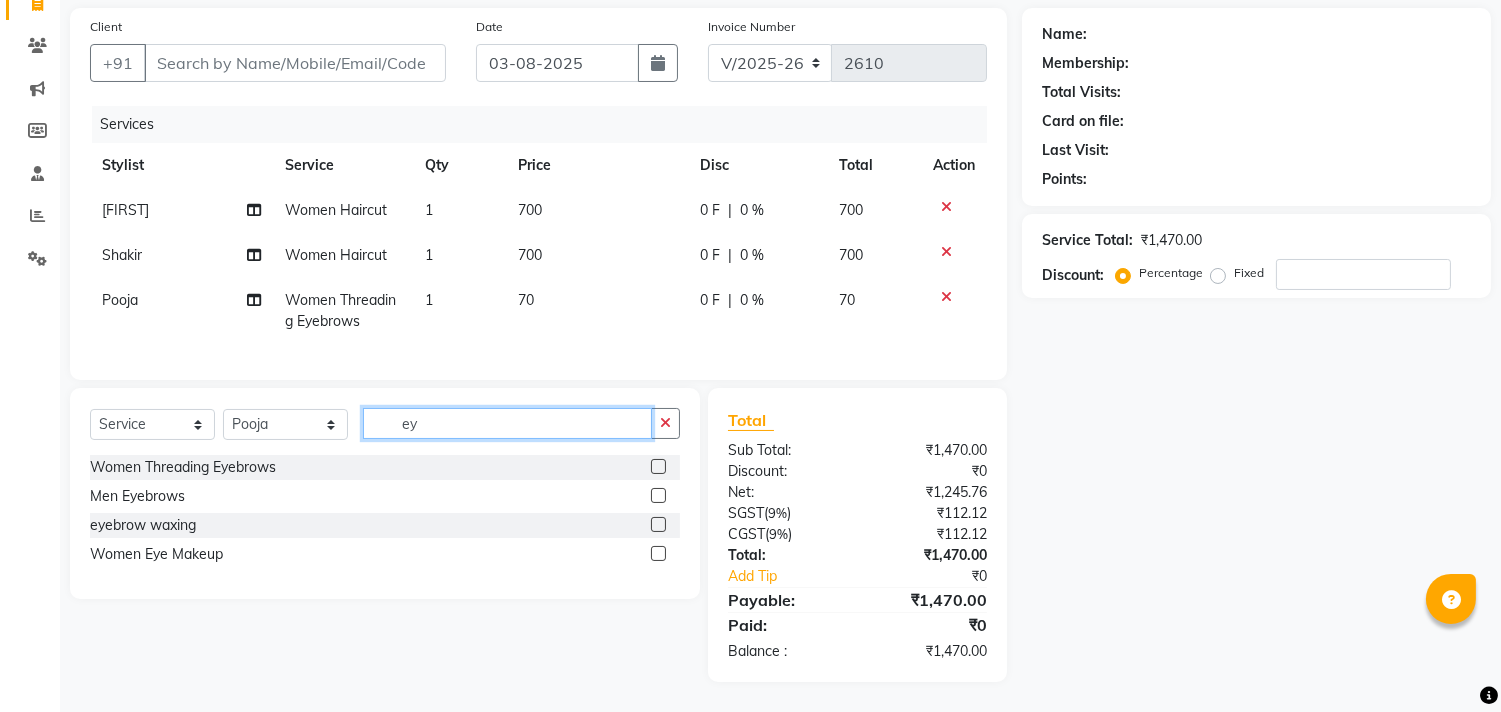 type on "e" 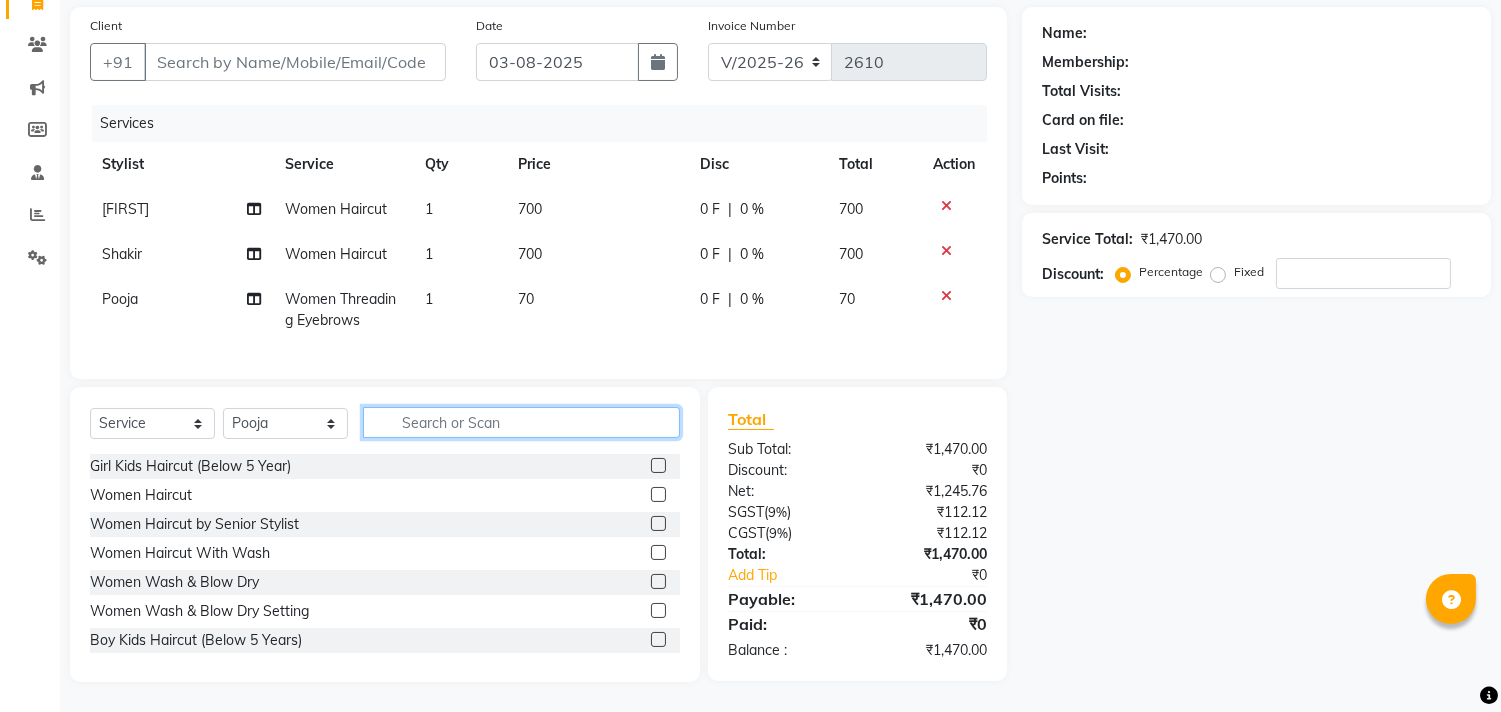 type 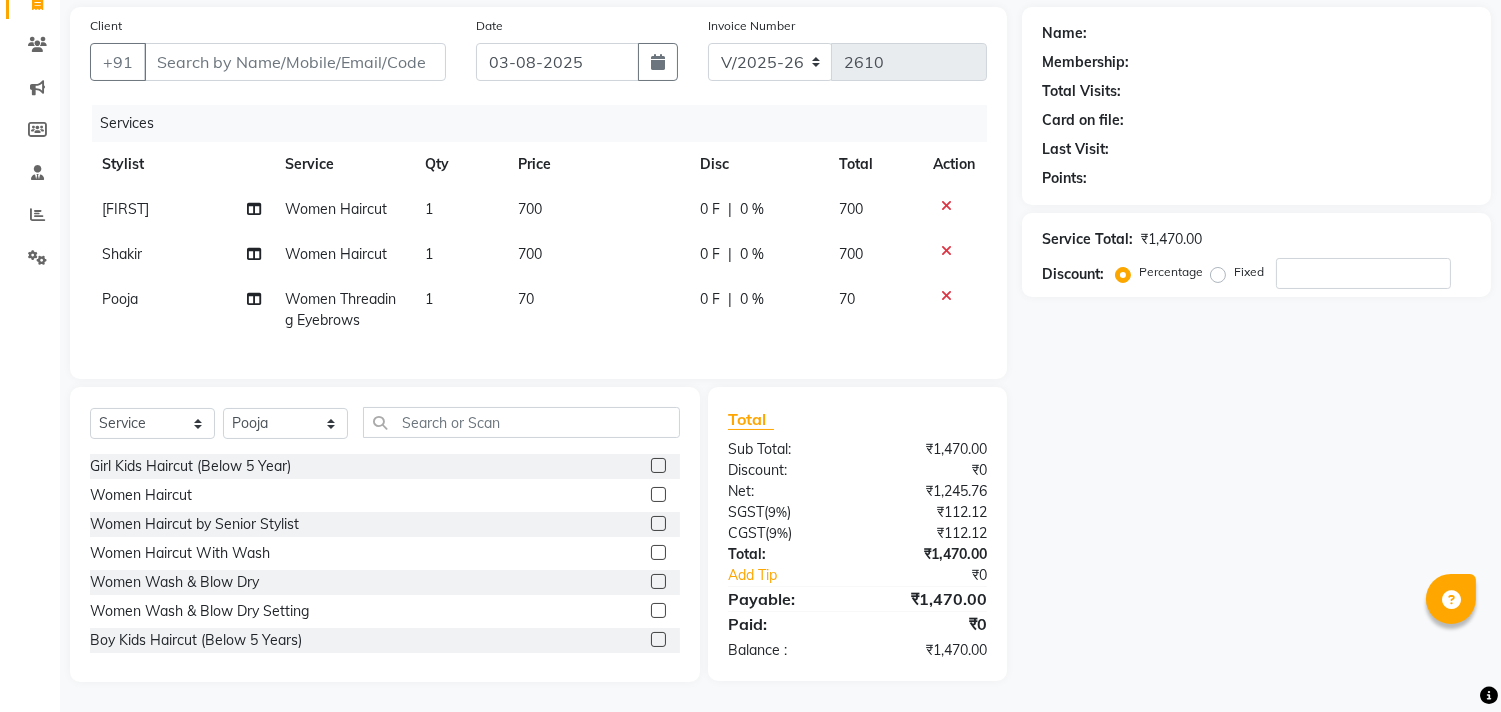 click on "1" 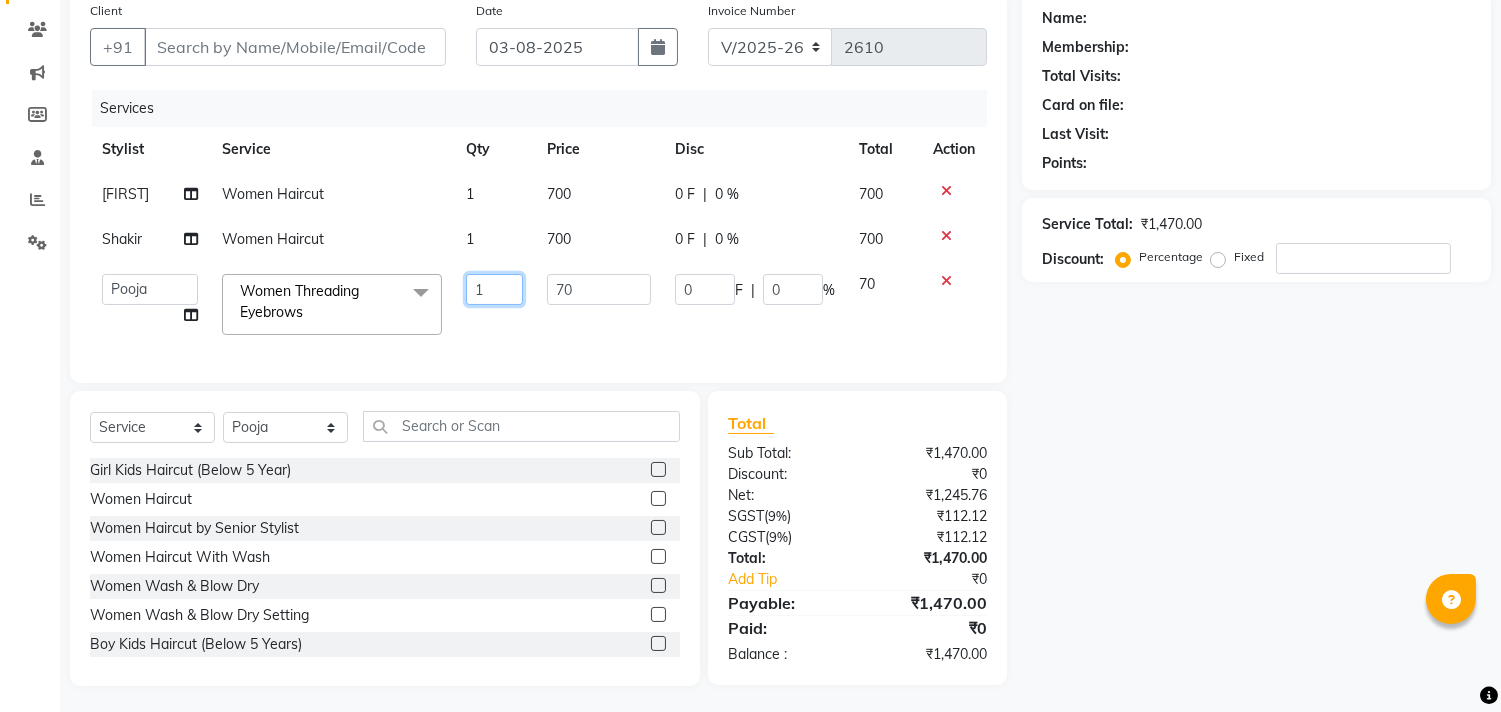 click on "1" 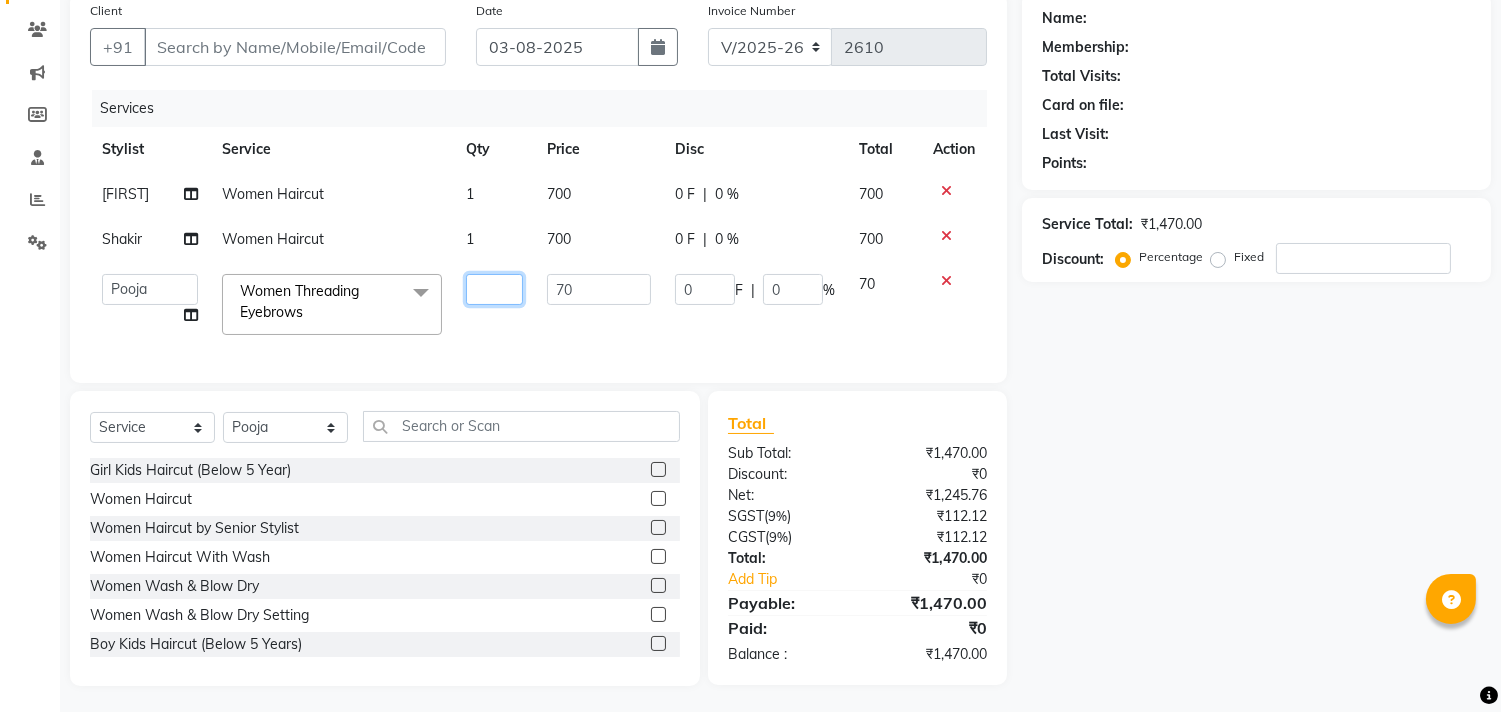 type on "2" 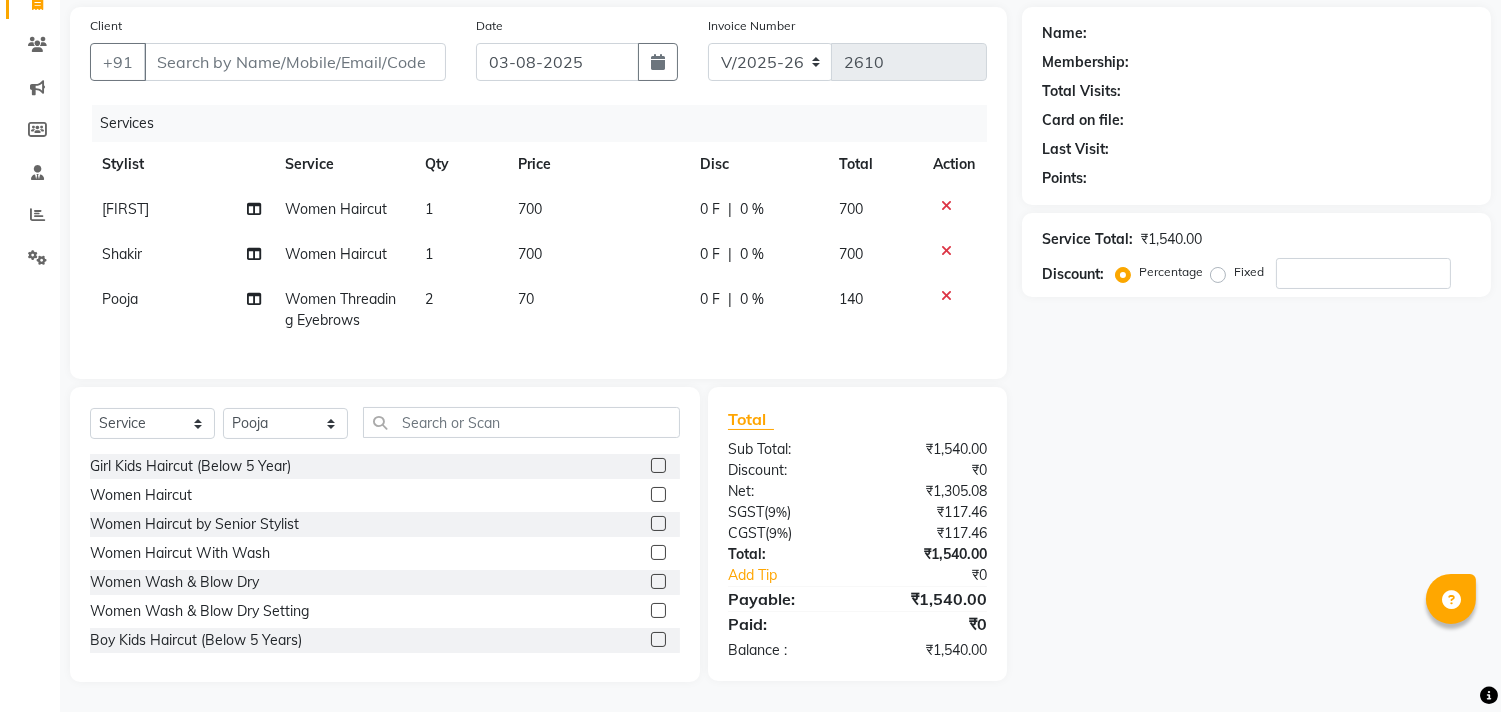 click on "Name: Membership: Total Visits: Card on file: Last Visit:  Points:  Service Total:  ₹1,540.00  Discount:  Percentage   Fixed" 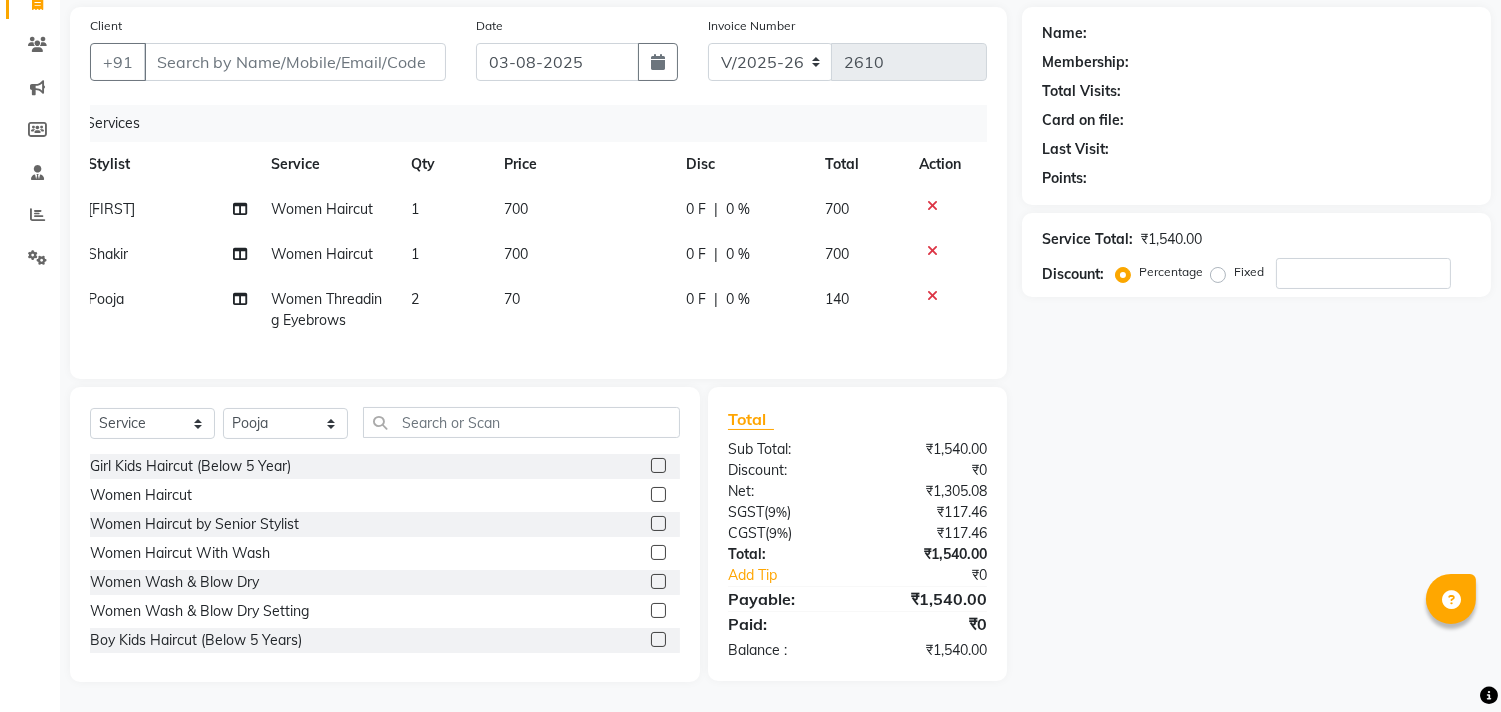 scroll, scrollTop: 0, scrollLeft: 0, axis: both 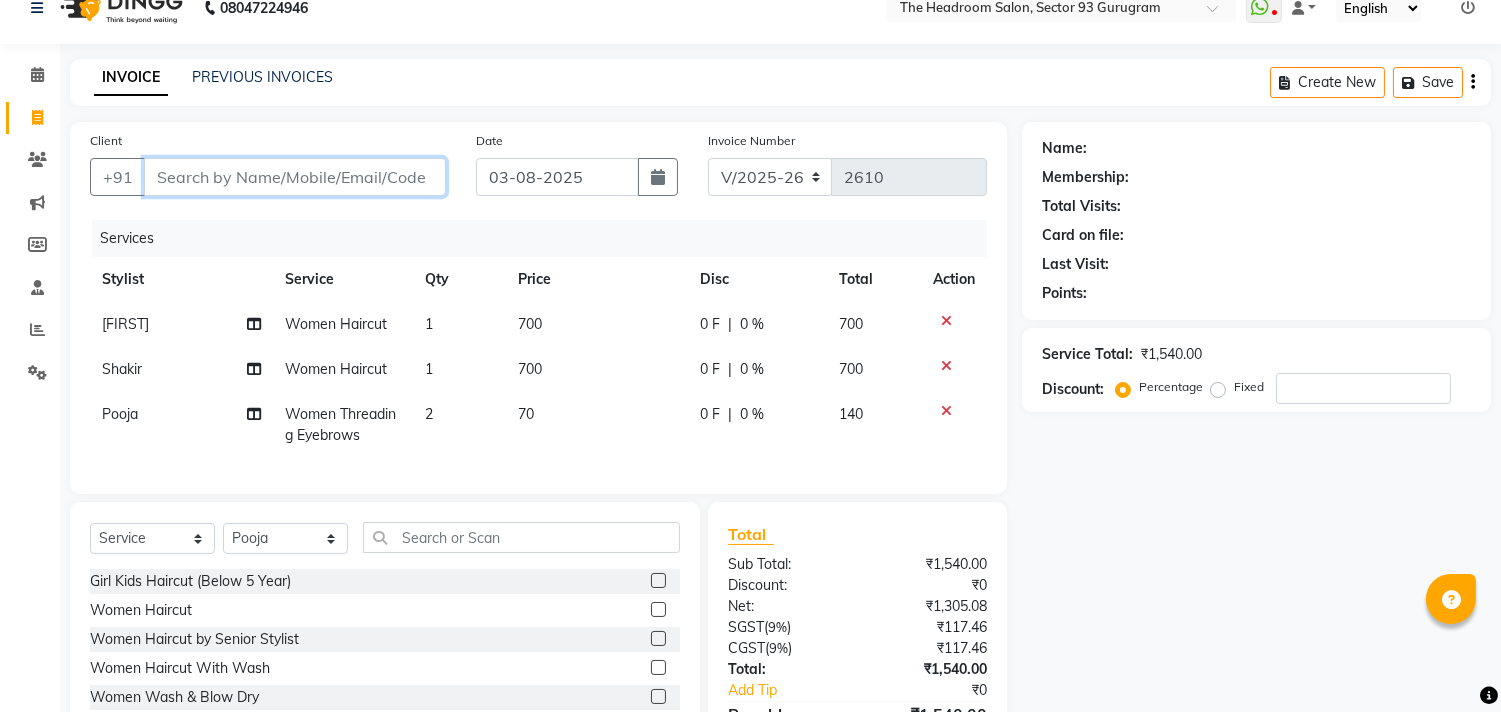 click on "Client" at bounding box center (295, 177) 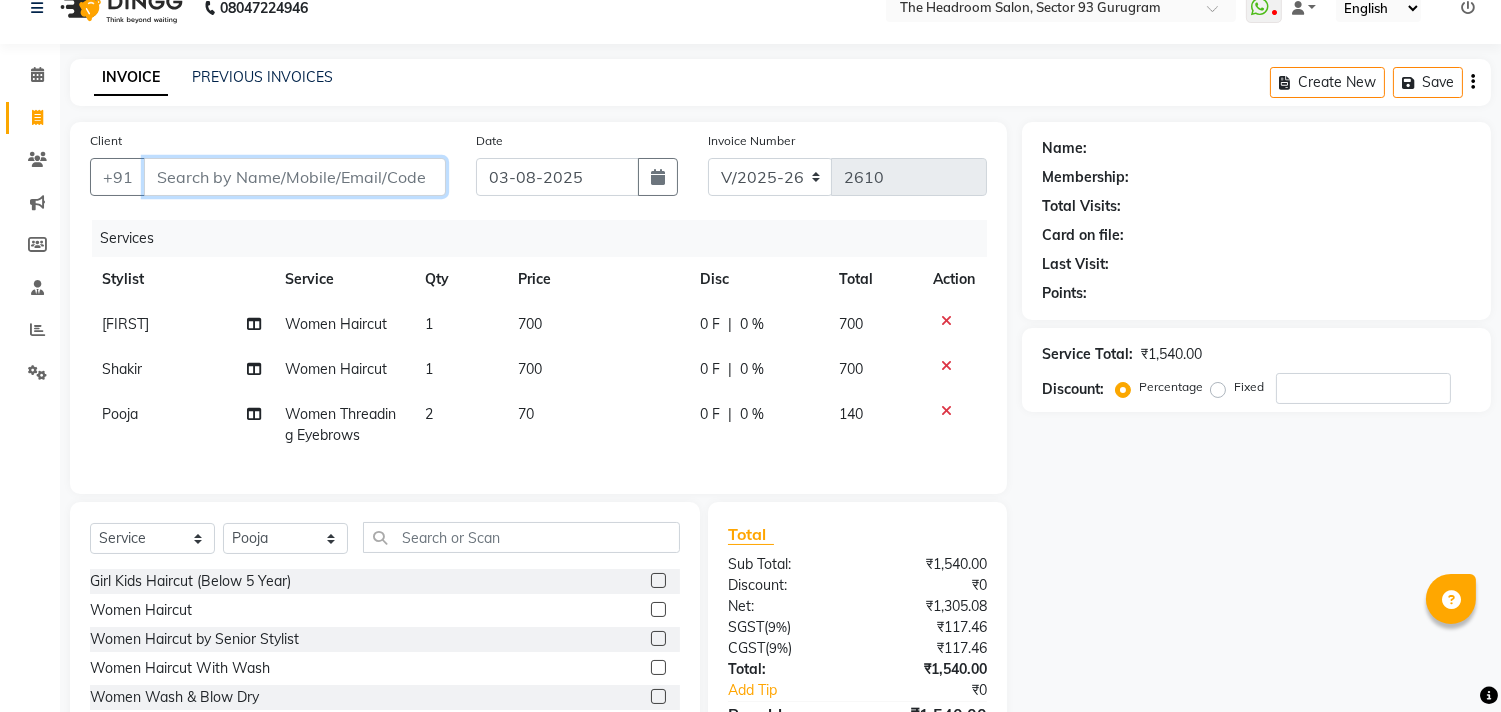 click on "Client" at bounding box center [295, 177] 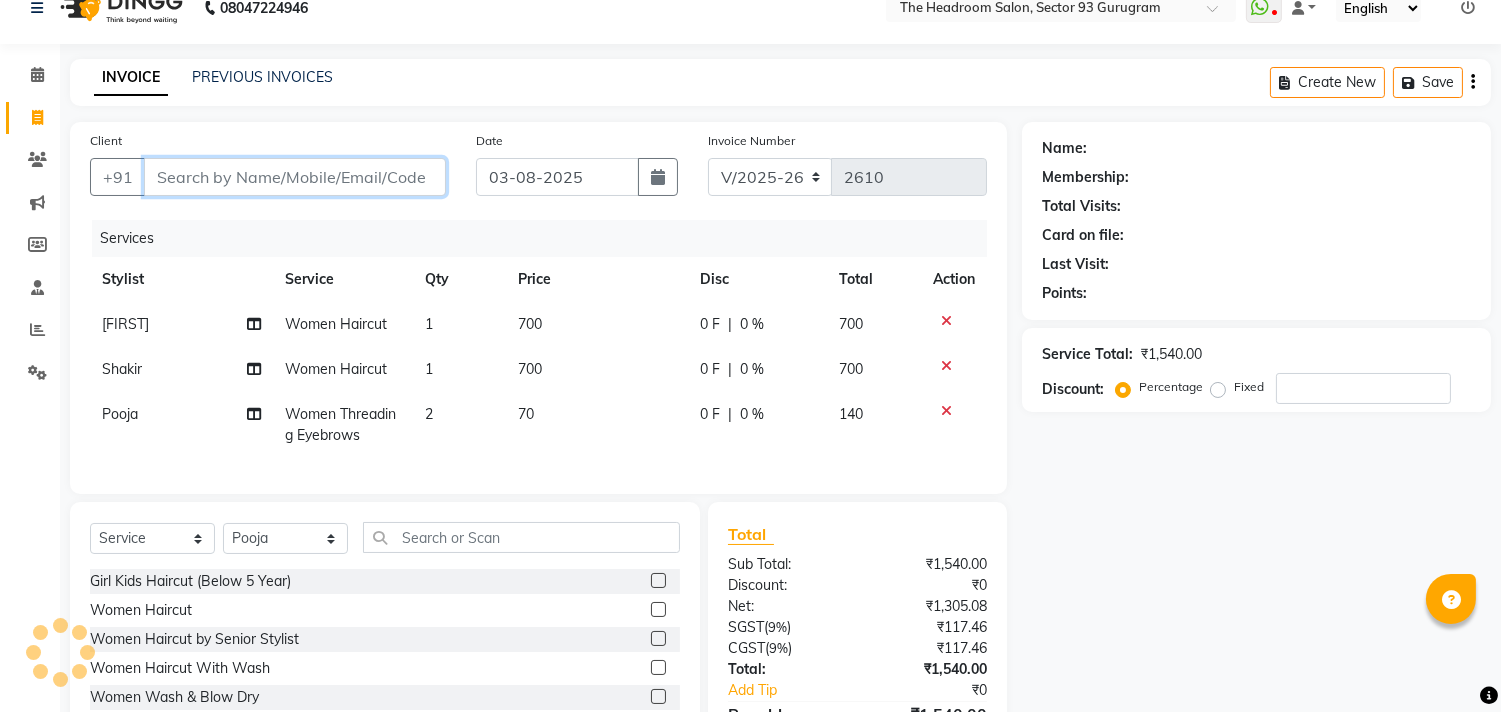click on "Client" at bounding box center (295, 177) 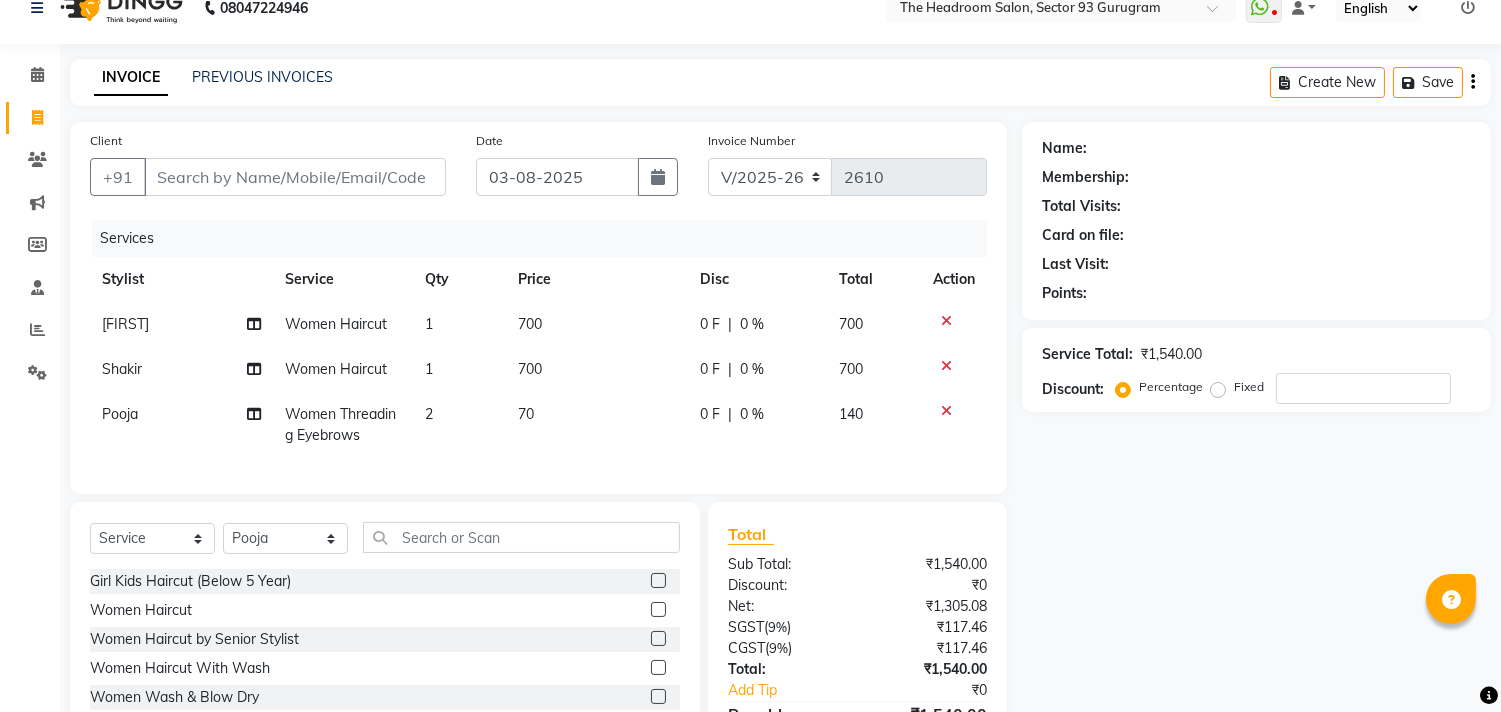 click on "0 %" 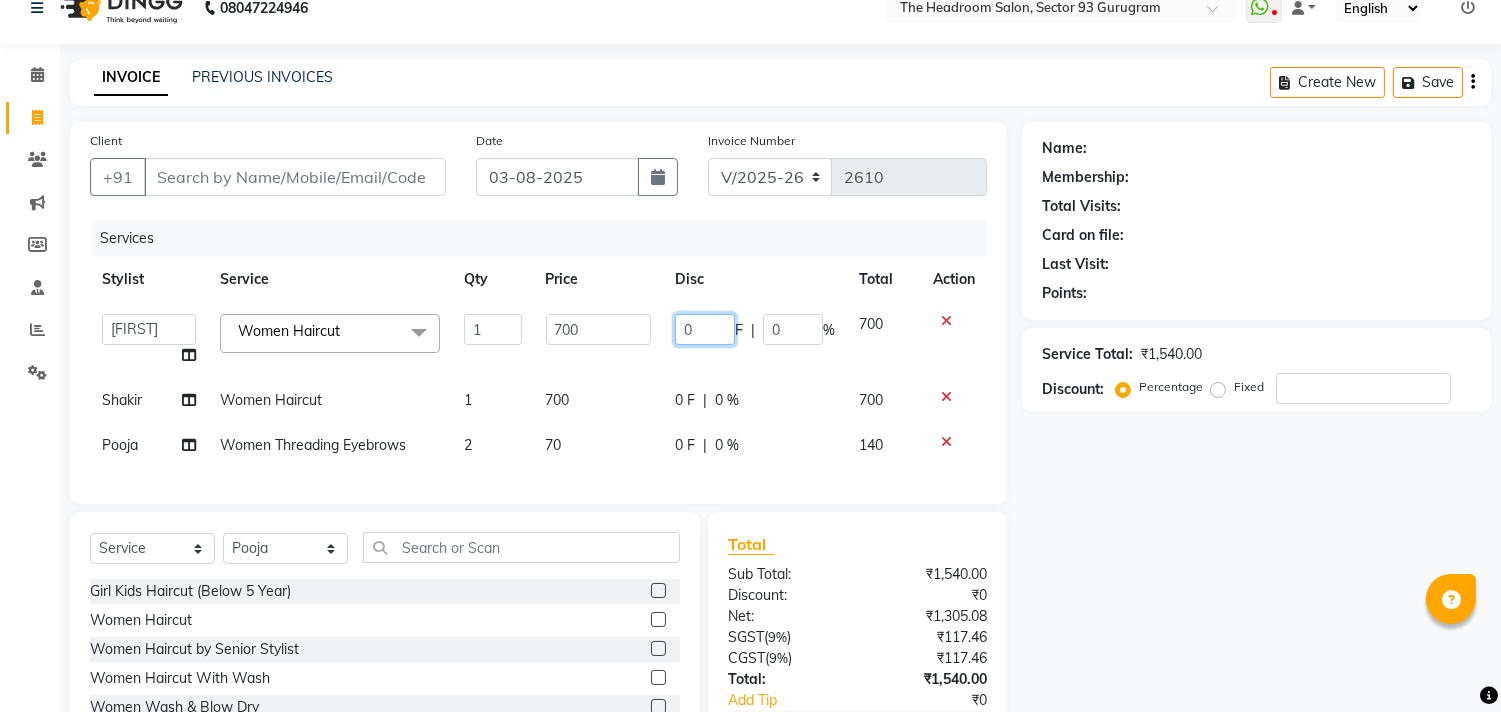 click on "0" 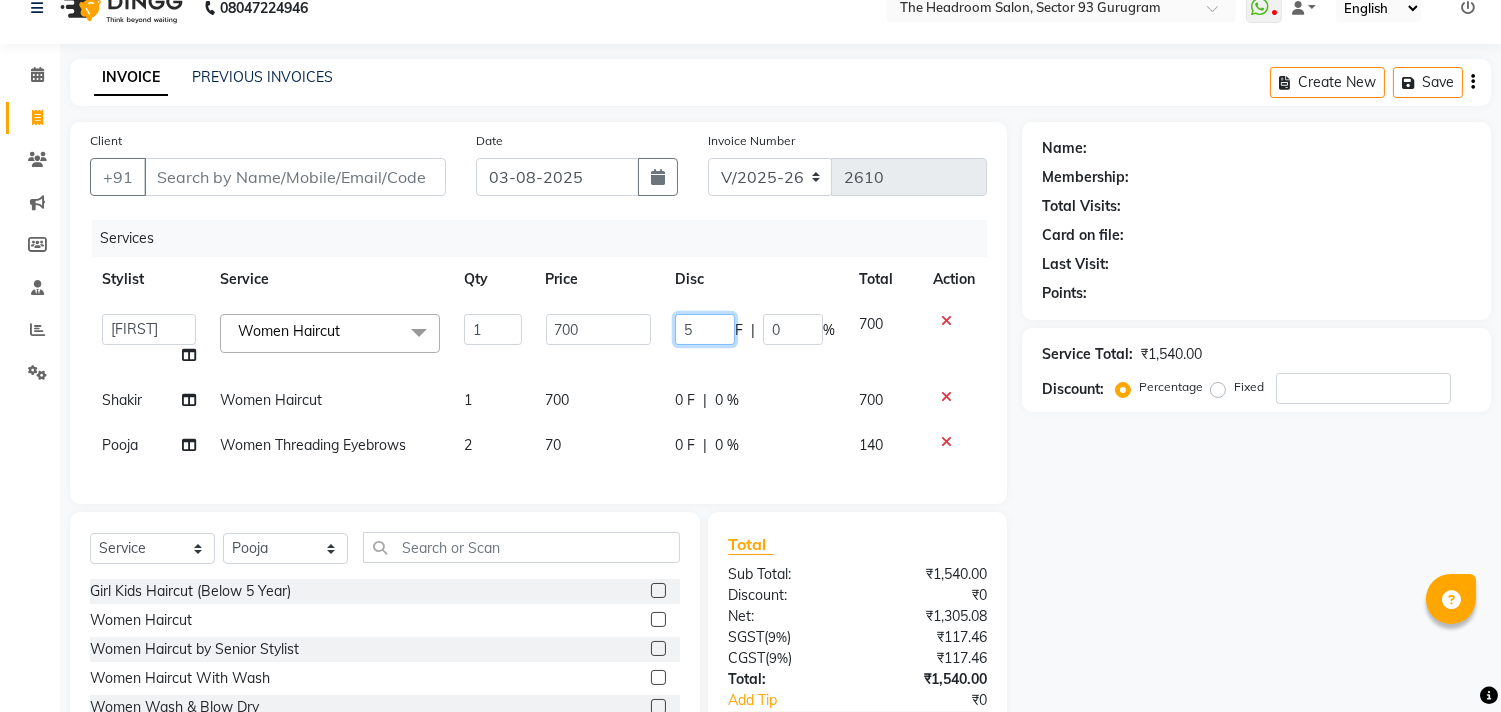 type on "50" 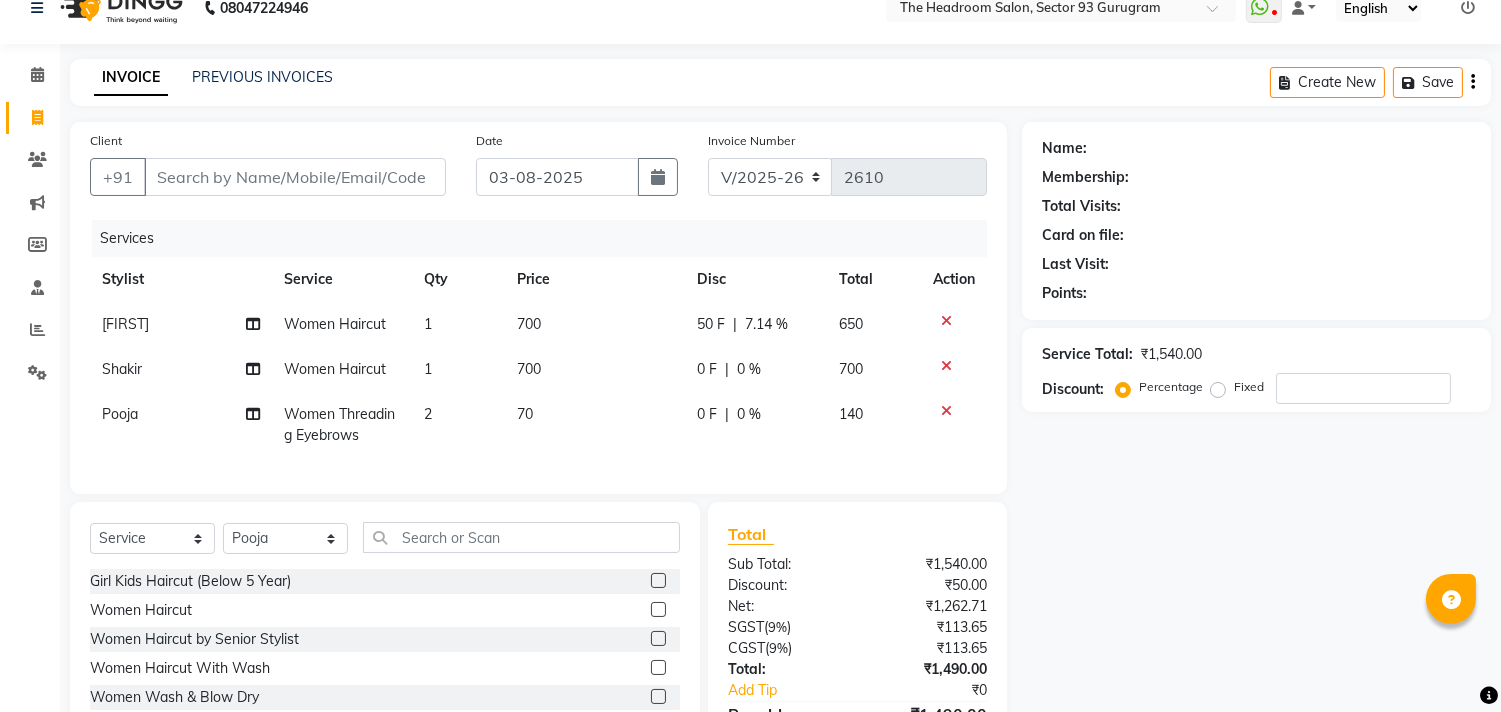 click on "[FIRST] Women Haircut 1 700 50 F | 7.14 % 650 [FIRST] Women Haircut 1 700 0 F | 0 % 700 [FIRST] Women Threading Eyebrows 2 70 0 F | 0 % 140" 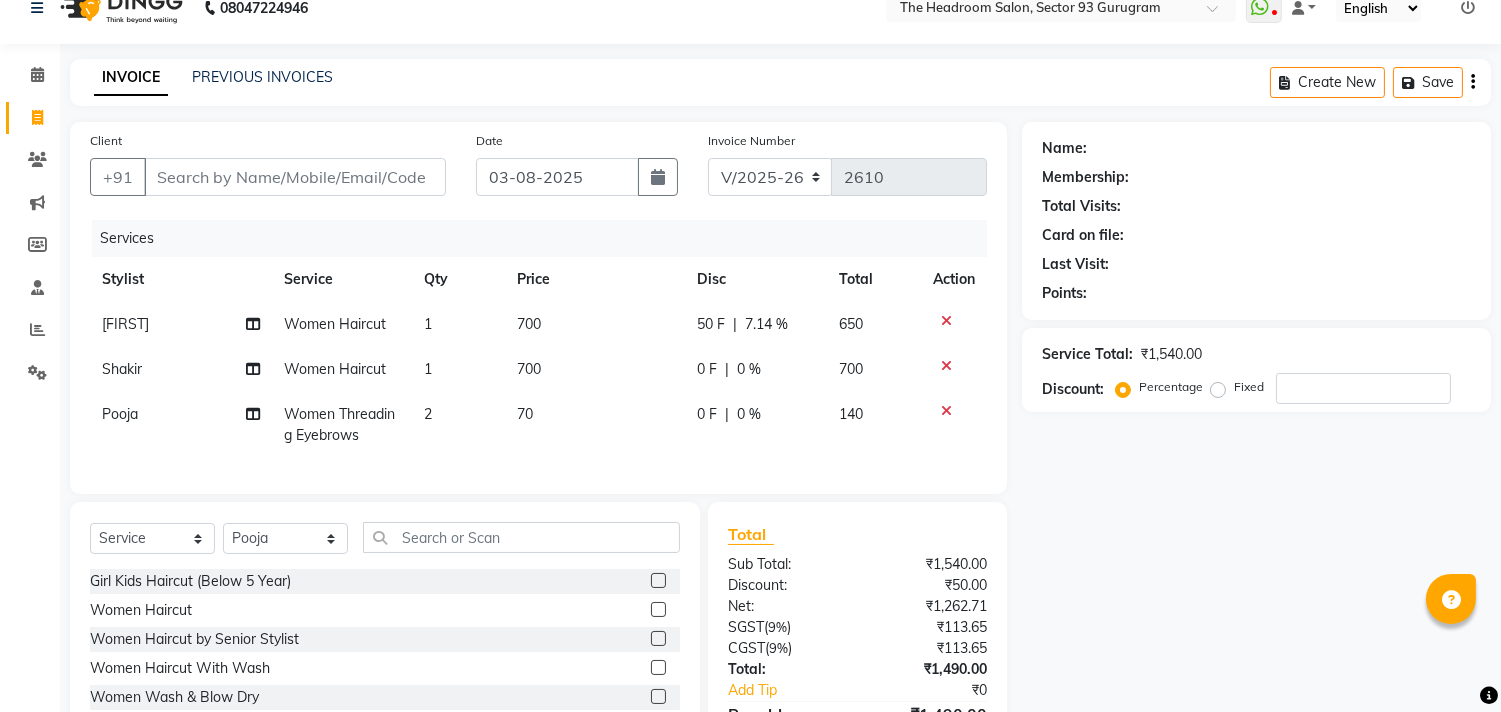 click on "0 F" 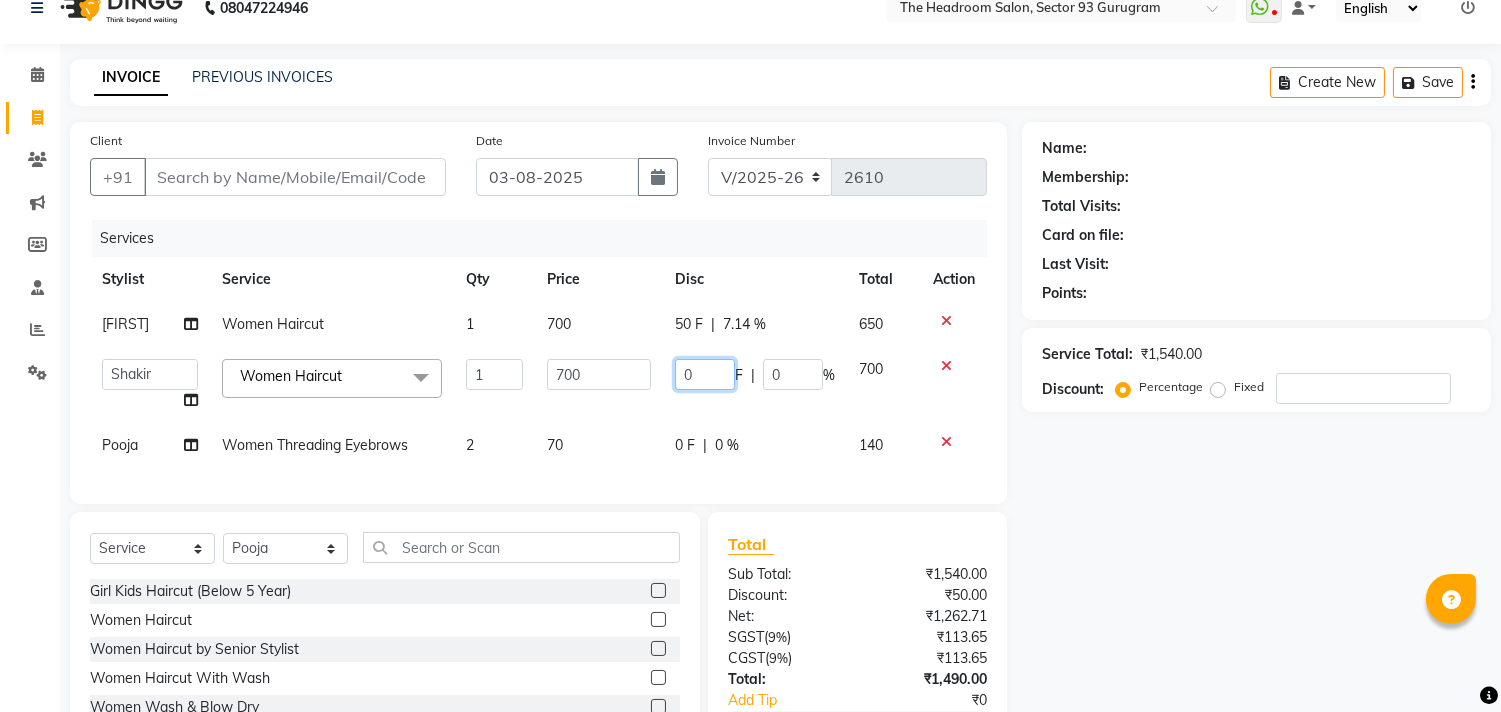 click on "0" 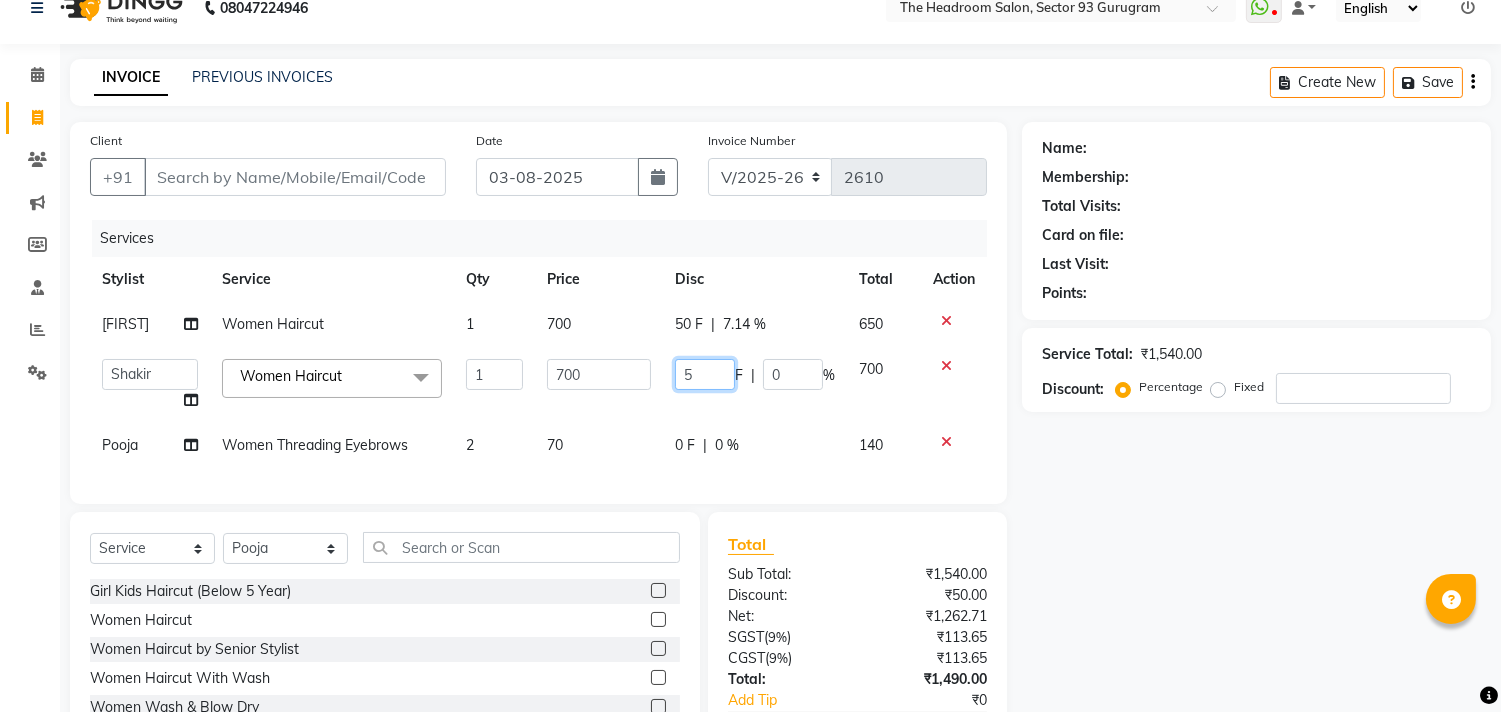 type on "50" 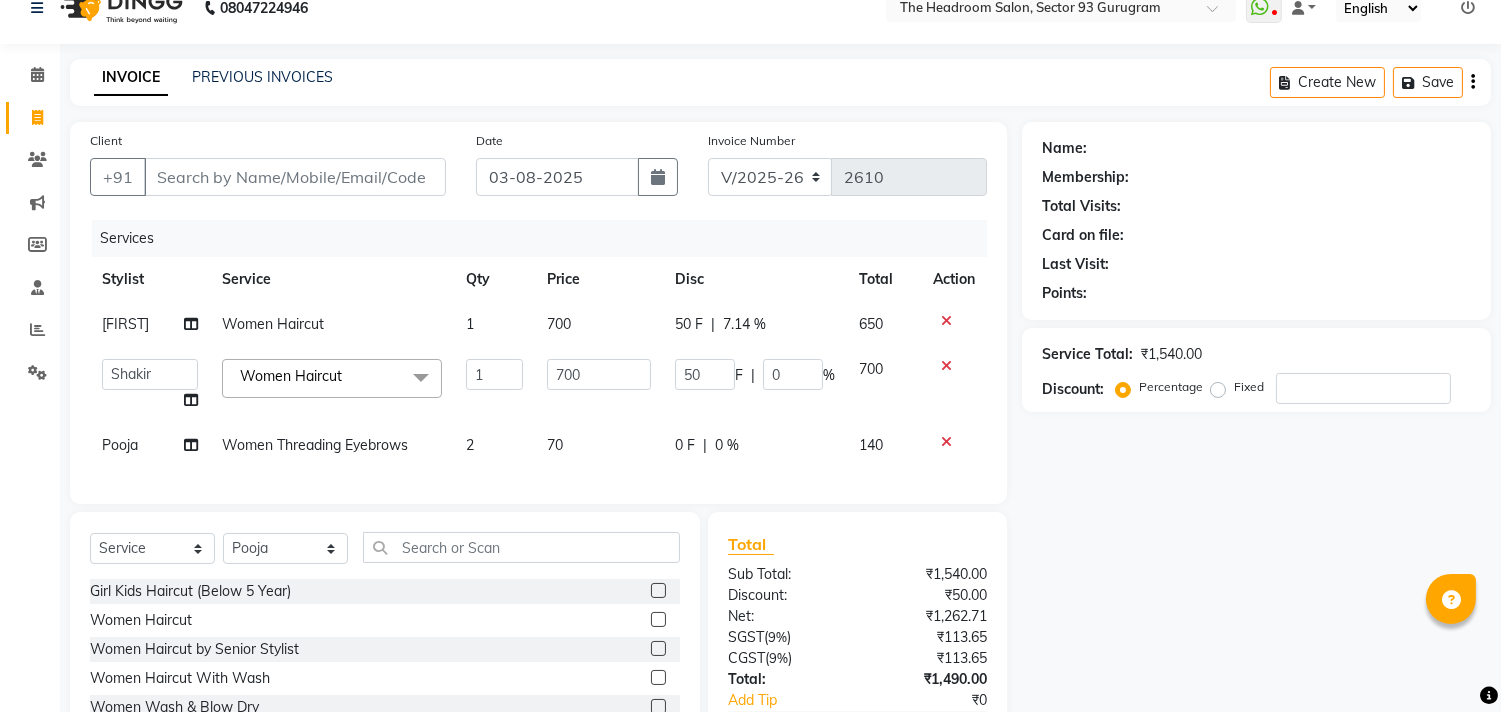 click on "Name: Membership: Total Visits: Card on file: Last Visit:  Points:  Service Total:  ₹1,540.00  Discount:  Percentage   Fixed" 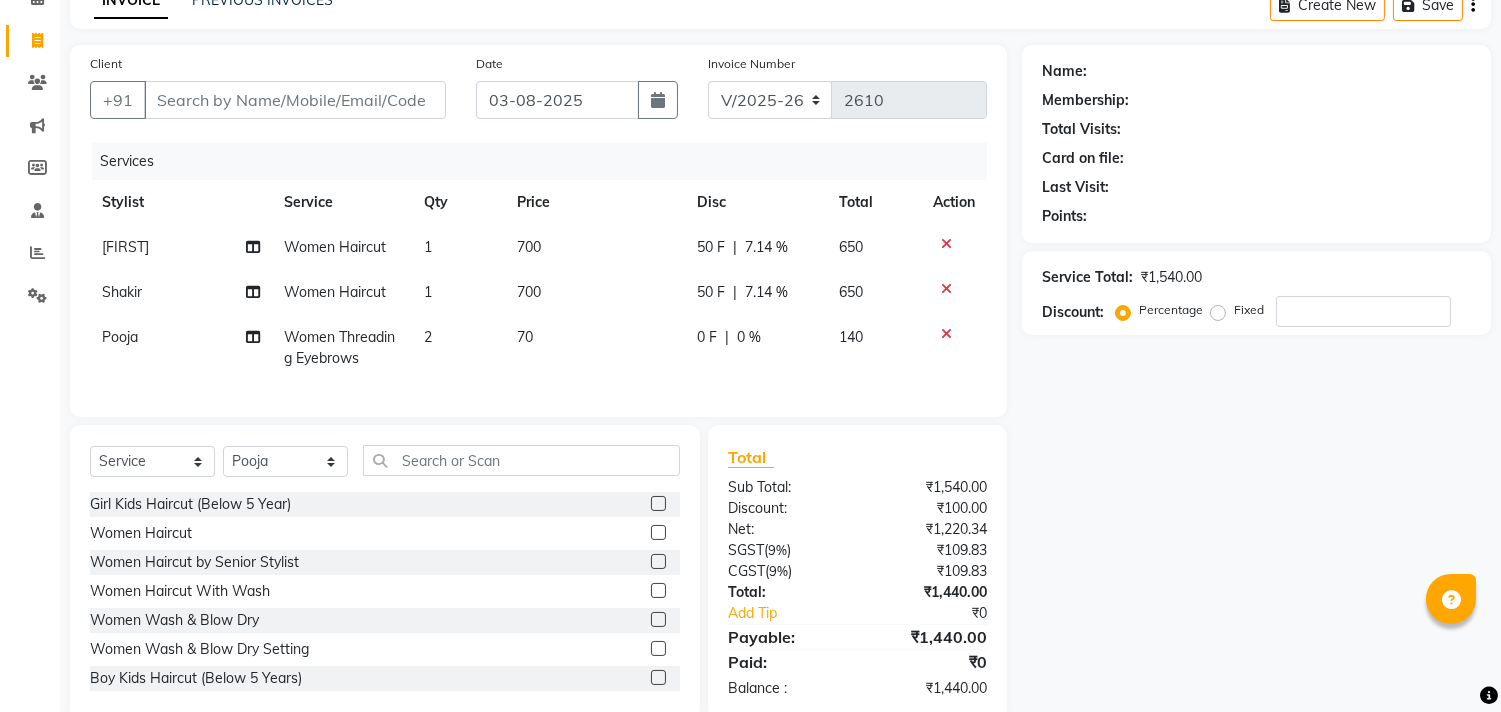 scroll, scrollTop: 160, scrollLeft: 0, axis: vertical 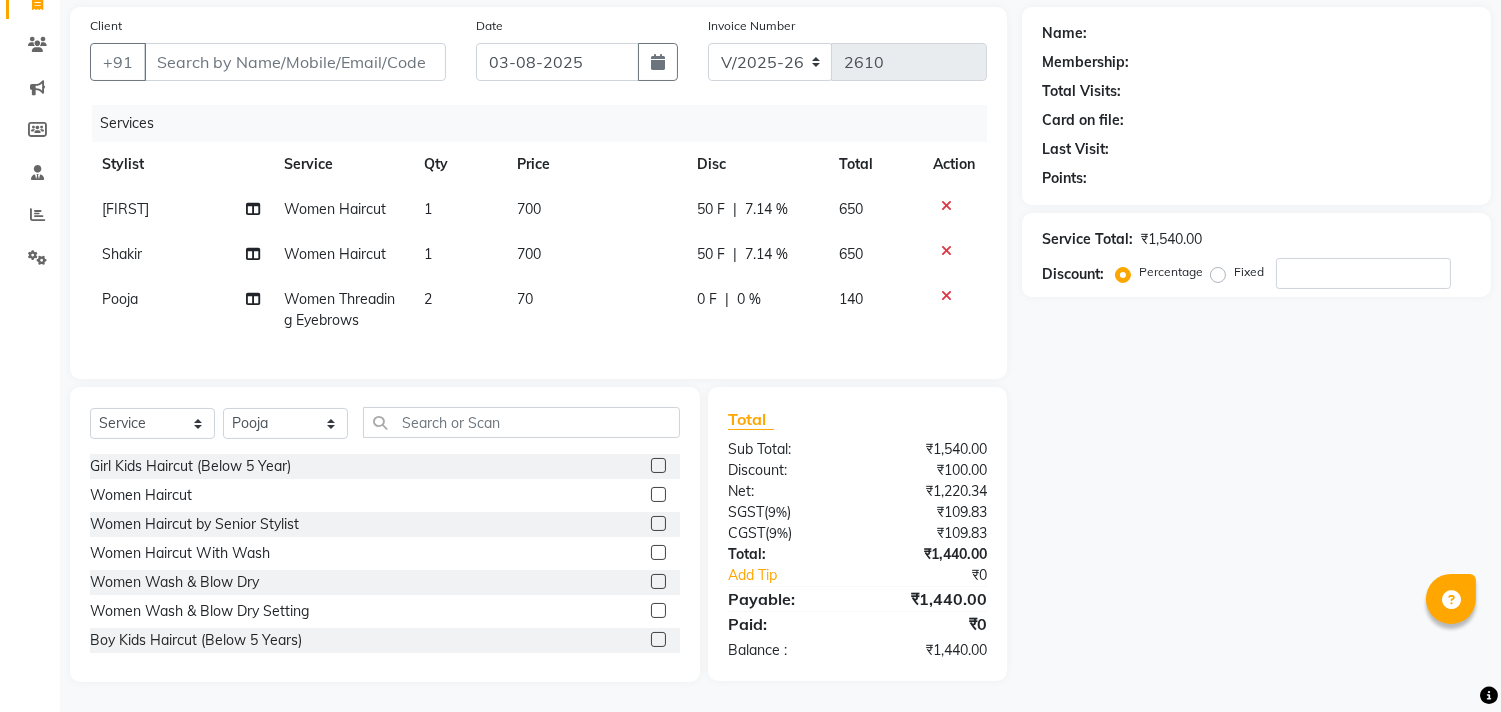 click on "50 F" 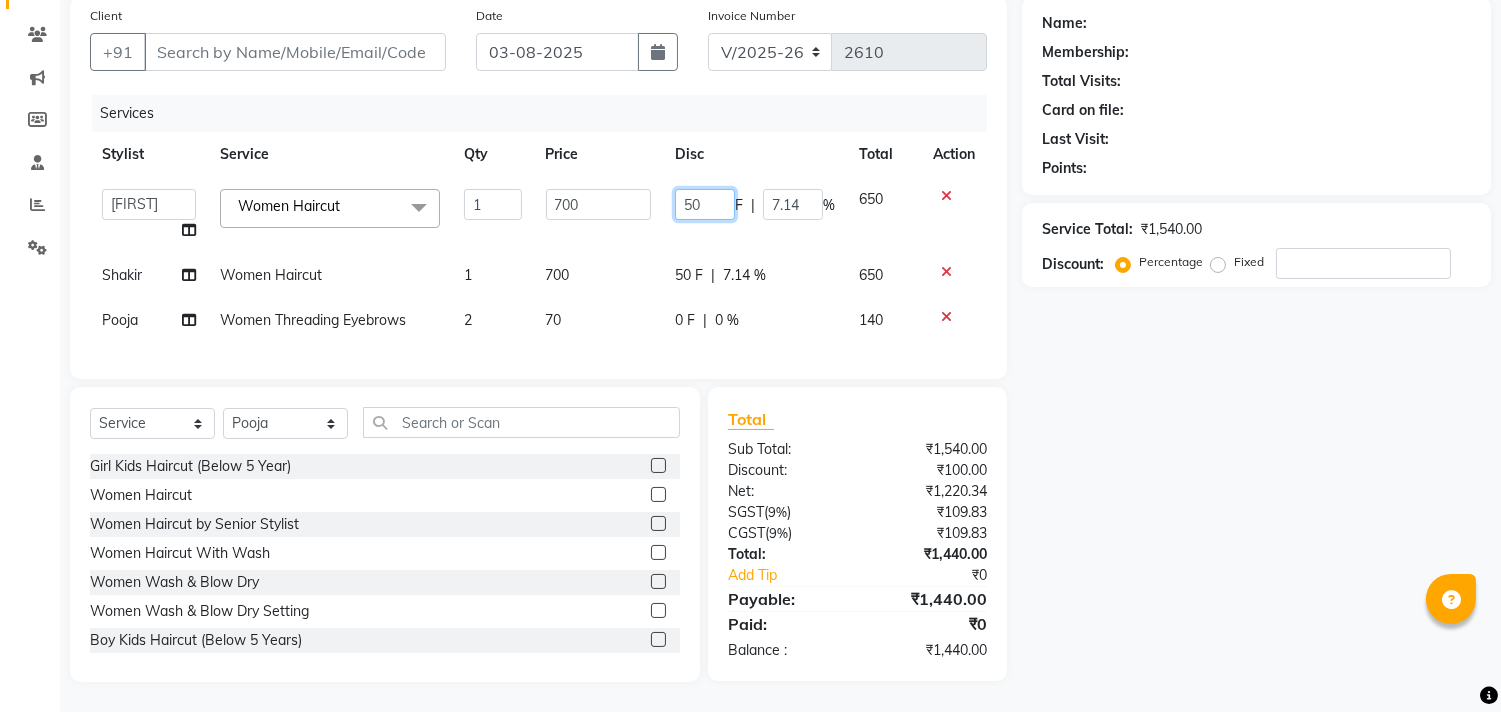 click on "50" 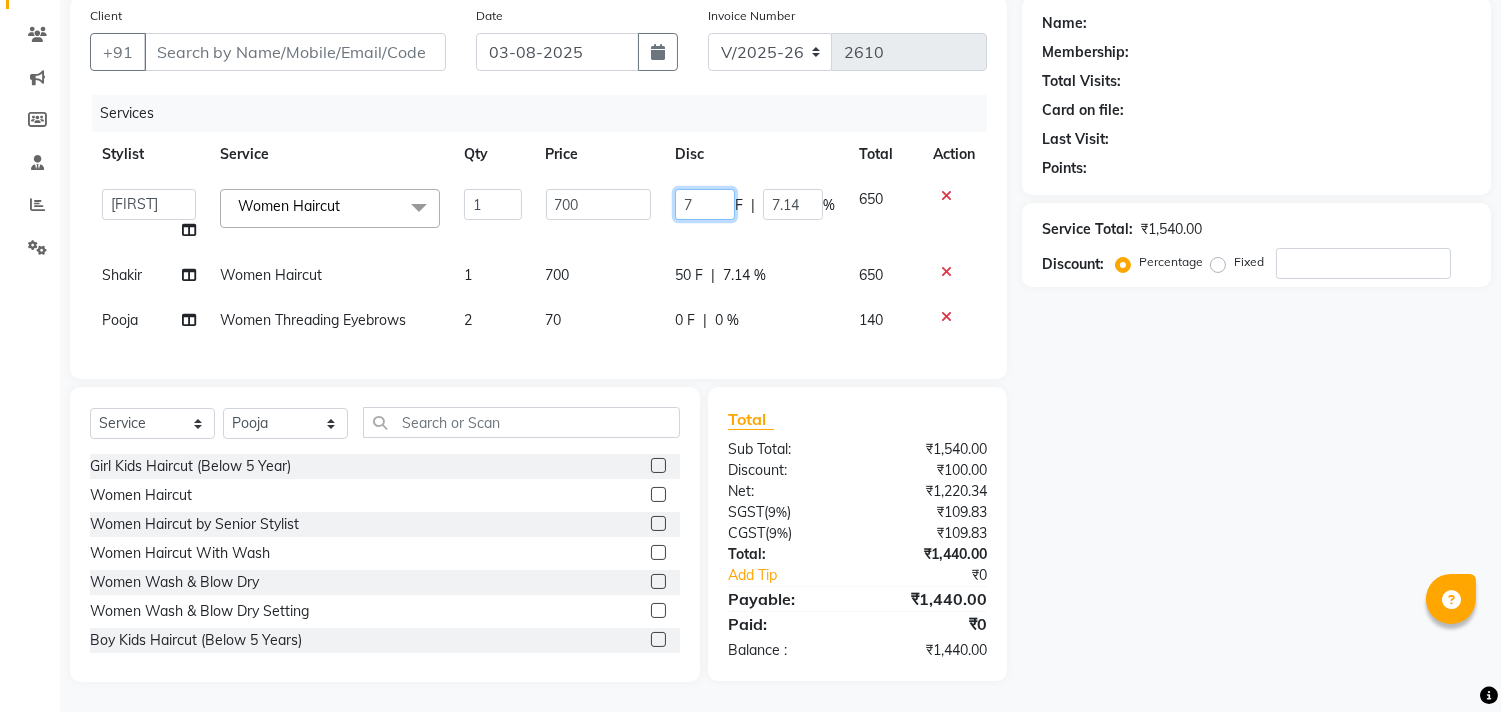 type on "70" 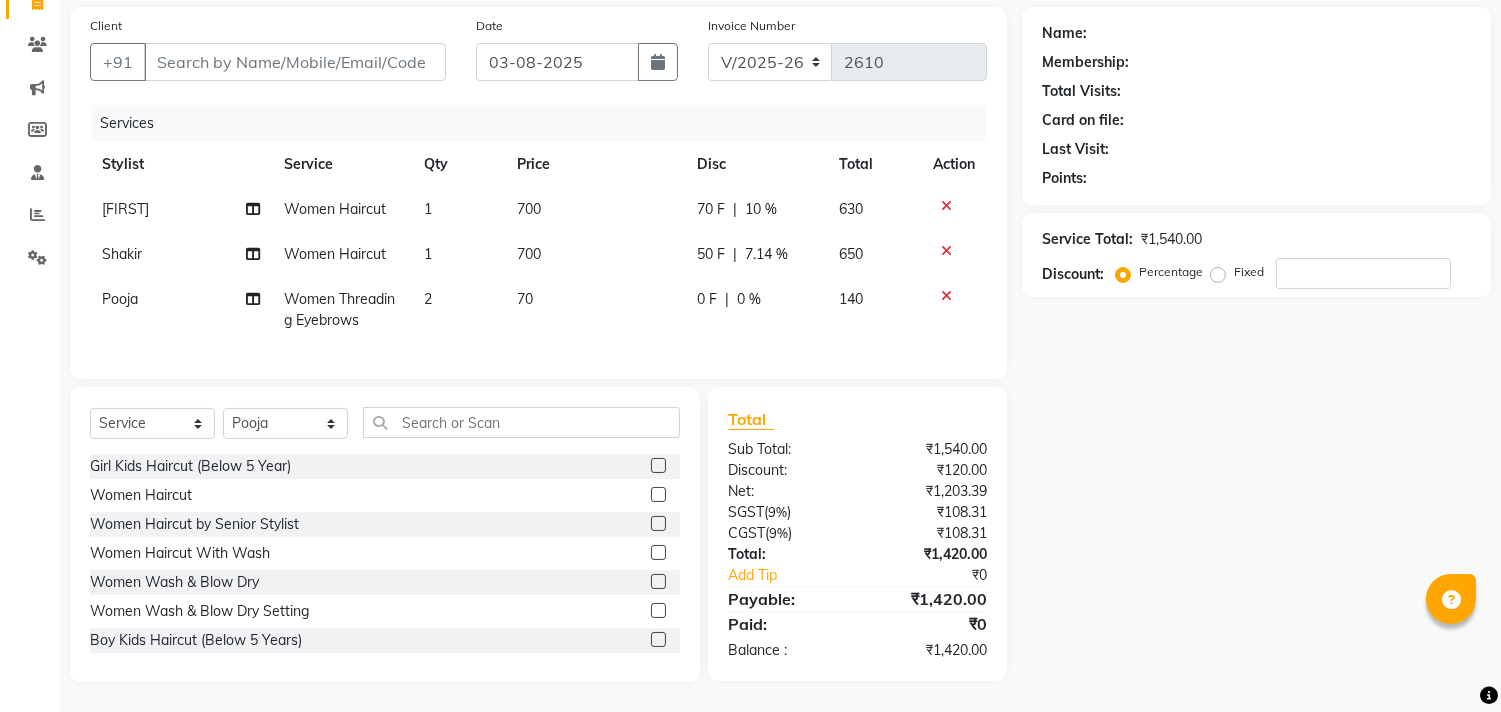 click on "[FIRST] Women Haircut 1 700 70 F | 10 % 630 [FIRST] Women Haircut 1 700 50 F | 7.14 % 650 [FIRST] Women Threading Eyebrows 2 70 0 F | 0 % 140" 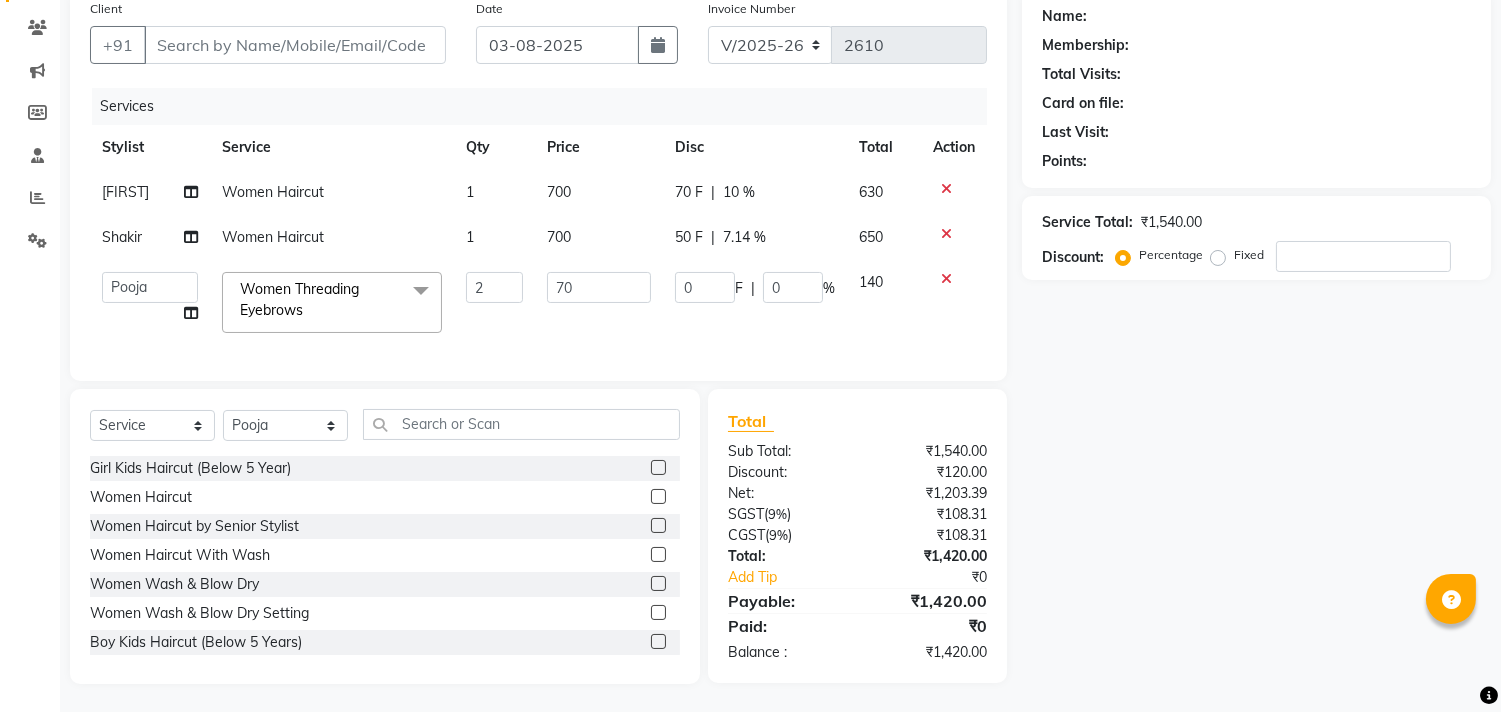 click on "50 F" 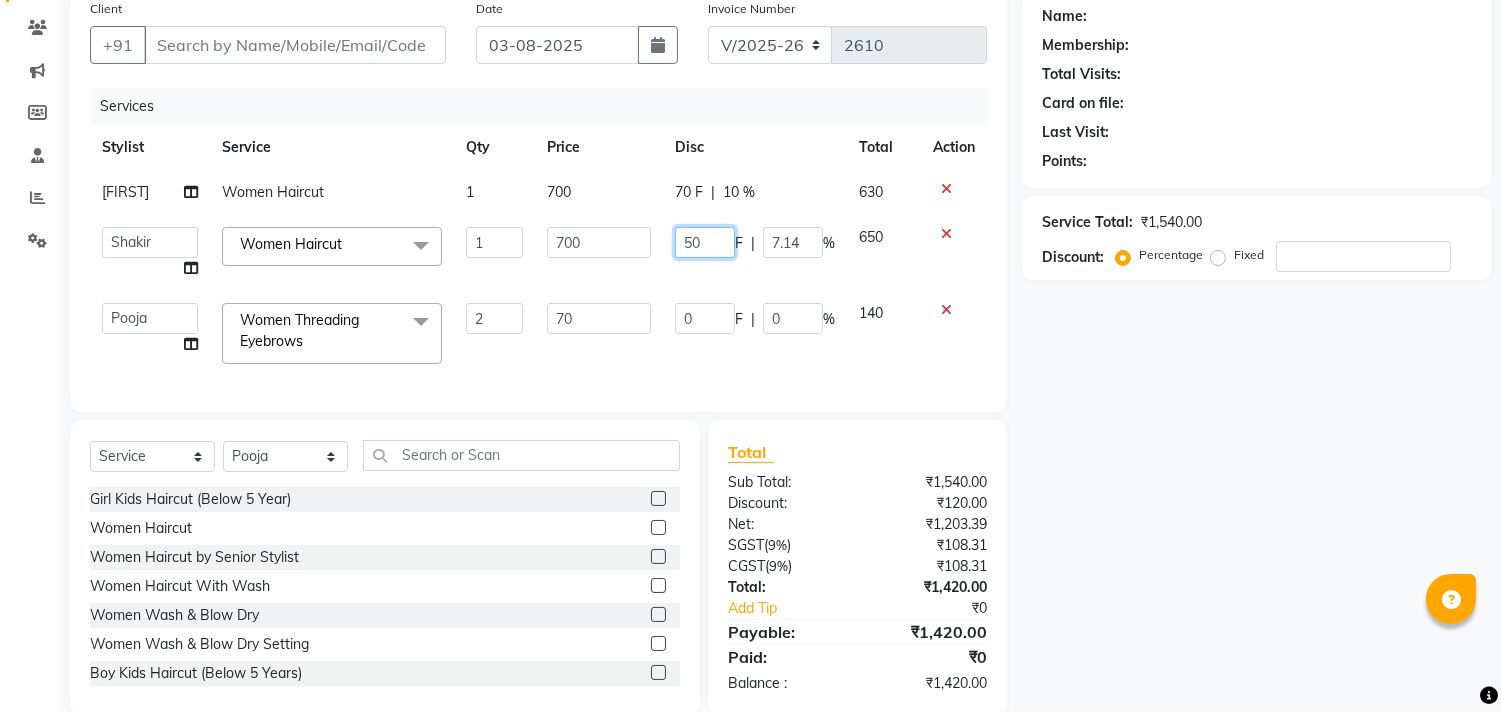 drag, startPoint x: 702, startPoint y: 242, endPoint x: 666, endPoint y: 233, distance: 37.107952 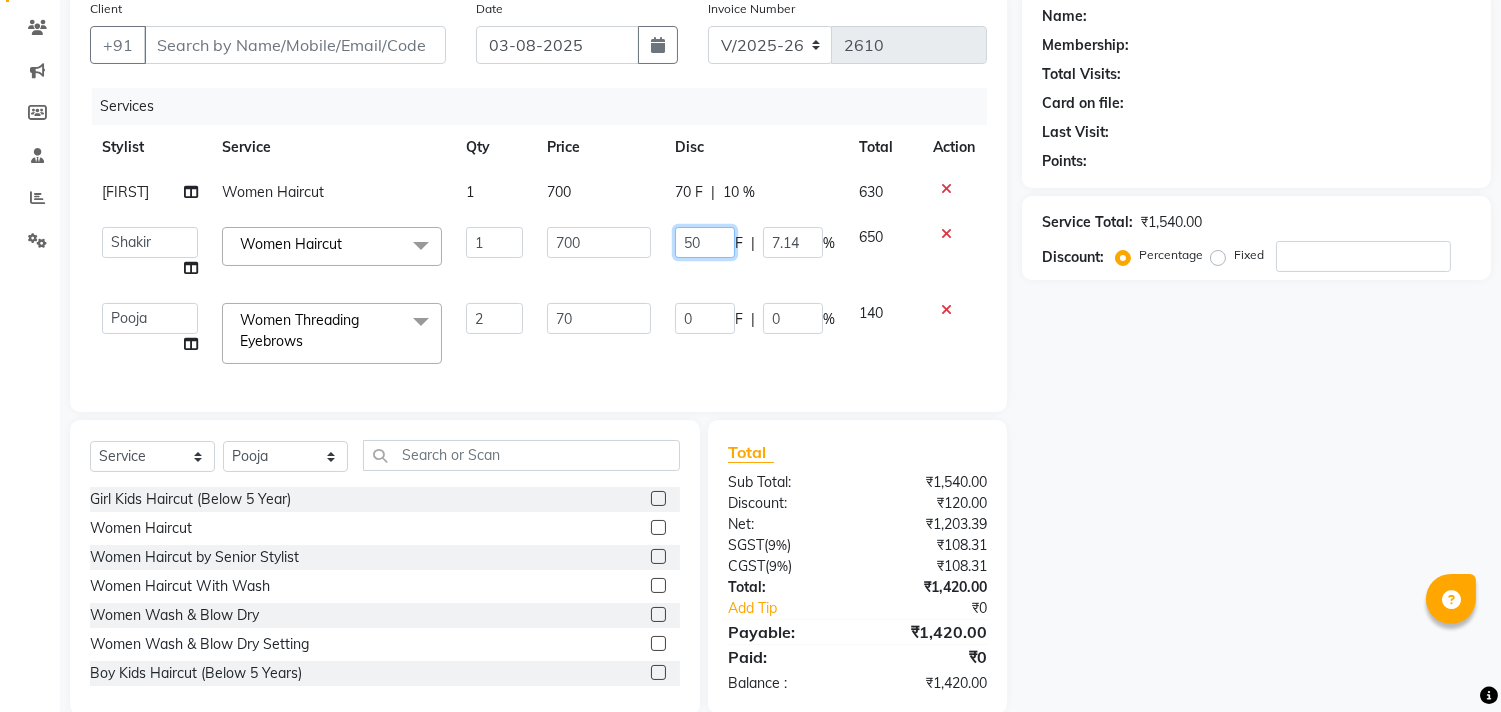 click on "50 F | 7.14 %" 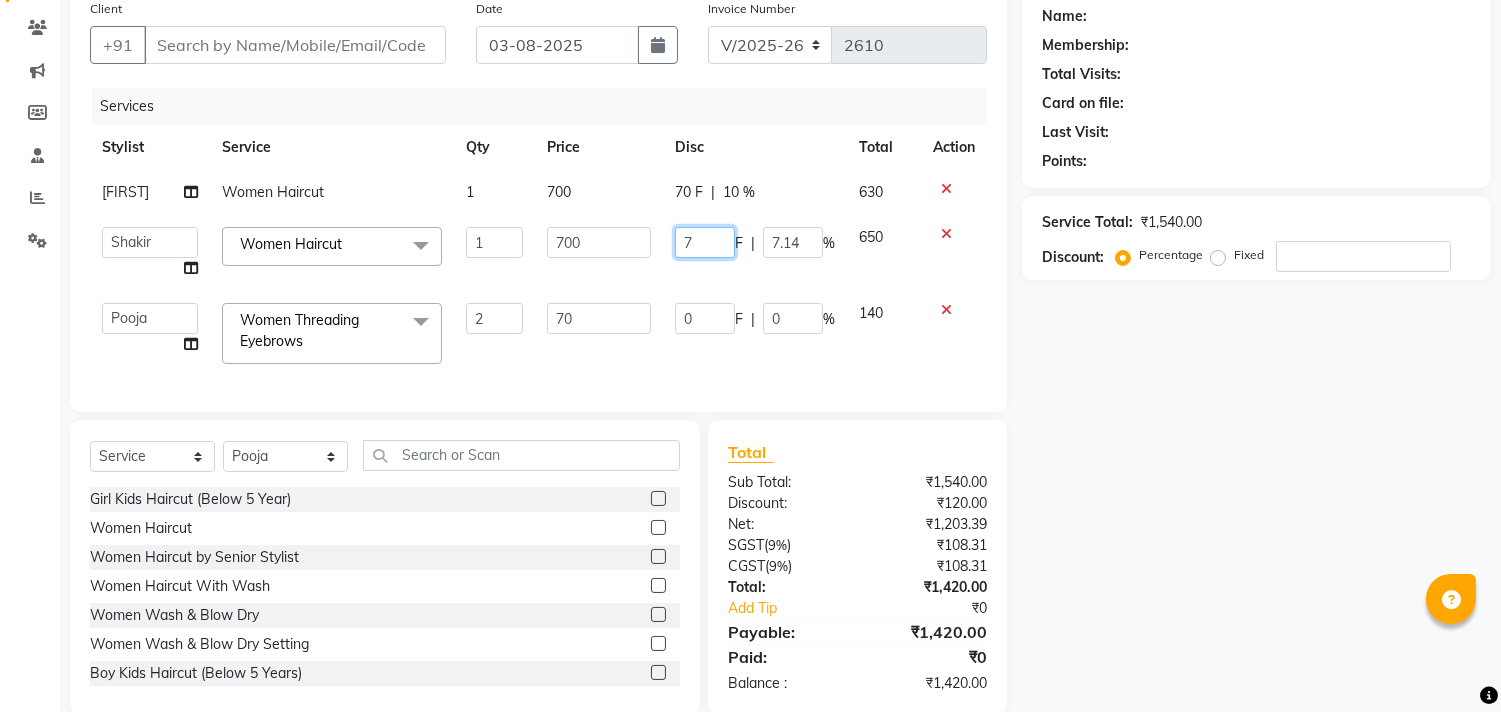 type on "70" 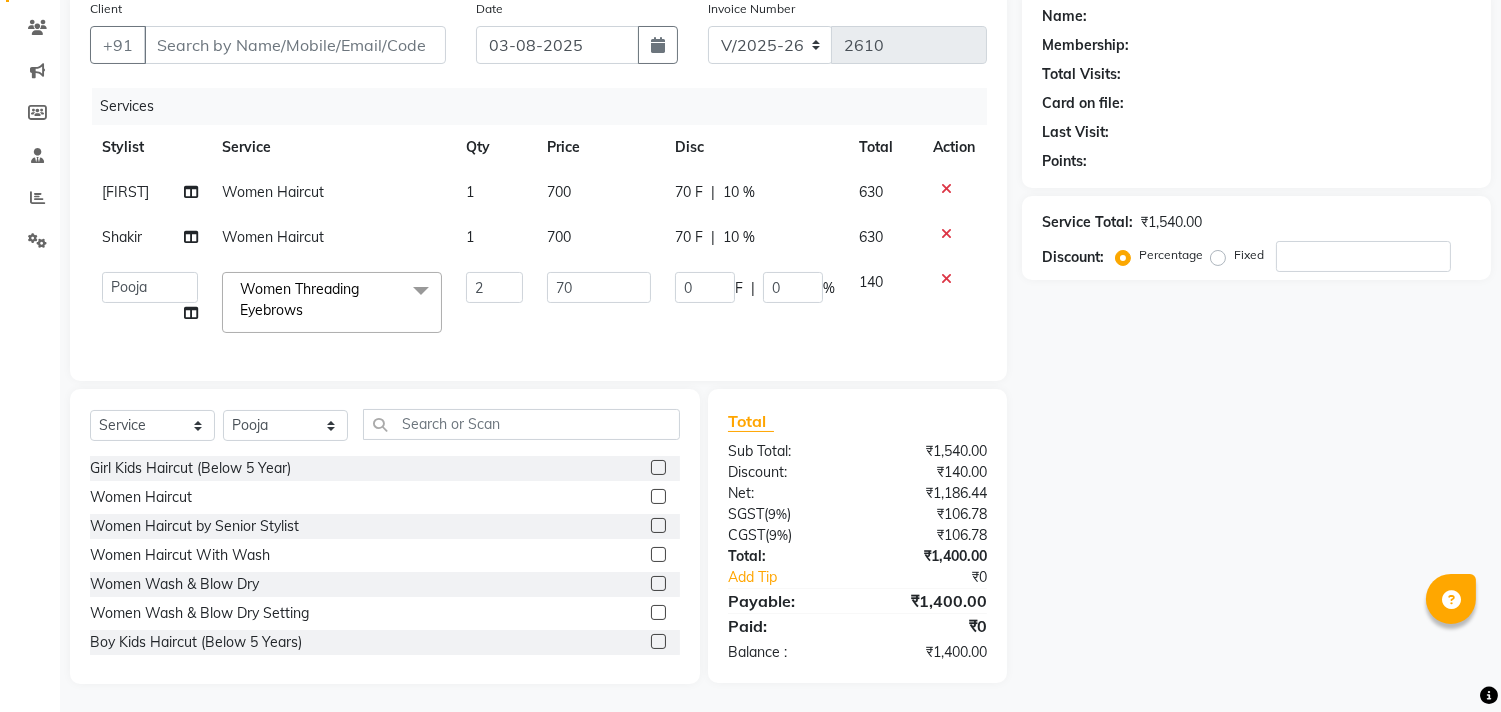 click on "Name: Membership: Total Visits: Card on file: Last Visit:  Points:  Service Total:  ₹1,540.00  Discount:  Percentage   Fixed" 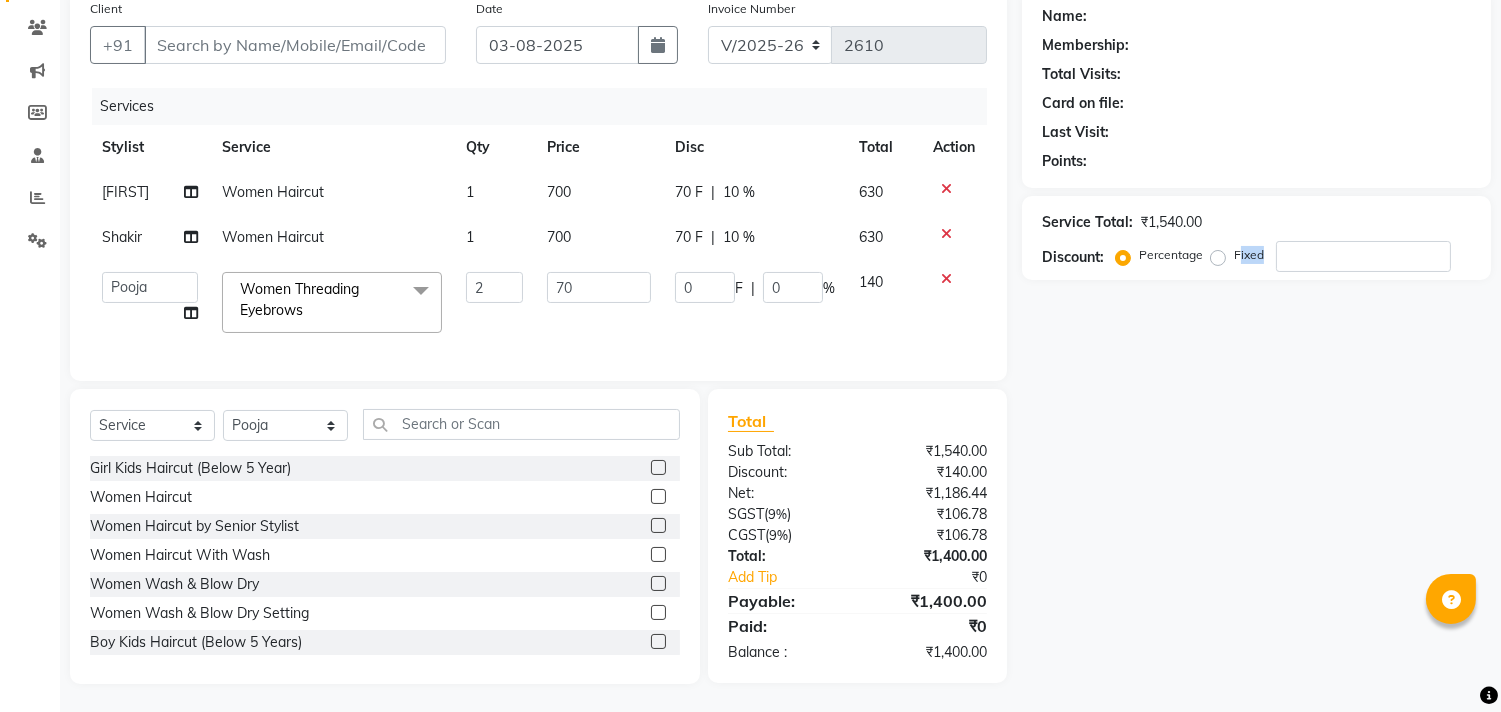 click on "Name: Membership: Total Visits: Card on file: Last Visit:  Points:  Service Total:  ₹1,540.00  Discount:  Percentage   Fixed" 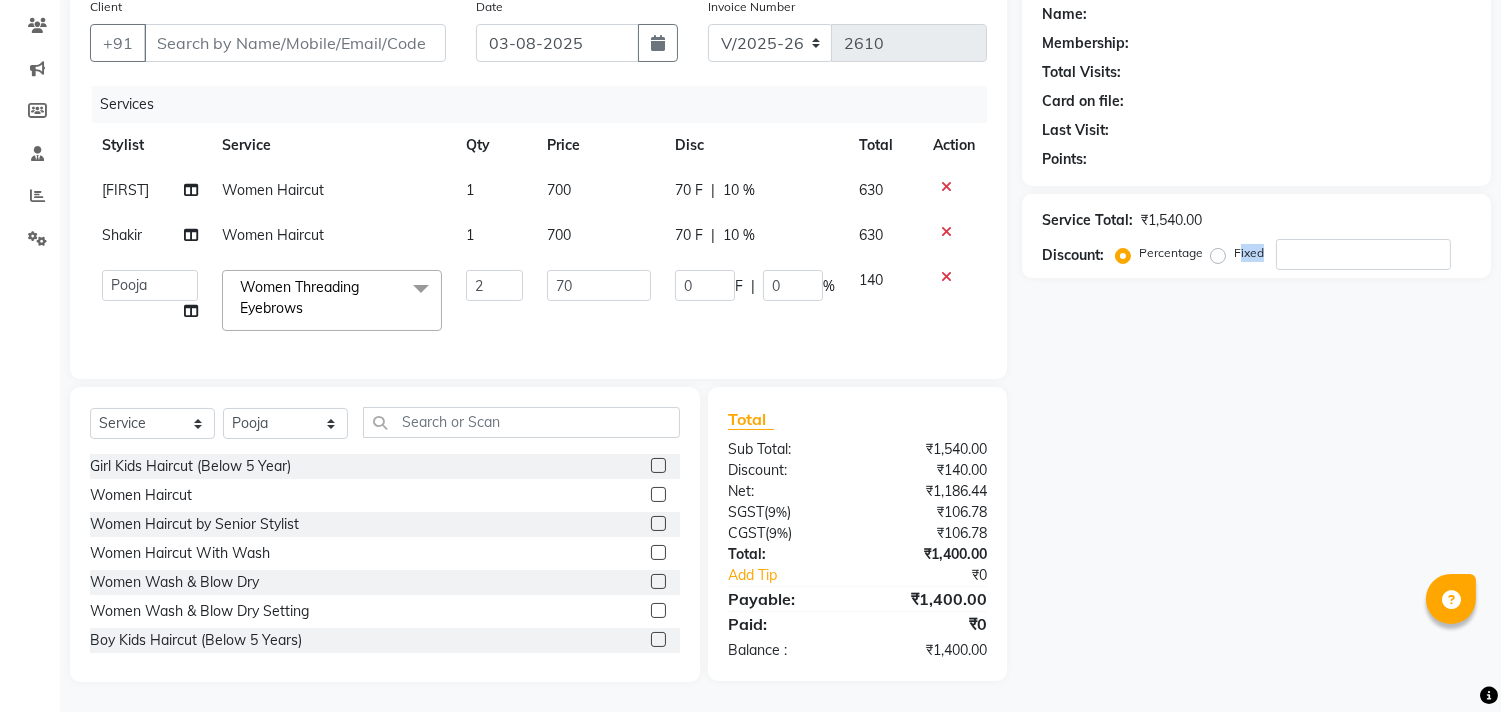 scroll, scrollTop: 0, scrollLeft: 0, axis: both 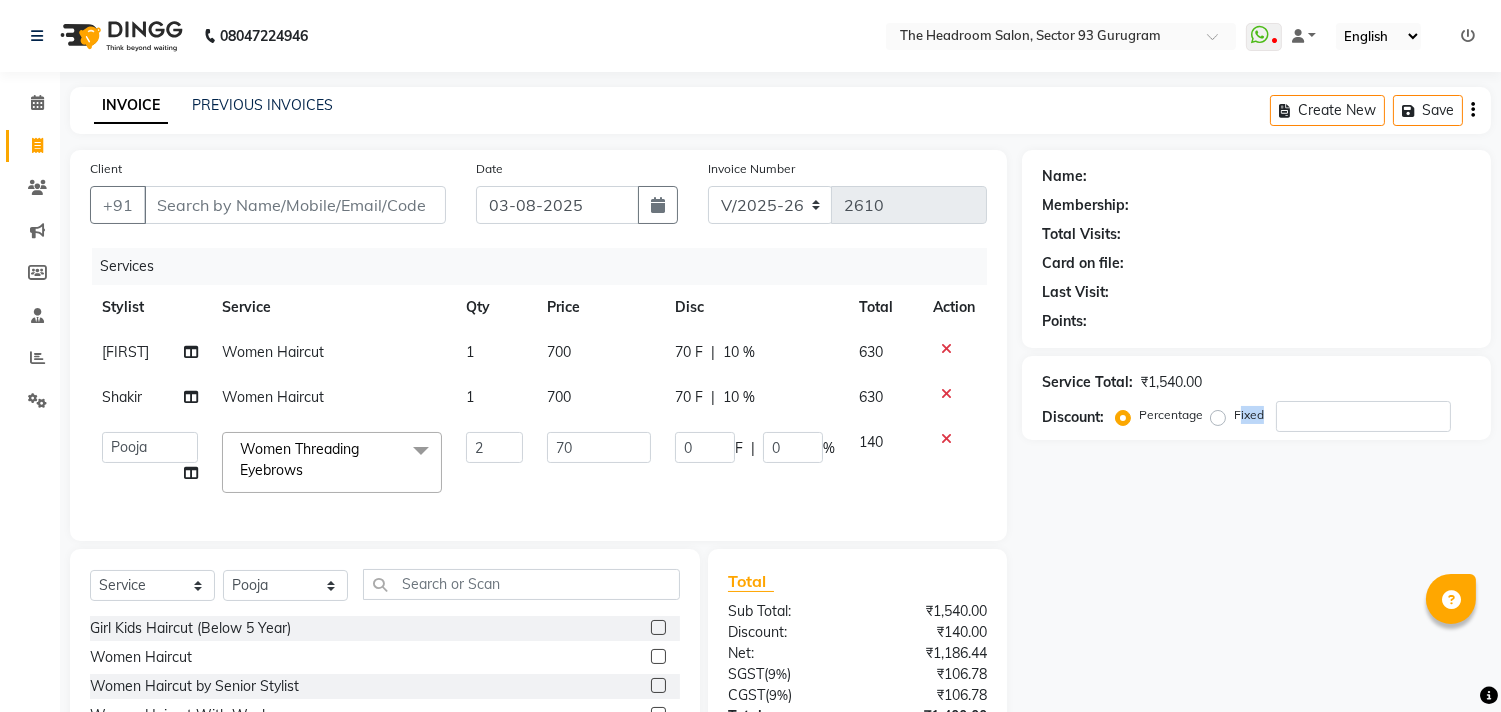 click on "Client +91" 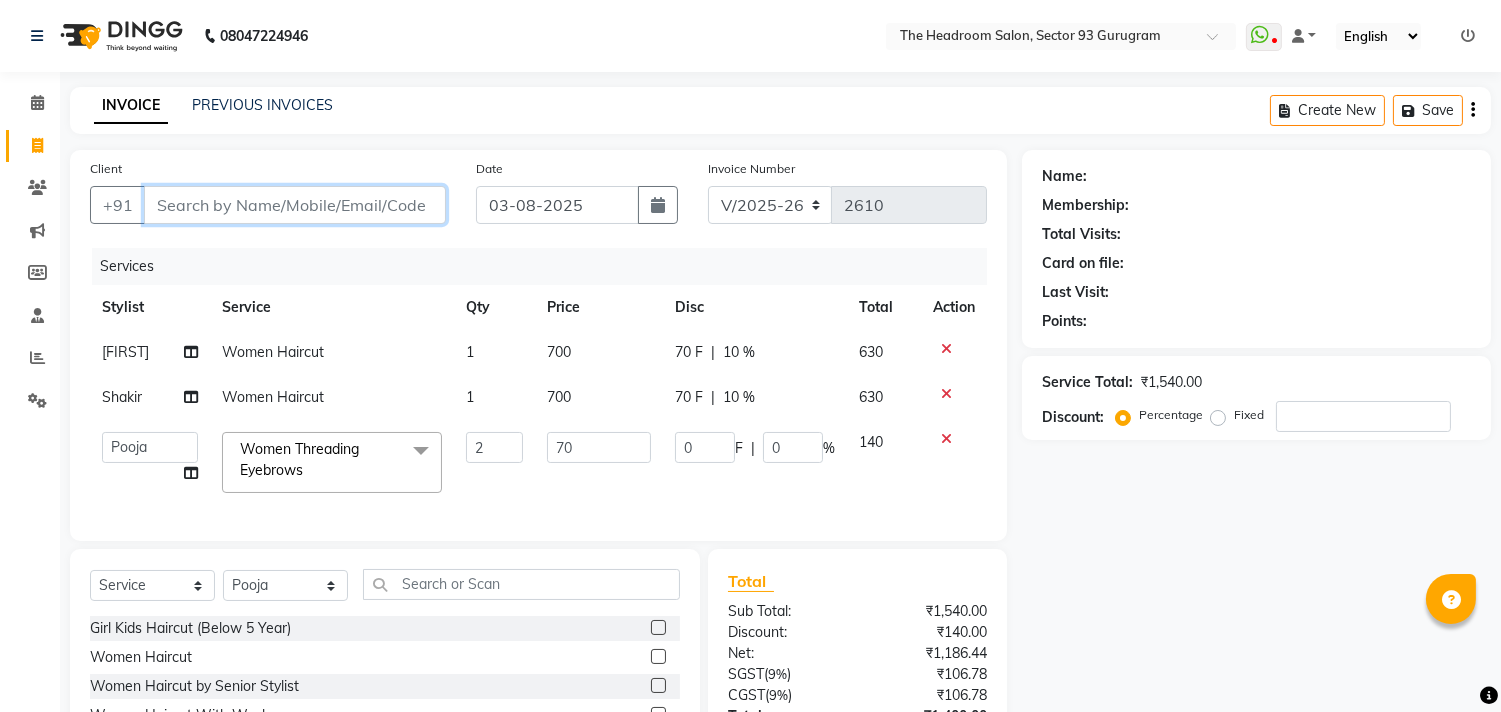 click on "Client" at bounding box center (295, 205) 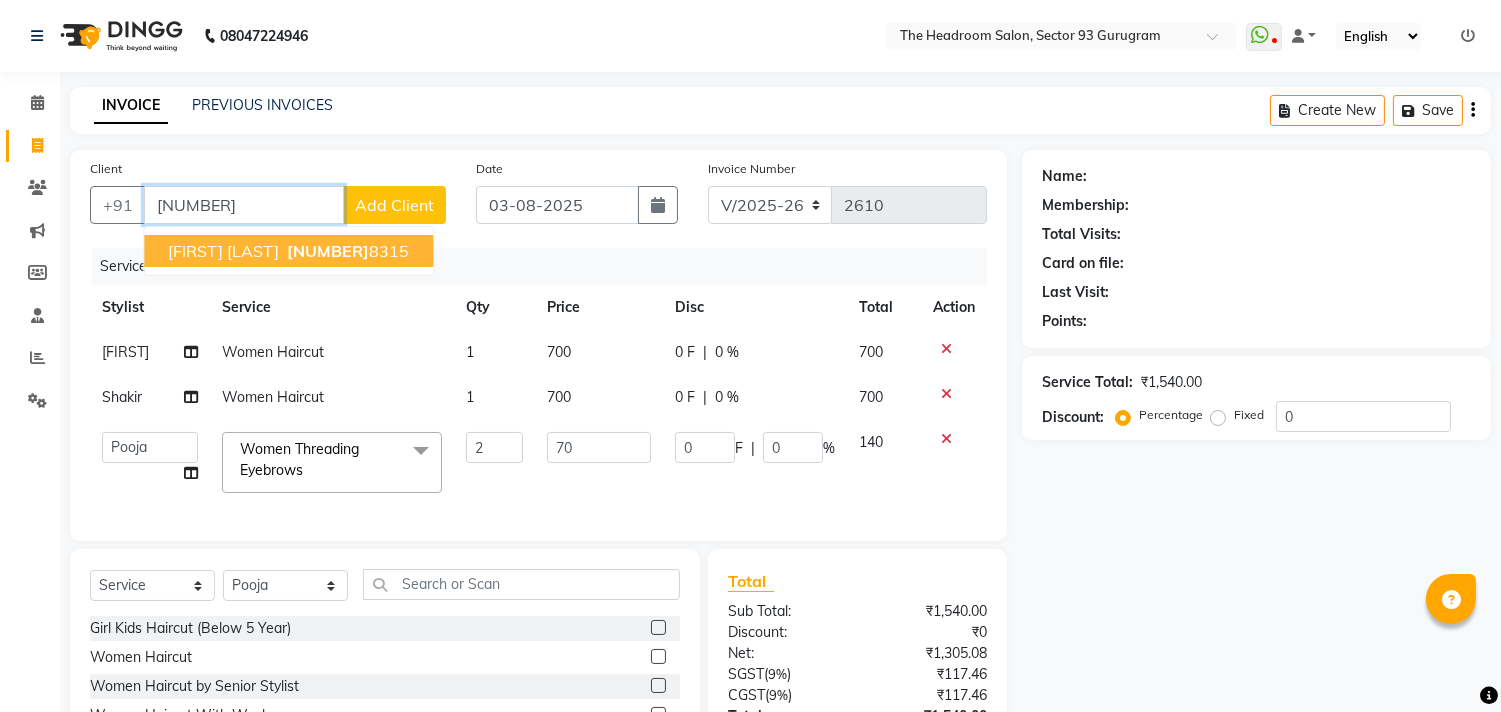 click on "[NUMBER]" at bounding box center (328, 251) 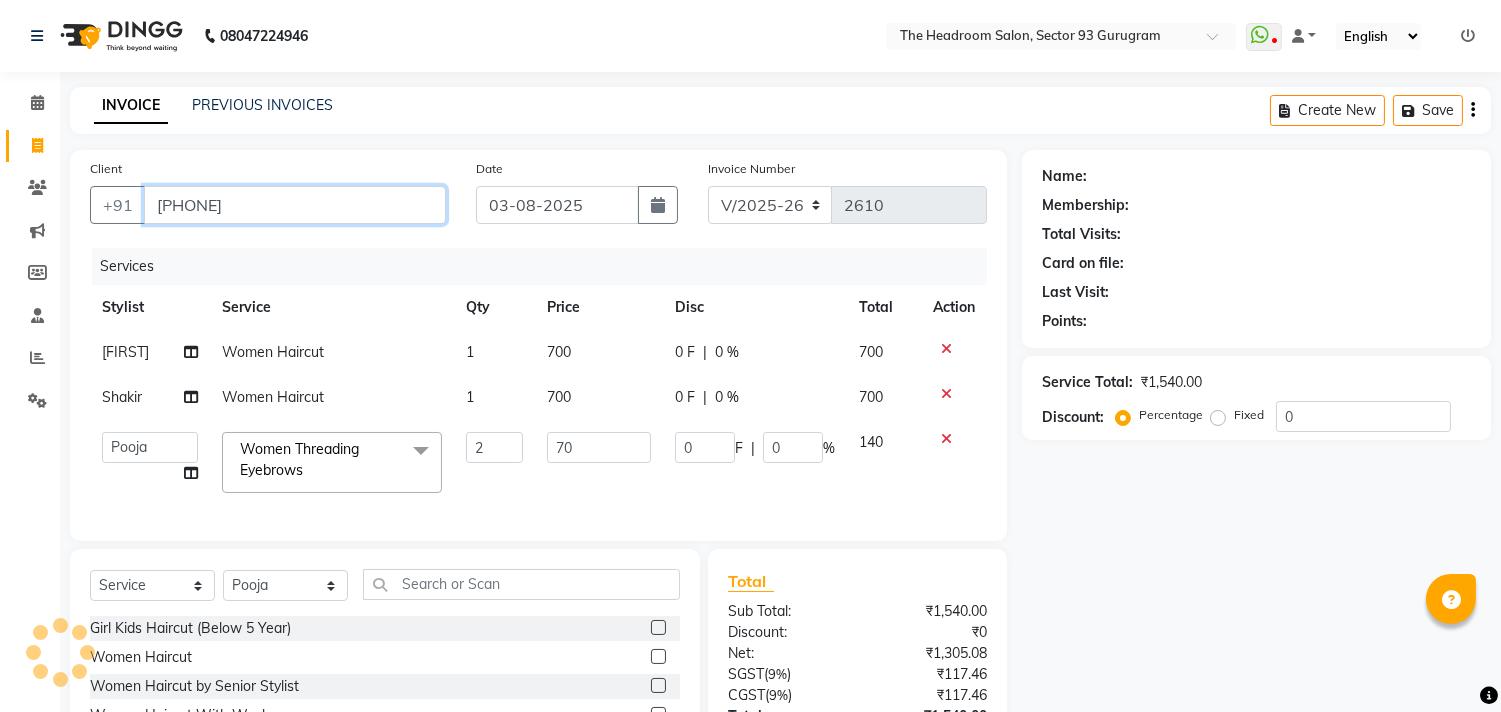 type on "[PHONE]" 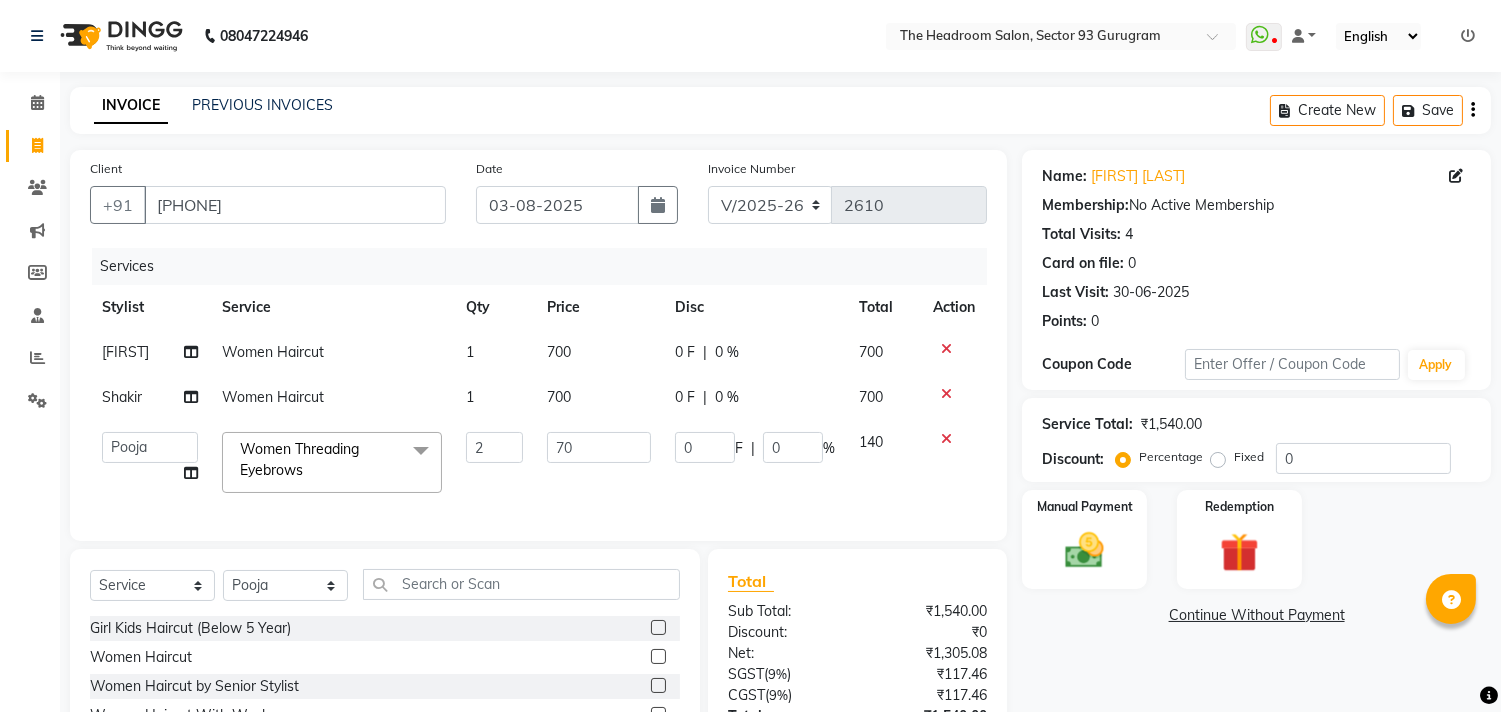scroll, scrollTop: 178, scrollLeft: 0, axis: vertical 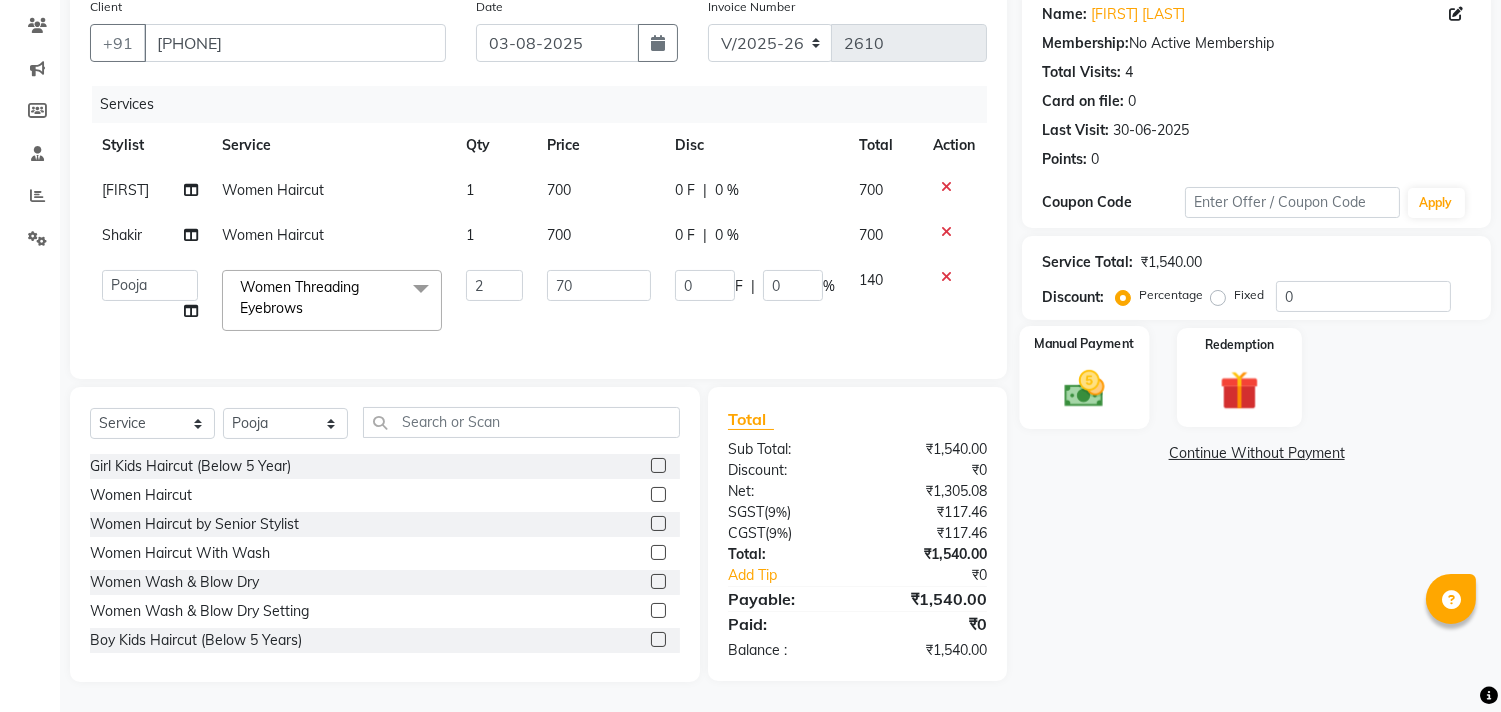 click 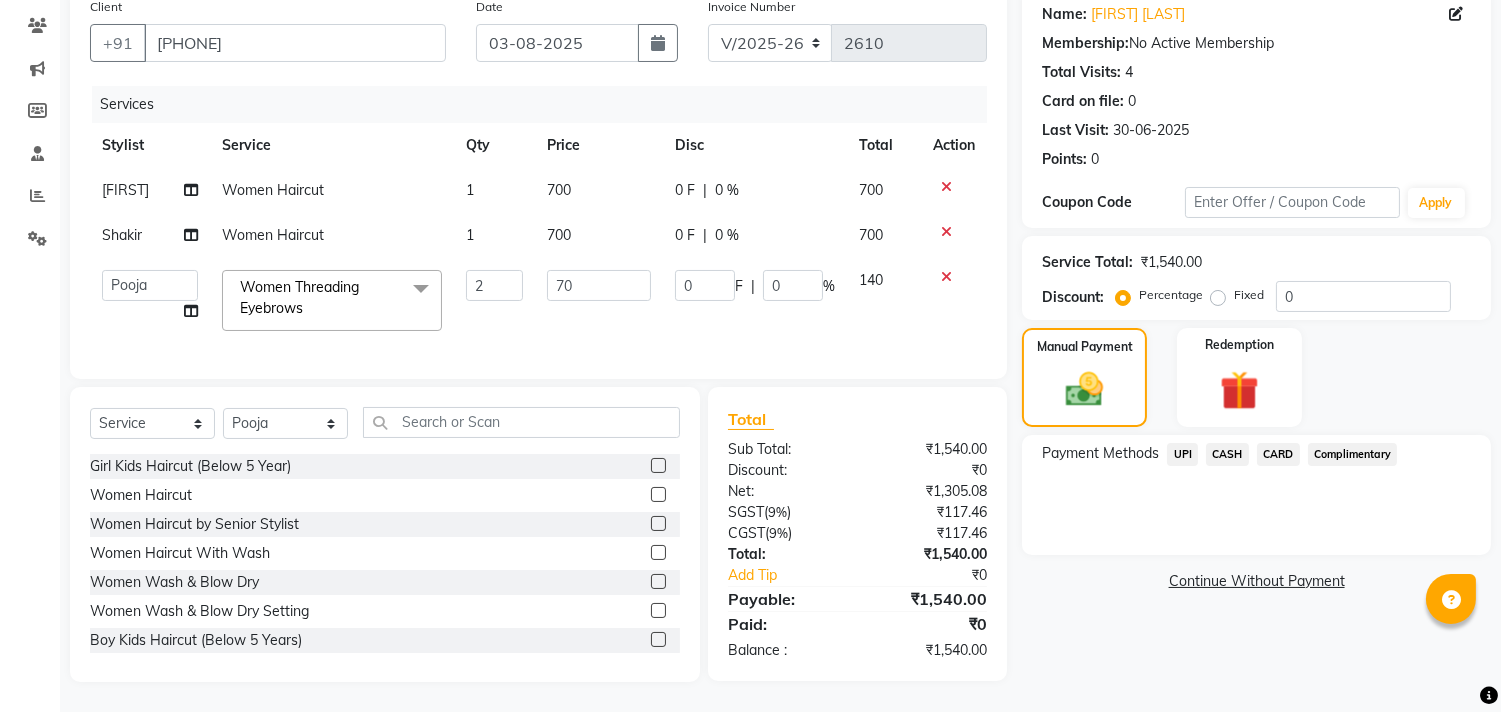 click on "0 F" 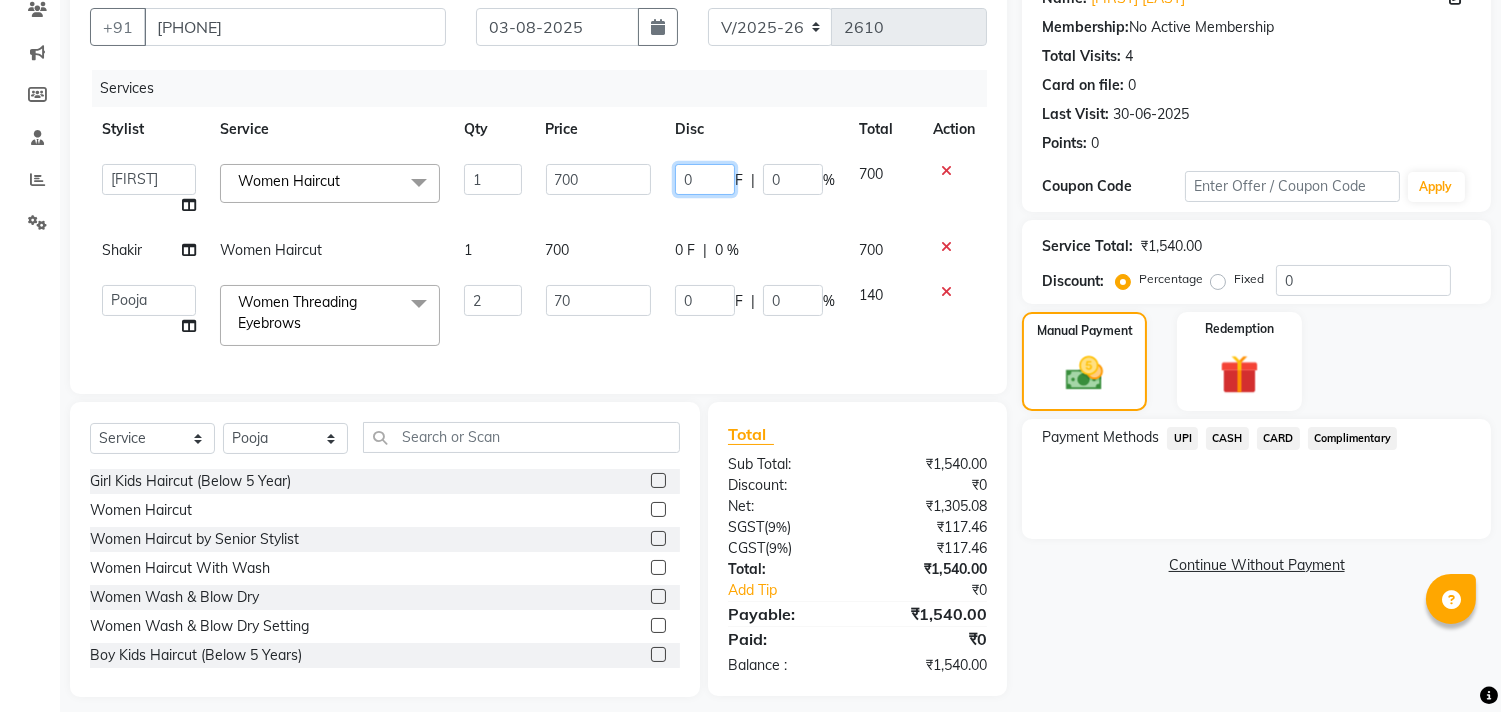 drag, startPoint x: 694, startPoint y: 185, endPoint x: 643, endPoint y: 174, distance: 52.17279 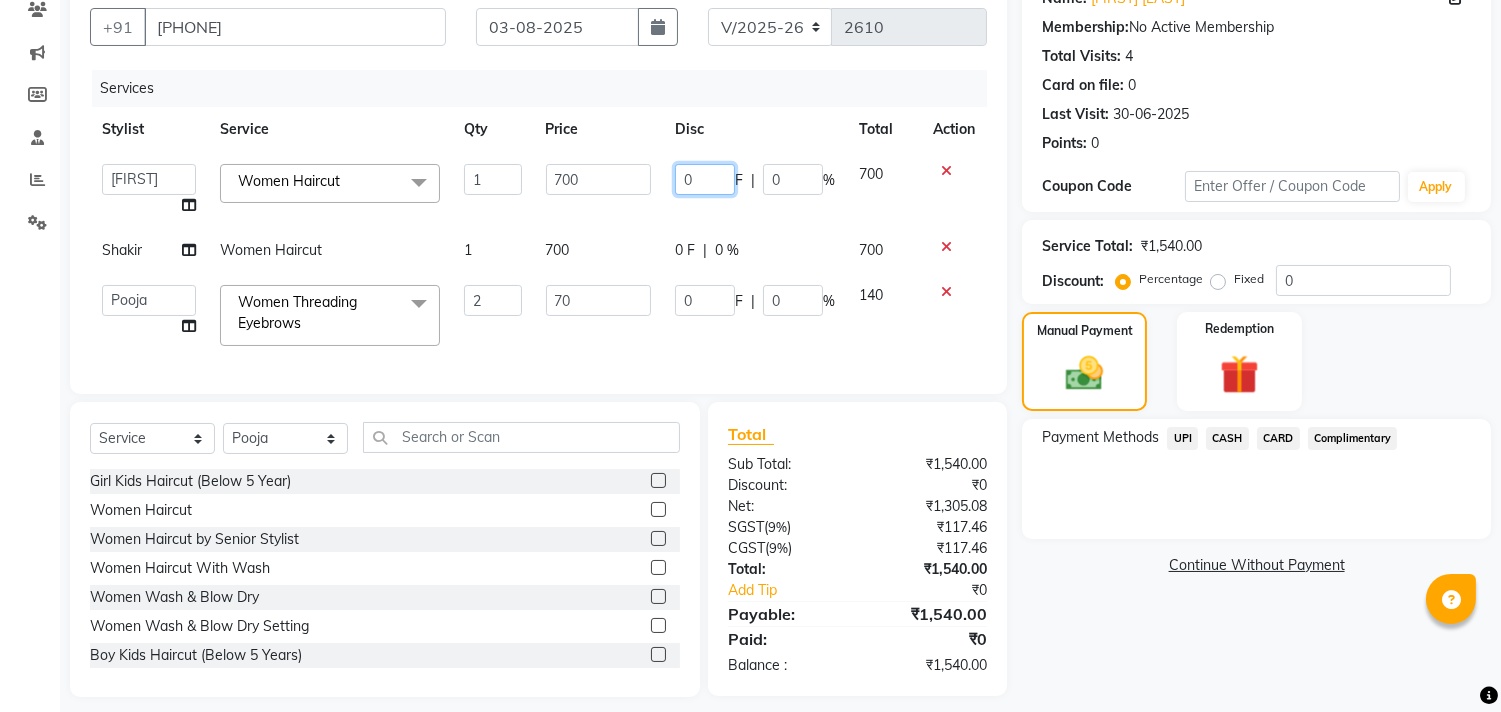 click on "Select Service Product Membership Package Voucher Prepaid Gift Card Select Stylist Aditya Anubha Deepak Deepali Faizan Firoz Manager Monika Nakul Shokeen Pooja Rahul Shakir Siraj Women Haircut x Girl Kids Haircut (Below 5 Year) Women Haircut Women Haircut by Senior Stylist Women Haircut With Wash Women Wash & Blow Dry Women Wash & Blow Dry Setting Boy Kids Haircut (Below 5 Years) Men Haircut Men Haircut With Wash Men Shave/Beard Trimming Men Hair Wash & Conditioning Men Styling Men Hair Styling Men Head Shave Men Haircut & Beard Men Hair Wash Women Wash & Normal dry face Scrub Loreal Scrub Anti Dandruff full face Blue Wax Side lock blue wax Women Straight Blow Dry Women Blow Dry (Out Curls) Women Ironing Women Iron Curls Women Open Hair Do Women Hair Updo Advance Haircut Women Coconut/Olive Oil 30 mins Women Navratan Oil 30 mins Men Coconut/Olive Oil 30 mins Men Navratan Oil 30 mins Women Loreal/Keune Touchup* Women Loreal/Keune Global Colour* Women Regular Colour Cleansing* Women Loreal/Keune (Balayage/Ombre)* Women Loreal/Keune Highlights (Crown)* Women Zap* 1" 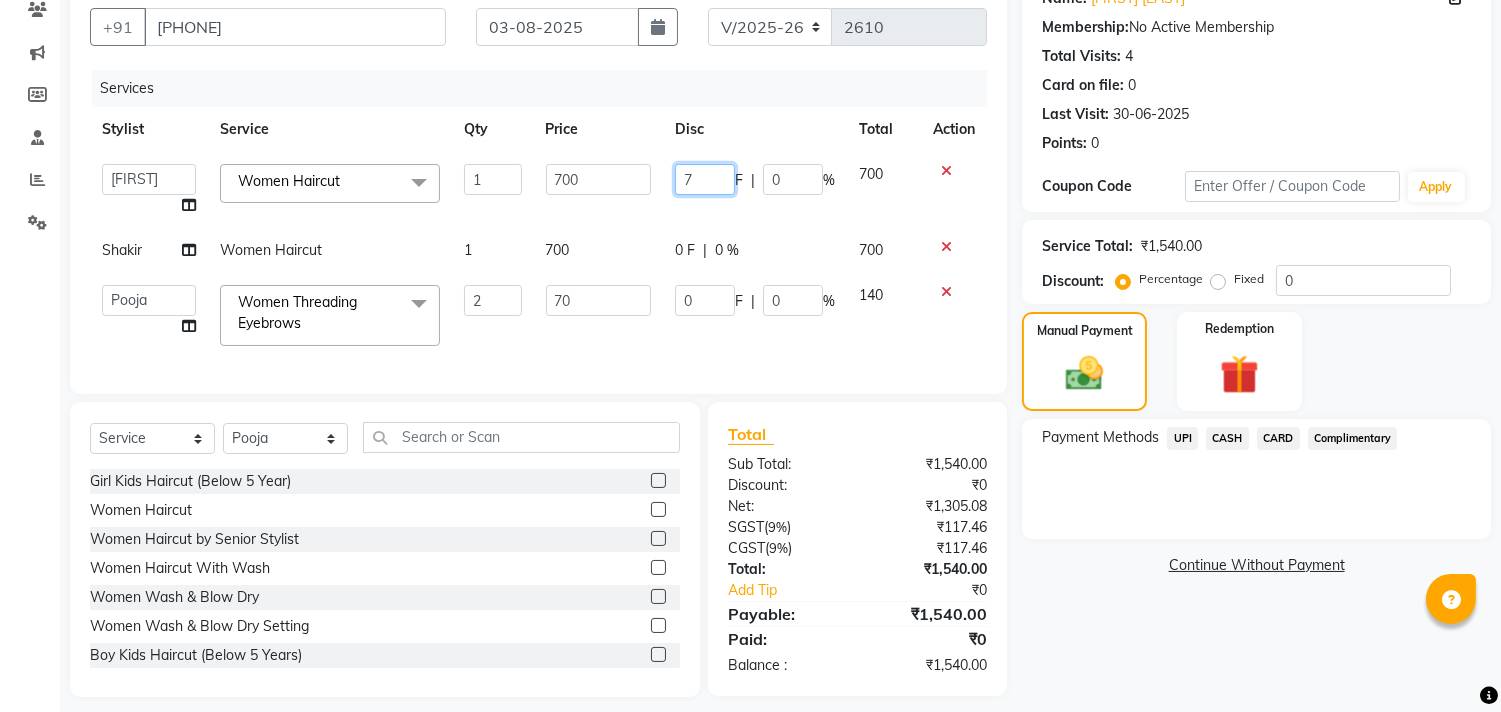 type on "70" 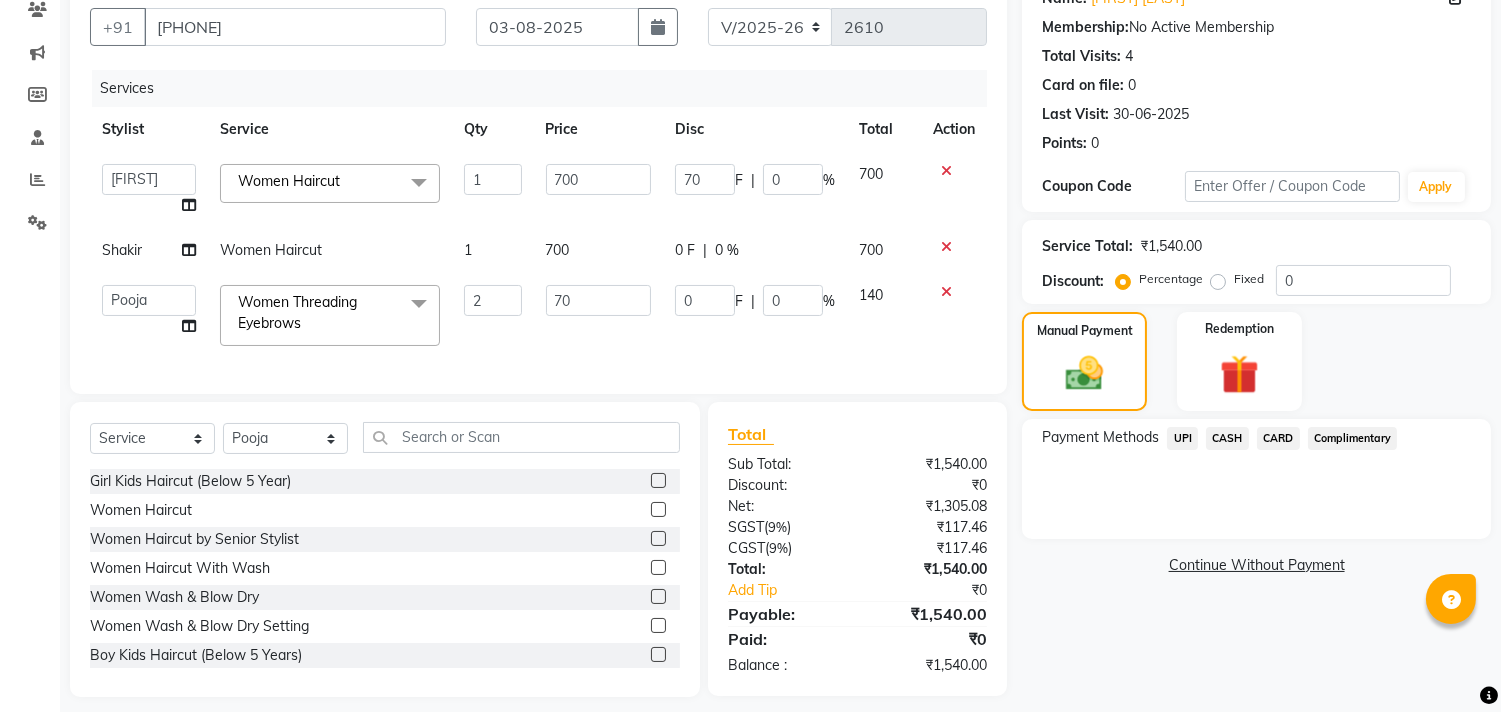 click on "Select Service Product Membership Package Voucher Prepaid Gift Card Select Stylist Aditya Anubha Deepak Deepali Faizan Firoz Manager Monika Nakul Shokeen Pooja Rahul Shakir Siraj Women Haircut x Girl Kids Haircut (Below 5 Year) Women Haircut Women Haircut by Senior Stylist Women Haircut With Wash Women Wash & Blow Dry Women Wash & Blow Dry Setting Boy Kids Haircut (Below 5 Years) Men Haircut Men Haircut With Wash Men Shave/Beard Trimming Men Hair Wash & Conditioning Men Styling Men Hair Styling Men Head Shave Men Haircut & Beard Men Hair Wash Women Wash & Normal dry face Scrub Loreal Scrub Anti Dandruff full face Blue Wax Side lock blue wax Women Straight Blow Dry Women Blow Dry (Out Curls) Women Ironing Women Iron Curls Women Open Hair Do Women Hair Updo Advance Haircut Women Coconut/Olive Oil 30 mins Women Navratan Oil 30 mins Men Coconut/Olive Oil 30 mins Men Navratan Oil 30 mins Women Loreal/Keune Touchup* Women Loreal/Keune Global Colour* Women Regular Colour Cleansing* Women Loreal/Keune (Balayage/Ombre)* Women Loreal/Keune Highlights (Crown)* Women Zap* 1" 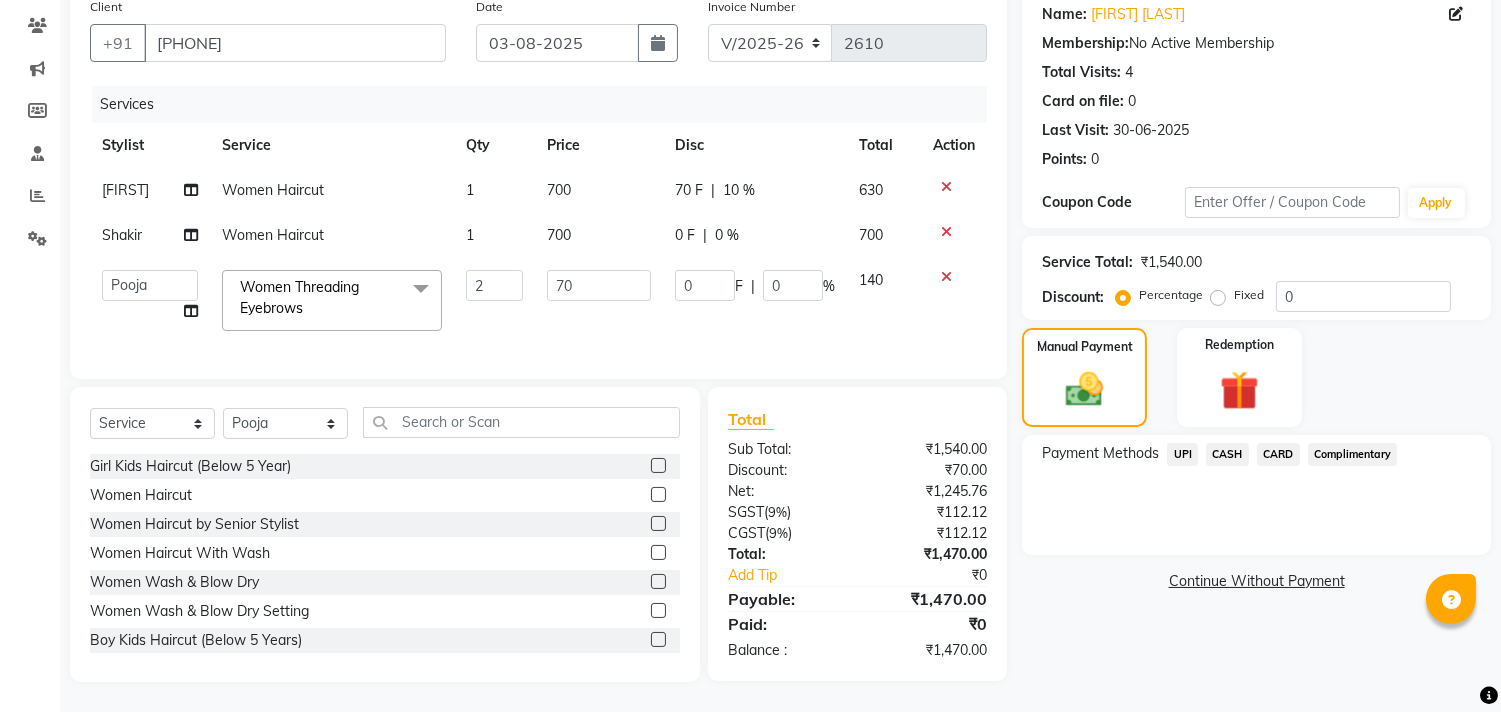 click on "0 F" 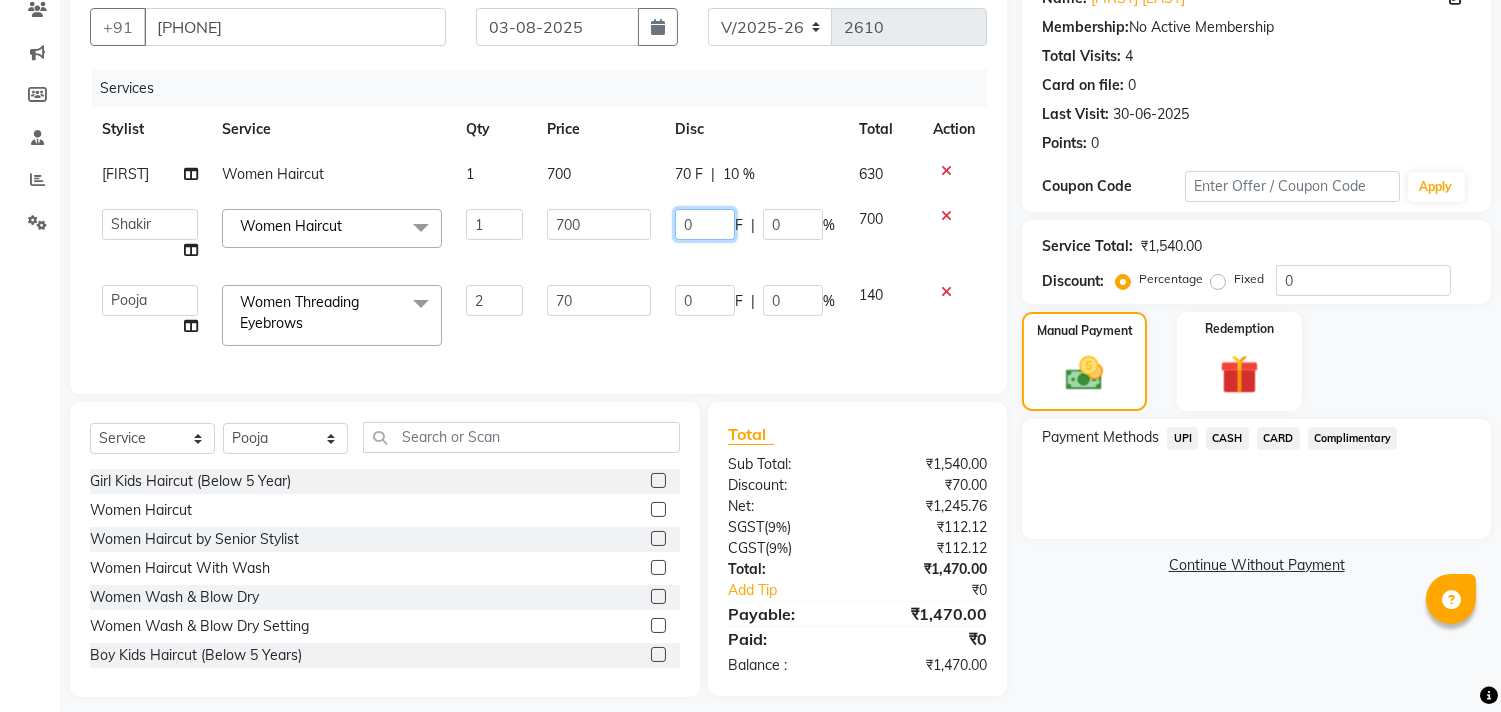 click on "0" 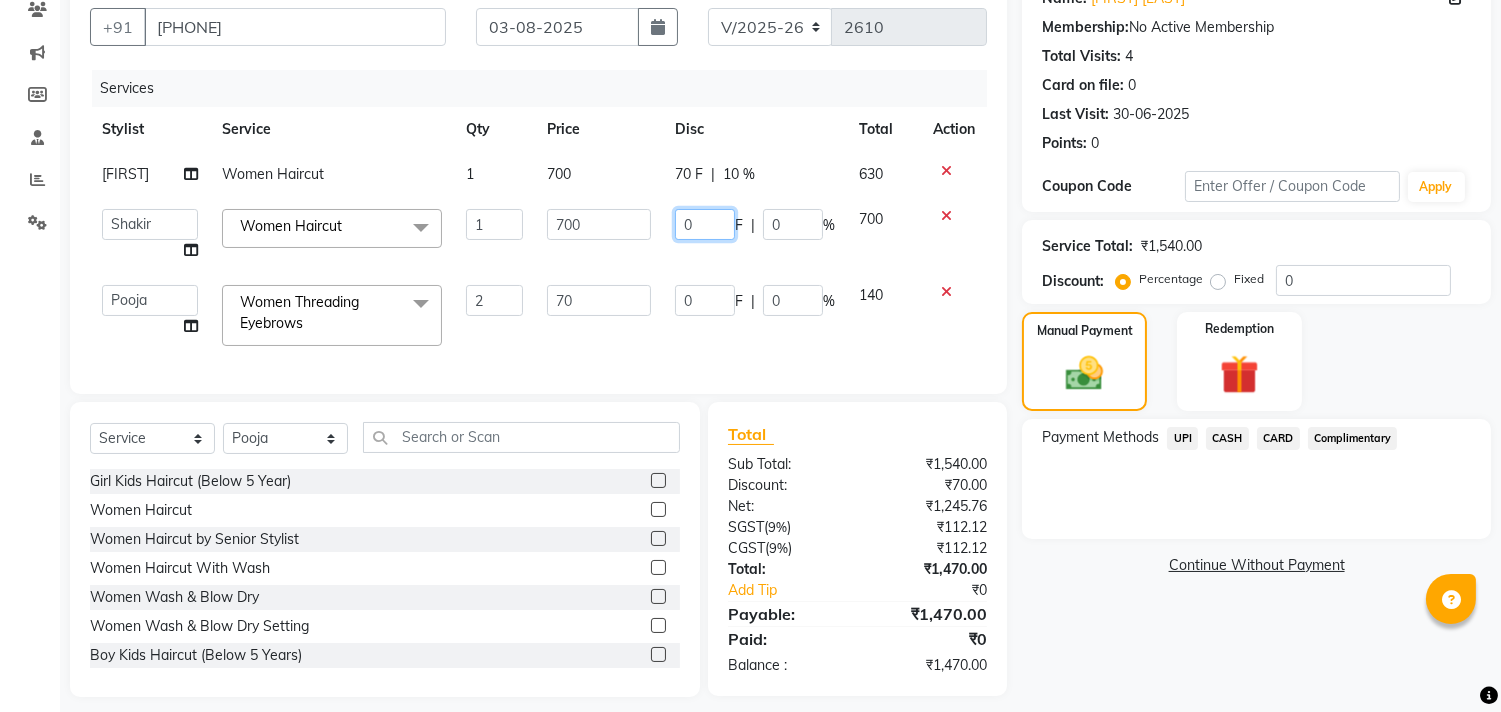 click on "Select Service Product Membership Package Voucher Prepaid Gift Card Select Stylist Aditya Anubha Deepak Deepali Faizan Firoz Manager Monika Nakul Shokeen Pooja Rahul Shakir Siraj Women Haircut x Girl Kids Haircut (Below 5 Year) Women Haircut Women Haircut by Senior Stylist Women Haircut With Wash Women Wash & Blow Dry Women Wash & Blow Dry Setting Boy Kids Haircut (Below 5 Years) Men Haircut Men Haircut With Wash Men Shave/Beard Trimming Men Hair Wash & Conditioning Men Styling Men Hair Styling Men Head Shave Men Haircut & Beard Men Hair Wash Women Wash & Normal dry face Scrub Loreal Scrub Anti Dandruff full face Blue Wax Side lock blue wax Women Straight Blow Dry Women Blow Dry (Out Curls) Women Ironing Women Iron Curls Women Open Hair Do Women Hair Updo Advance Haircut Women Coconut/Olive Oil 30 mins Women Navratan Oil 30 mins Men Coconut/Olive Oil 30 mins Men Navratan Oil 30 mins Women Loreal/Keune Touchup* Women Loreal/Keune Global Colour* Women Regular Colour Cleansing* Women Loreal/Keune (Balayage/Ombre)* Women Loreal/Keune Highlights (Crown)* Women Zap* 1" 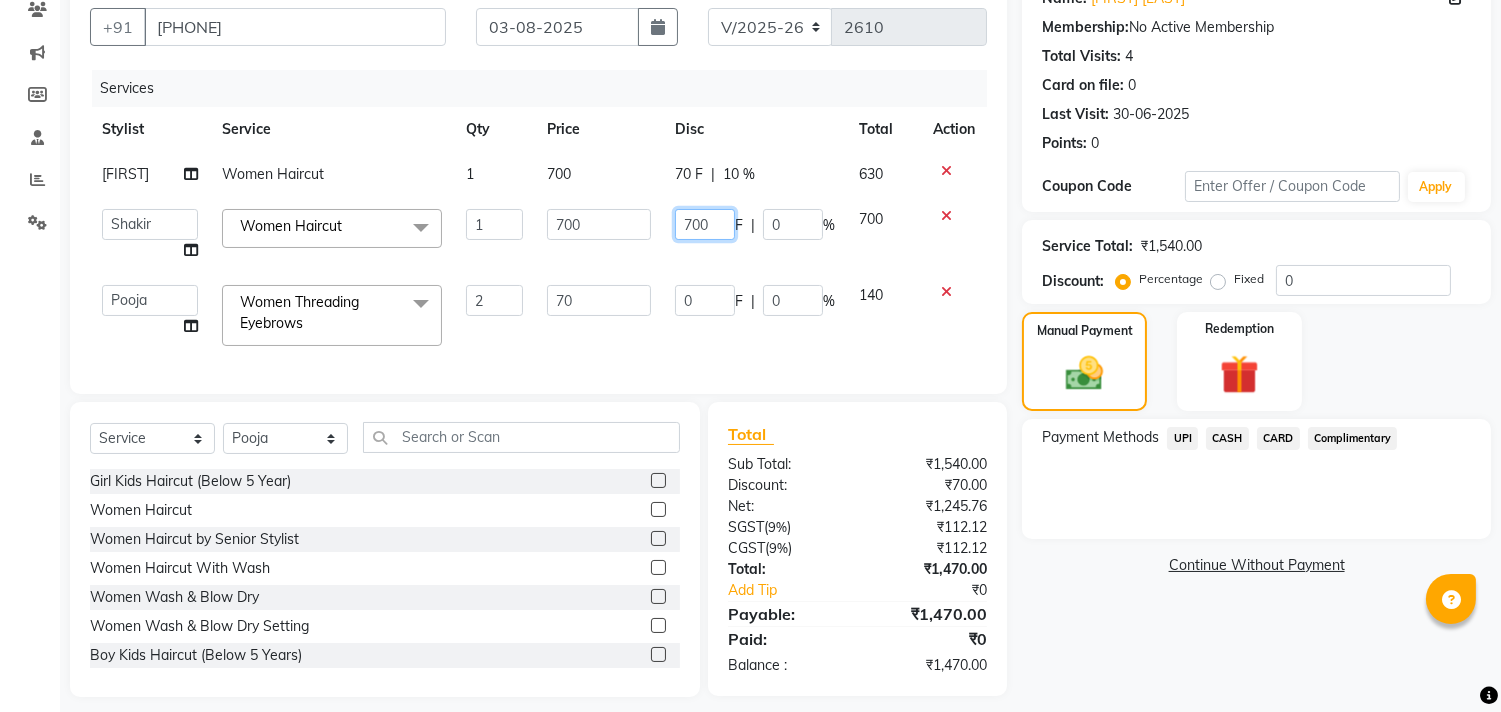 type on "70" 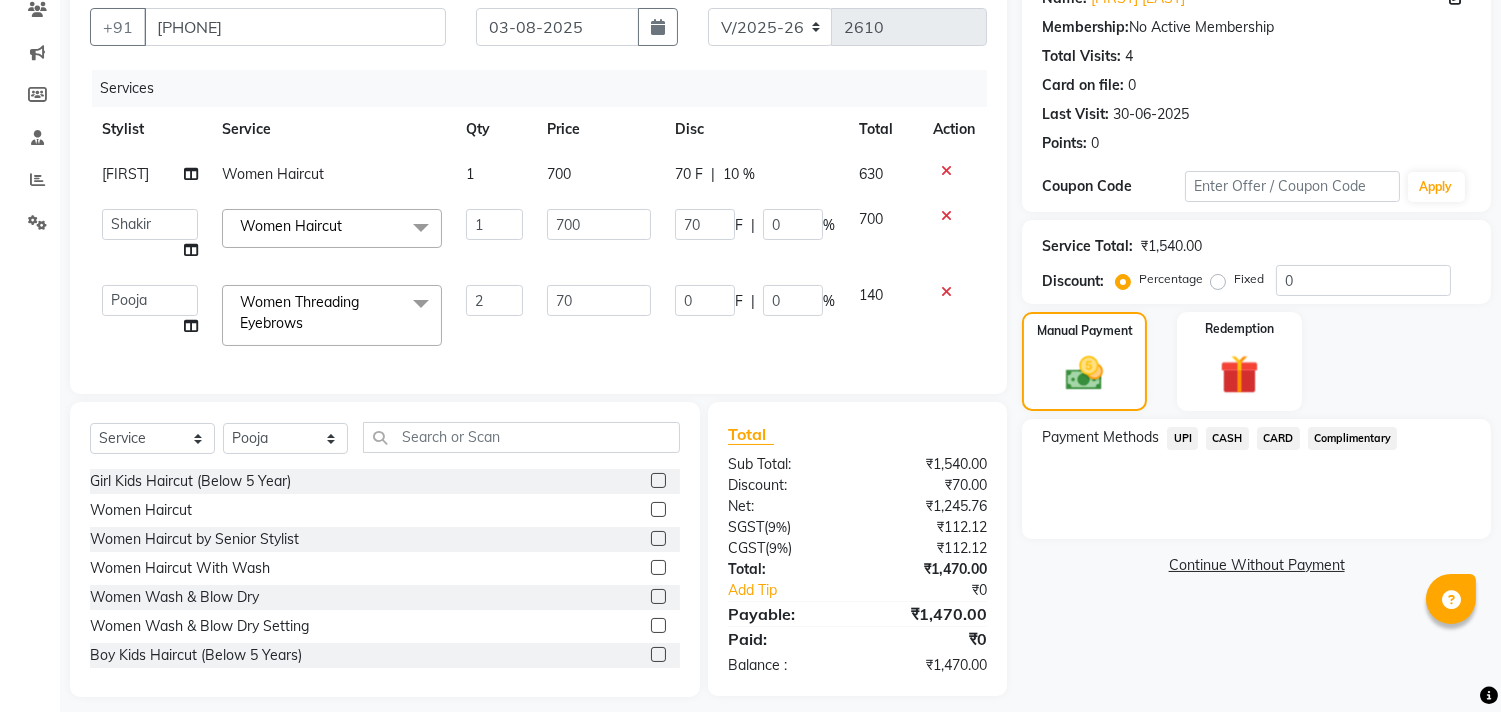 click on "Payment Methods  UPI   CASH   CARD   Complimentary" 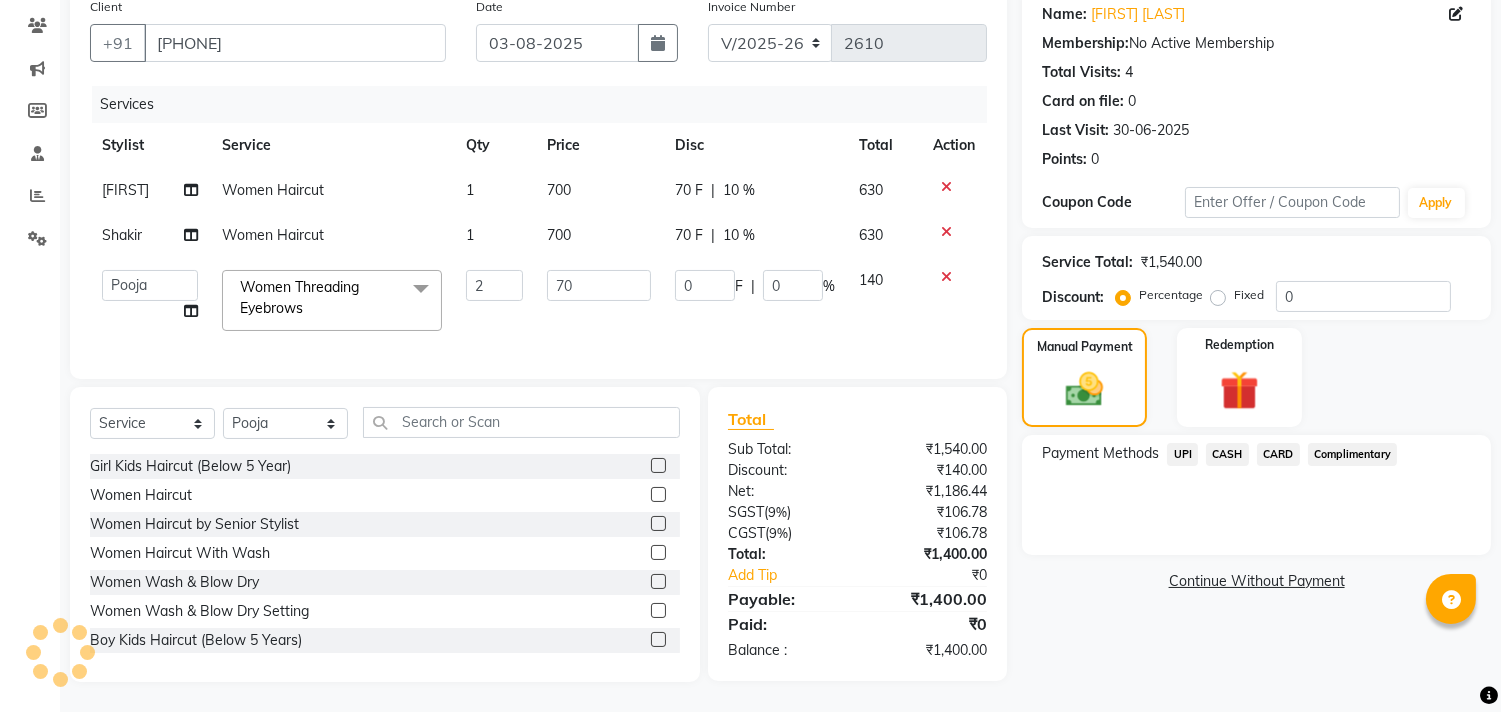 click on "UPI" 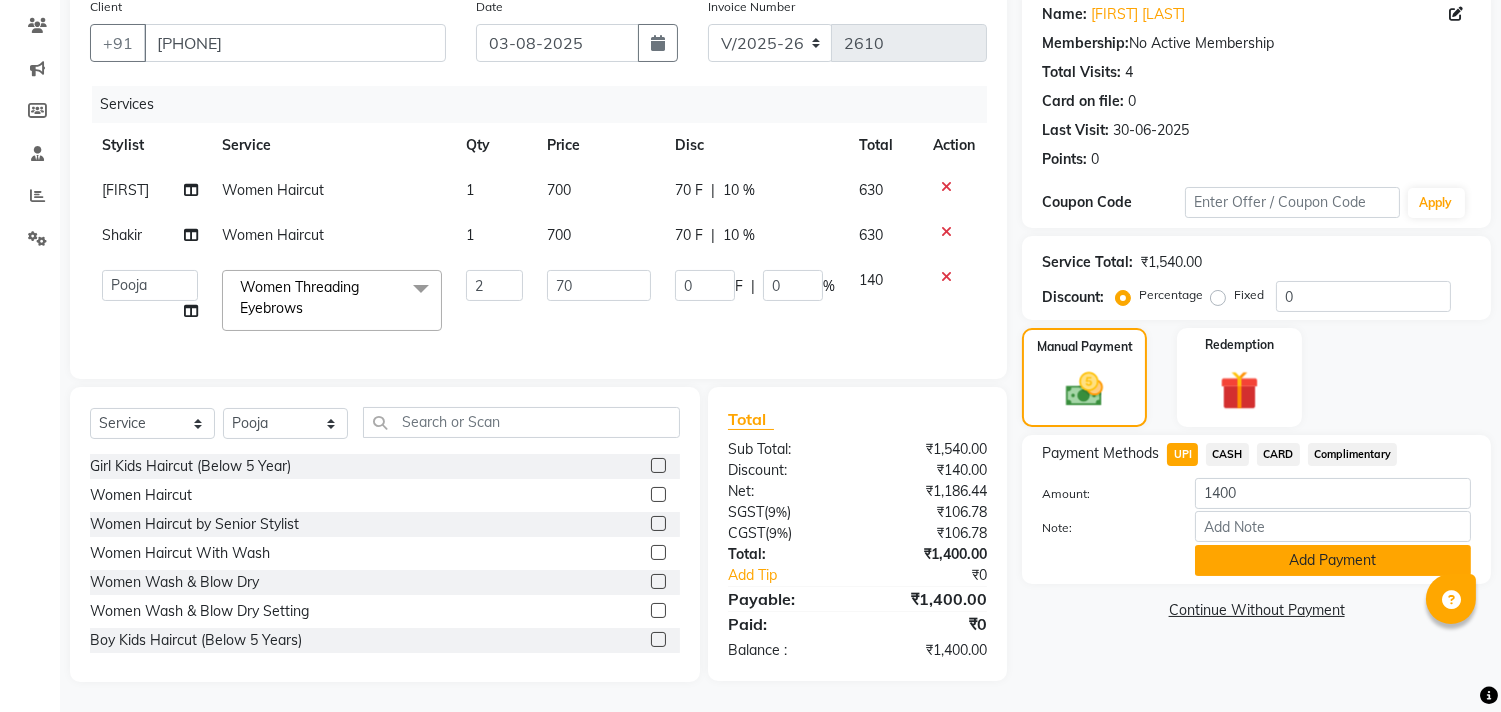 click on "Add Payment" 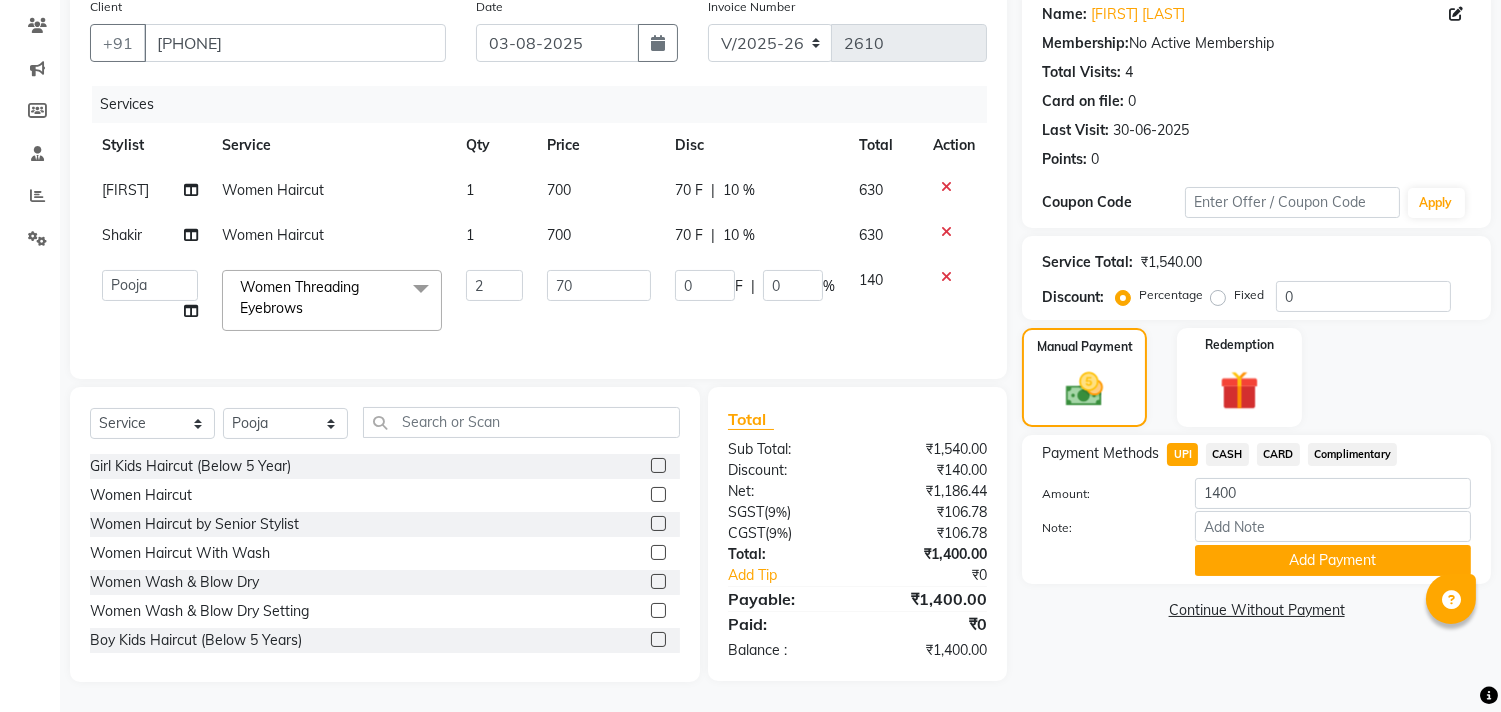 click on "Name: [FIRST] [LAST] Membership: No Active Membership Total Visits: 4 Card on file: 0 Last Visit: 30-06-2025 Points: 0 Coupon Code Apply Service Total: ₹1,540.00 Discount: Percentage Fixed 0 Manual Payment Redemption Payment Methods UPI CASH CARD Complimentary Amount: 1400 Note: Add Payment Continue Without Payment" 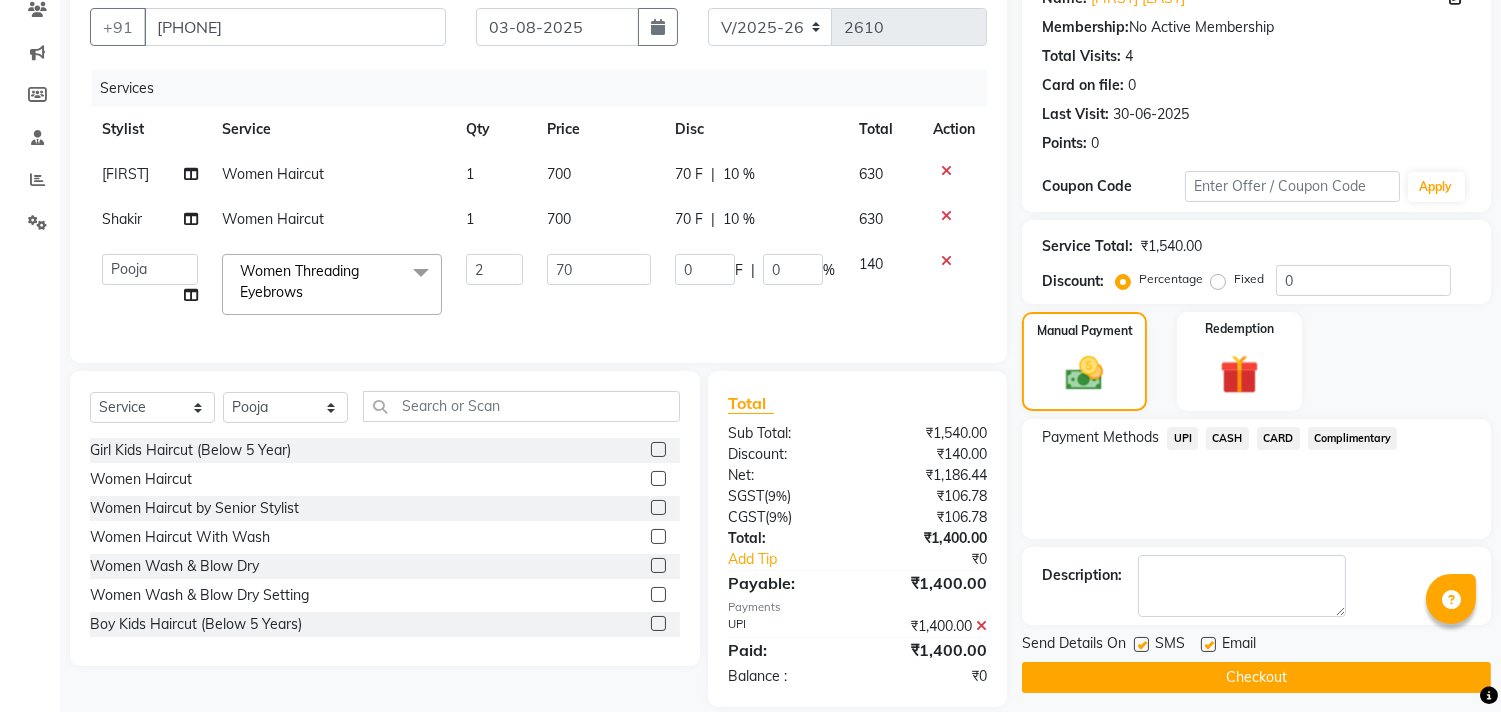 scroll, scrollTop: 220, scrollLeft: 0, axis: vertical 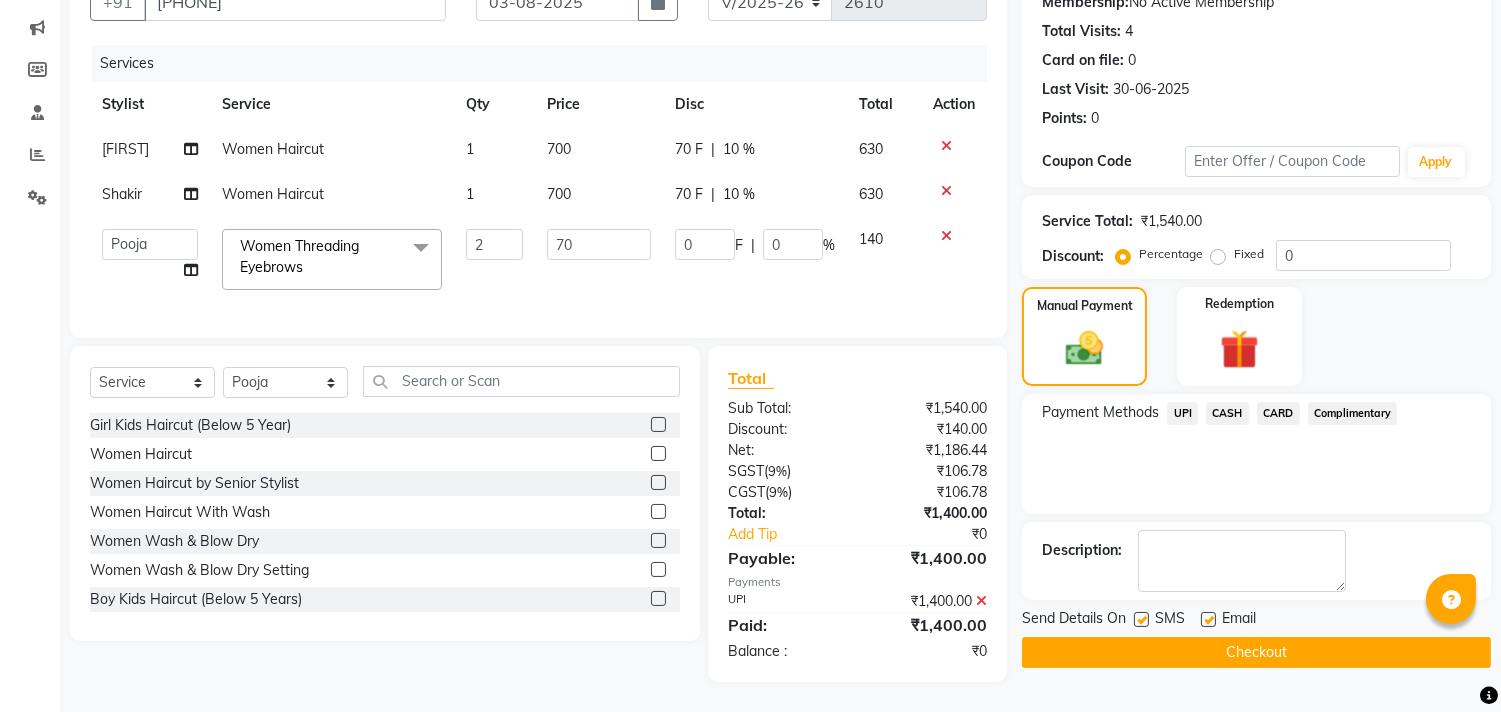 click on "Checkout" 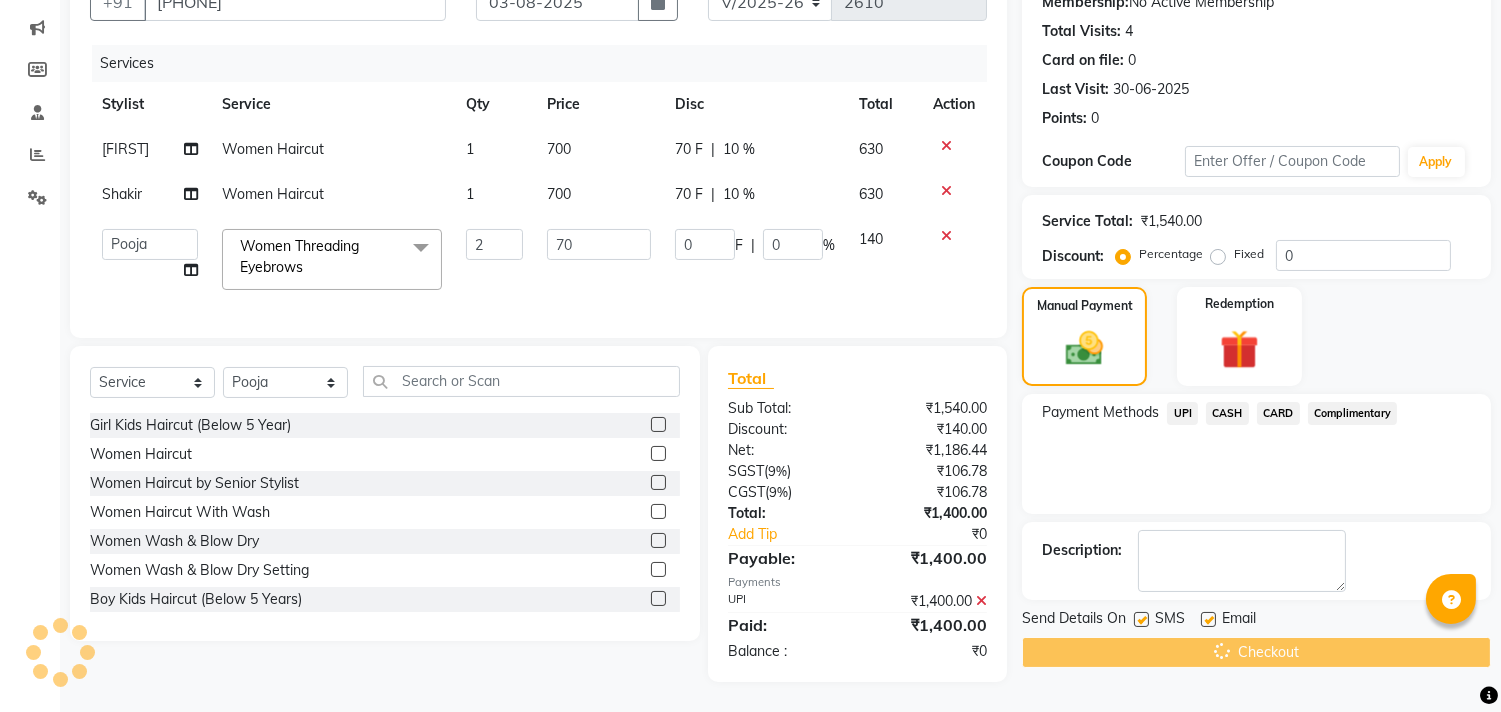 scroll, scrollTop: 163, scrollLeft: 0, axis: vertical 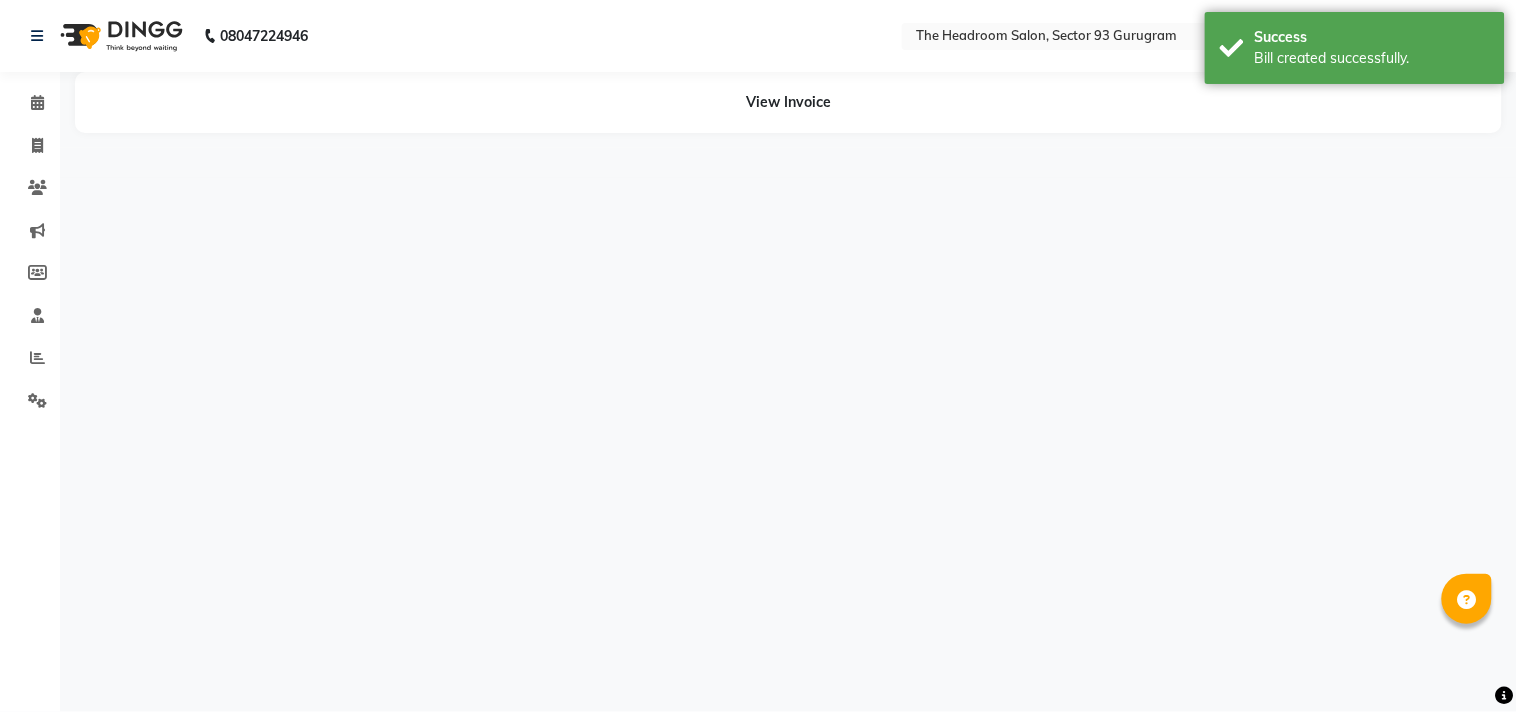 drag, startPoint x: 1511, startPoint y: 513, endPoint x: 1476, endPoint y: 271, distance: 244.5179 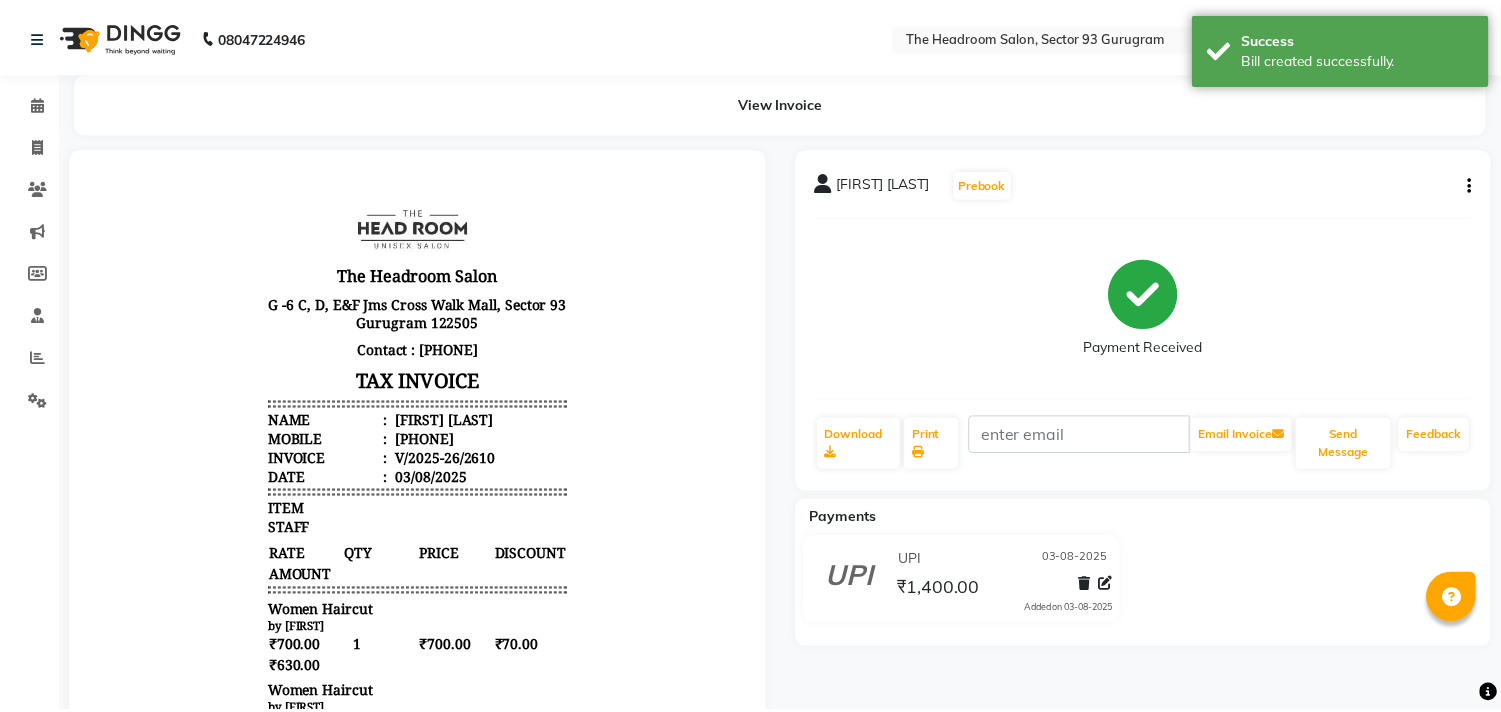scroll, scrollTop: 0, scrollLeft: 0, axis: both 